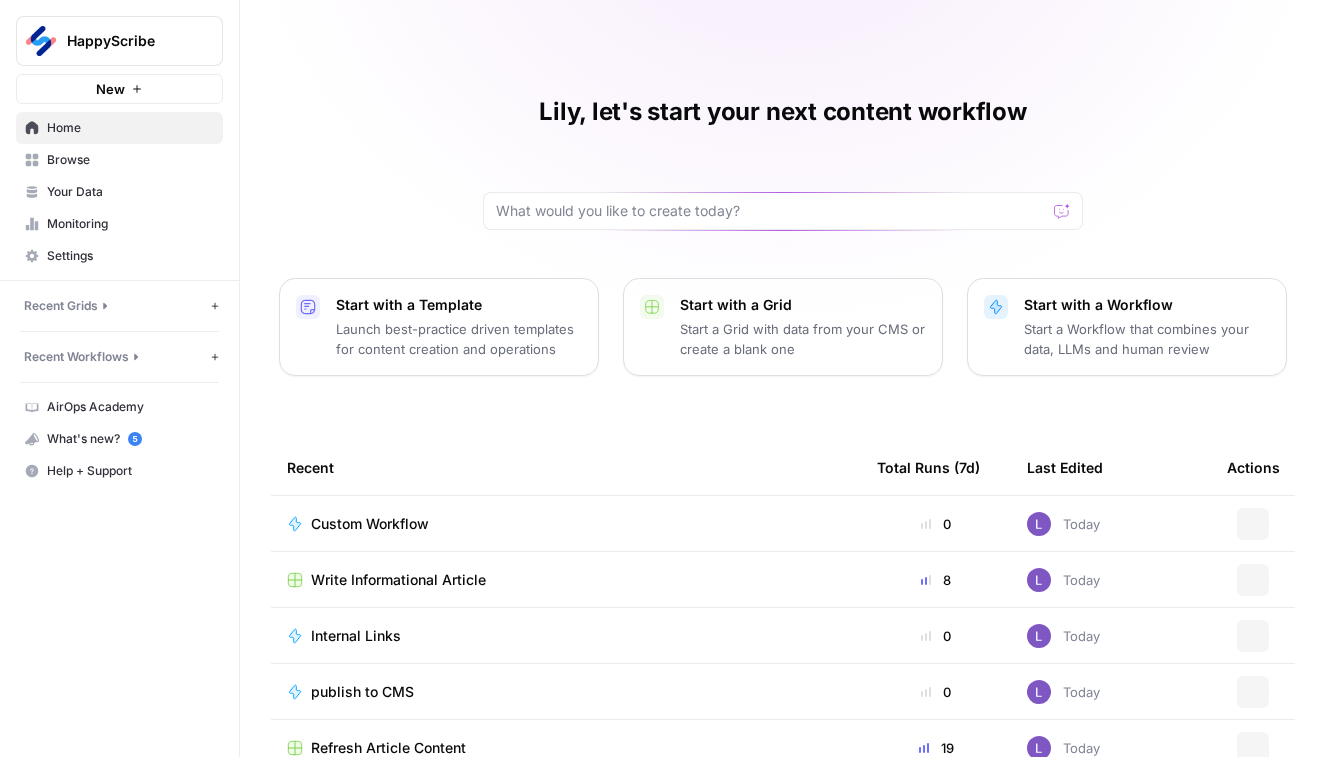 scroll, scrollTop: 0, scrollLeft: 0, axis: both 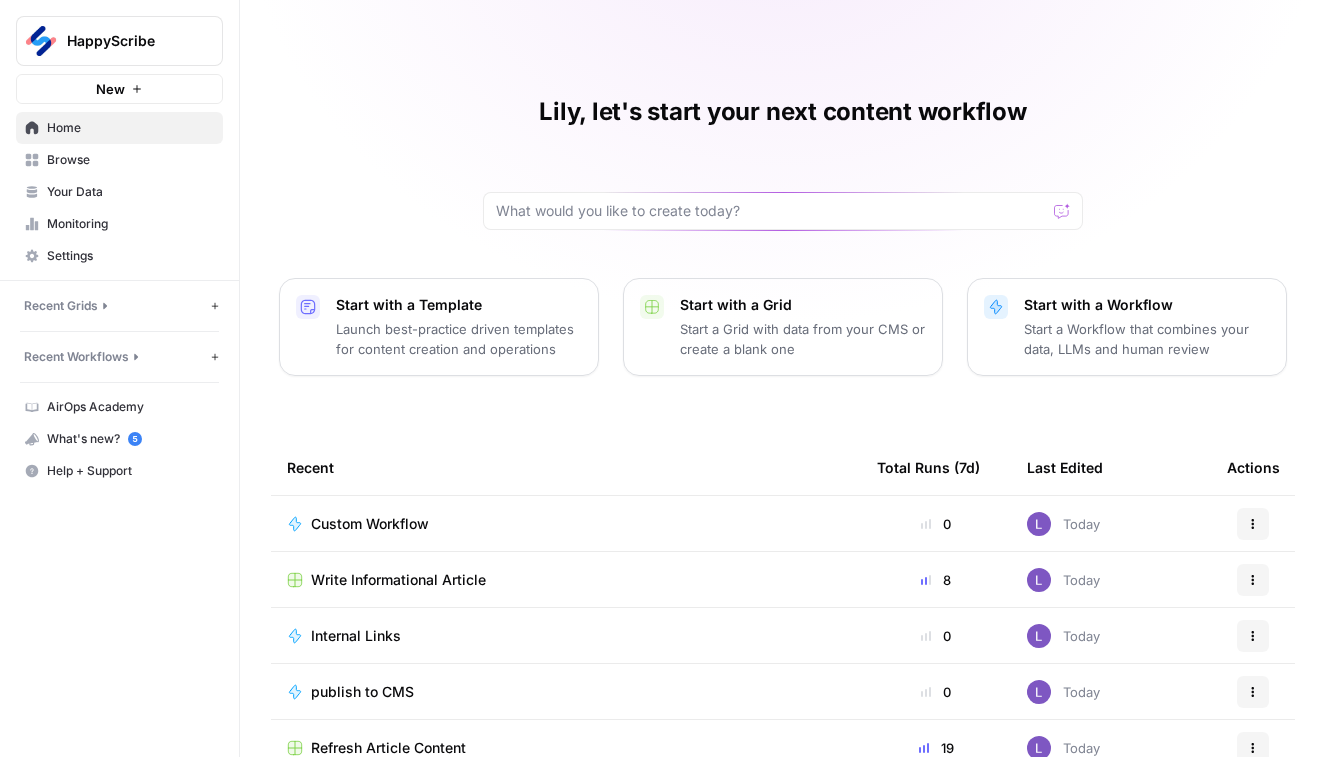 click on "Your Data" at bounding box center [130, 192] 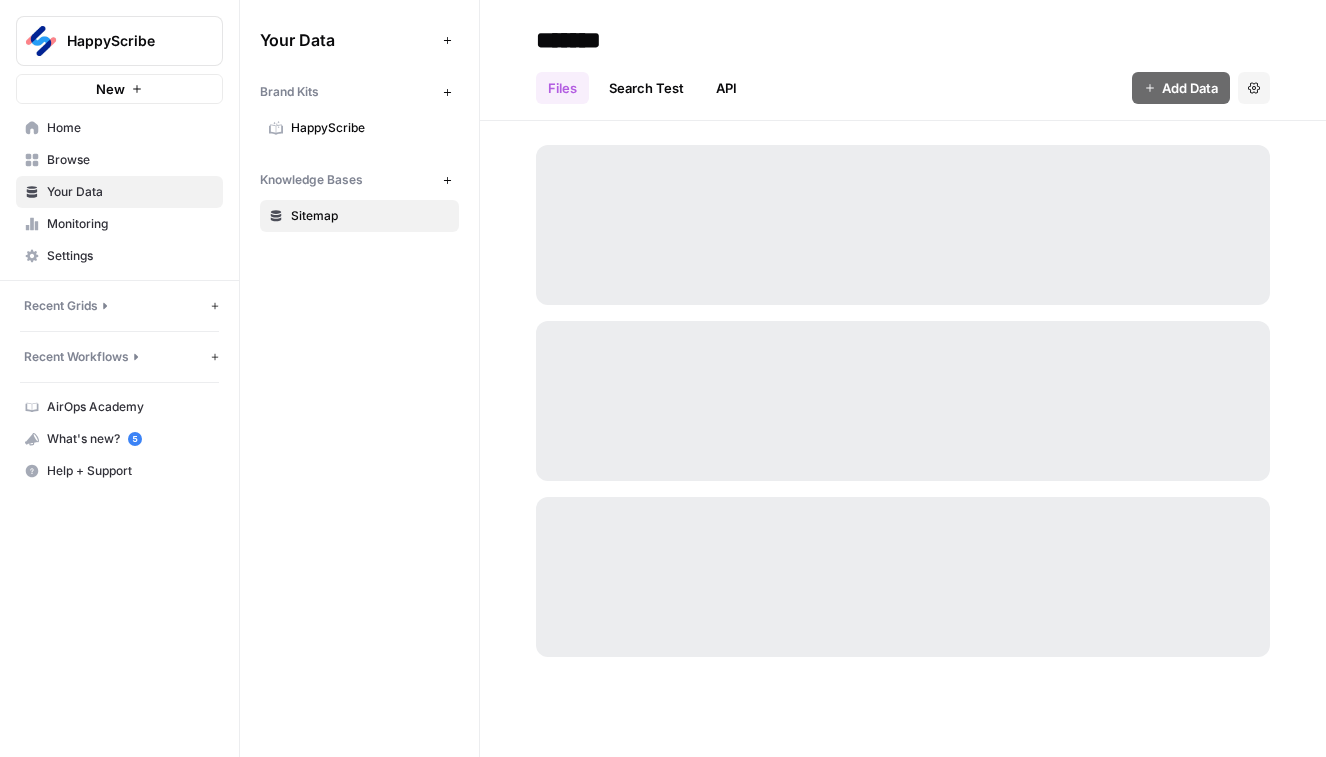 click on "Browse" at bounding box center [130, 160] 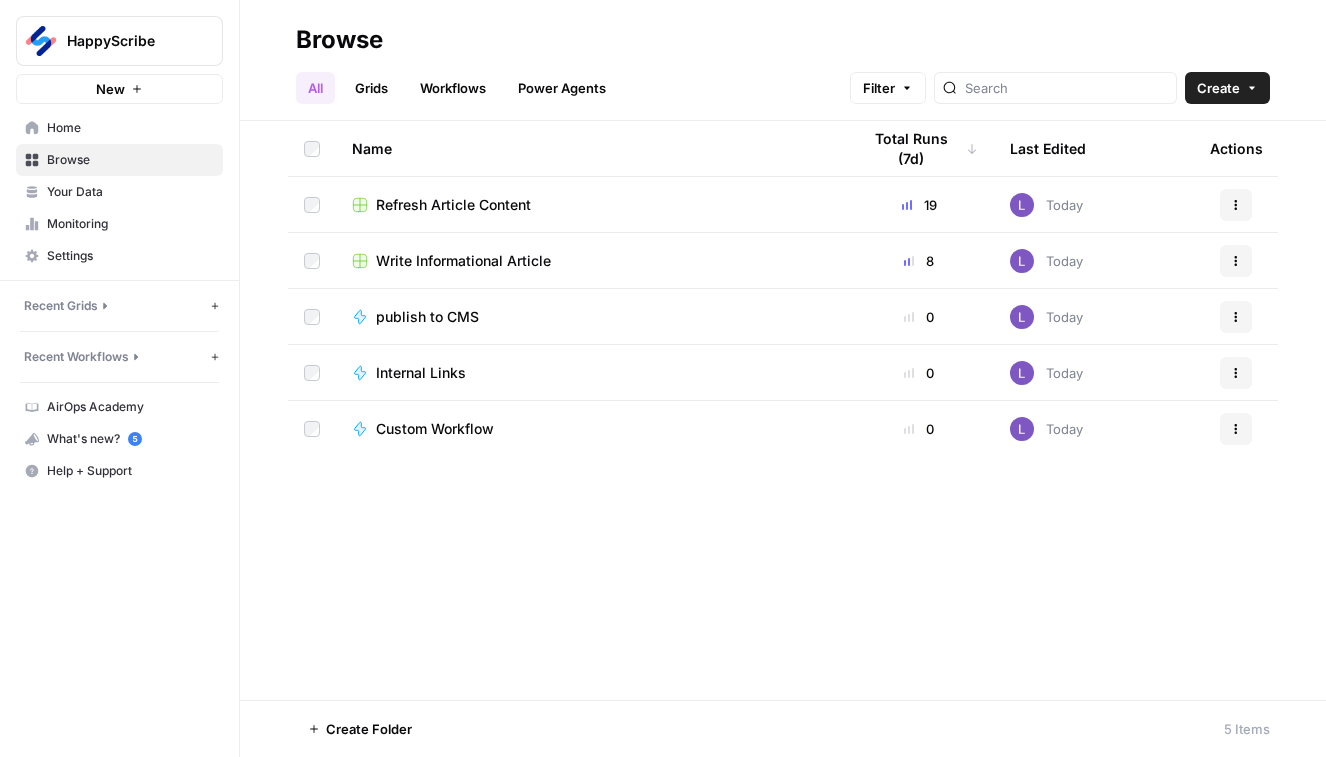 click on "Browse All Grids Workflows Power Agents Filter Create" at bounding box center (783, 60) 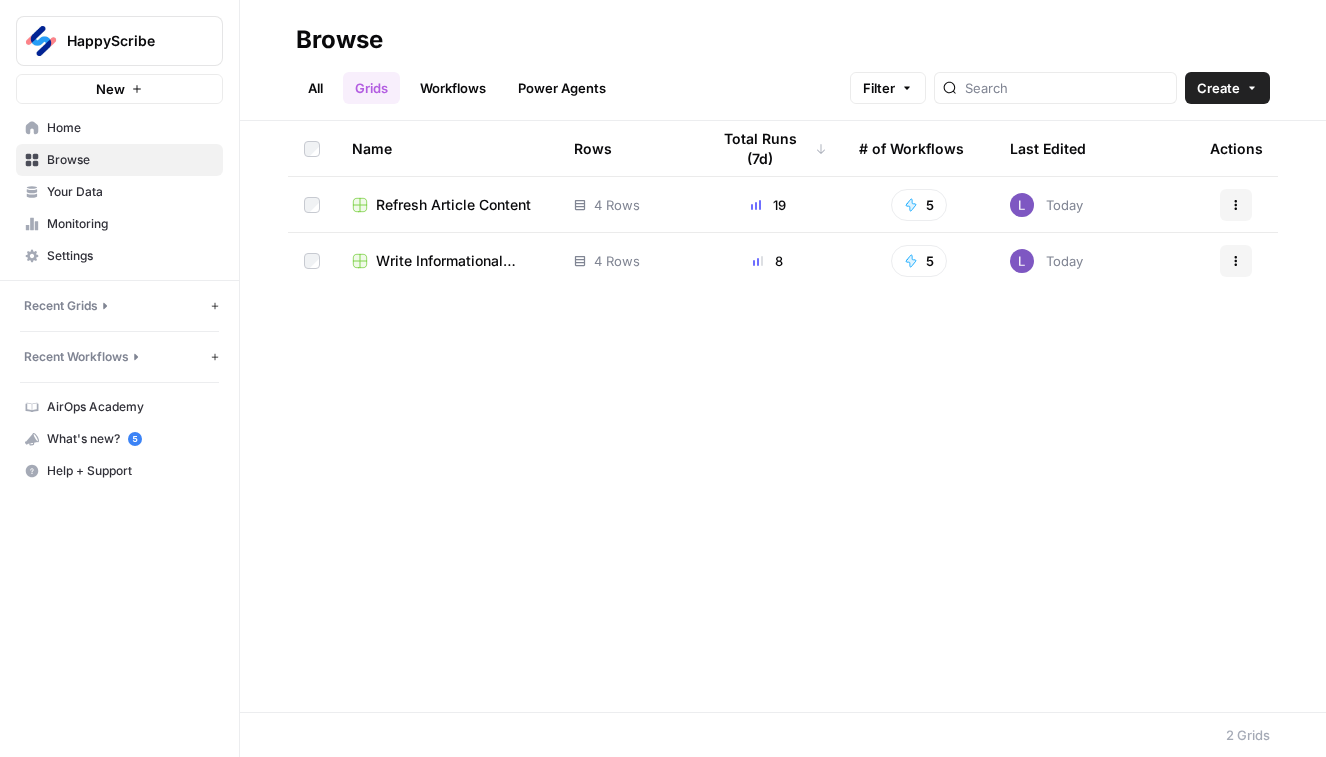 click on "Create" at bounding box center [1227, 88] 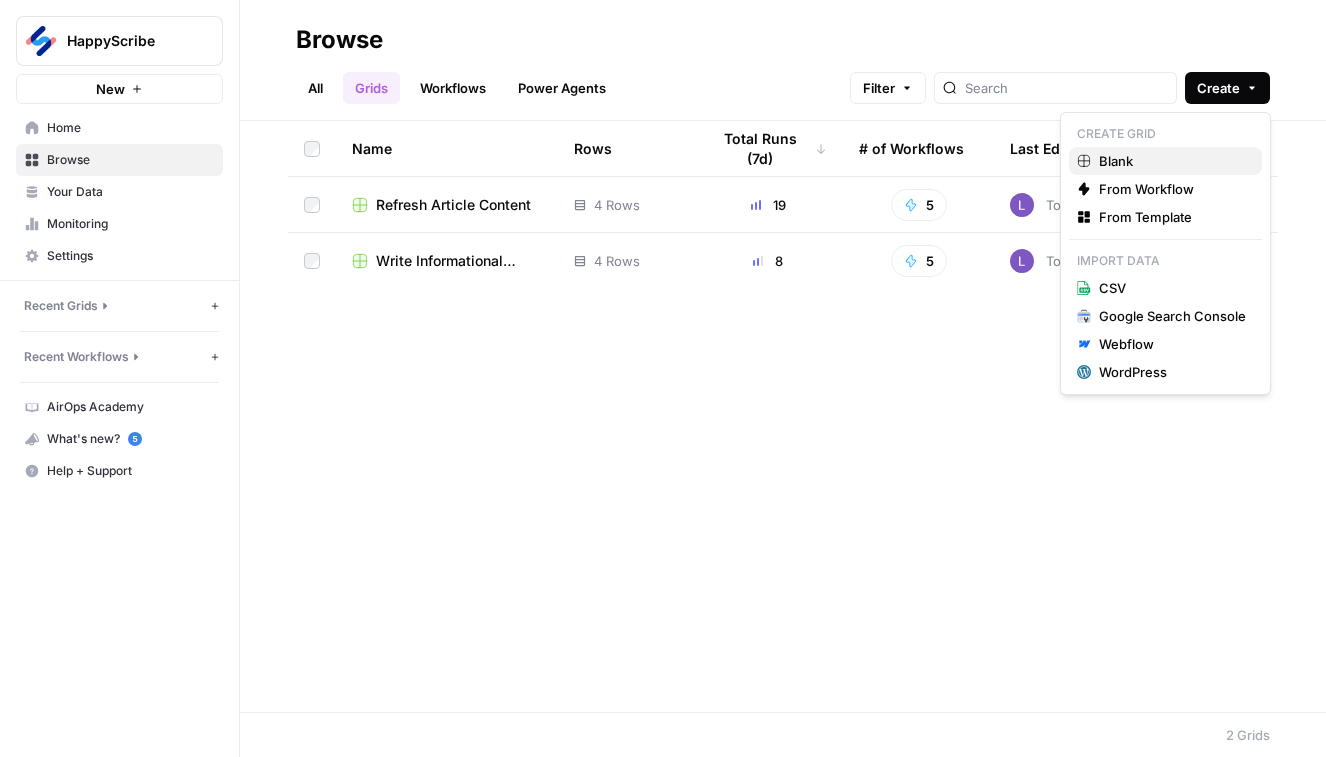 click on "Blank" at bounding box center (1172, 161) 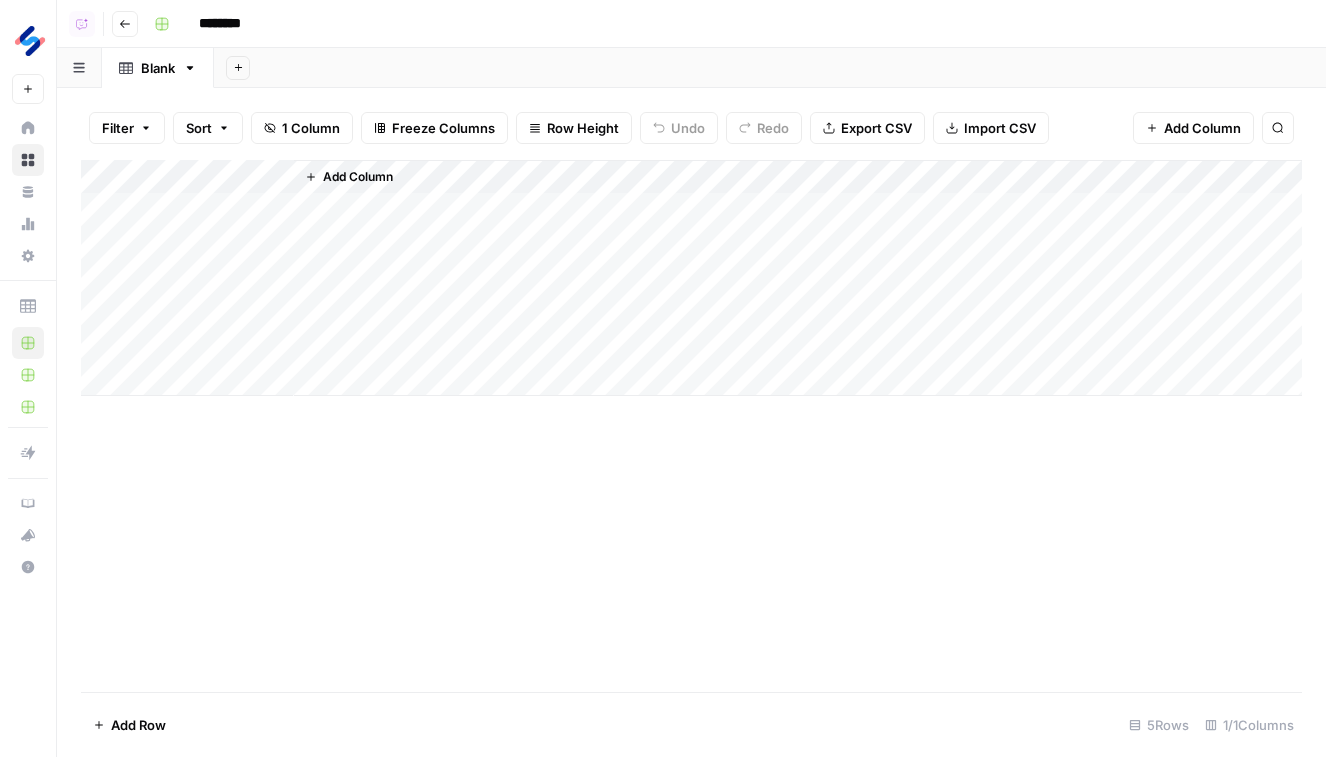 click on "Copilot" at bounding box center (82, 24) 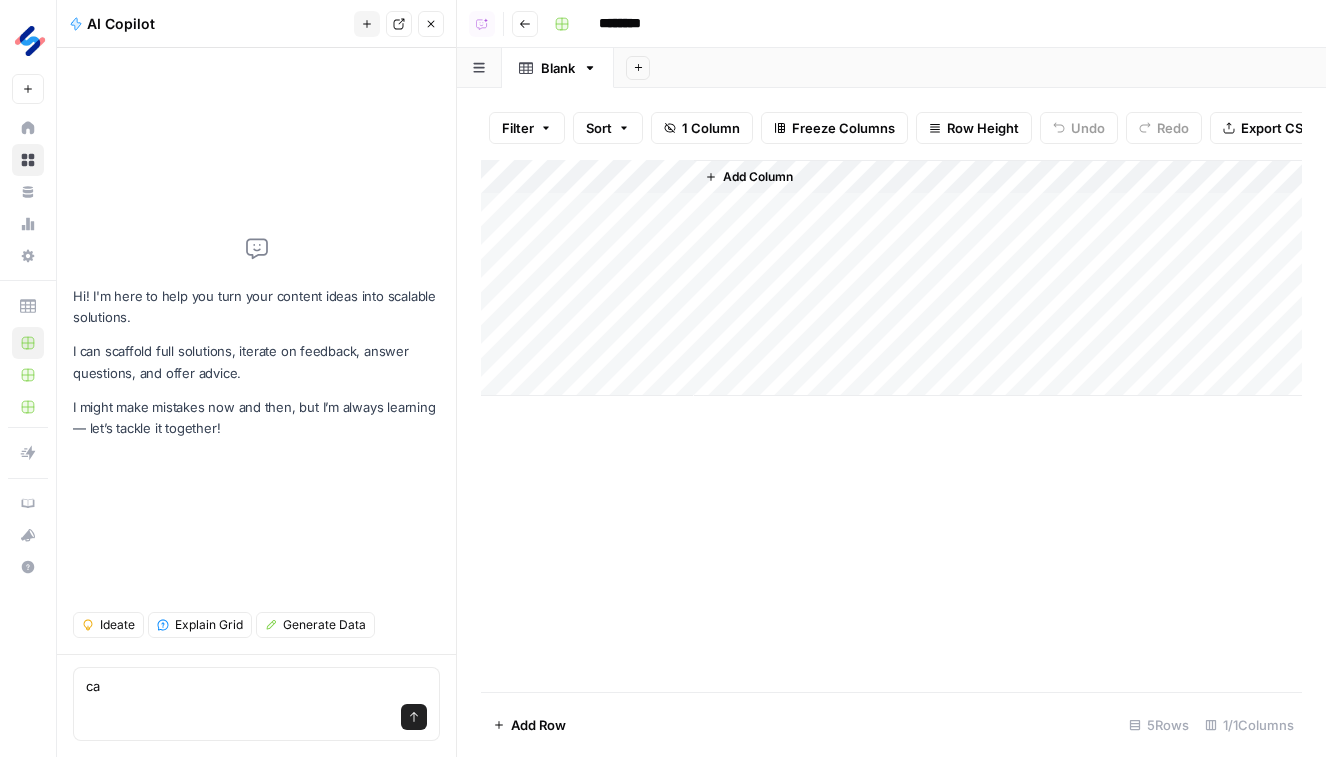type on "c" 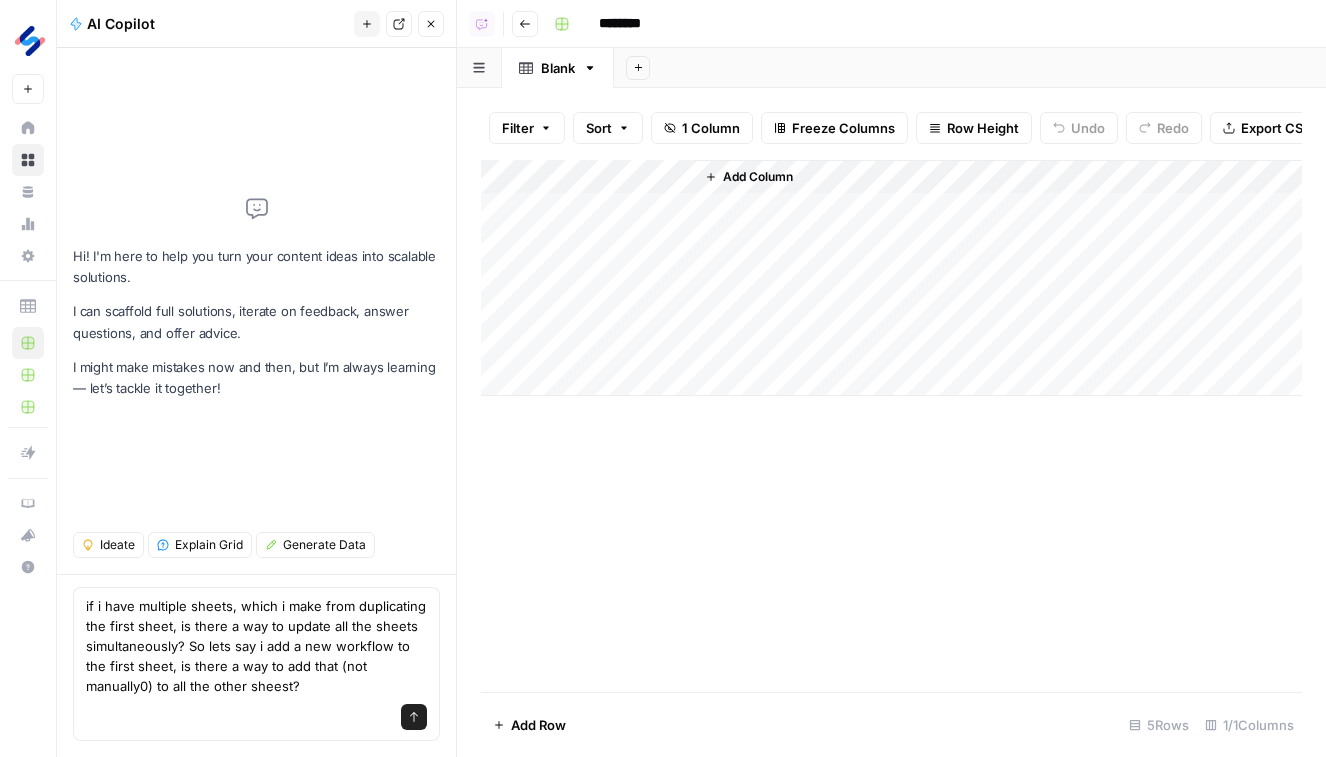 type on "if i have multiple sheets, which i make from duplicating the first sheet, is there a way to update all the sheets simultaneously? So lets say i add a new workflow to the first sheet, is there a way to add that (not manually0) to all the other sheest?" 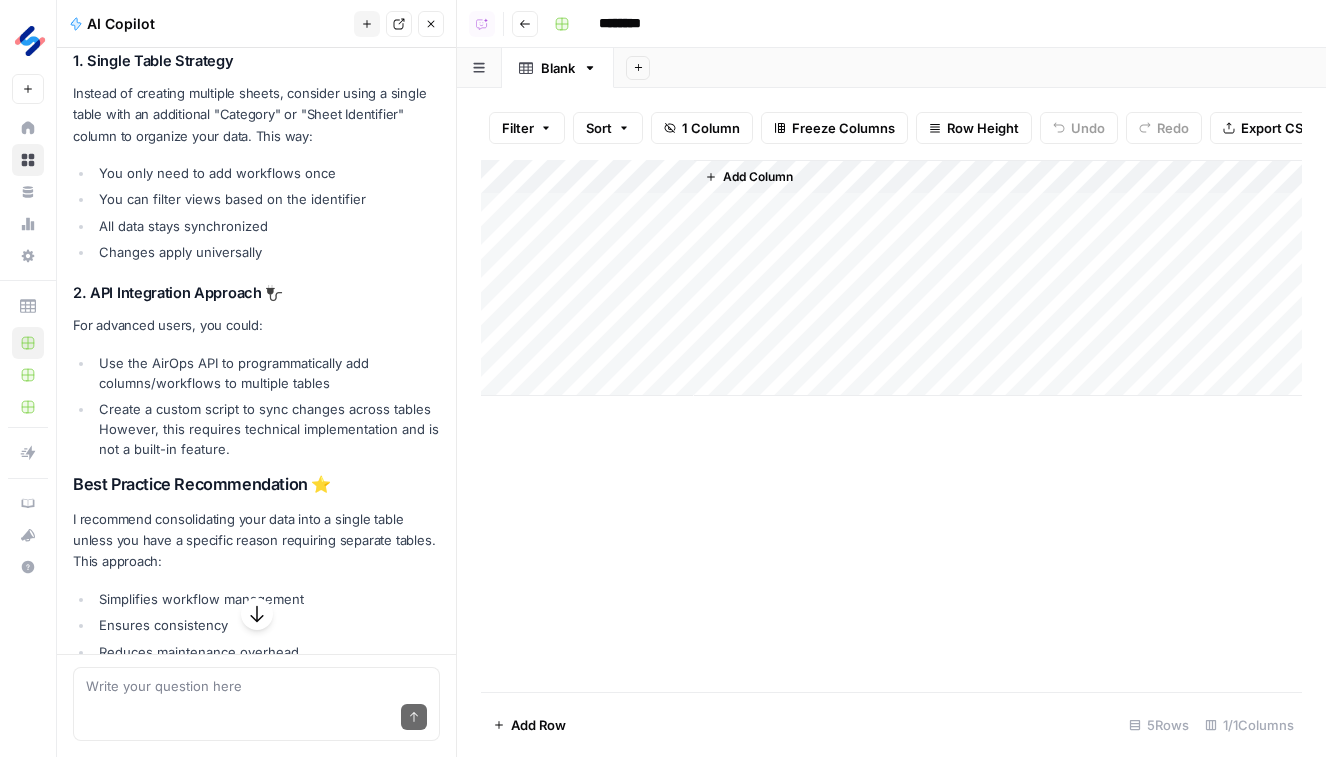 scroll, scrollTop: 595, scrollLeft: 0, axis: vertical 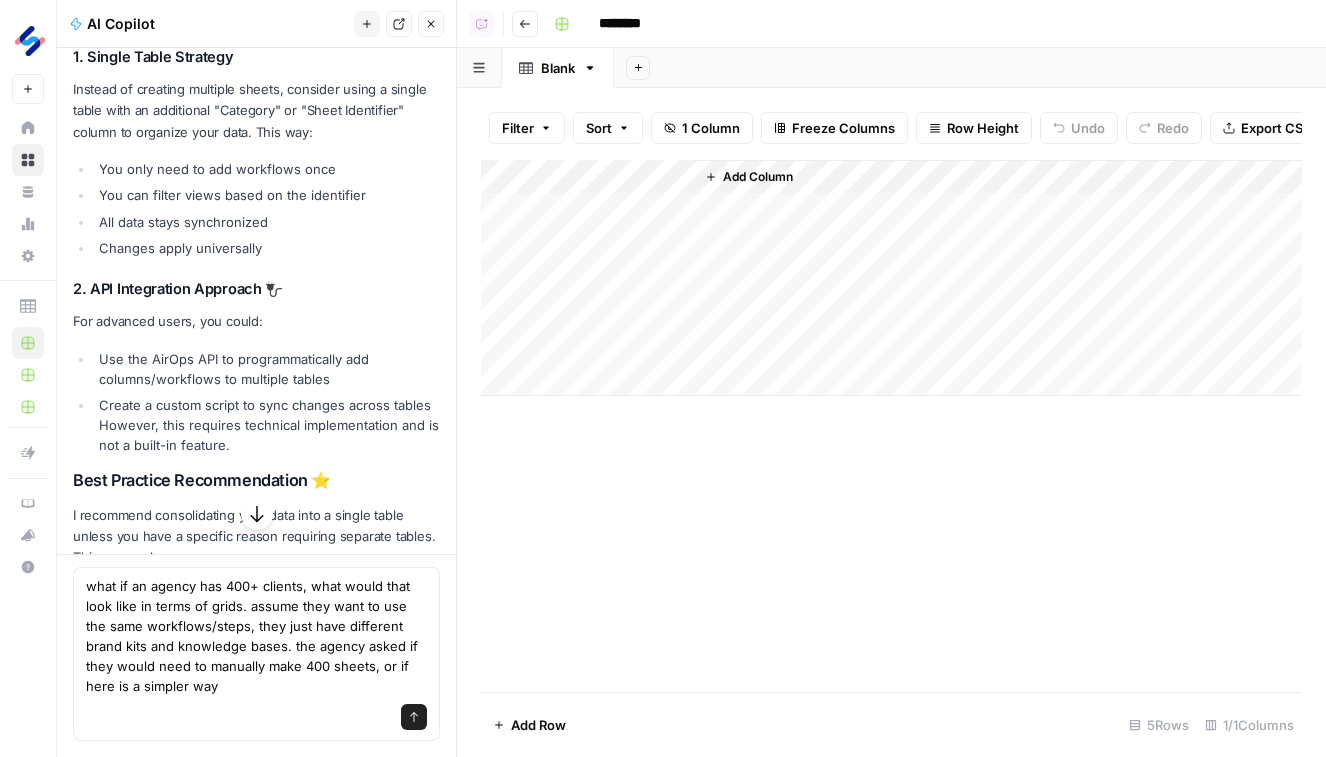 type on "what if an agency has 400+ clients, what would that look like in terms of grids. assume they want to use the same workflows/steps, they just have different brand kits and knowledge bases. the agency asked if they would need to manually make 400 sheets, or if here is a simpler way" 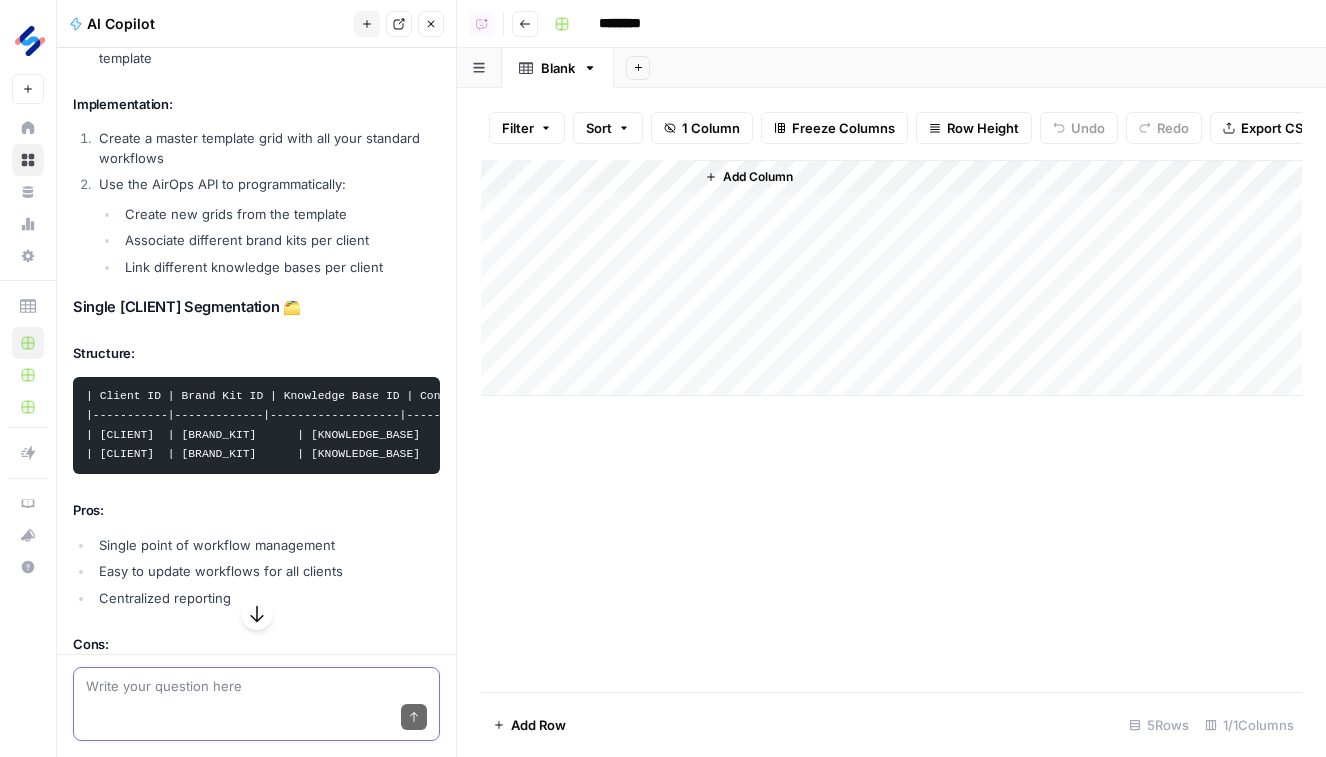 scroll, scrollTop: 2199, scrollLeft: 0, axis: vertical 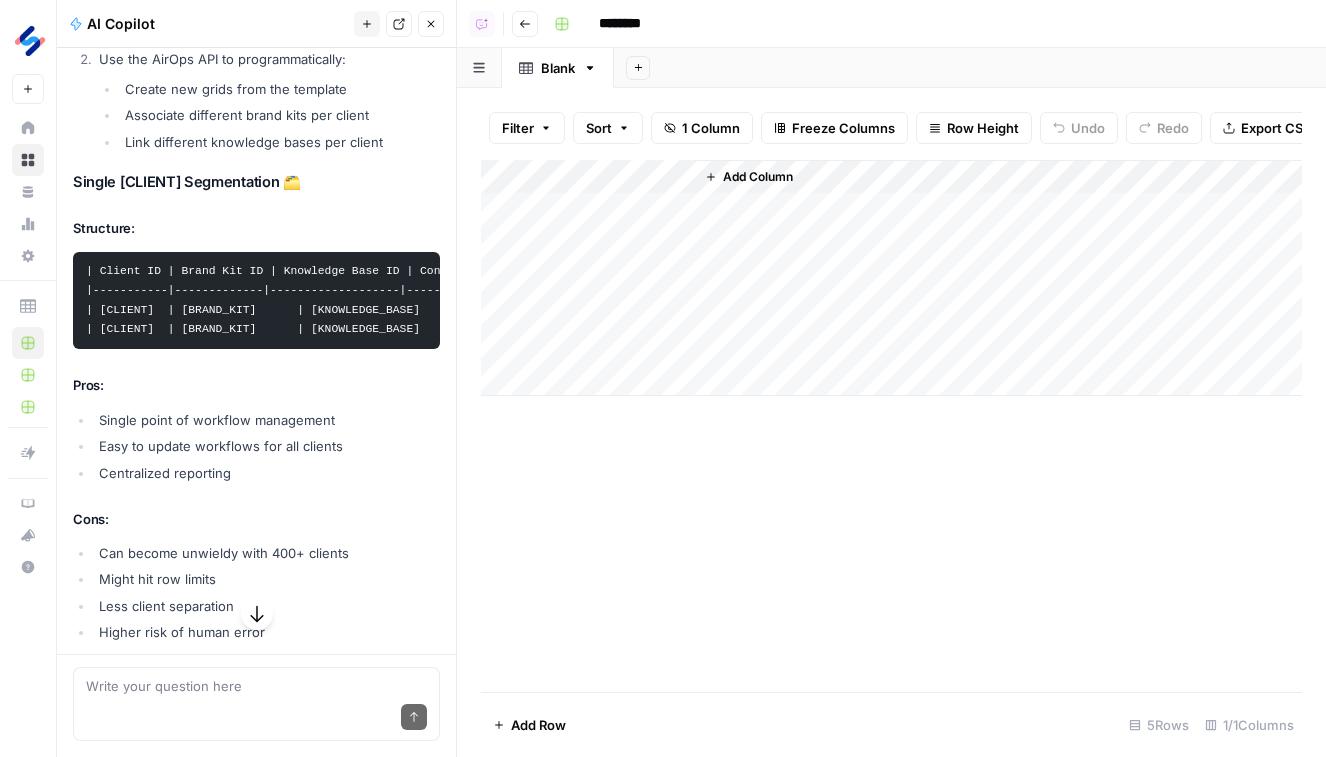 click 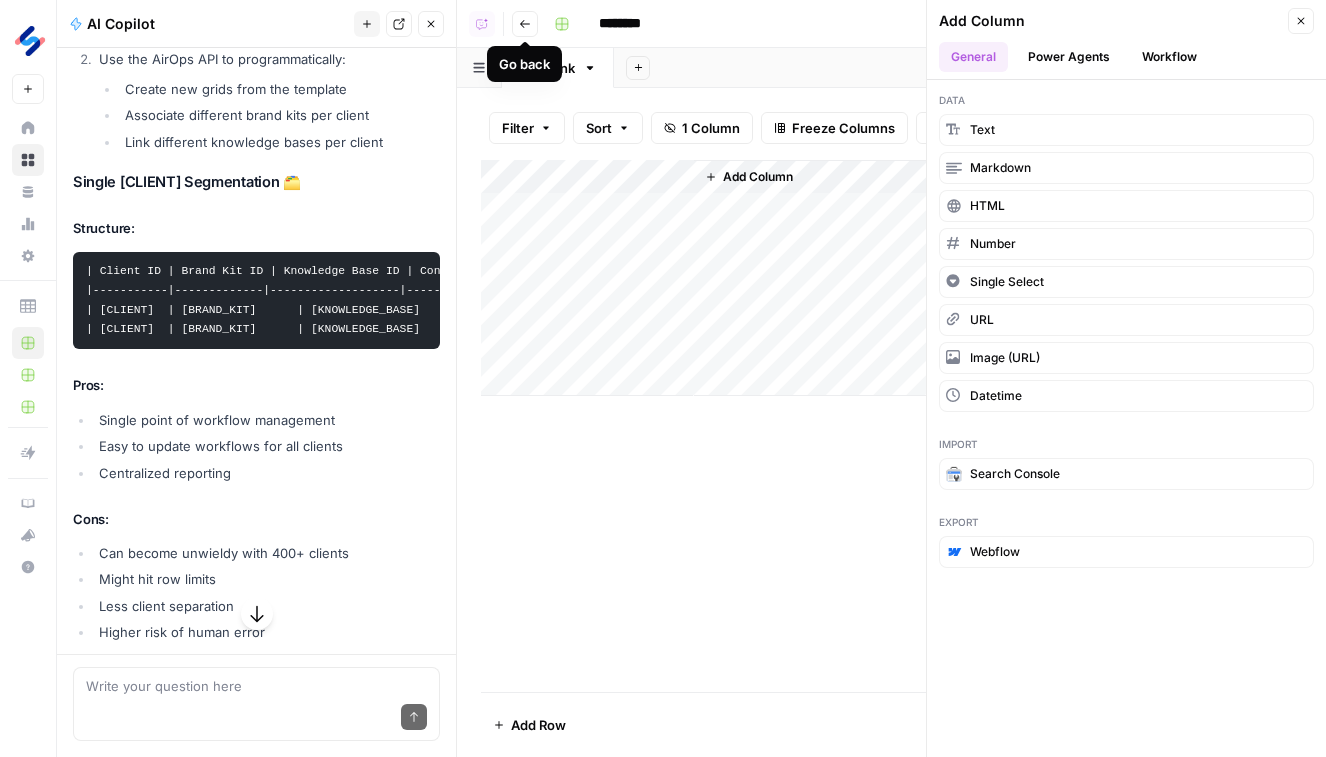 click 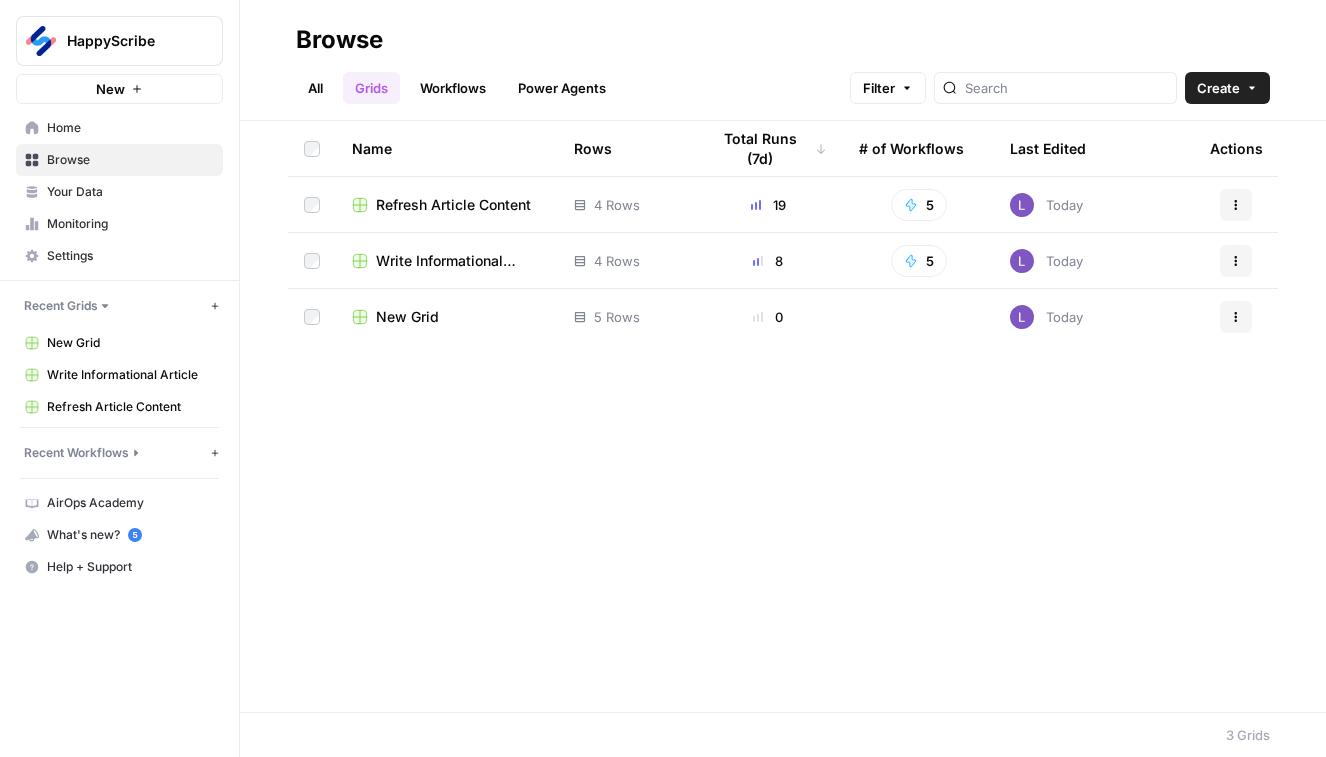 click on "New Grid" at bounding box center (447, 317) 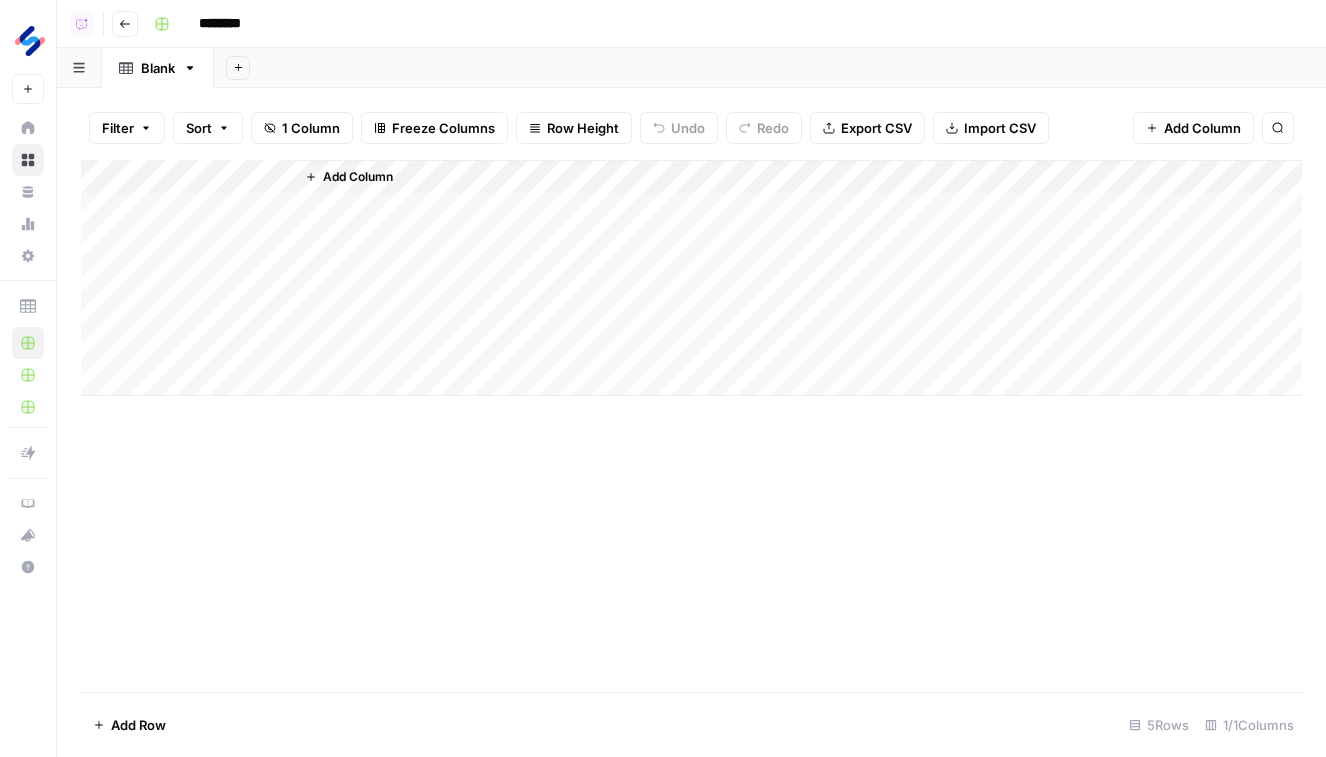click on "Add Column" at bounding box center [1202, 128] 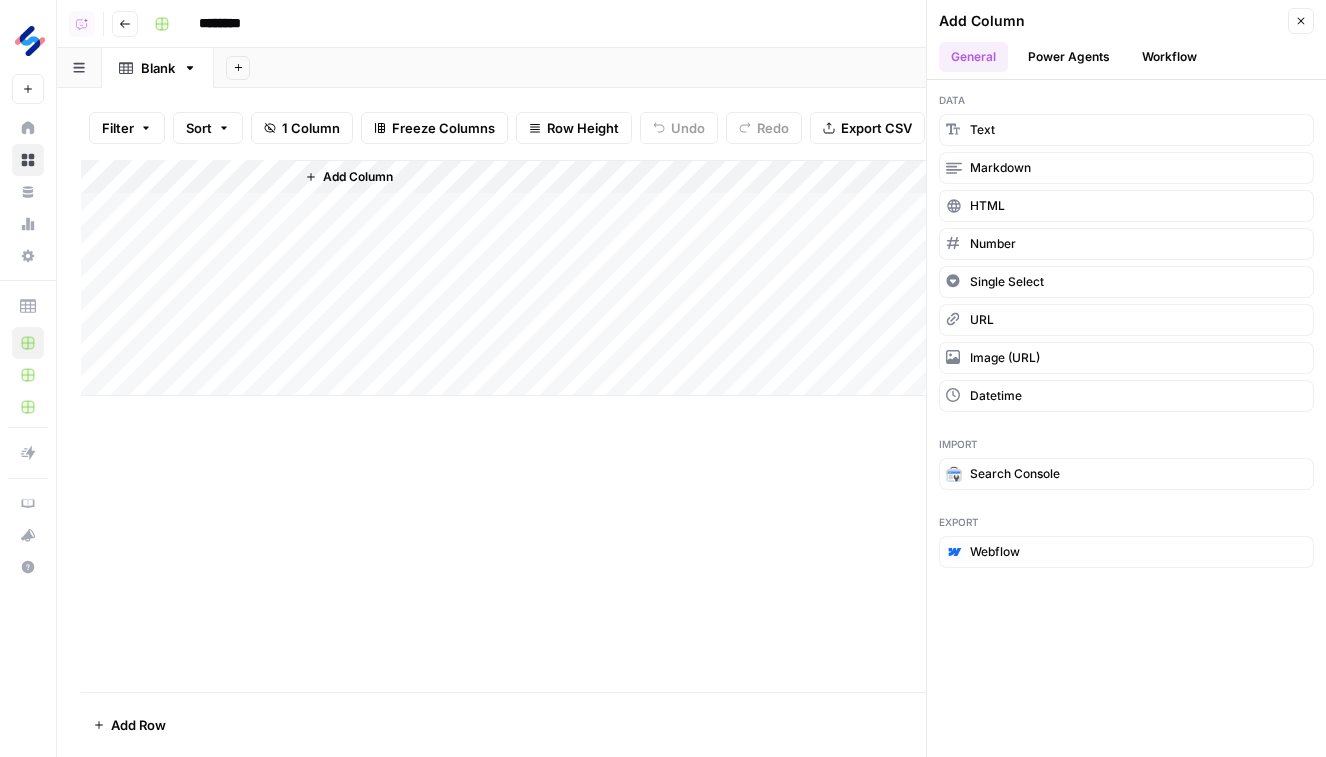 click on "Workflow" at bounding box center [1169, 57] 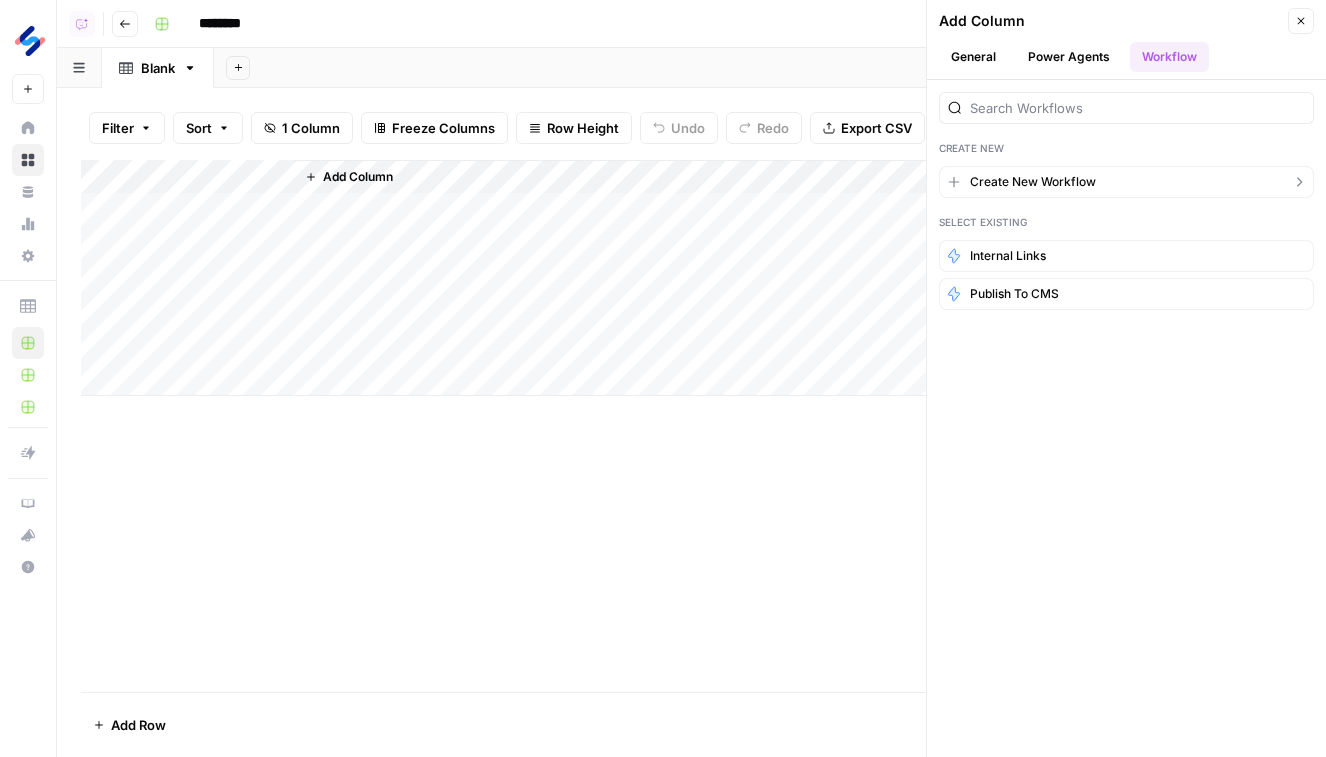 click on "Create New Workflow" at bounding box center [1033, 182] 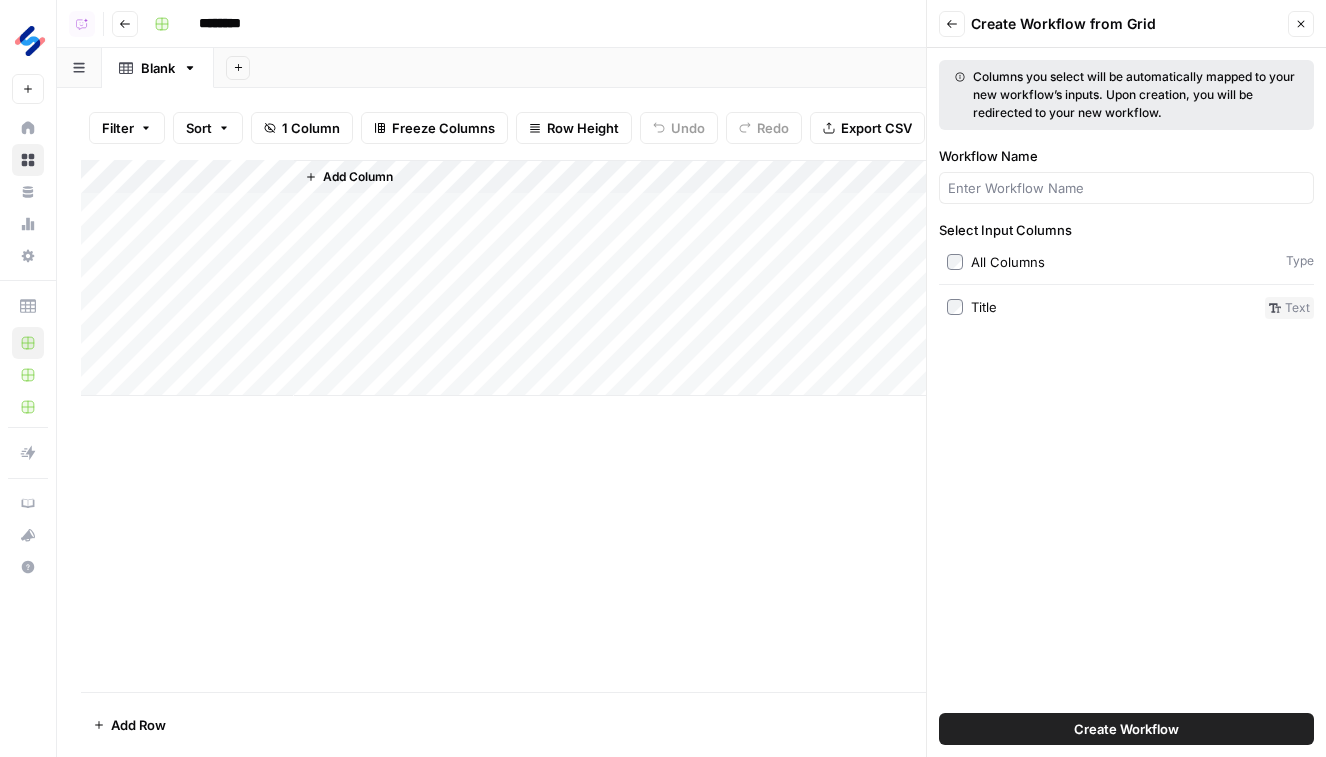 click on "Create Workflow" at bounding box center (1126, 729) 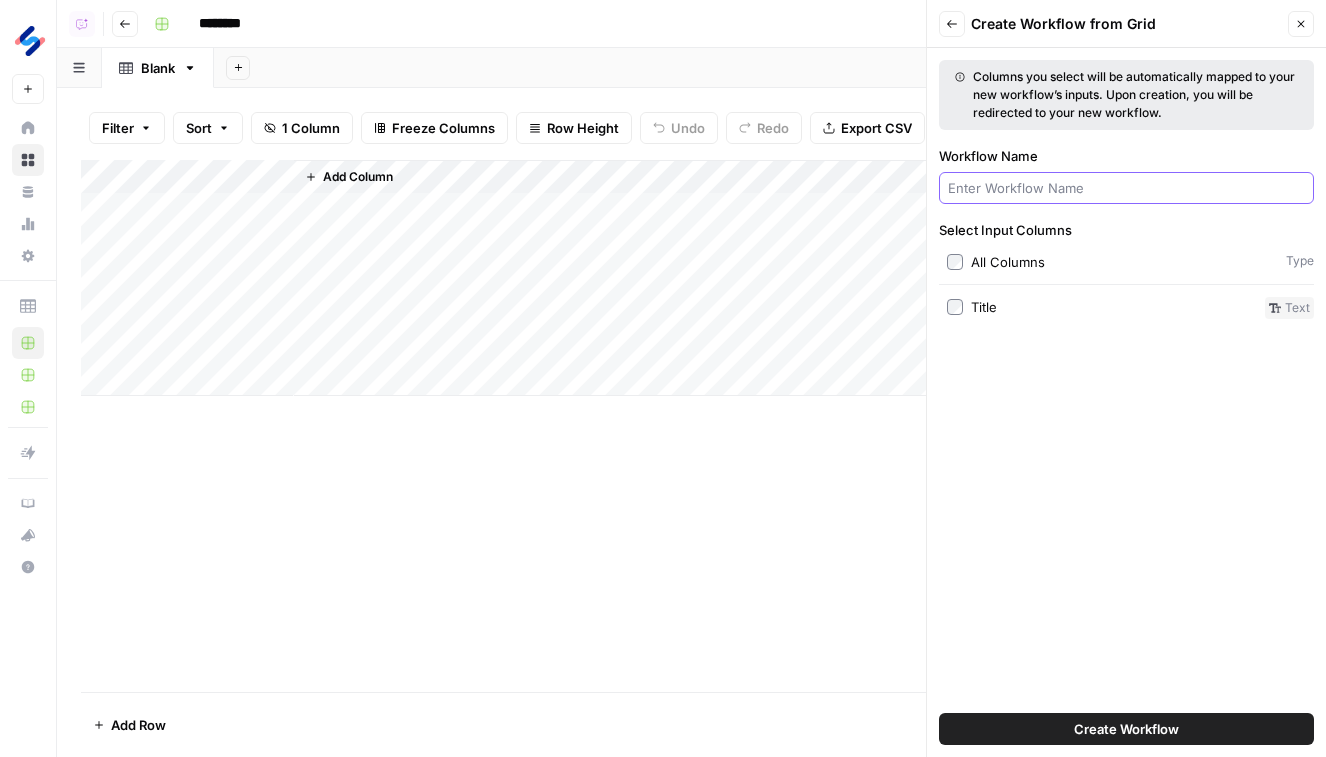 click on "Workflow Name" at bounding box center [1126, 188] 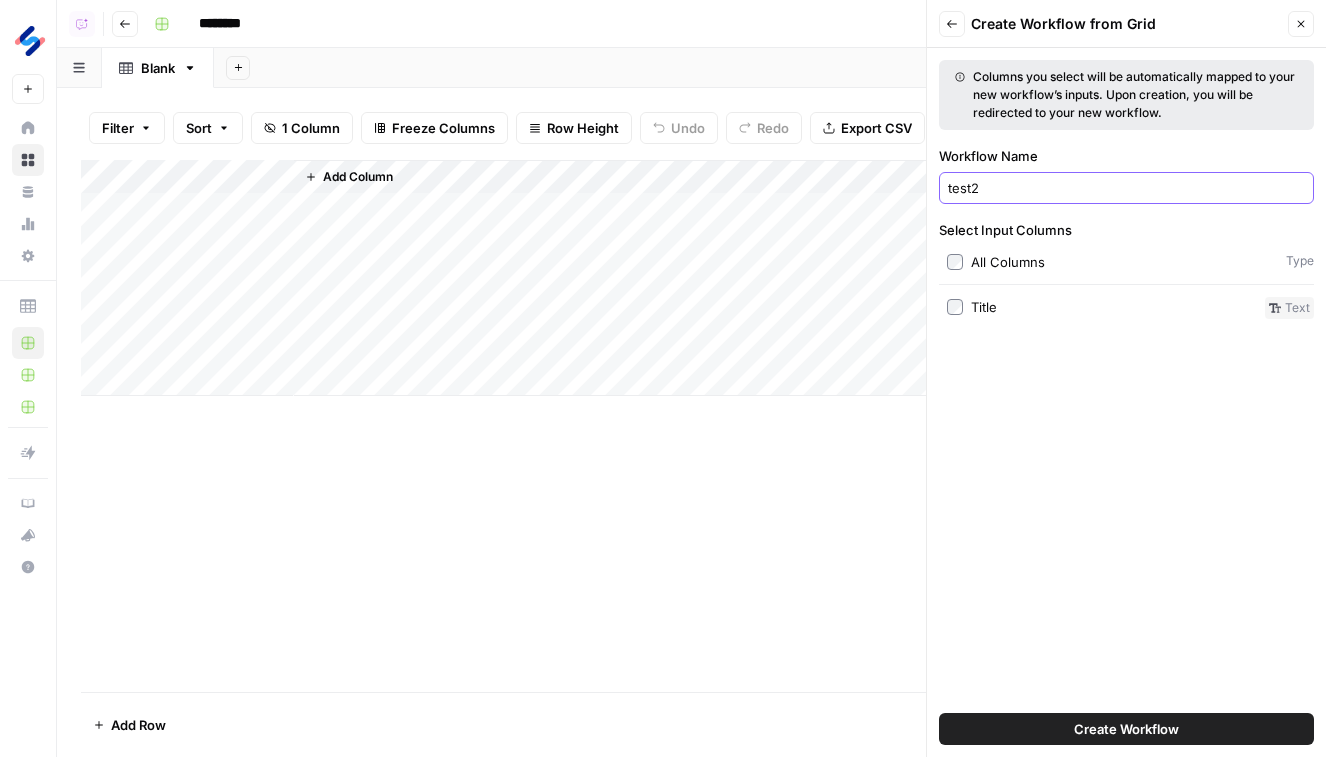 type on "test2" 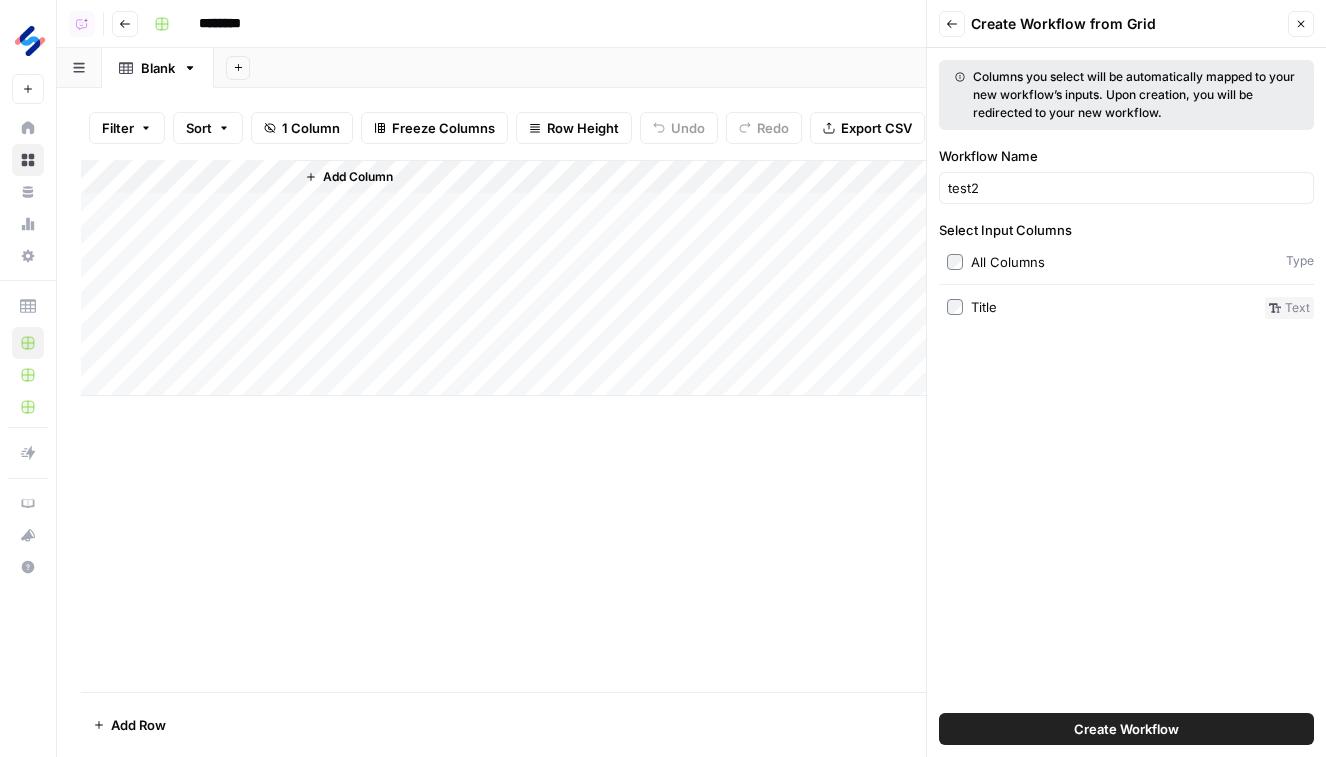 click on "Create Workflow" at bounding box center [1126, 729] 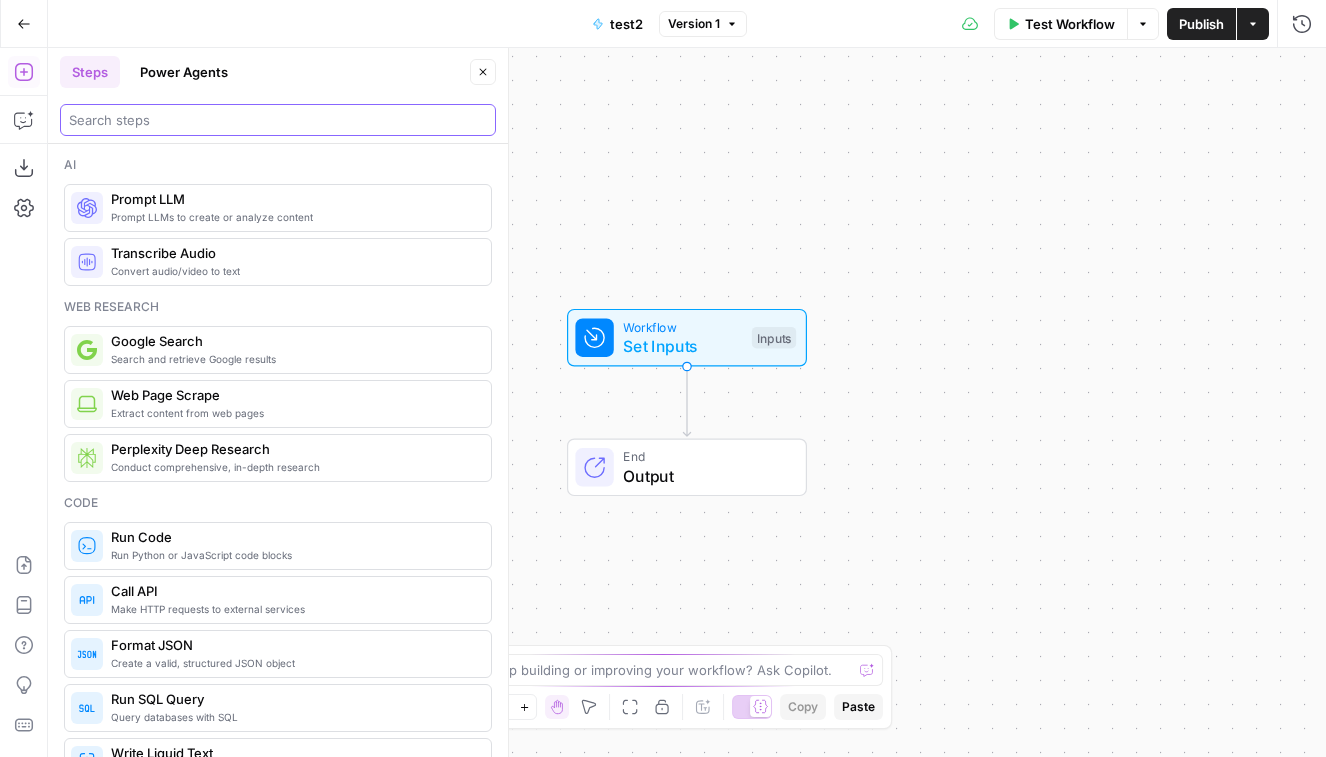 click at bounding box center [278, 120] 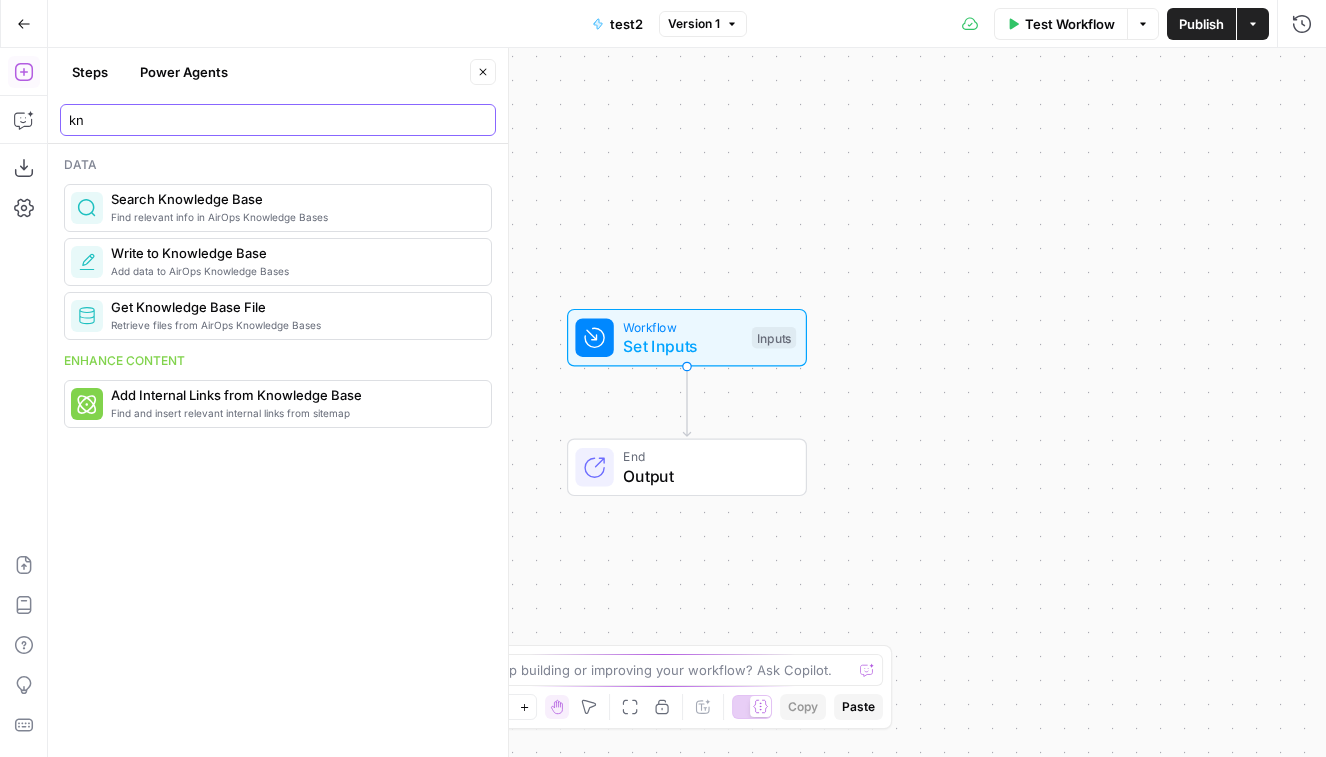 type on "k" 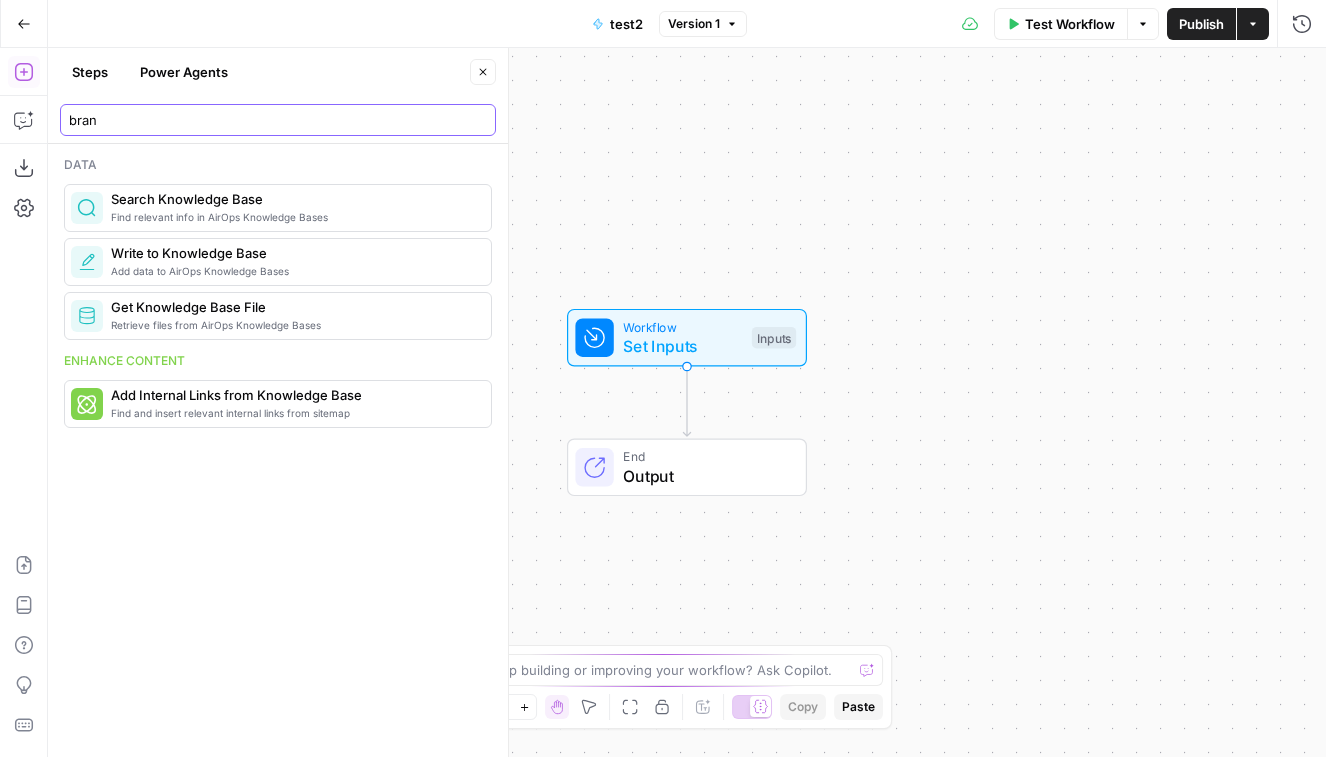 type on "brand" 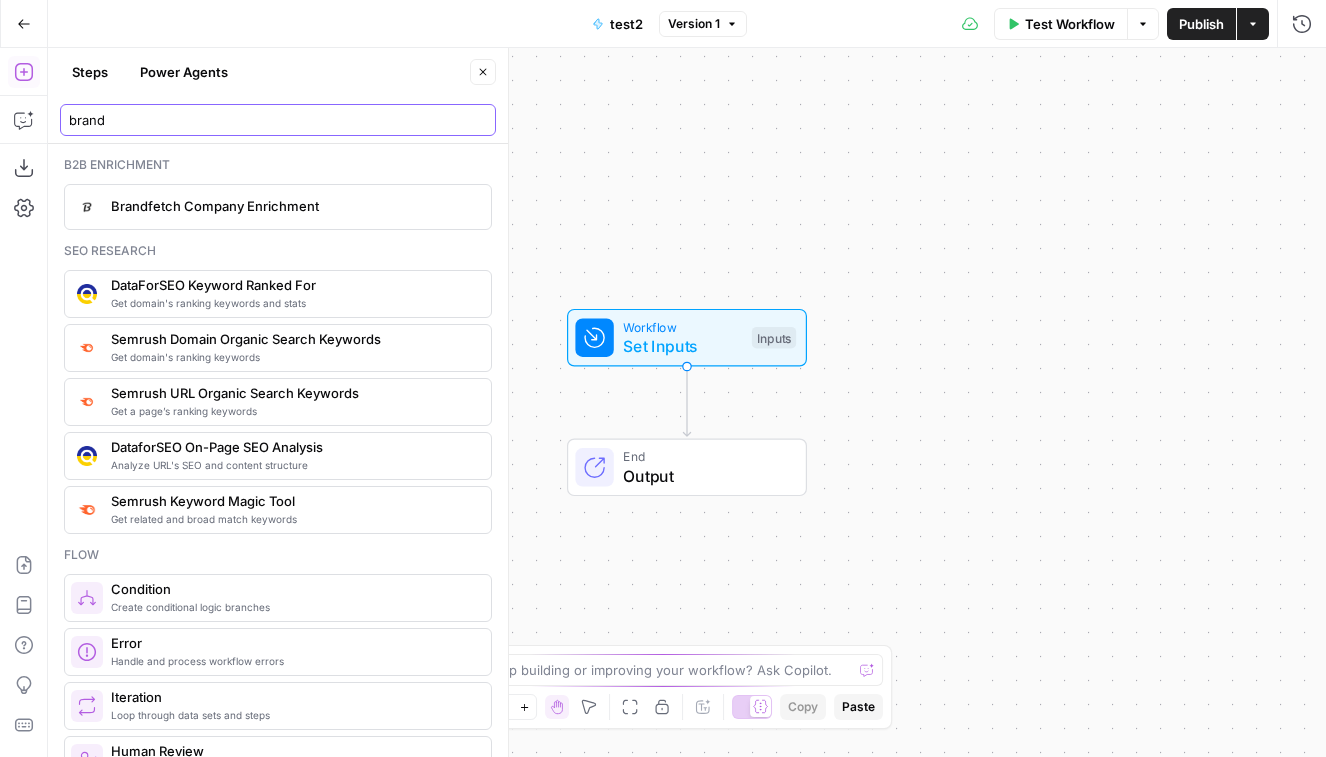 click on "brand" at bounding box center [278, 120] 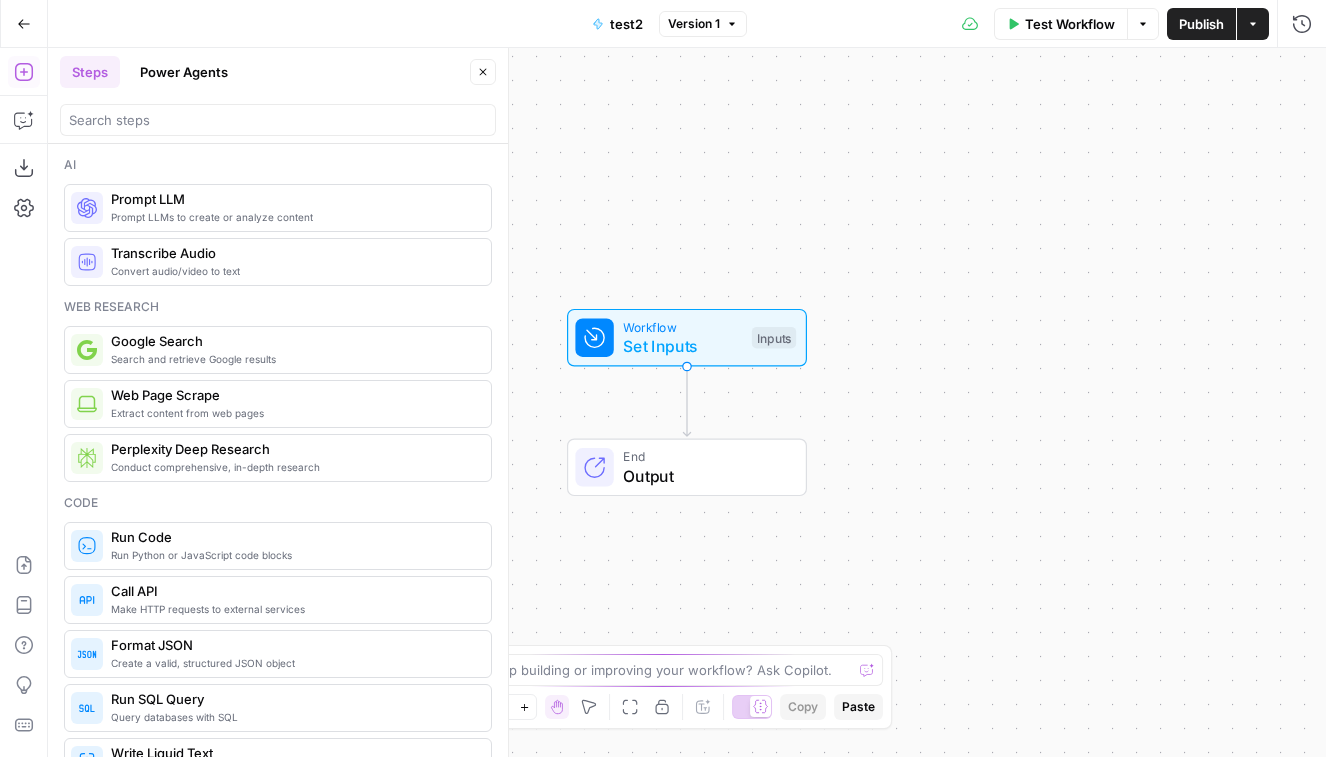 click on "Workflow Set Inputs Inputs End Output" at bounding box center [687, 402] 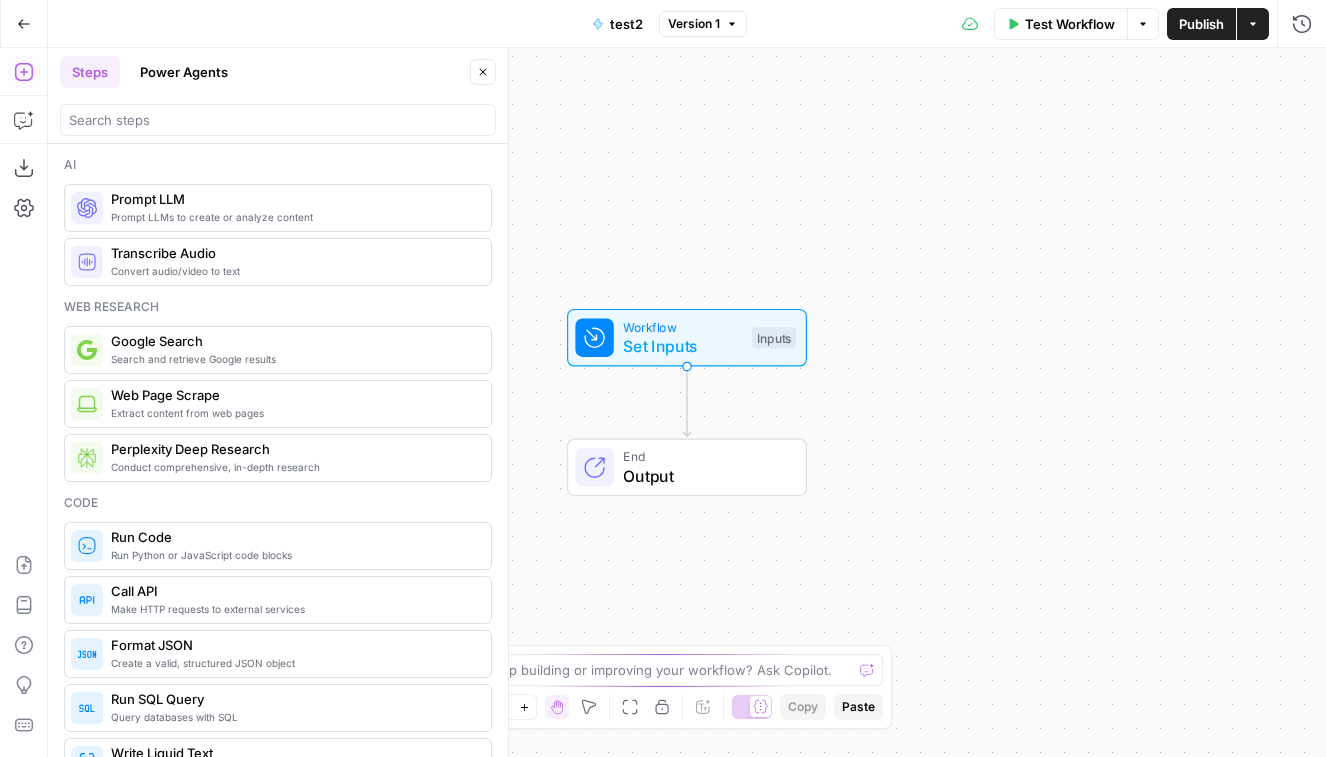 click on "Set Inputs" at bounding box center (682, 346) 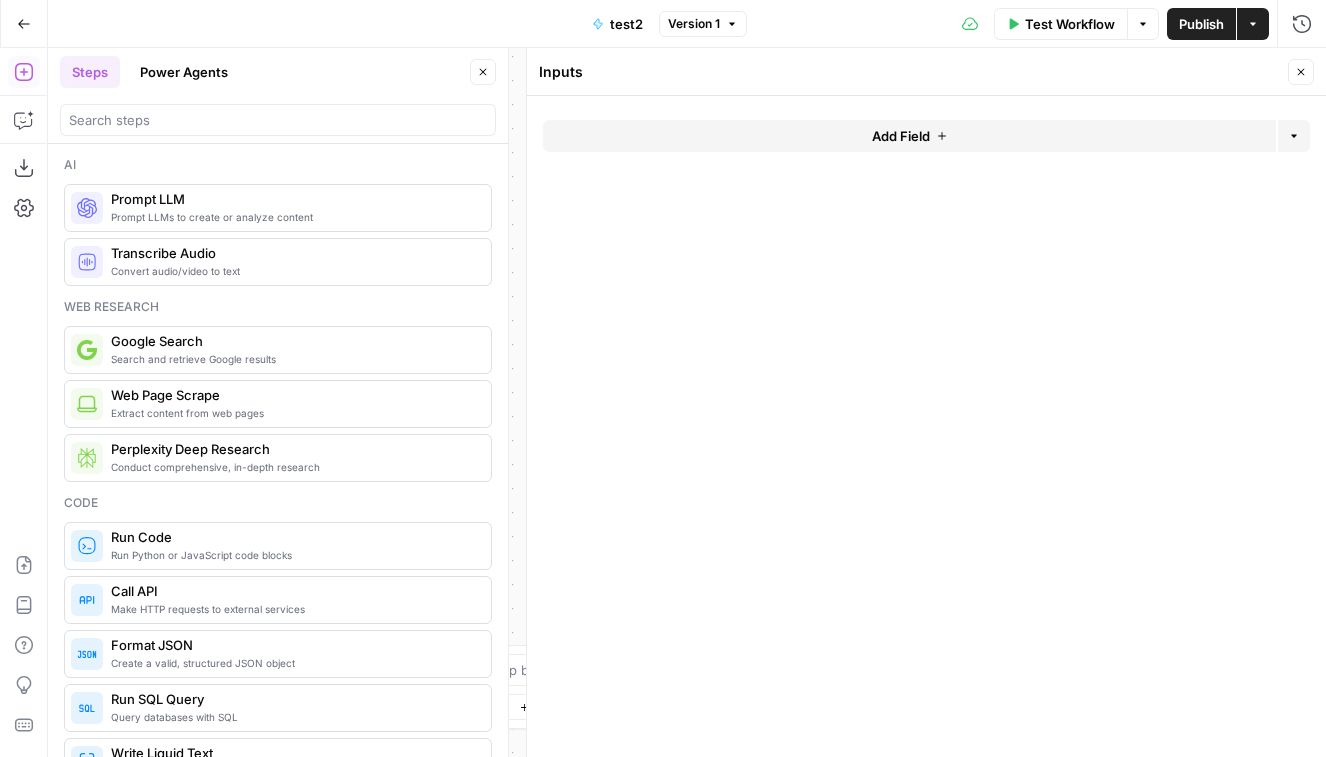 click on "Add Field" at bounding box center (901, 136) 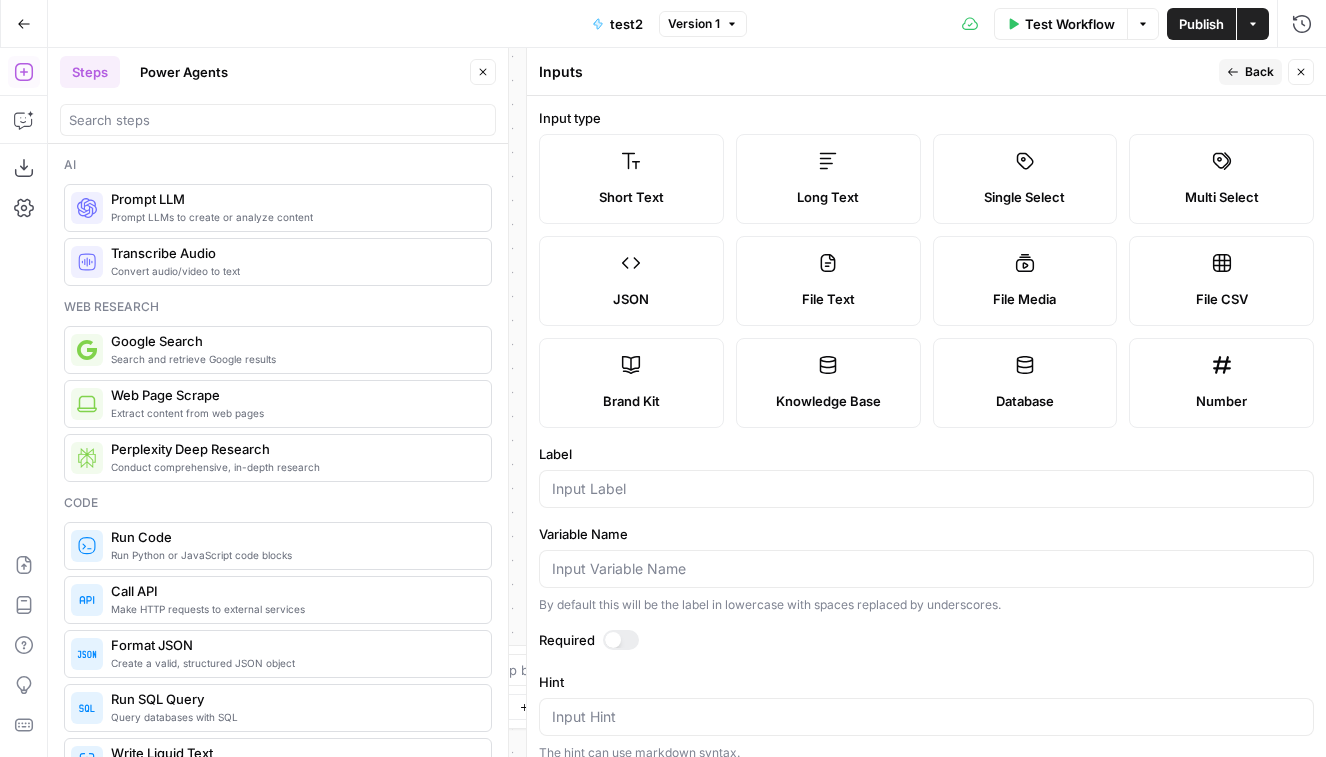click on "Brand Kit" at bounding box center (631, 383) 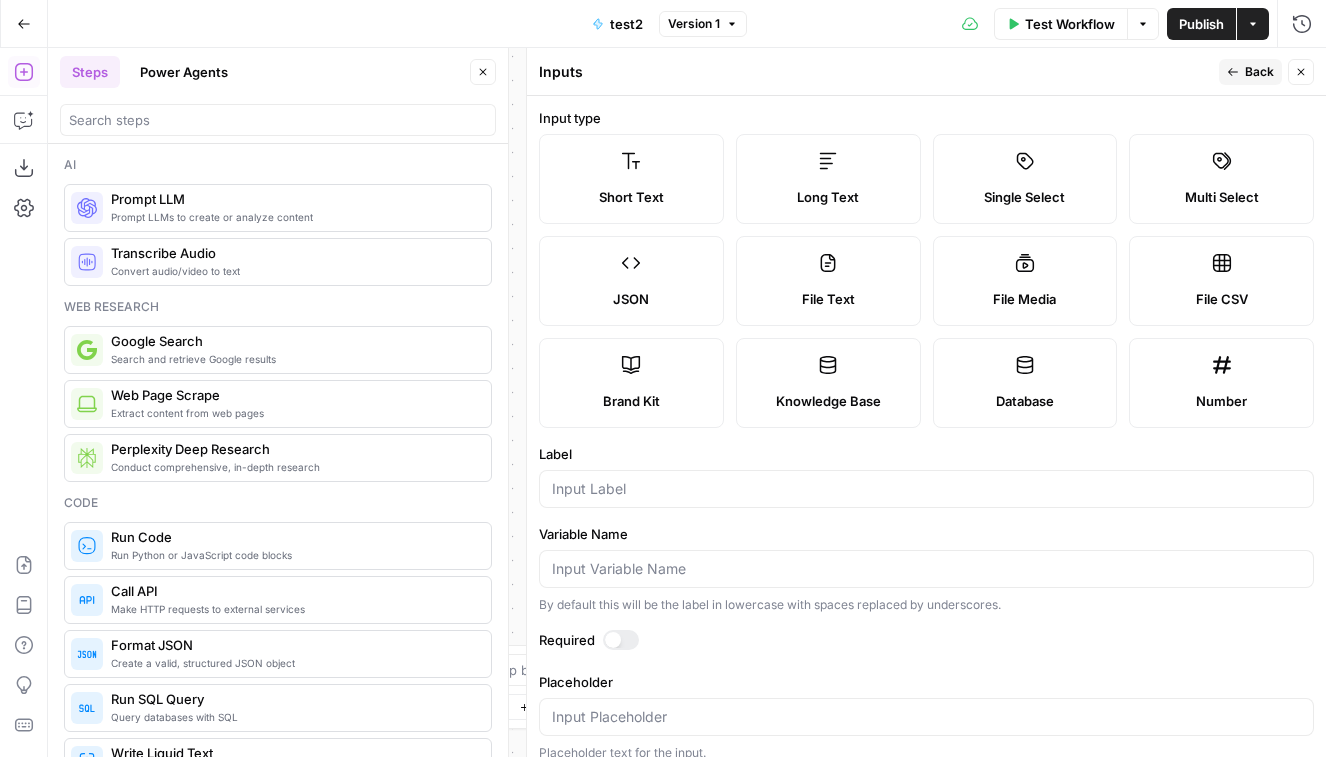 scroll, scrollTop: 17, scrollLeft: 0, axis: vertical 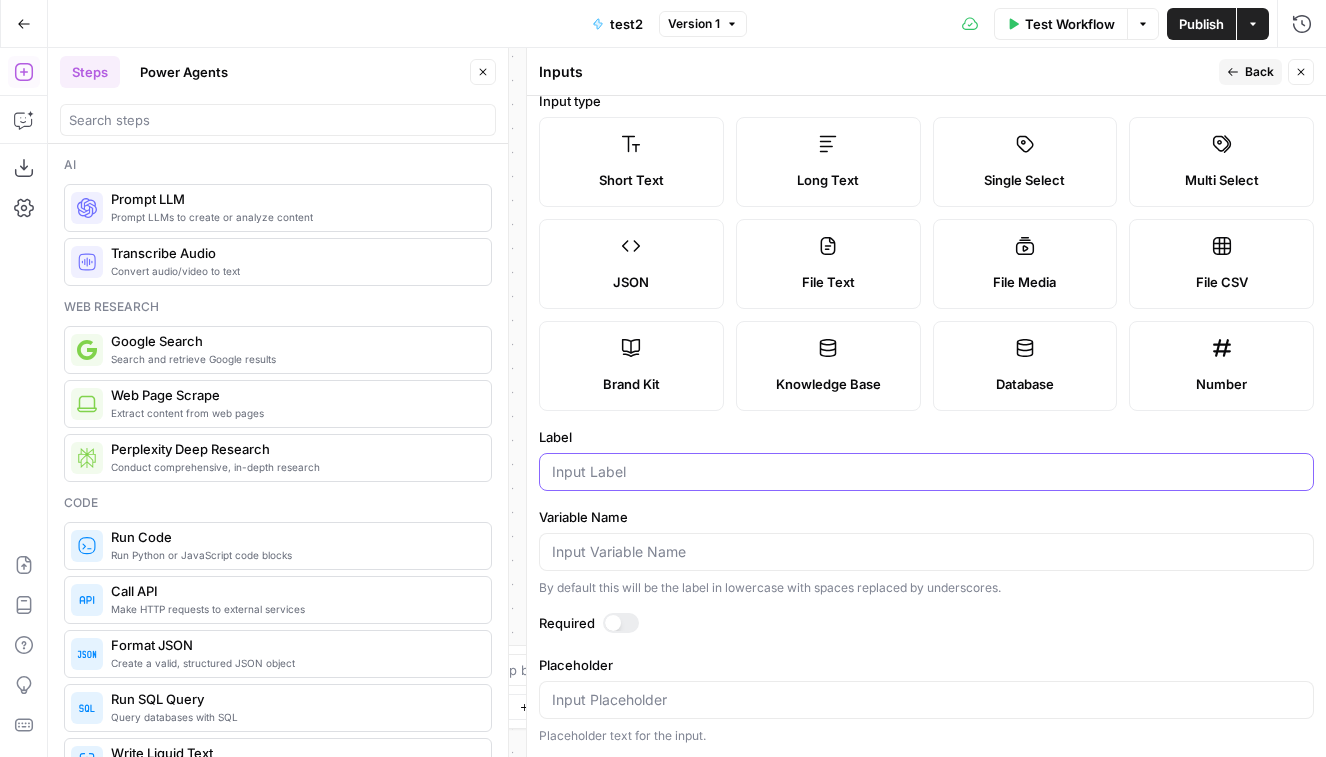 click on "Label" at bounding box center [926, 472] 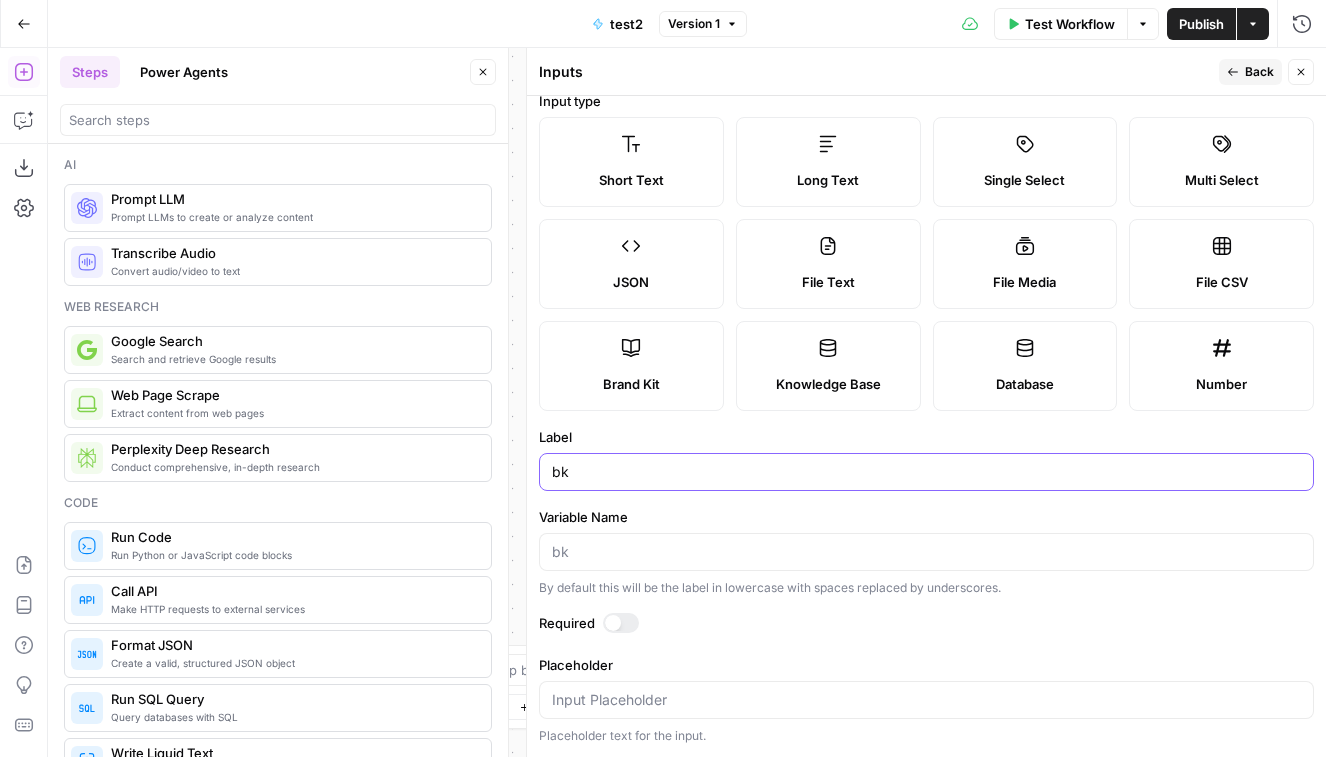type on "bk" 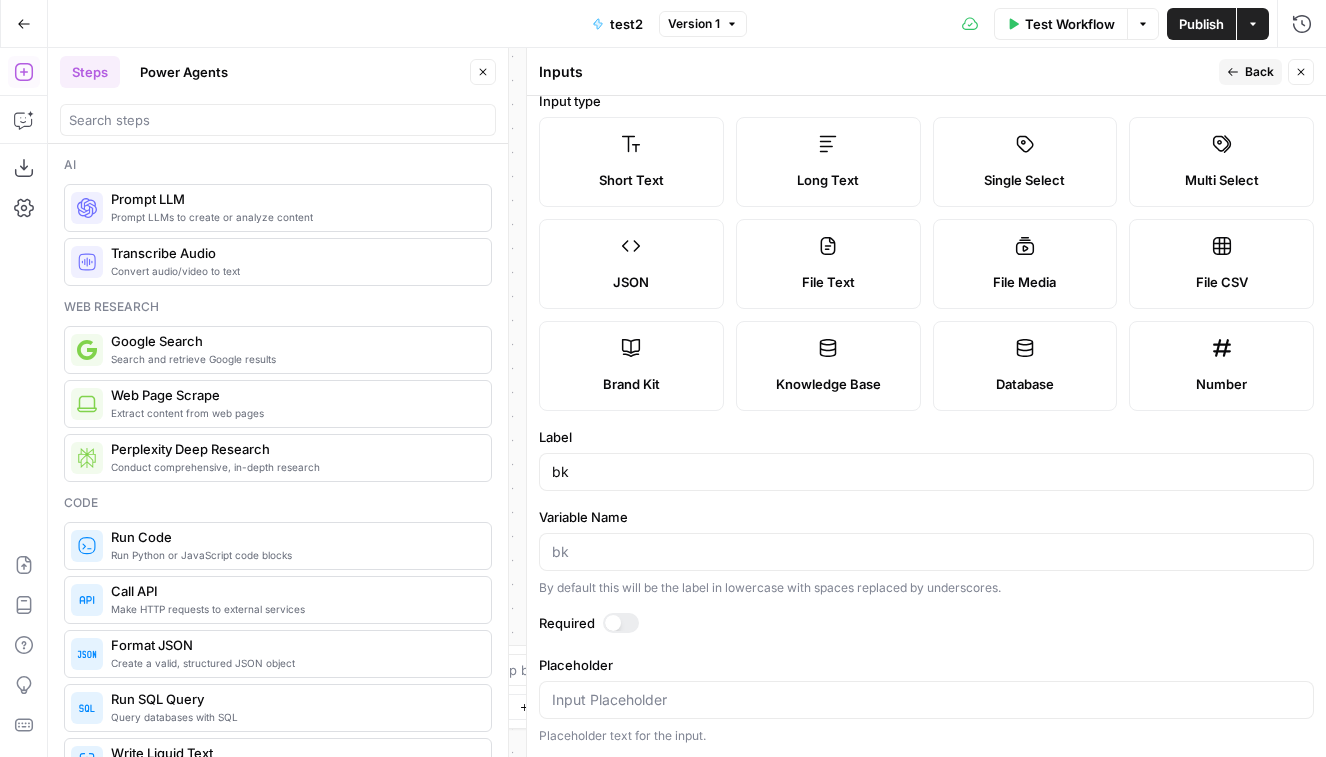 click on "Back" at bounding box center [1259, 72] 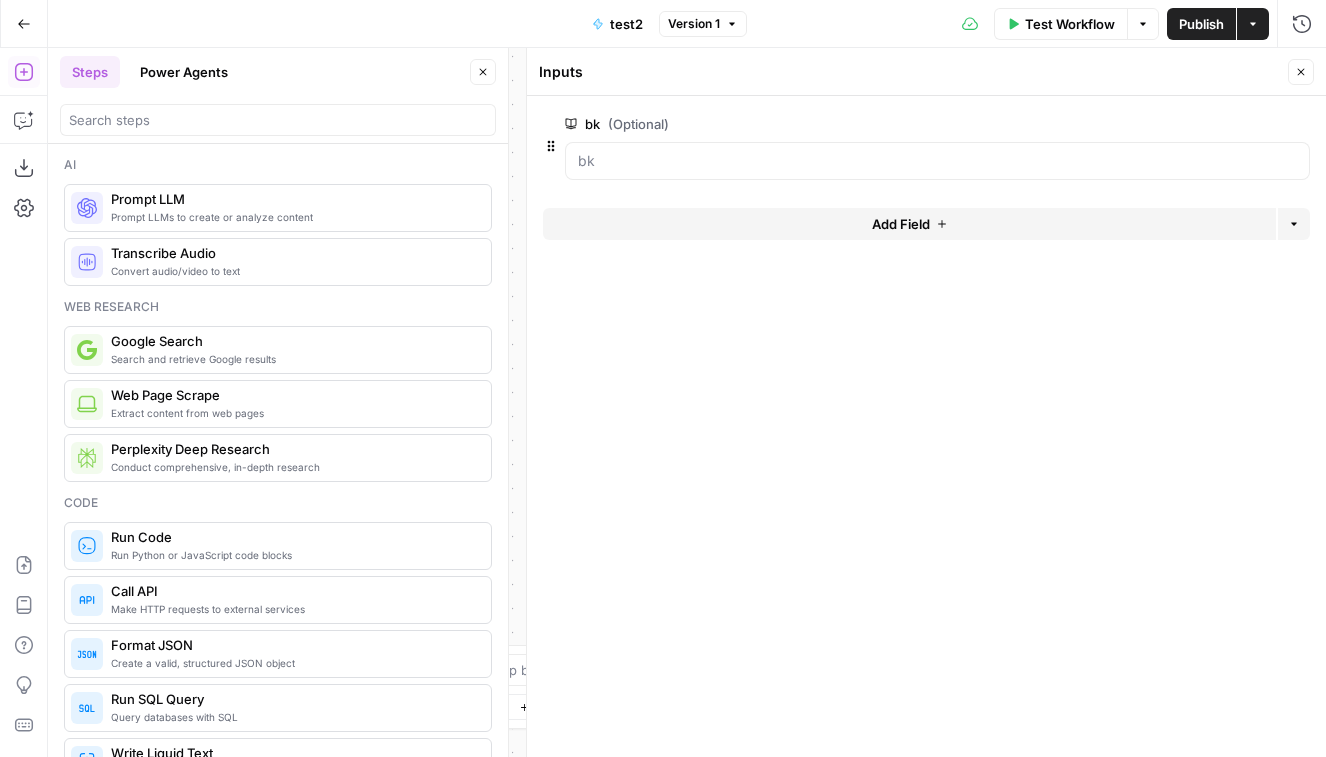 click on "Close" at bounding box center (1301, 72) 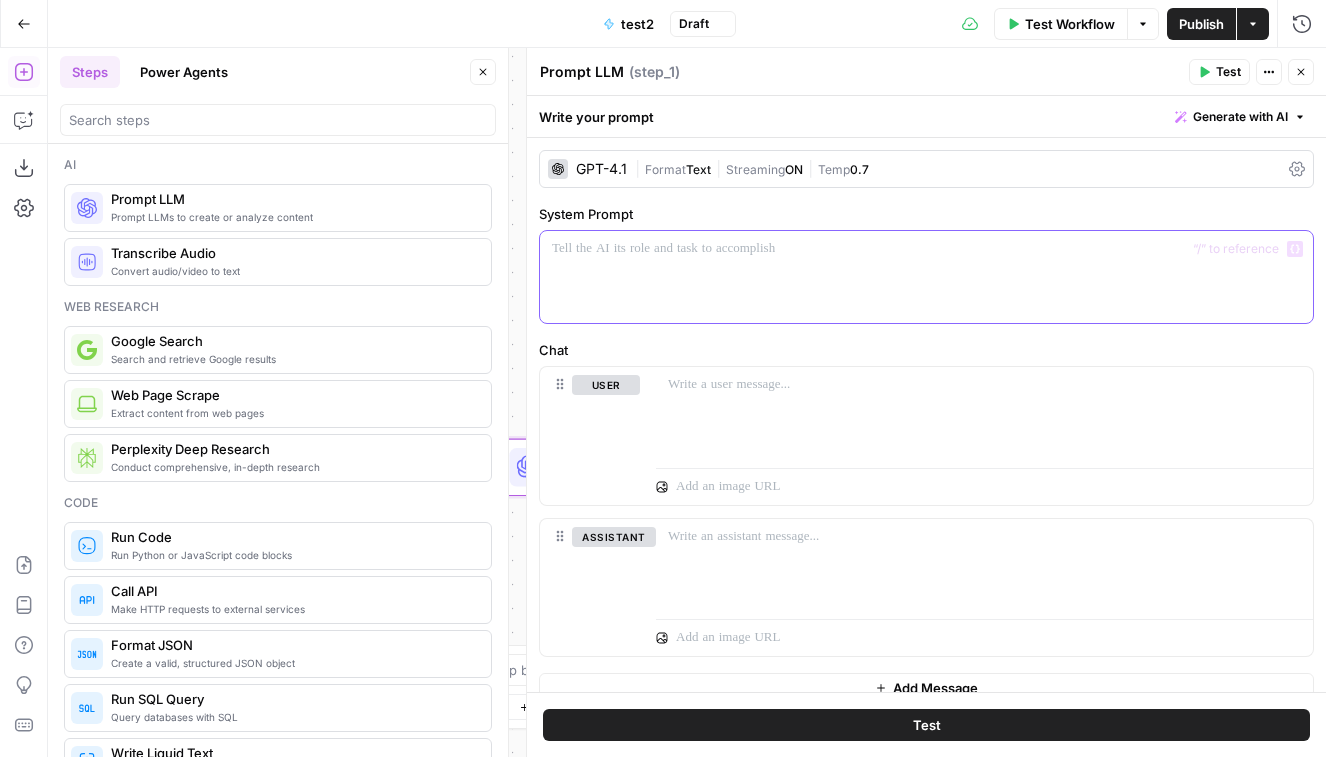 click at bounding box center [926, 277] 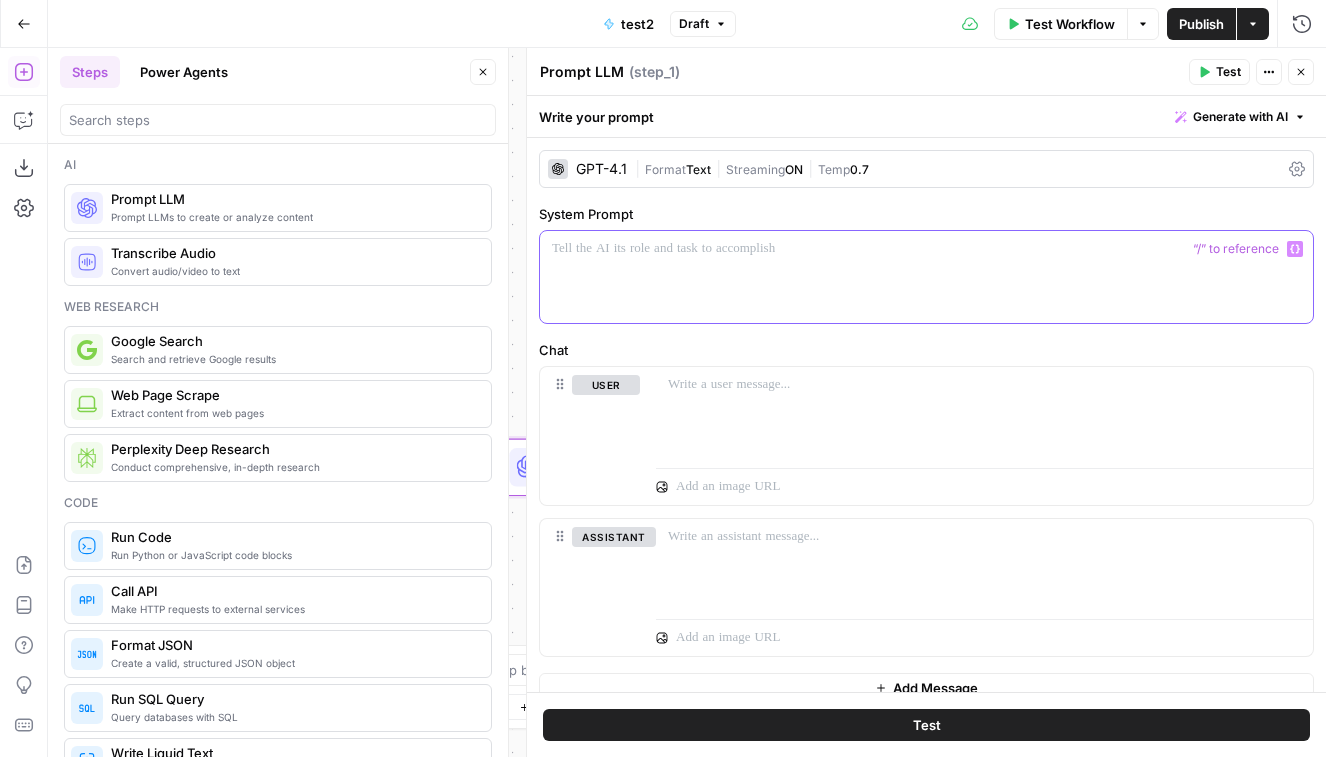 type 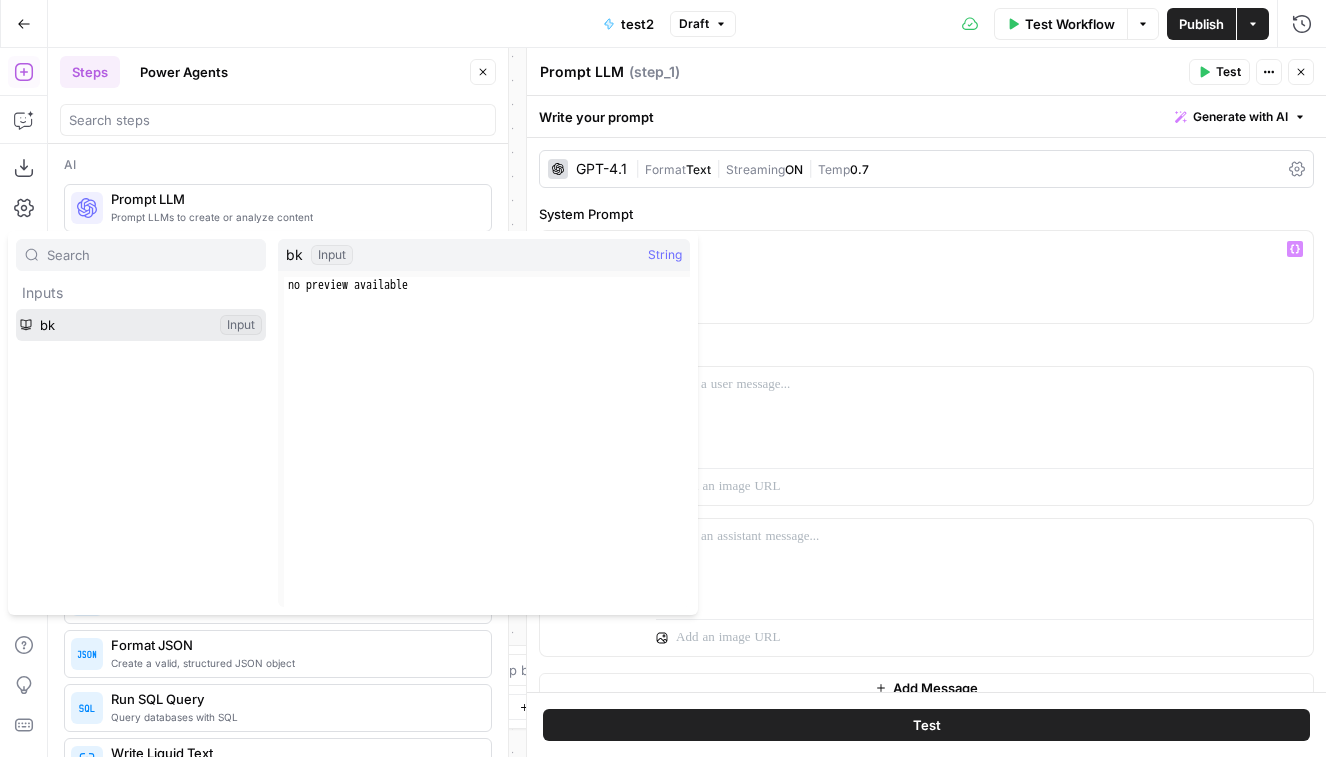 click at bounding box center (141, 325) 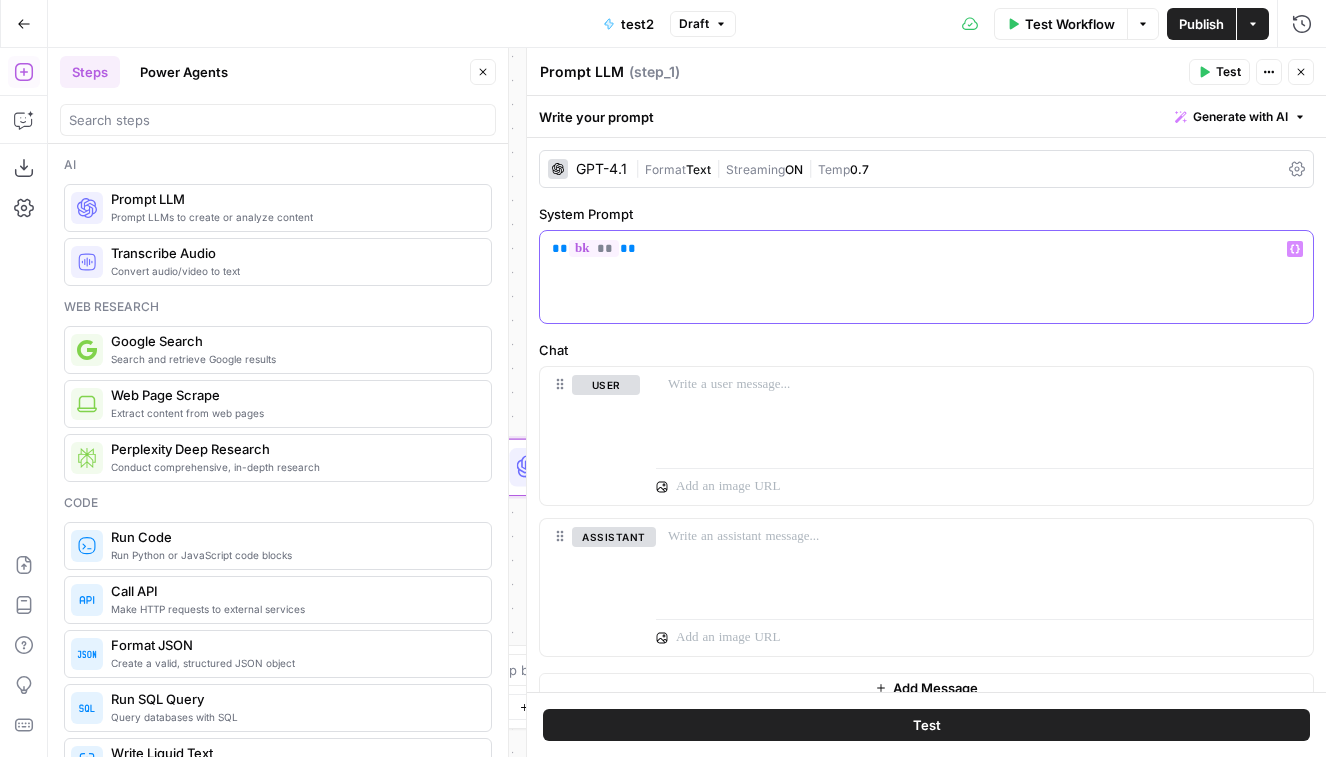 drag, startPoint x: 640, startPoint y: 246, endPoint x: 503, endPoint y: 246, distance: 137 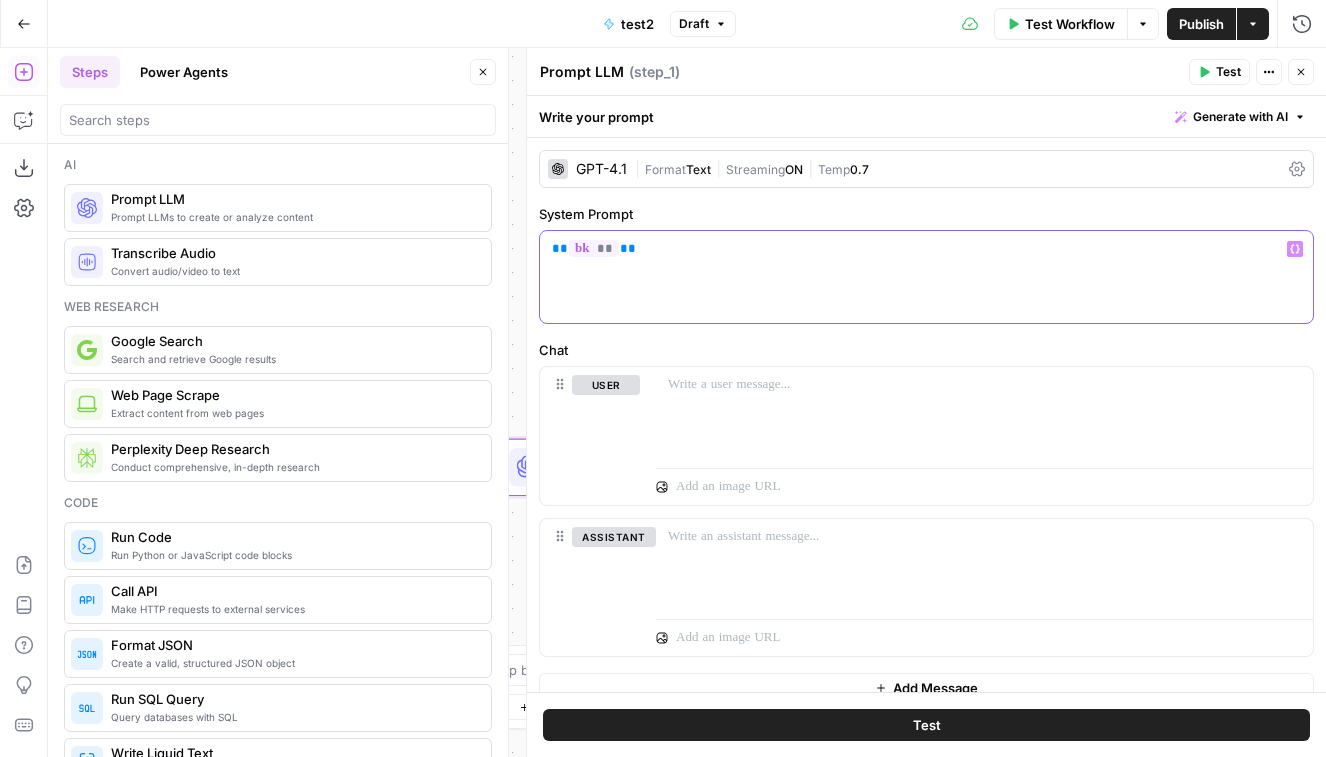 click on "HappyScribe New Home Browse Your Data Monitoring Settings Recent Grids New grid New Grid Write Informational Article Refresh Article Content Recent Workflows New Workflow Custom Workflow Internal Links publish to CMS AirOps Academy What's new?
5
Help + Support Go Back test2 Draft Test Workflow Options Publish Actions Run History Add Steps Copilot Download as JSON Settings Import JSON AirOps Academy Help Give Feedback Shortcuts Workflow Set Inputs Inputs LLM · GPT-4.1 Prompt LLM Step 1 End Output Press enter or space to select a node. You can then use the arrow keys to move the node around.  Press delete to remove it and escape to cancel.   Press enter or space to select an edge. You can then press delete to remove it or escape to cancel. Oops! Your window is too small AirOps is currently only supported on desktop devices. Please switch to access. Go Back
Steps Power Agents Close Ai Prompt LLM  Code Flow" at bounding box center (663, 378) 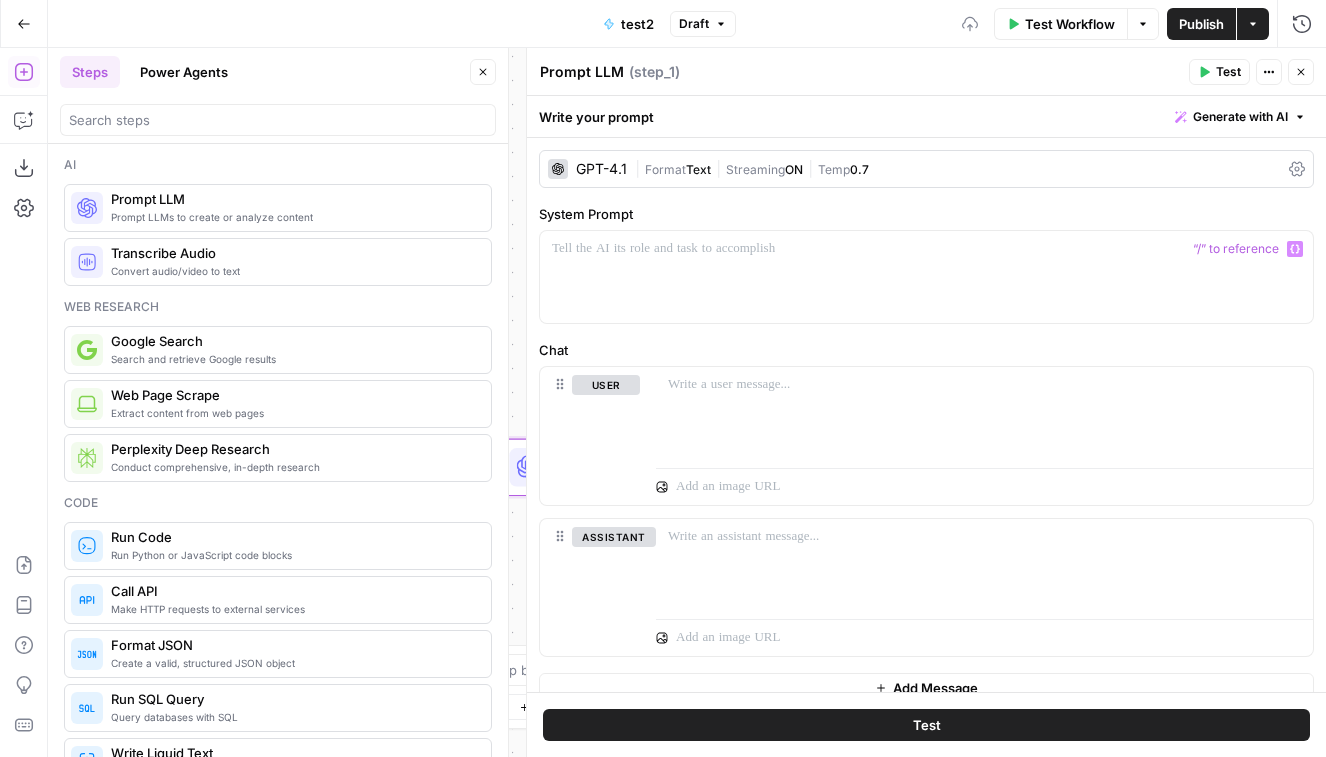 click 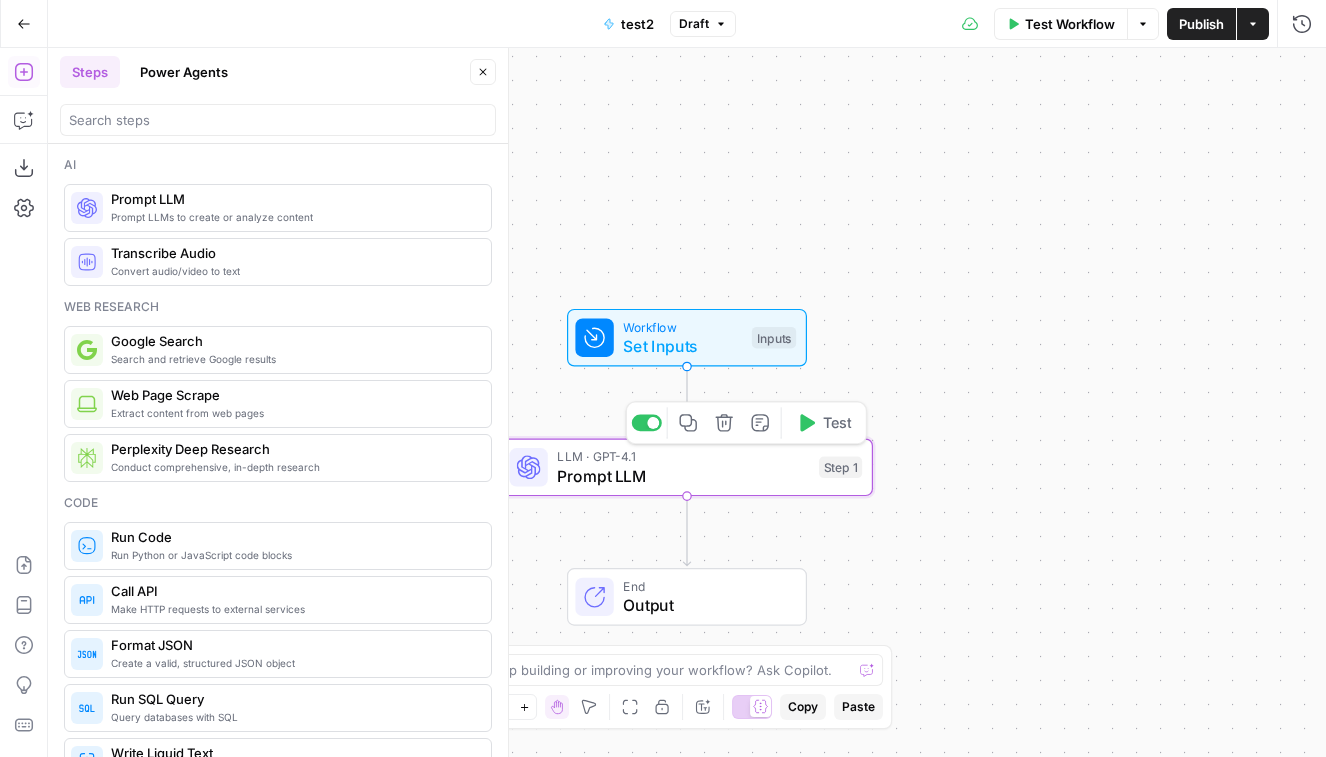 click 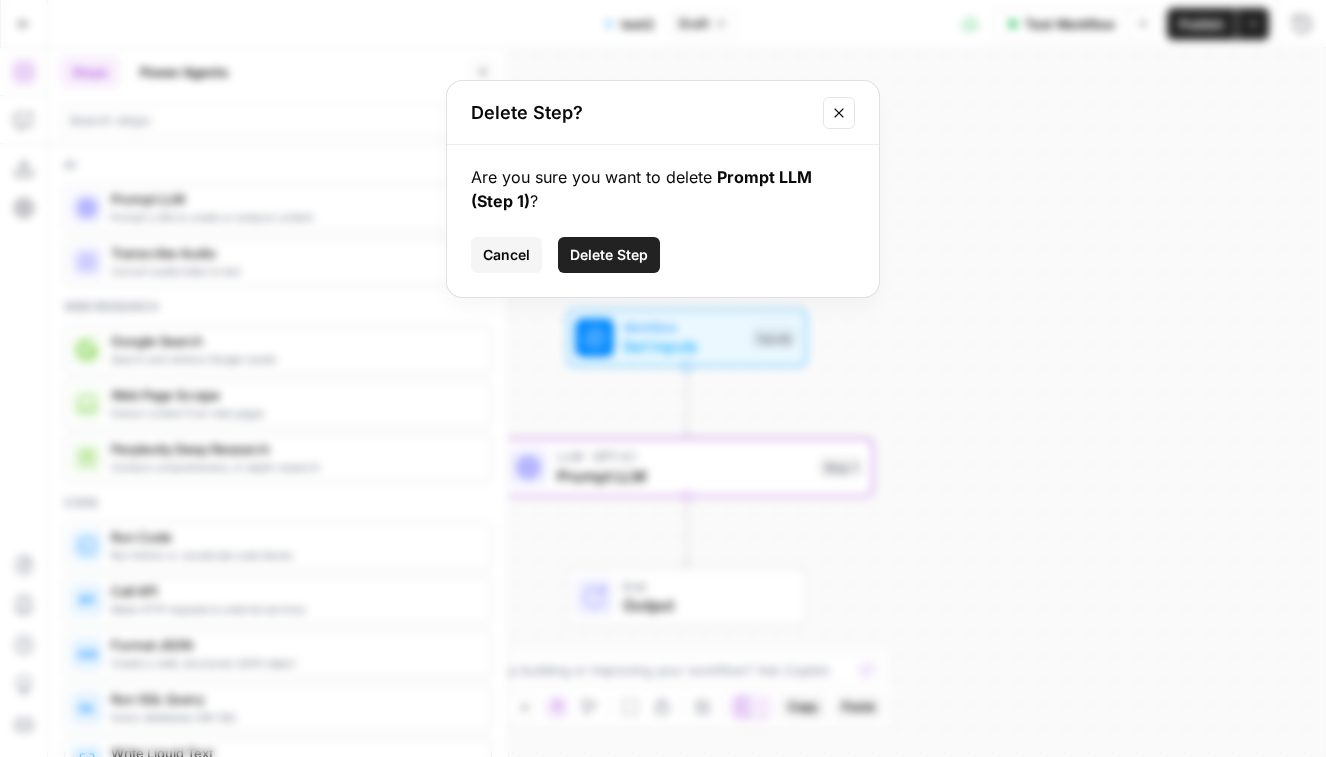 click on "Delete Step" at bounding box center [609, 255] 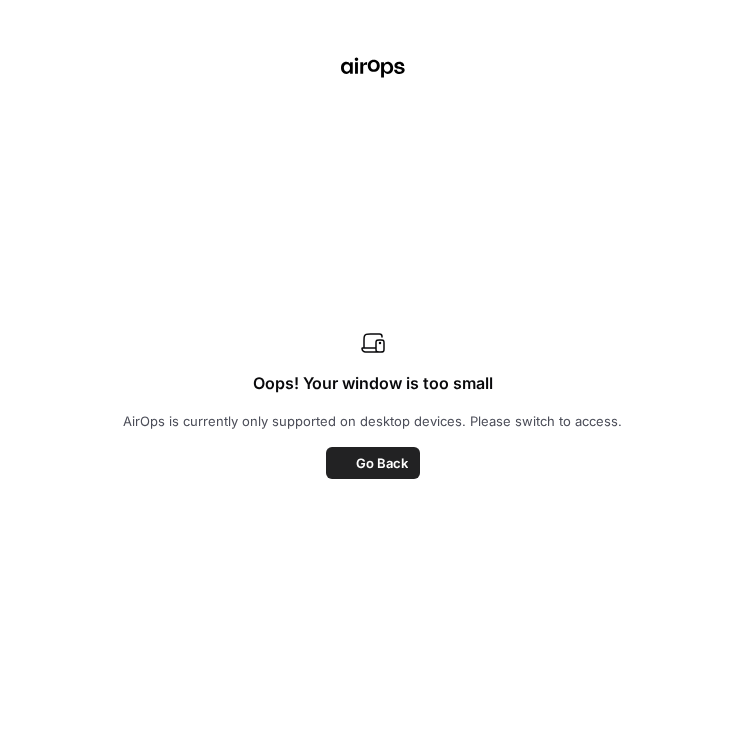 scroll, scrollTop: 0, scrollLeft: 0, axis: both 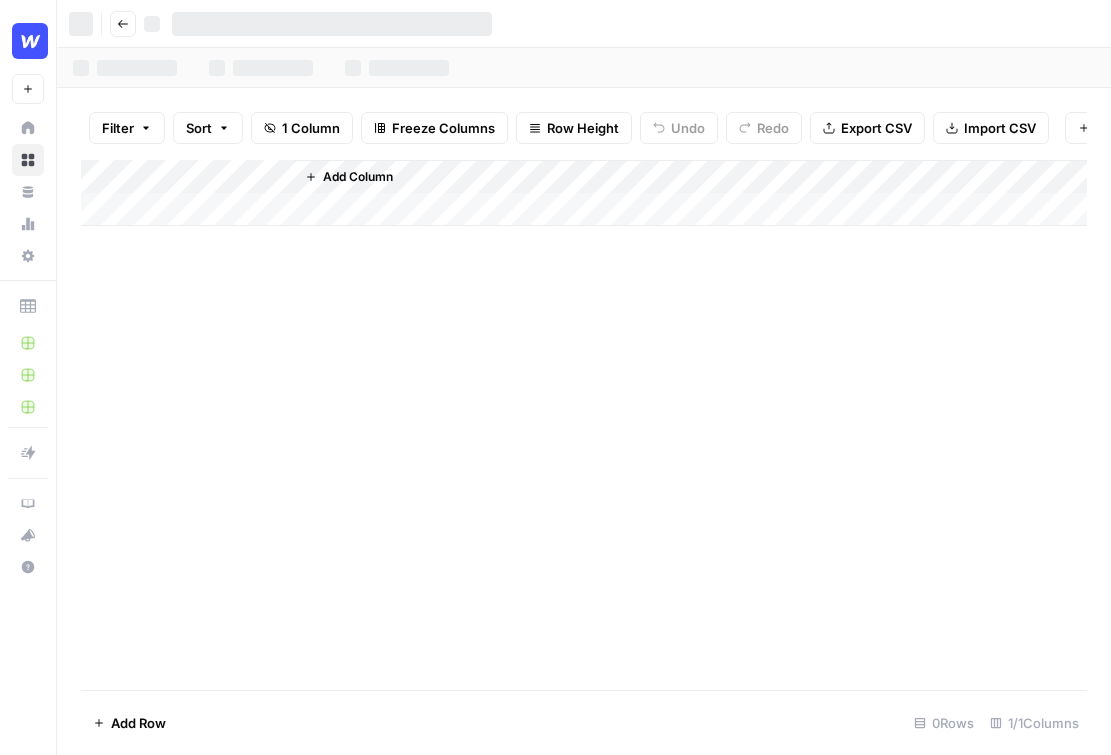 click 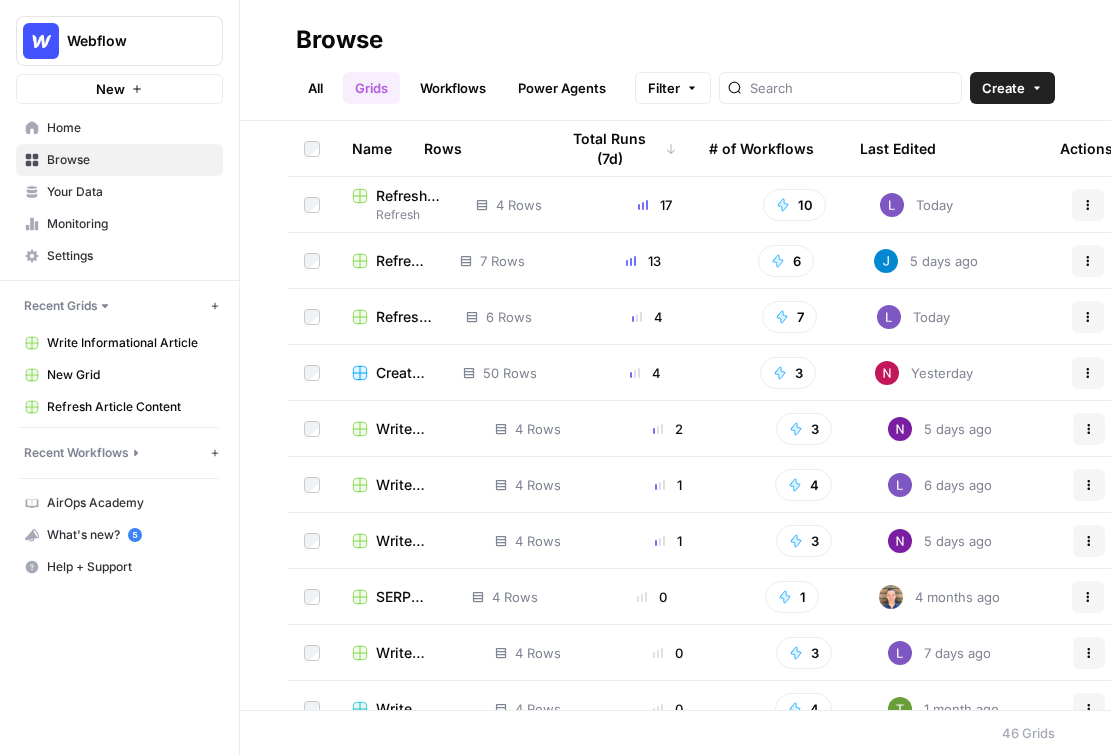 click on "Refresh" at bounding box center [398, 215] 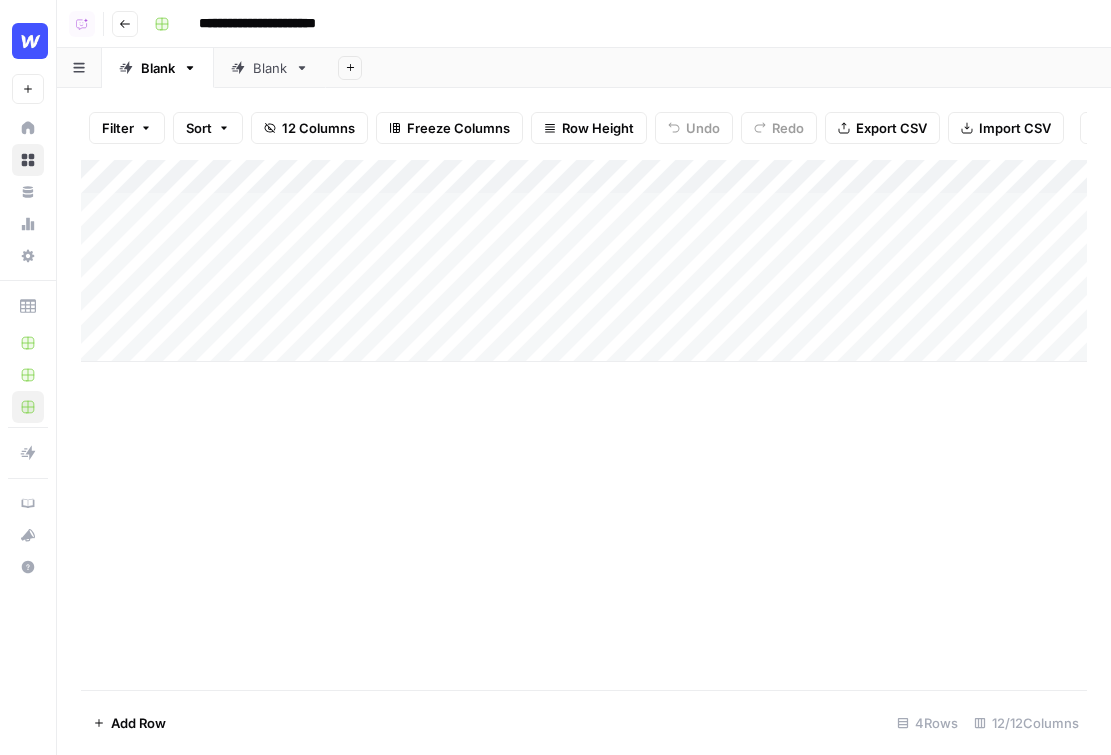 click 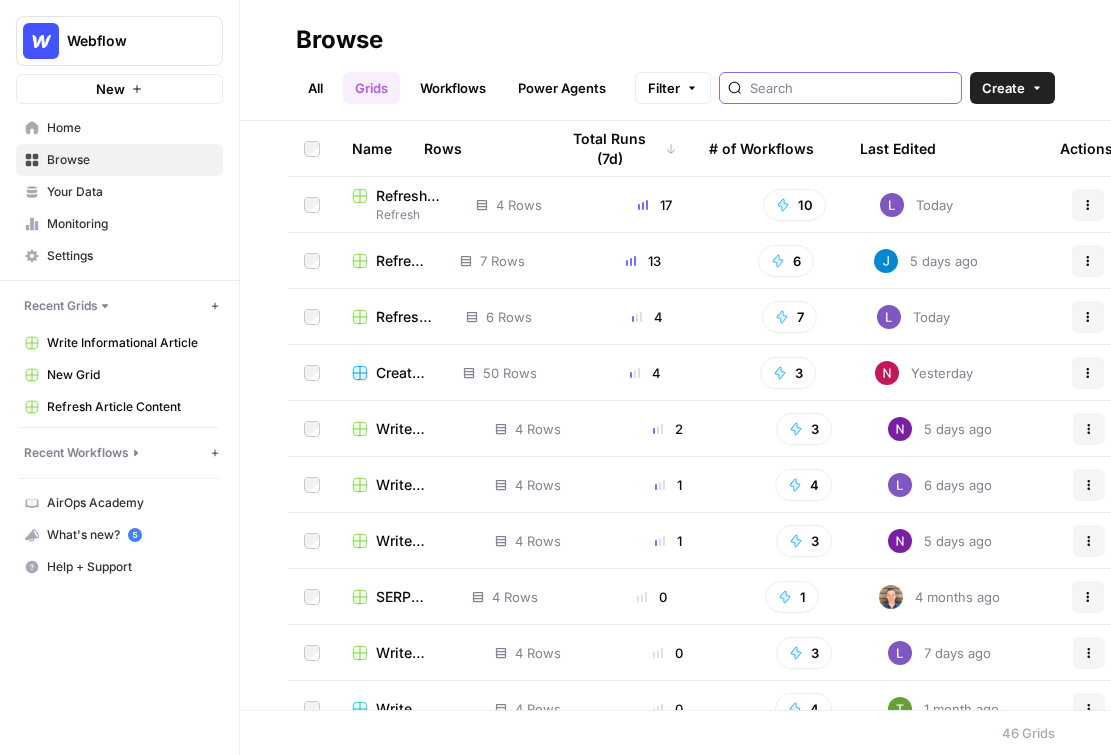 click at bounding box center [851, 88] 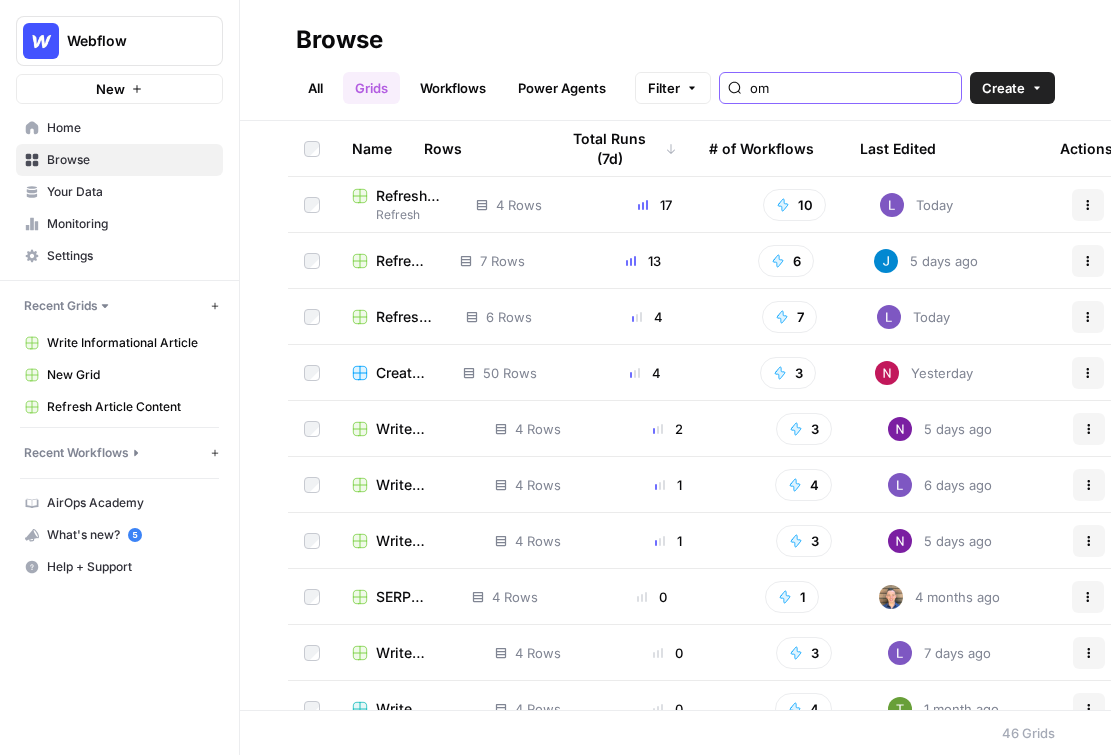 type on "o" 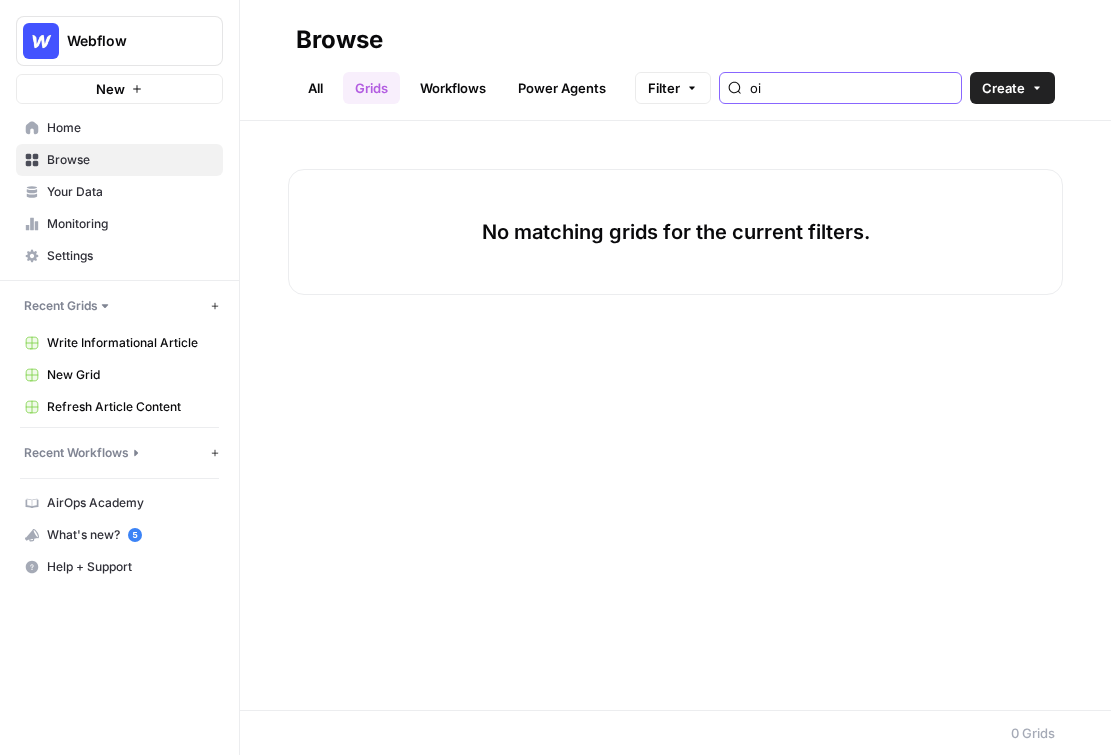 type on "o" 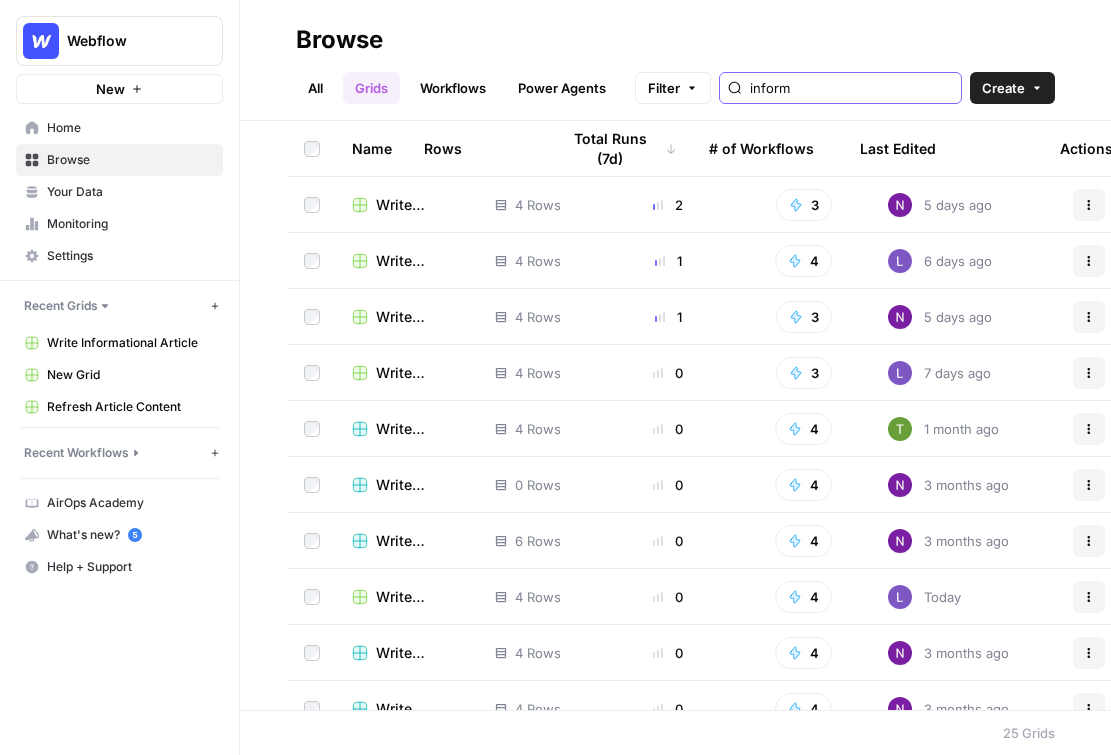 type on "inform" 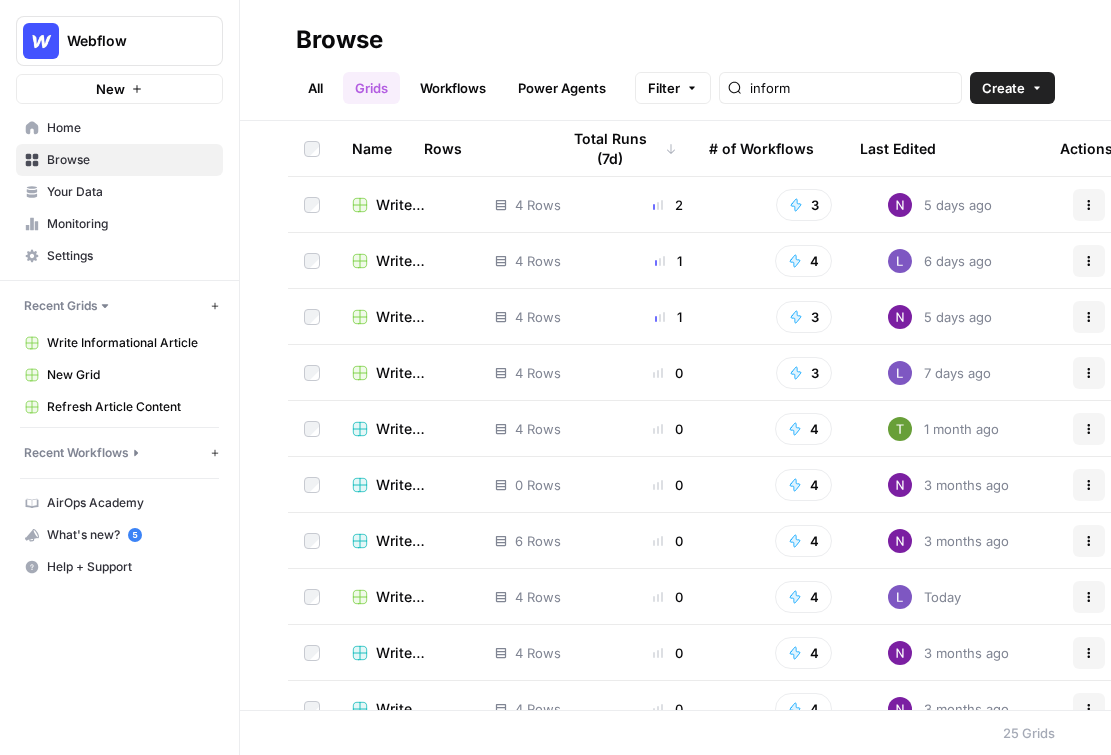 click on "Write Informational Article" at bounding box center [419, 205] 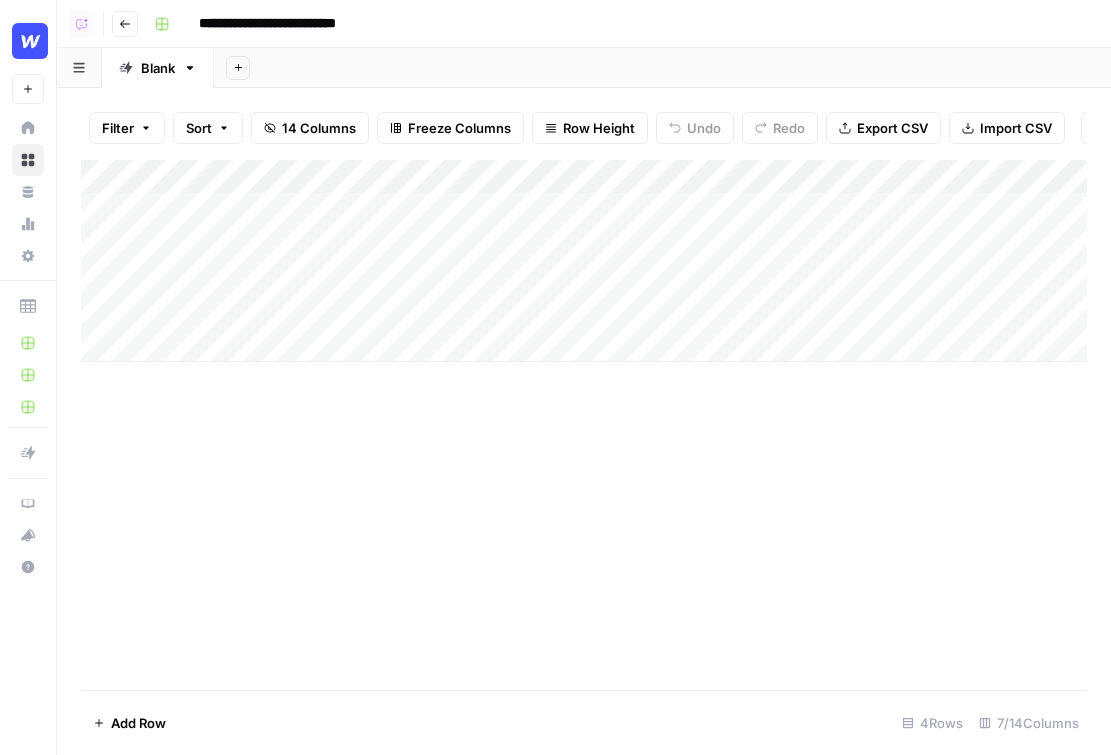 click 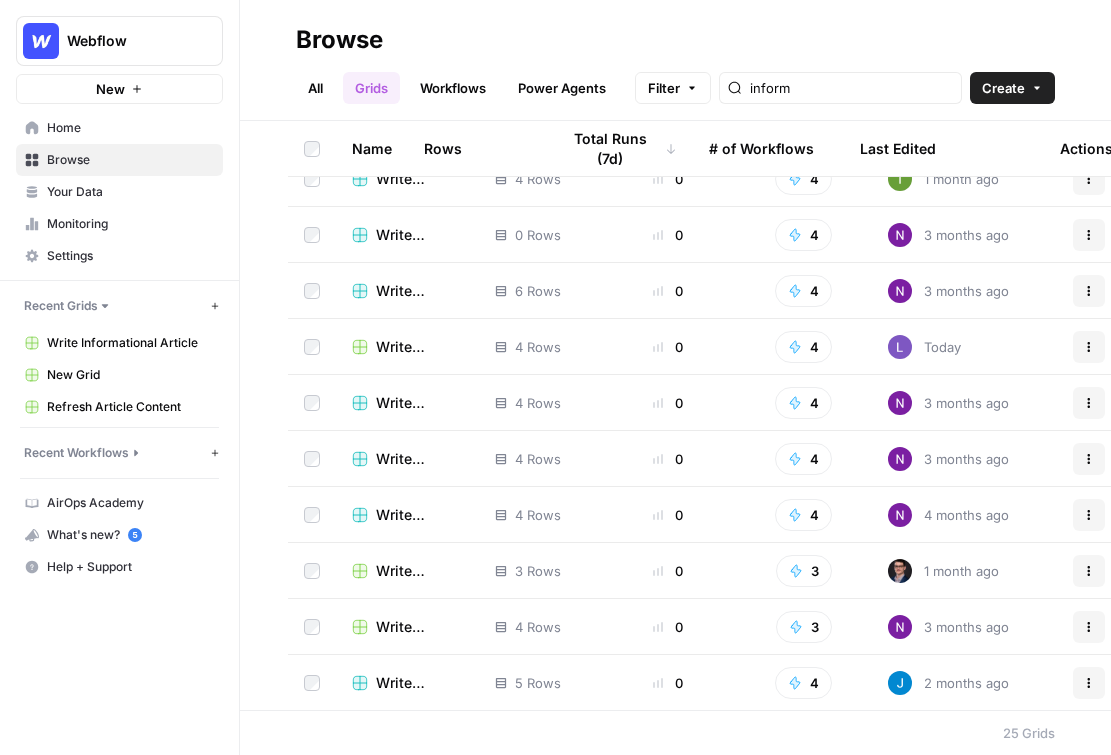 scroll, scrollTop: 0, scrollLeft: 0, axis: both 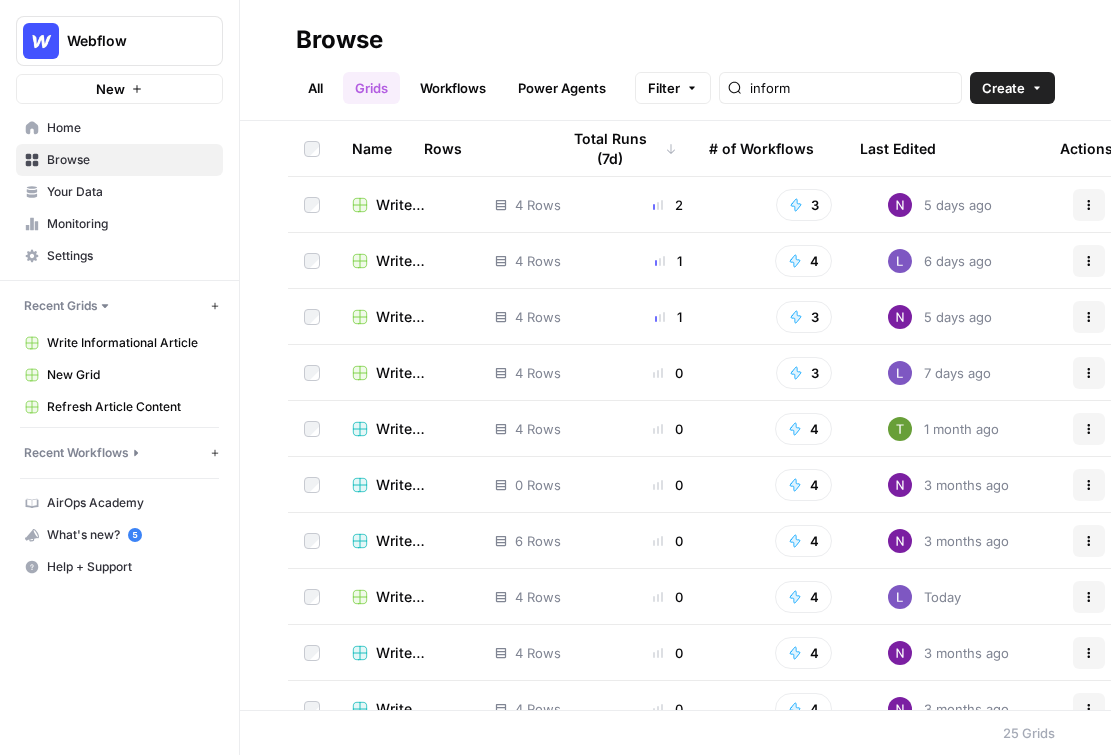 click on "Write Informational Article" at bounding box center (419, 261) 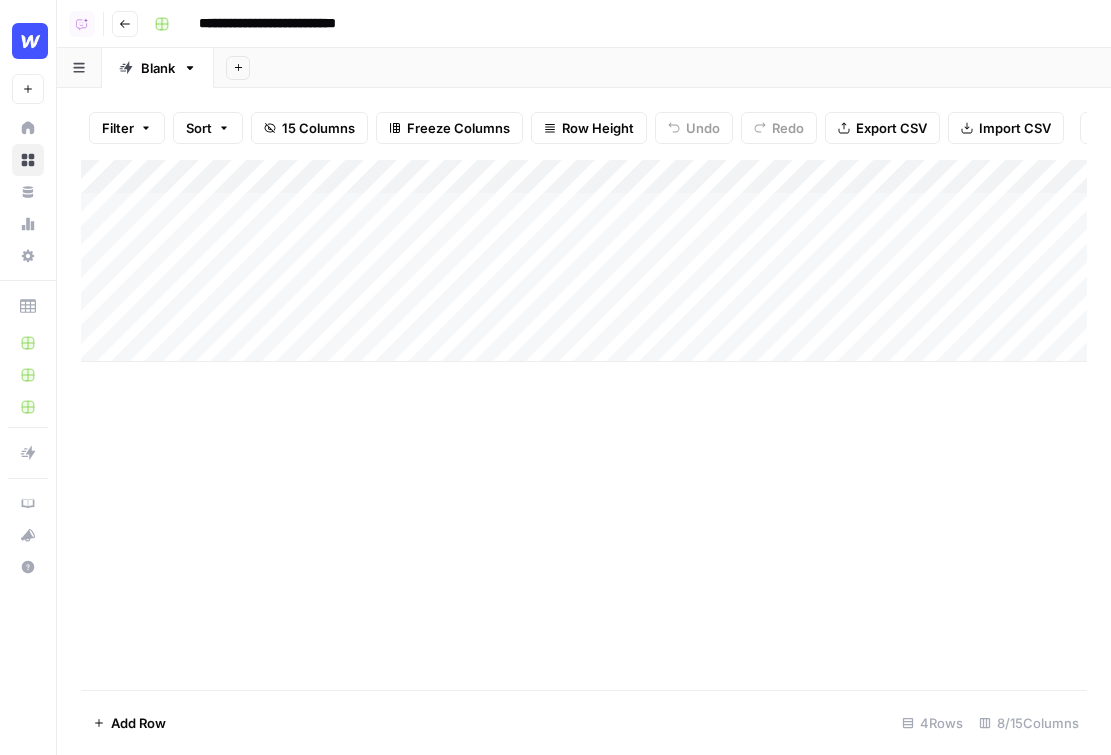 click 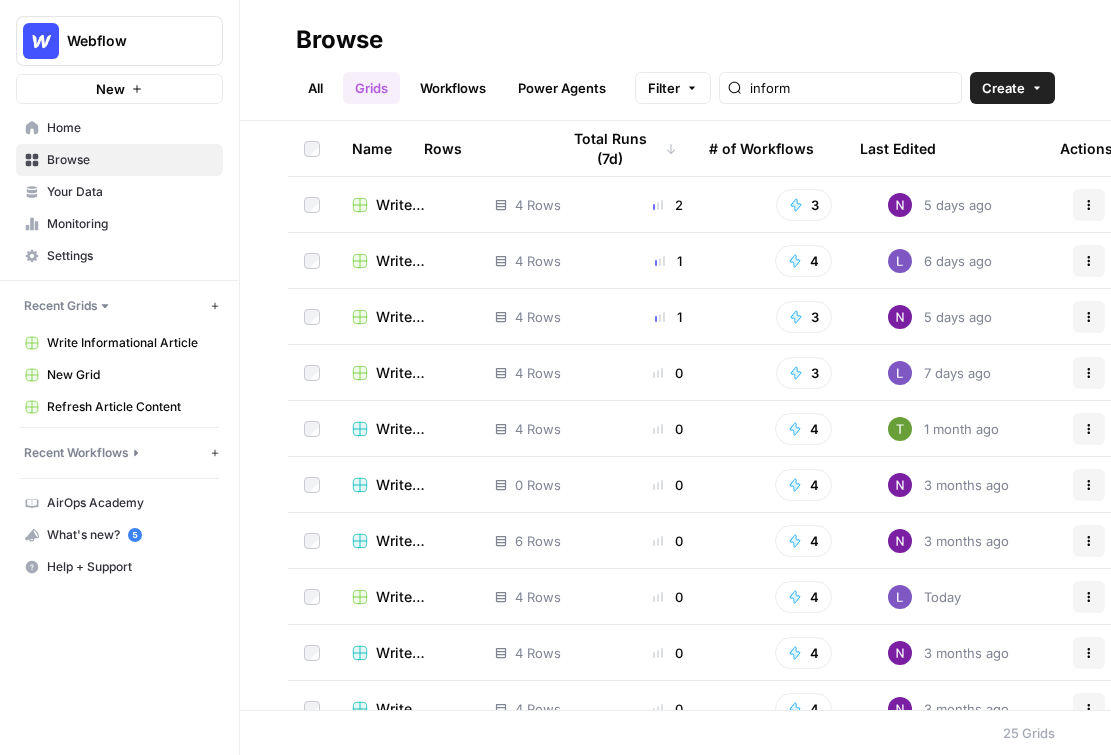 click on "Write Informational Articles" at bounding box center (419, 485) 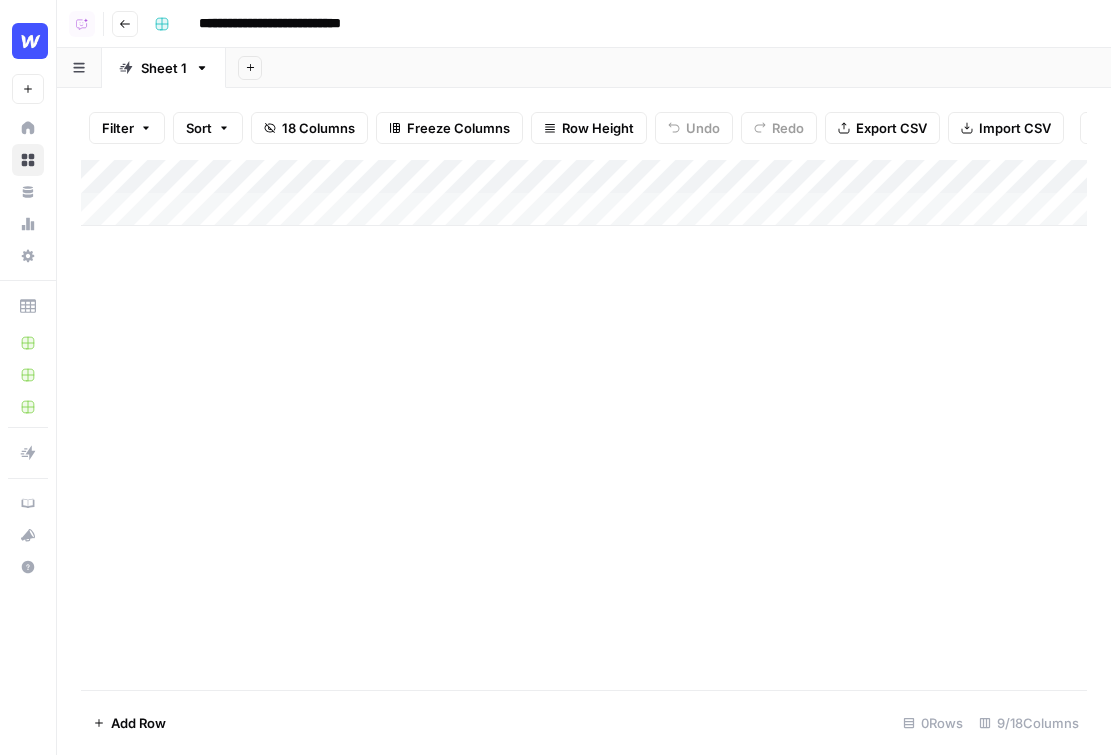 click on "Go back" at bounding box center [125, 24] 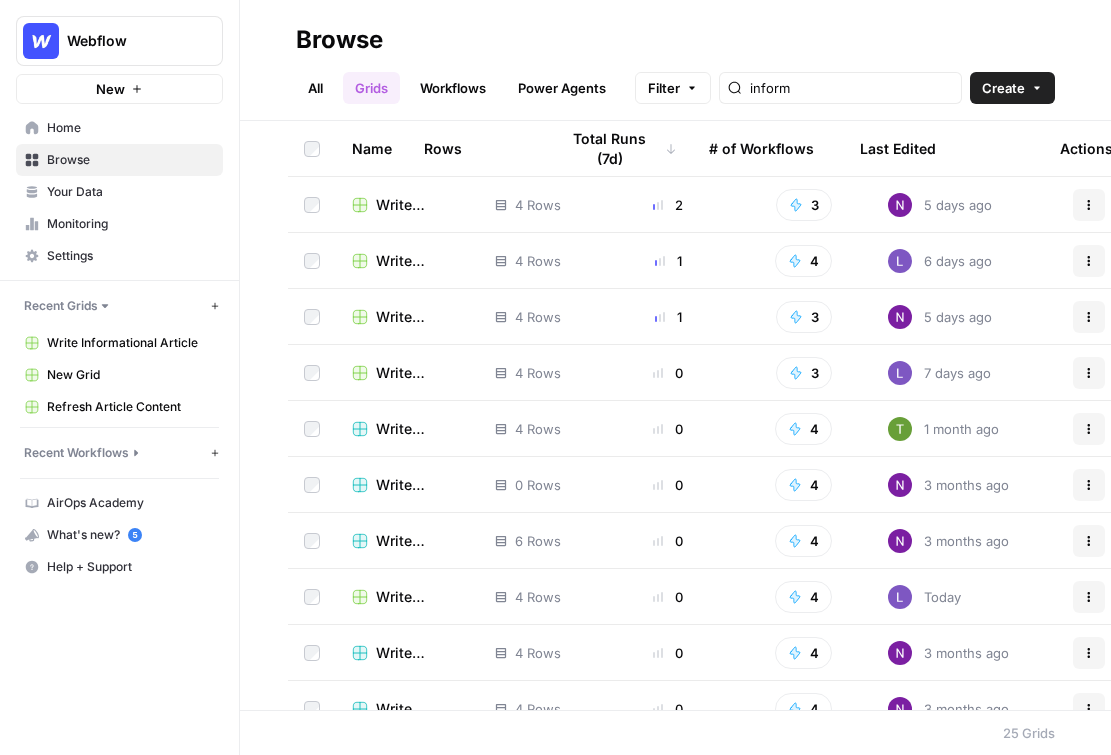 click on "Write Informational Articles" at bounding box center (419, 429) 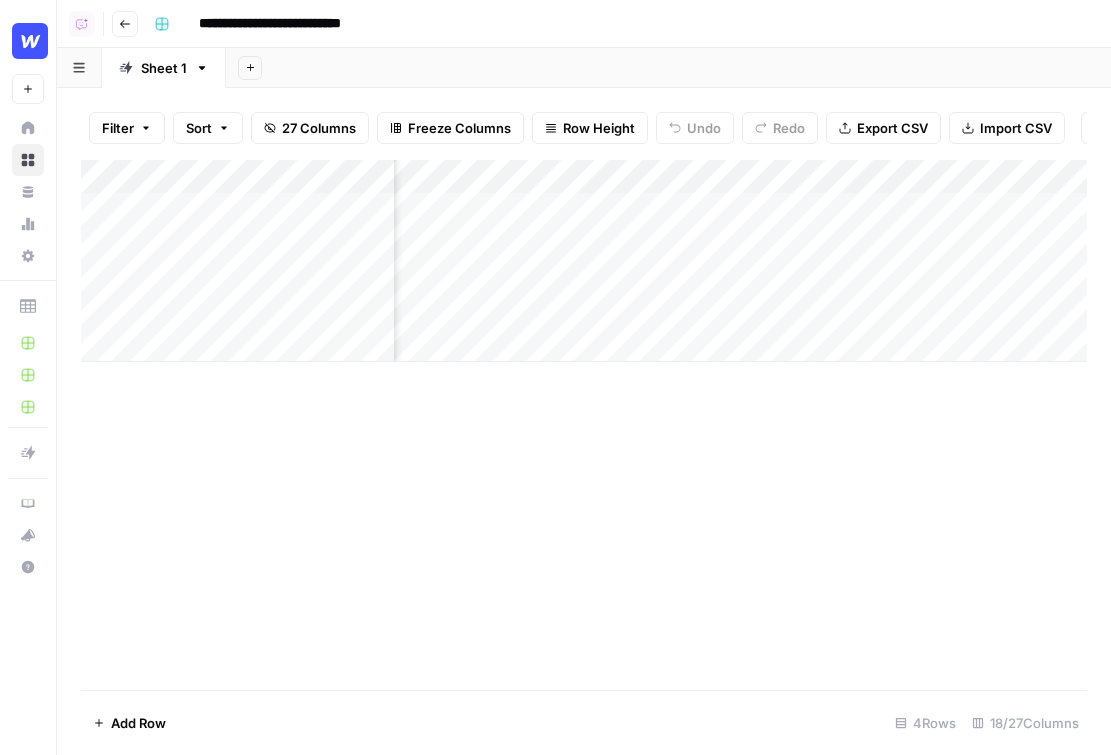 scroll, scrollTop: 0, scrollLeft: 0, axis: both 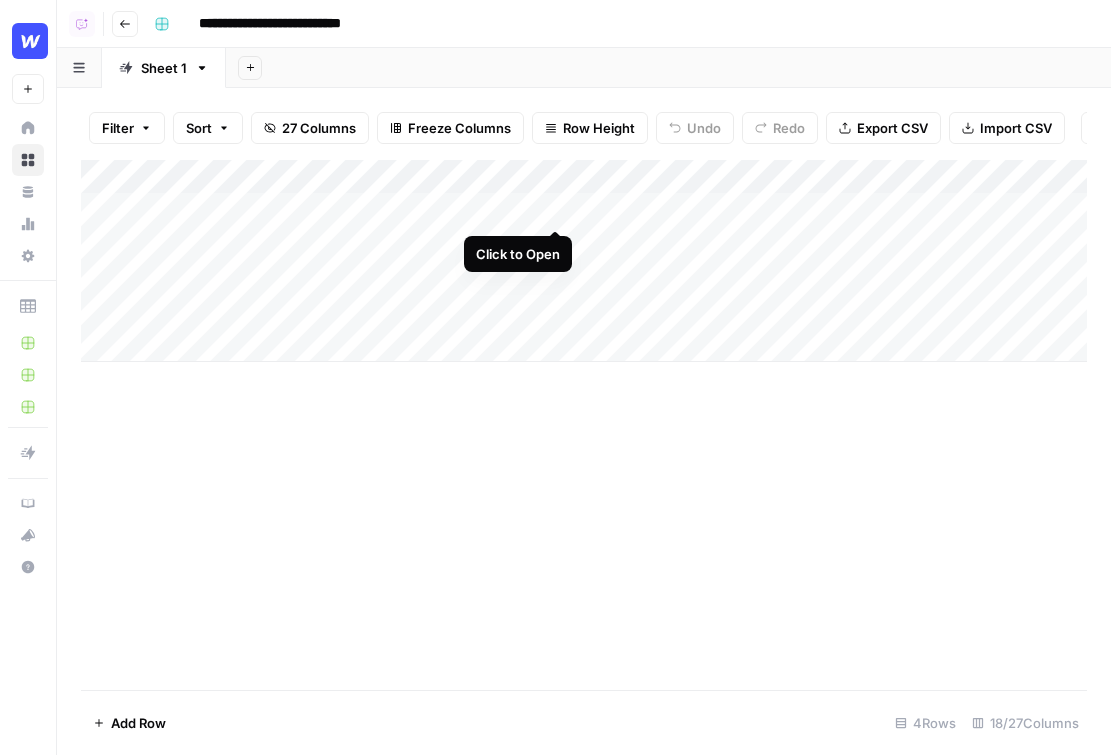 click on "Add Column" at bounding box center (584, 261) 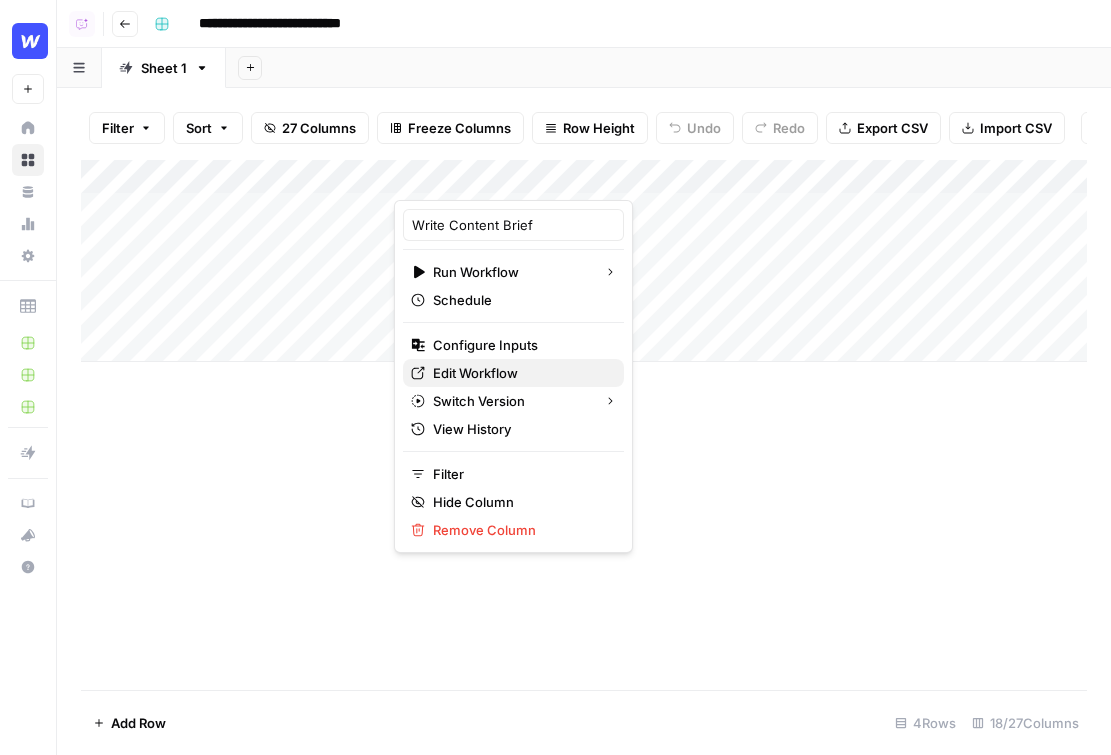 click on "Edit Workflow" at bounding box center (520, 373) 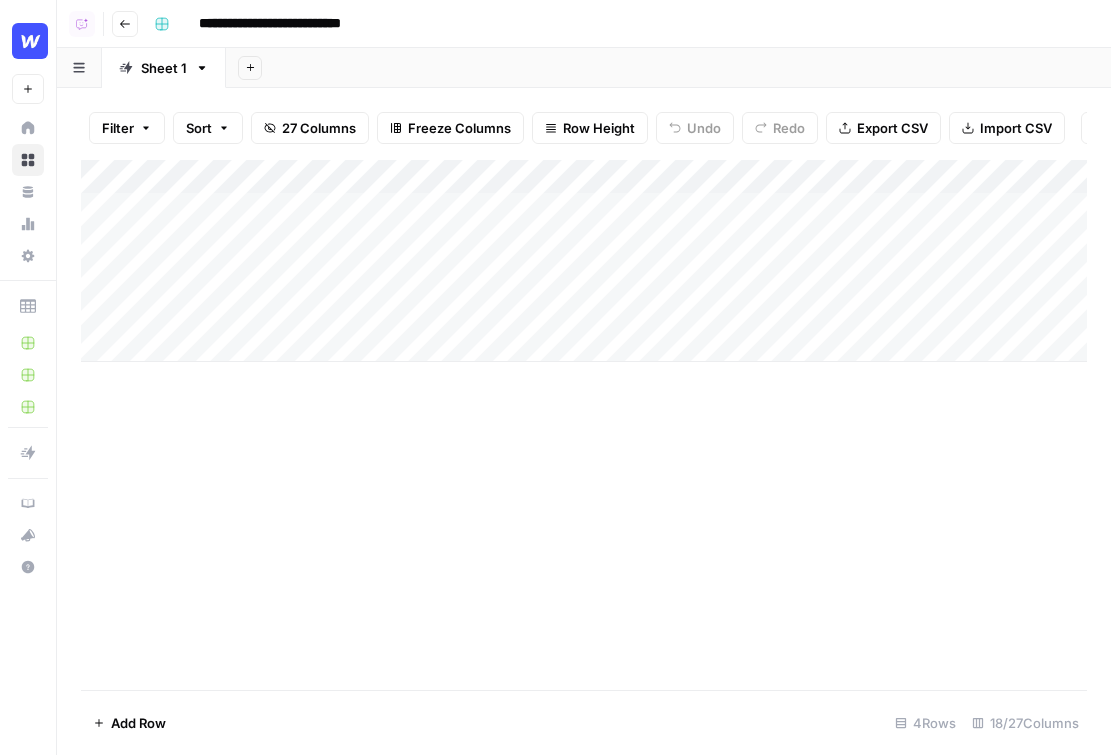 click 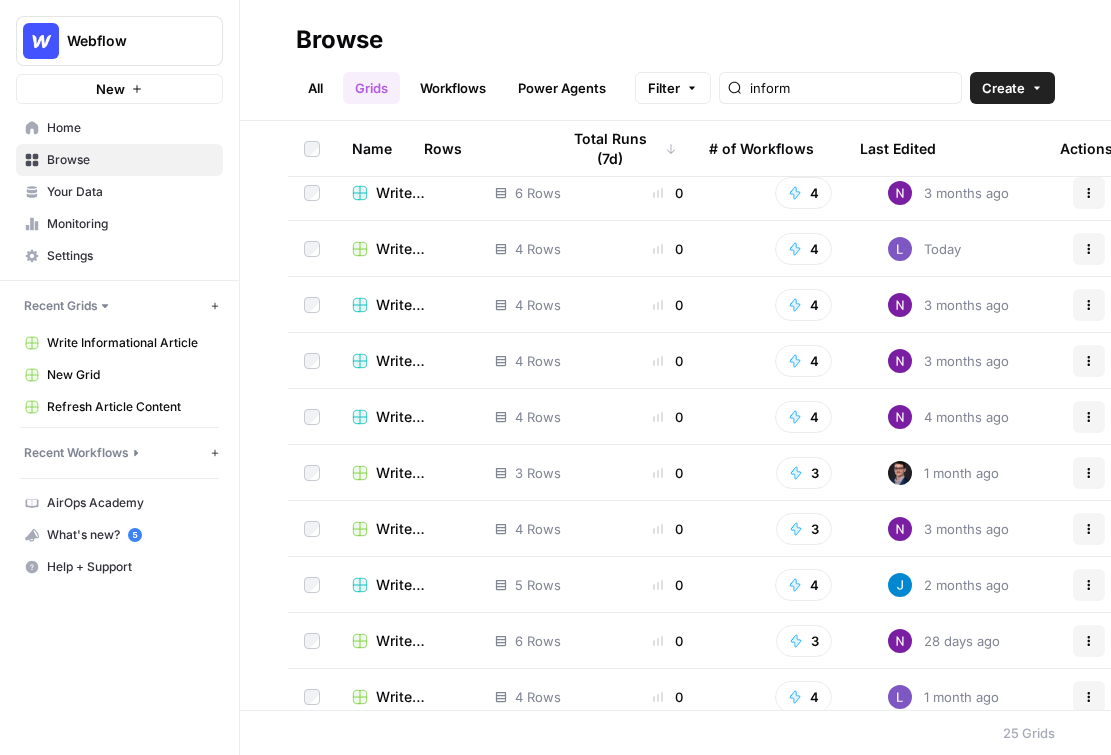 scroll, scrollTop: 398, scrollLeft: 0, axis: vertical 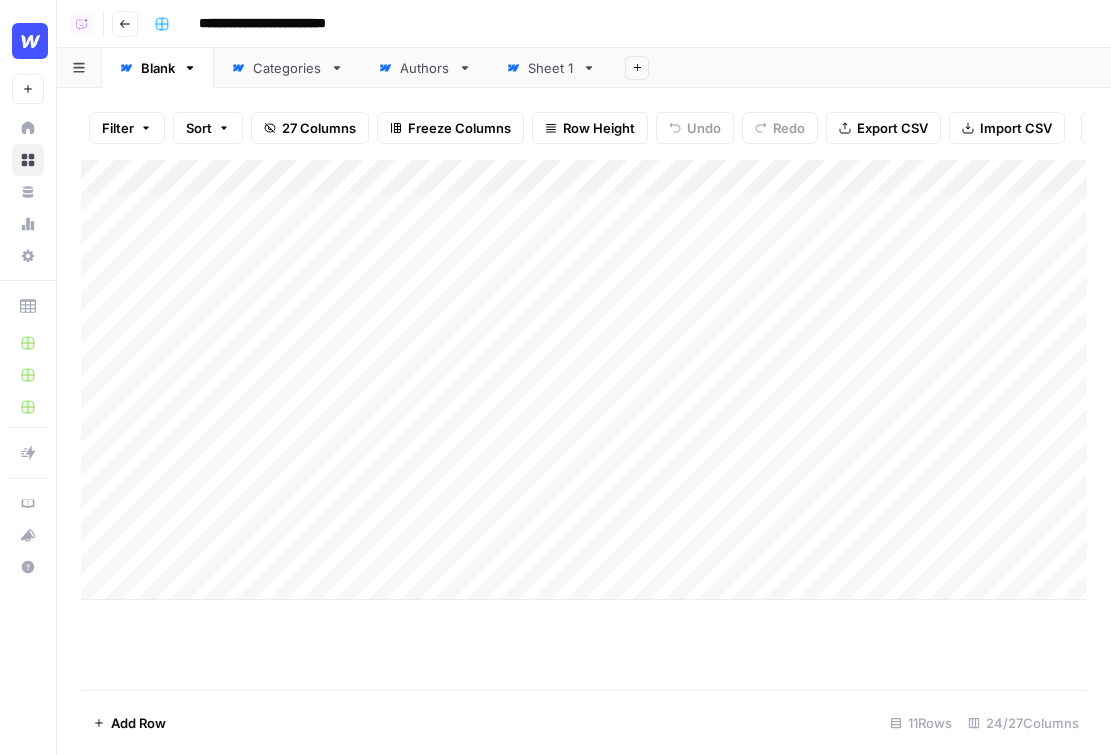 click on "Add Column" at bounding box center [584, 380] 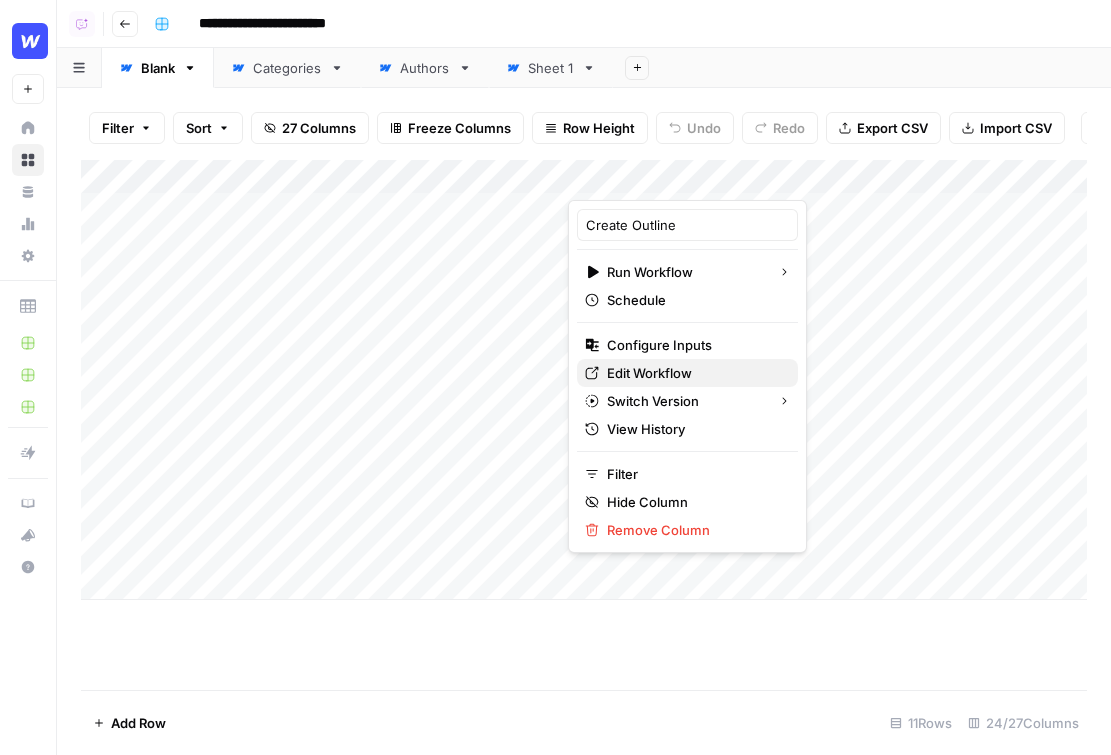 click on "Edit Workflow" at bounding box center (694, 373) 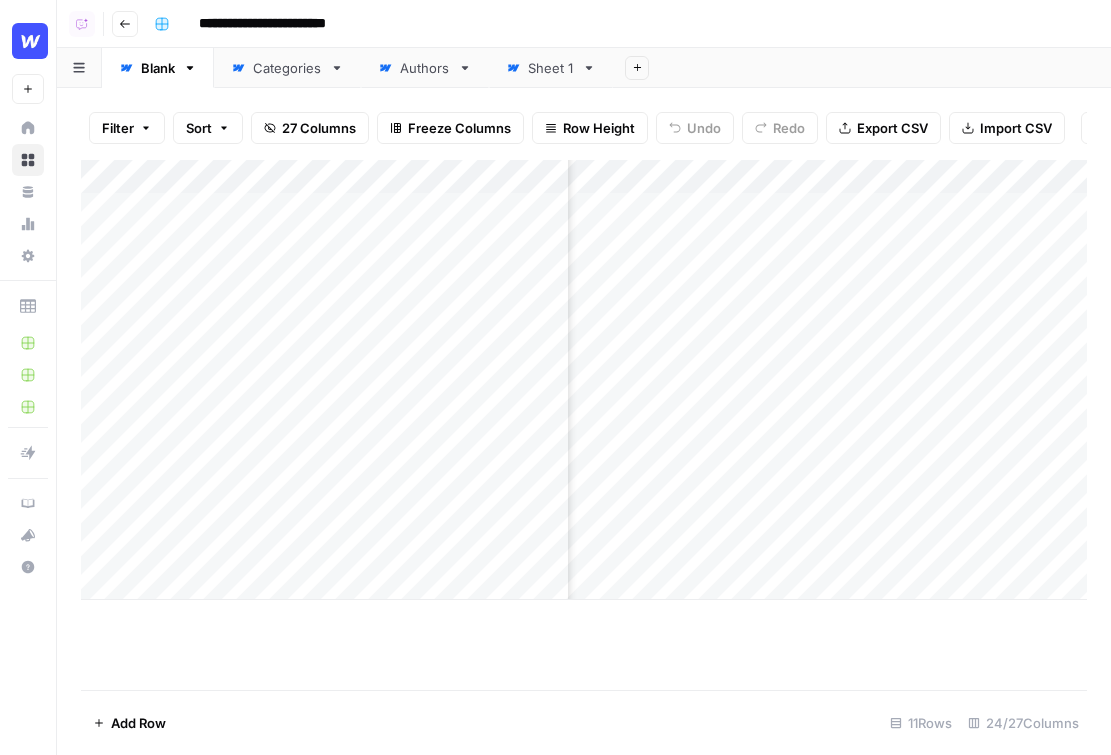 scroll, scrollTop: 0, scrollLeft: 769, axis: horizontal 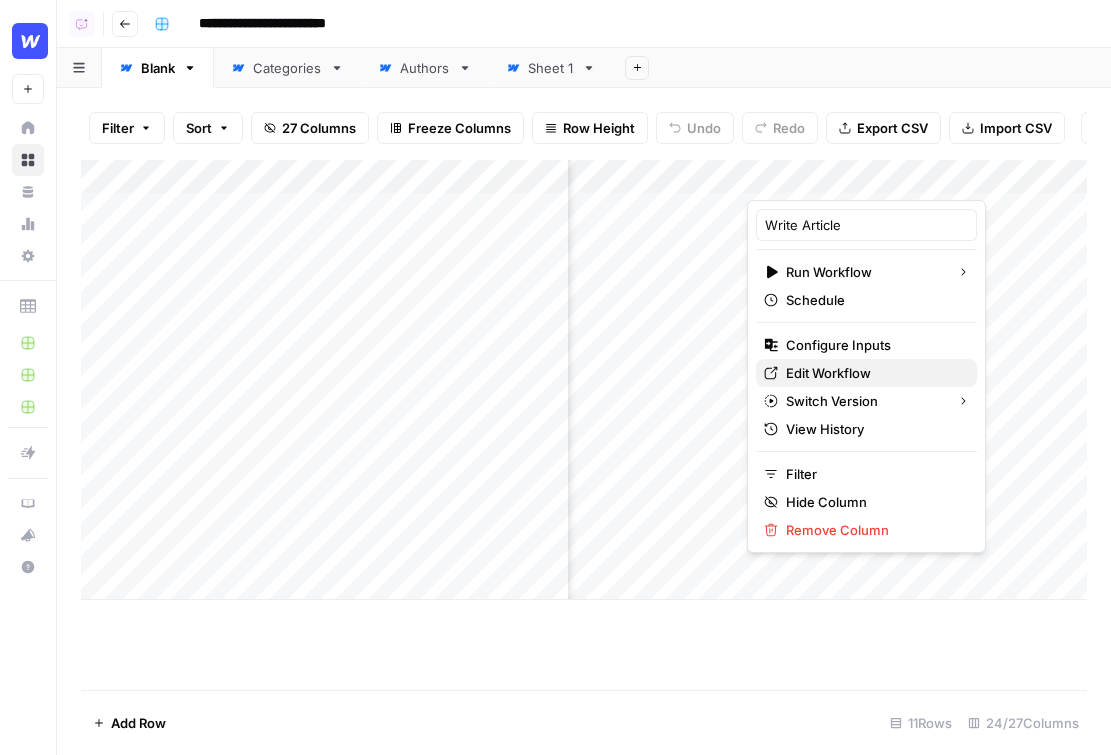 click on "Edit Workflow" at bounding box center [873, 373] 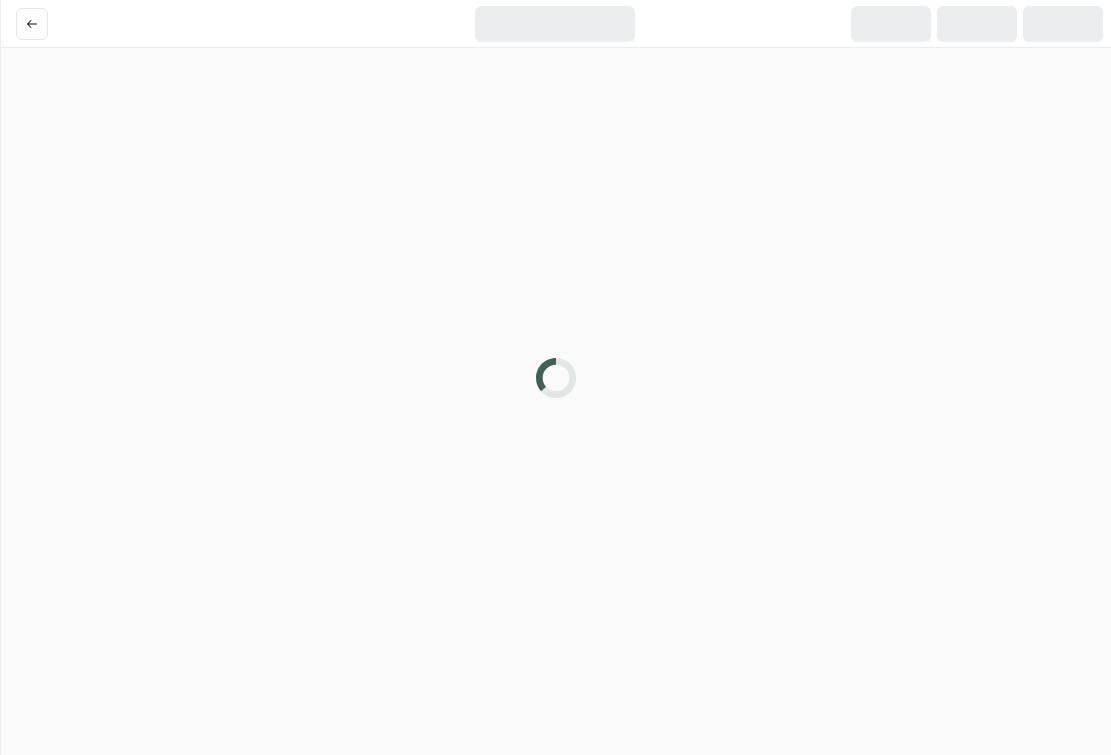 scroll, scrollTop: 0, scrollLeft: 0, axis: both 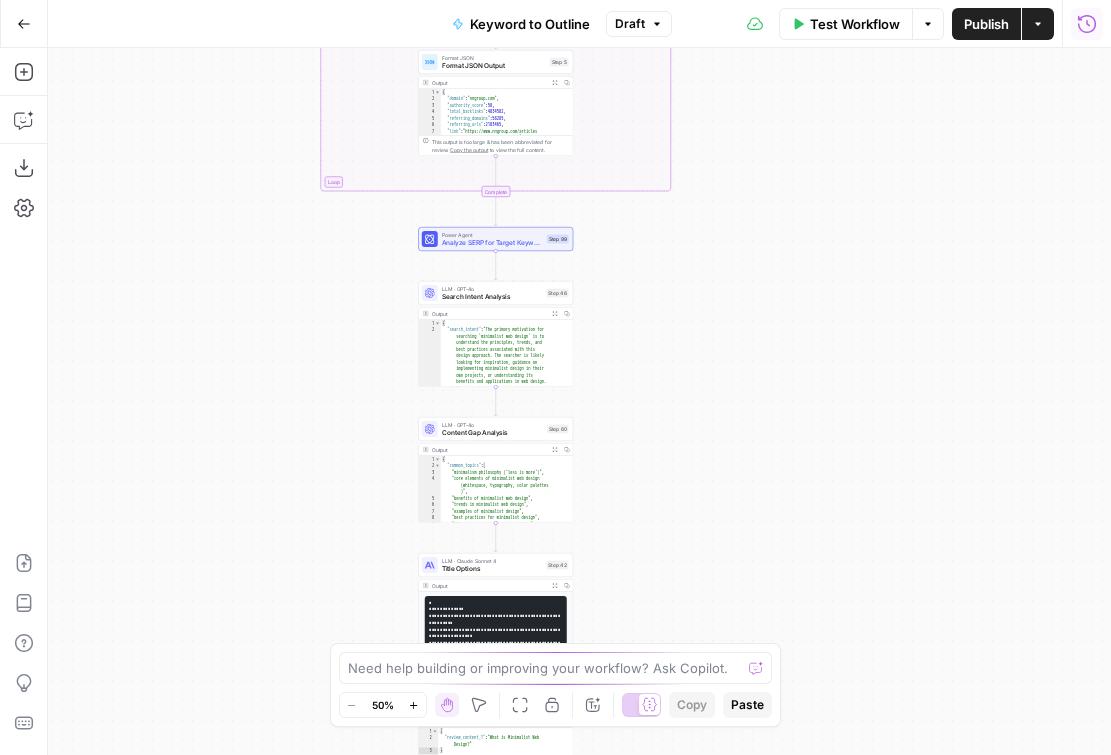 click on "Run History" at bounding box center [1087, 24] 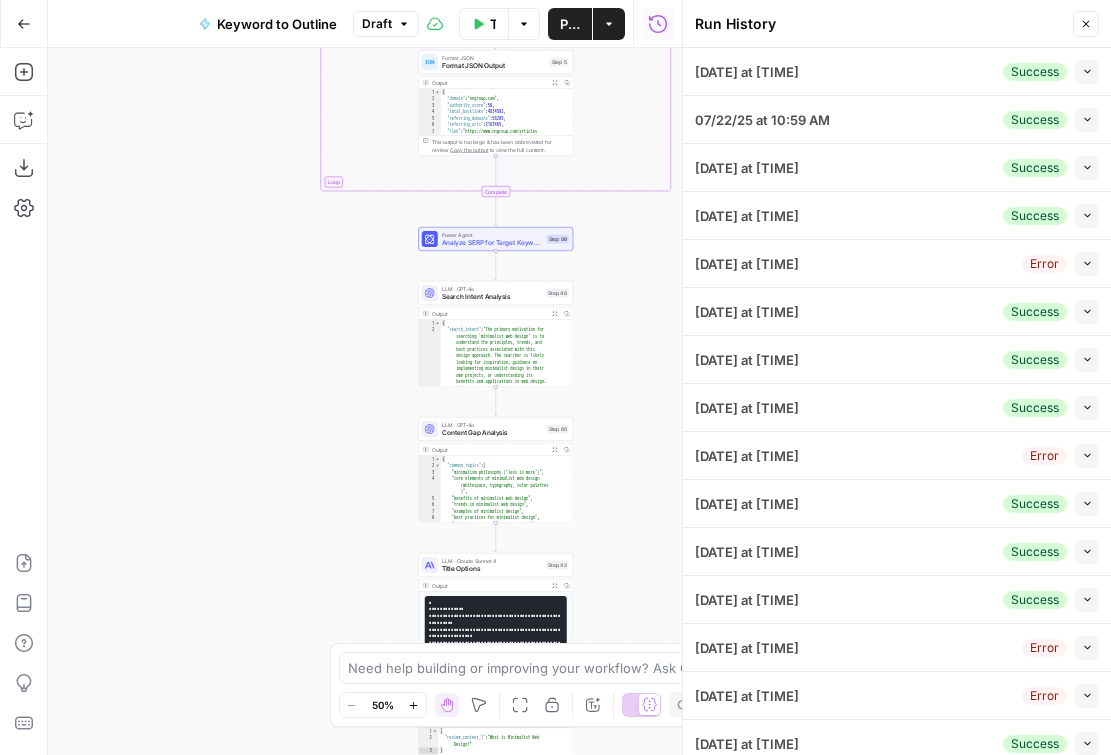 click 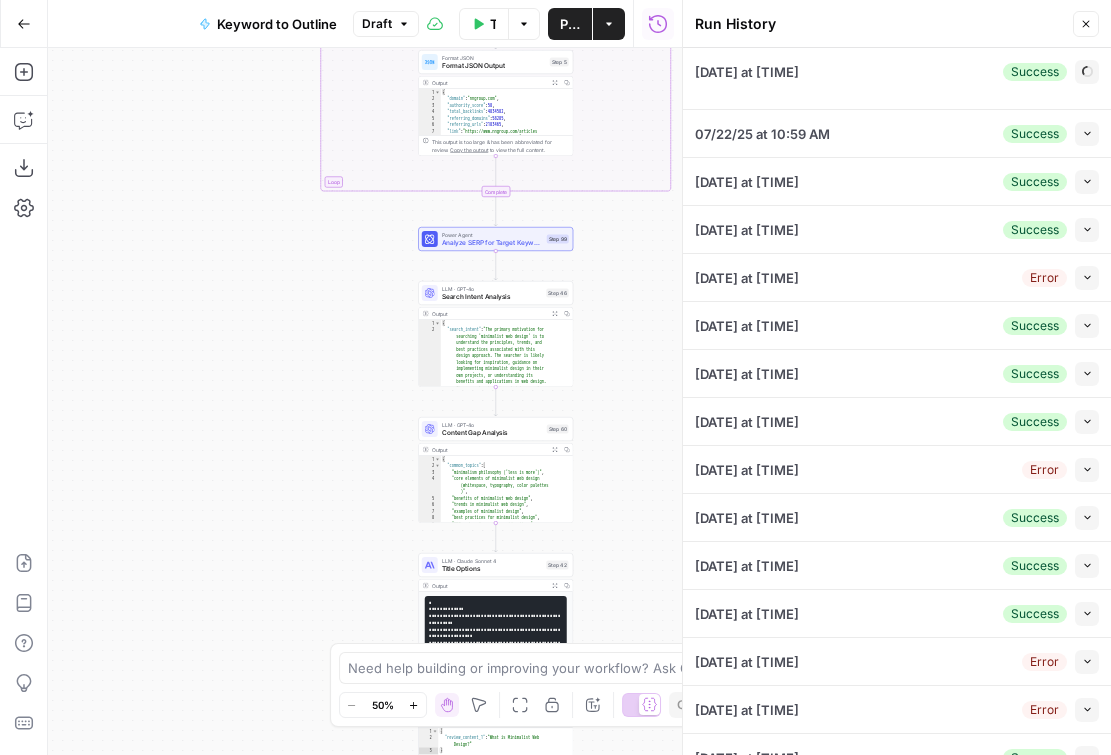 type on "Webflow" 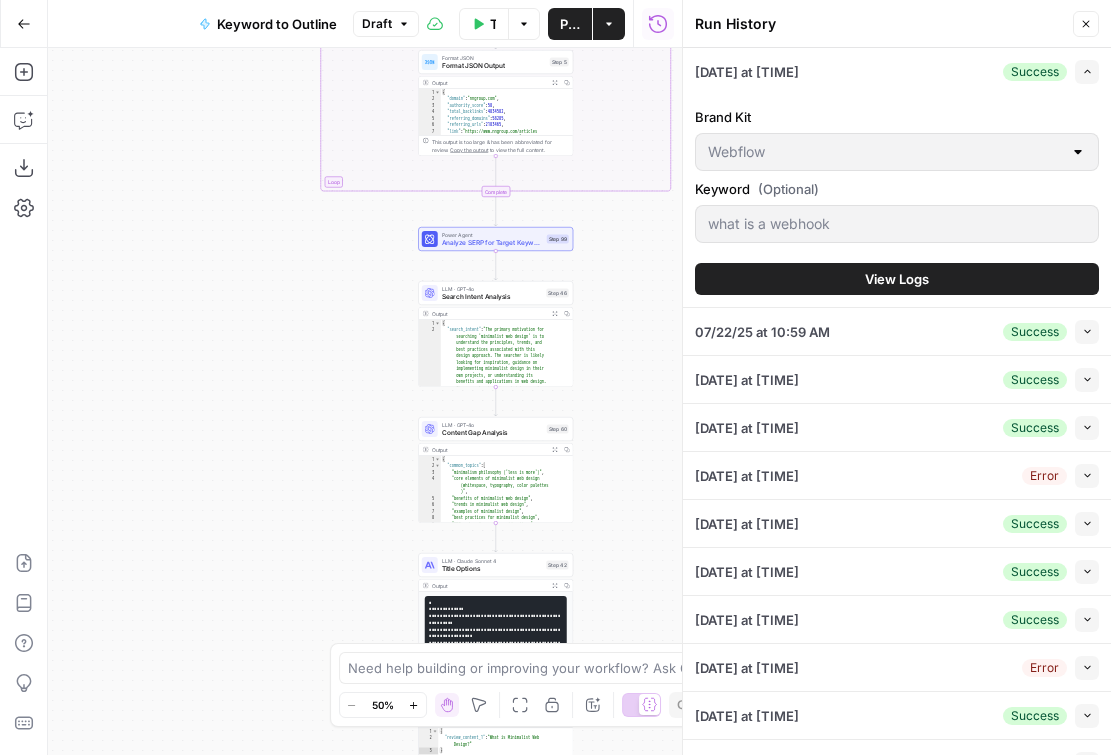 click on "View Logs" at bounding box center [897, 279] 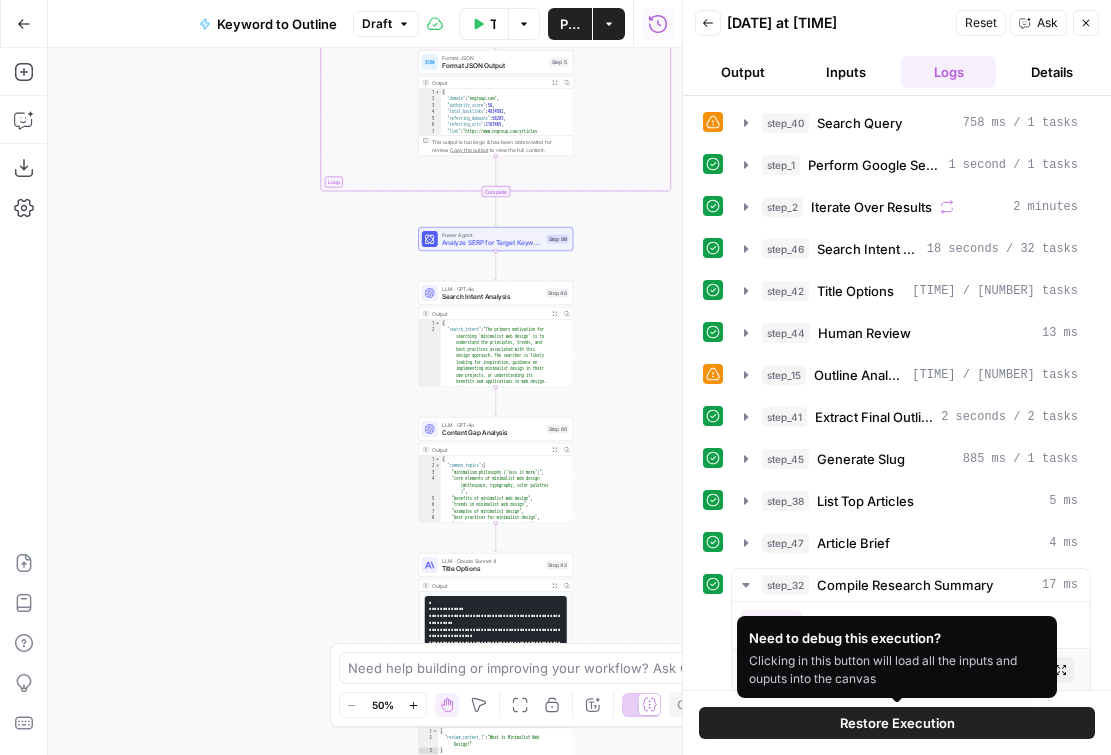 click on "Restore Execution" at bounding box center [897, 723] 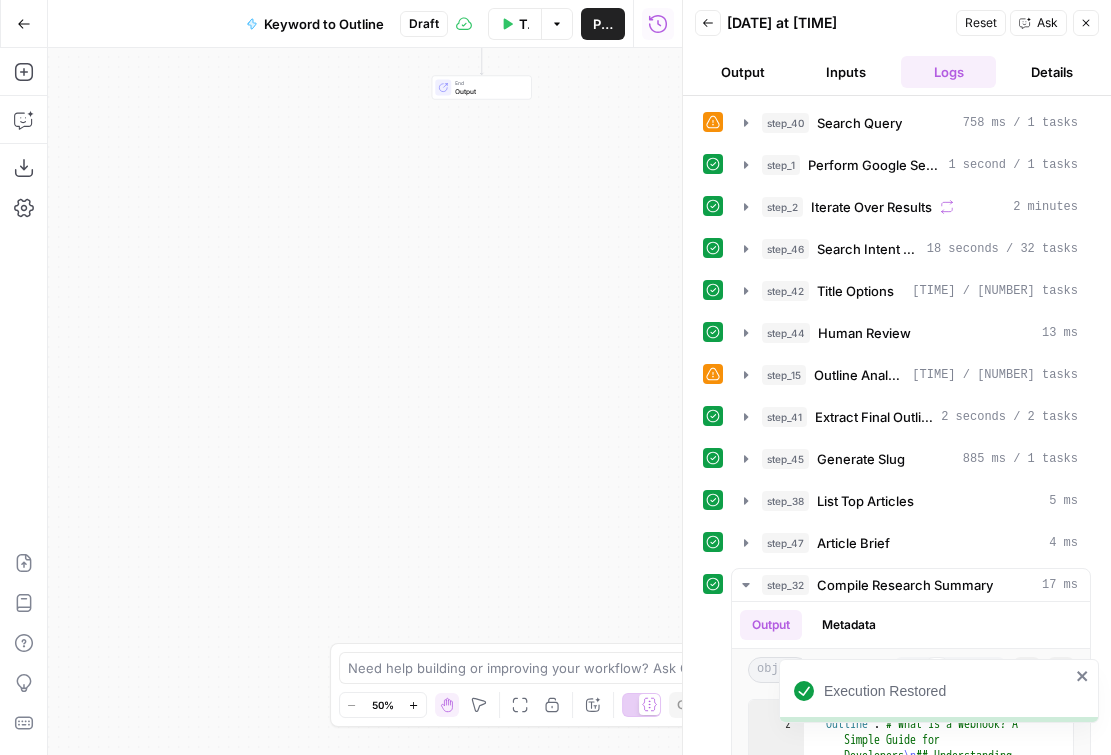 scroll, scrollTop: 358, scrollLeft: 0, axis: vertical 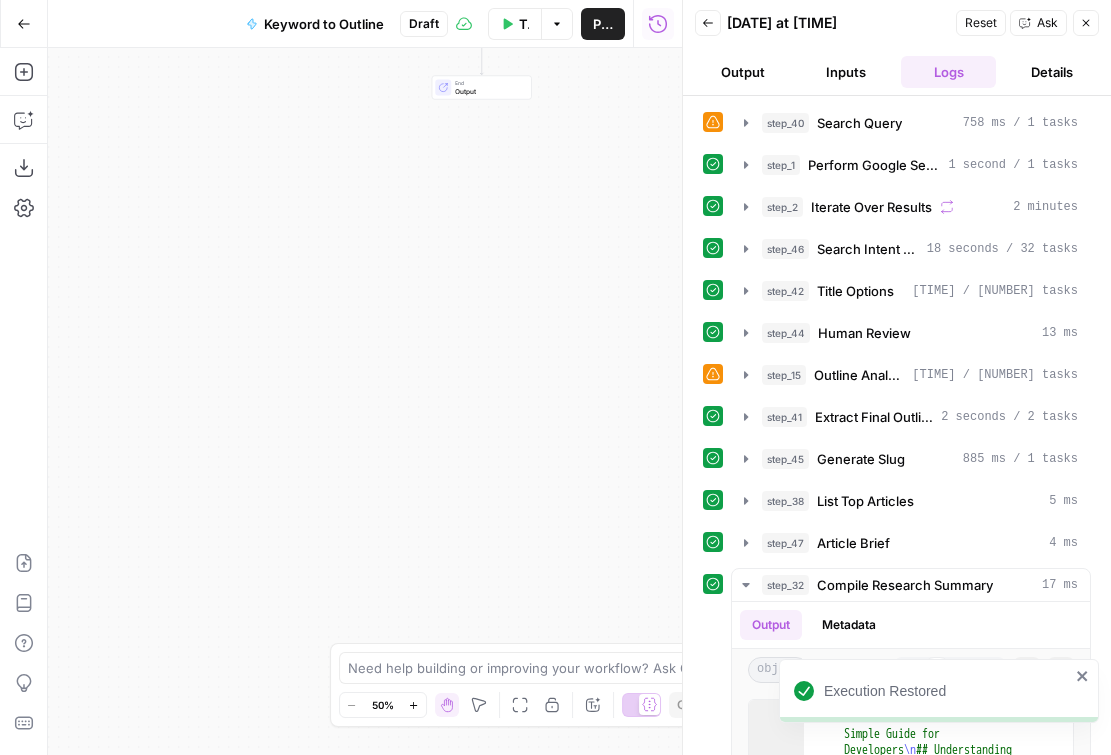 click on "Details" at bounding box center [1051, 72] 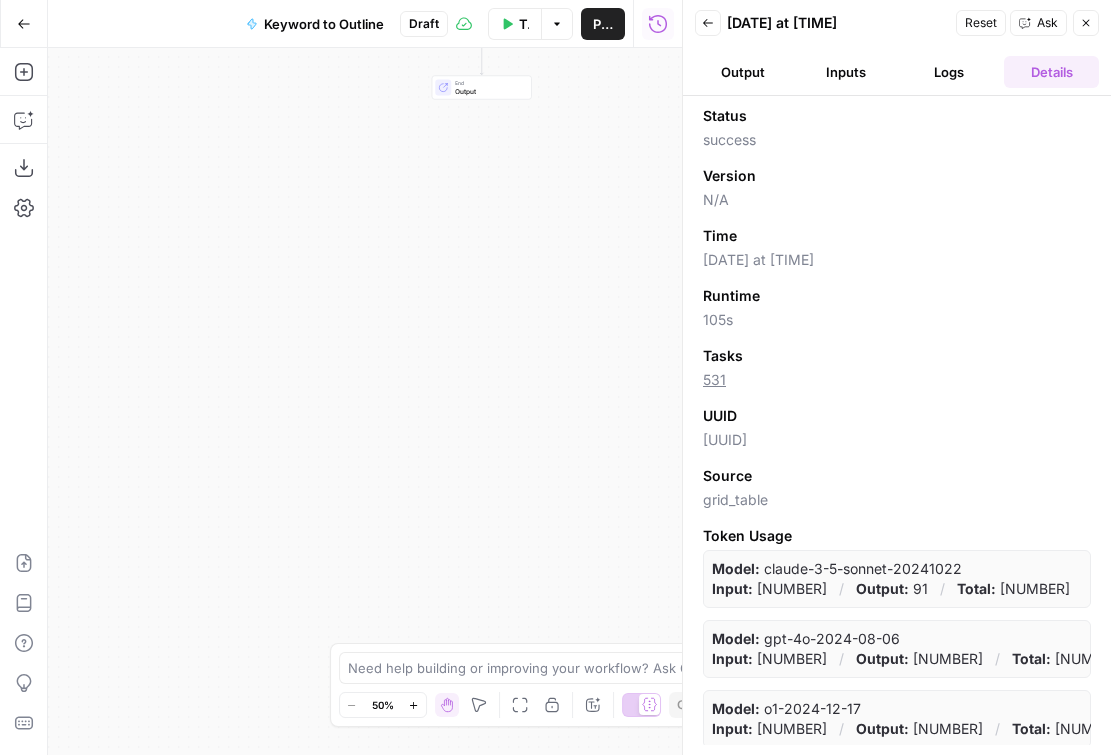 scroll, scrollTop: 3, scrollLeft: 0, axis: vertical 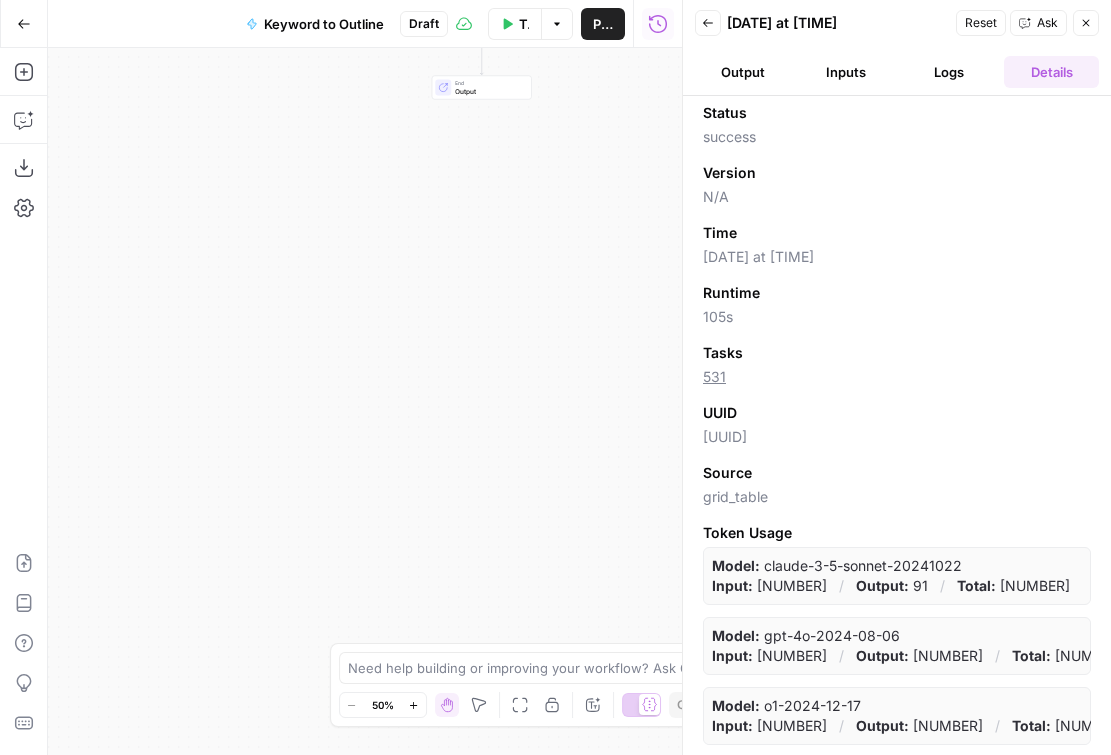click on "Logs" at bounding box center (948, 72) 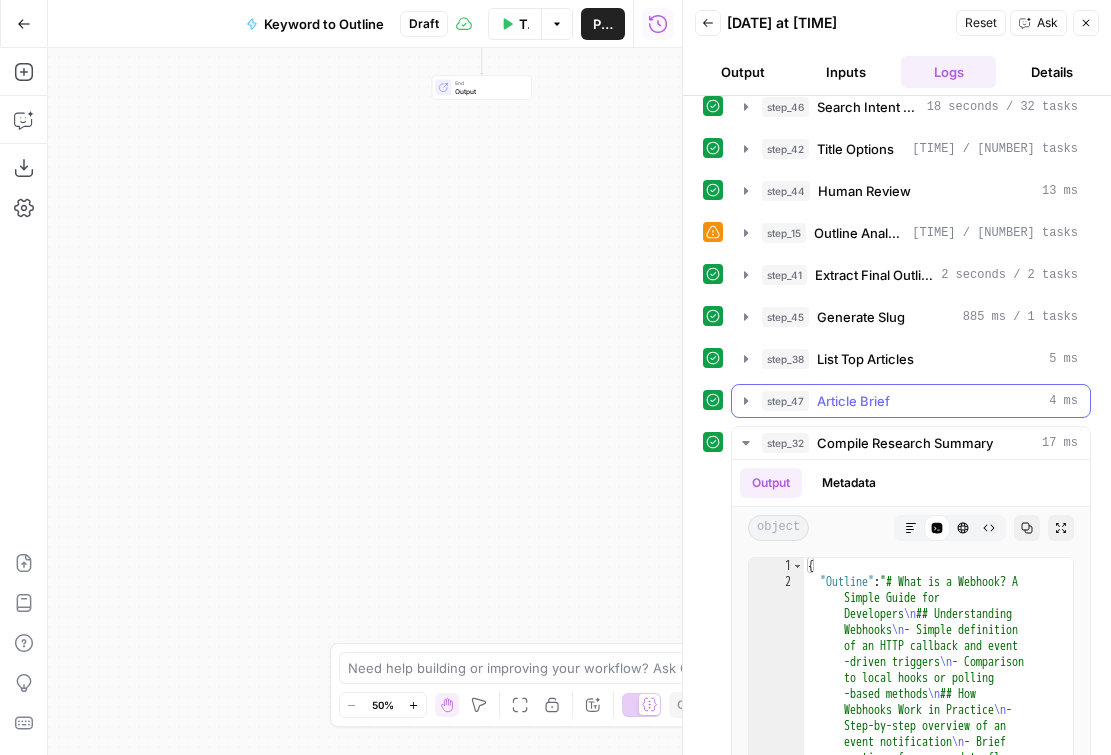 scroll, scrollTop: 0, scrollLeft: 0, axis: both 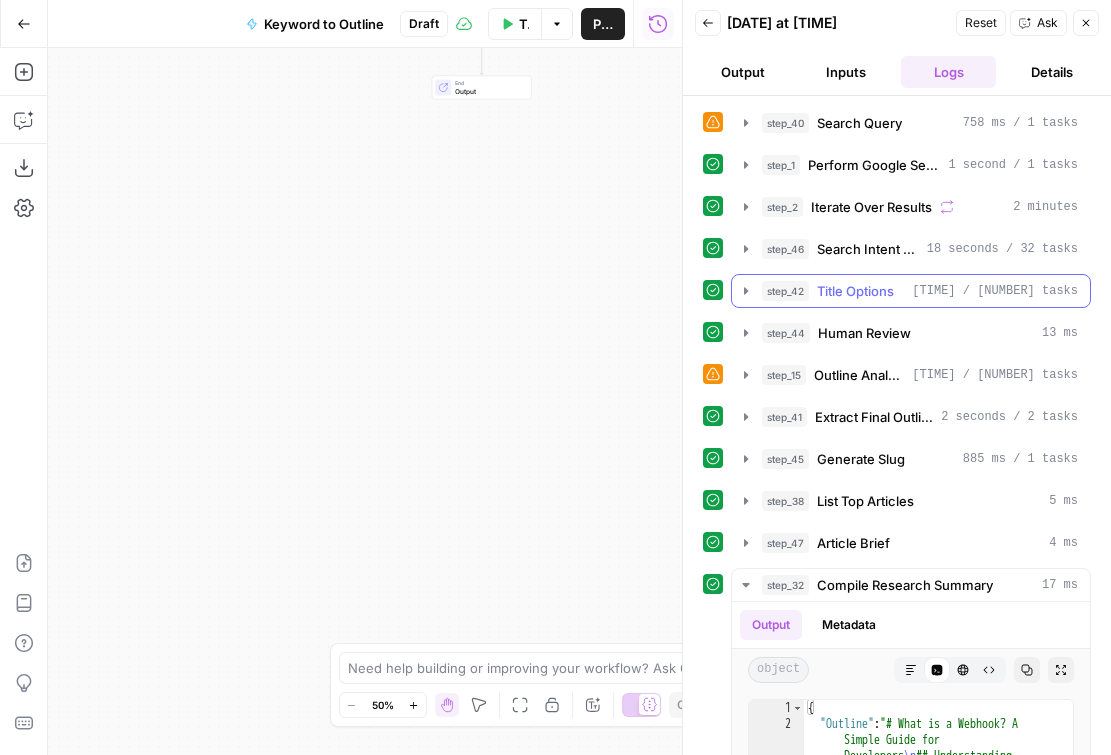 click on "27 seconds / 45 tasks" at bounding box center [995, 291] 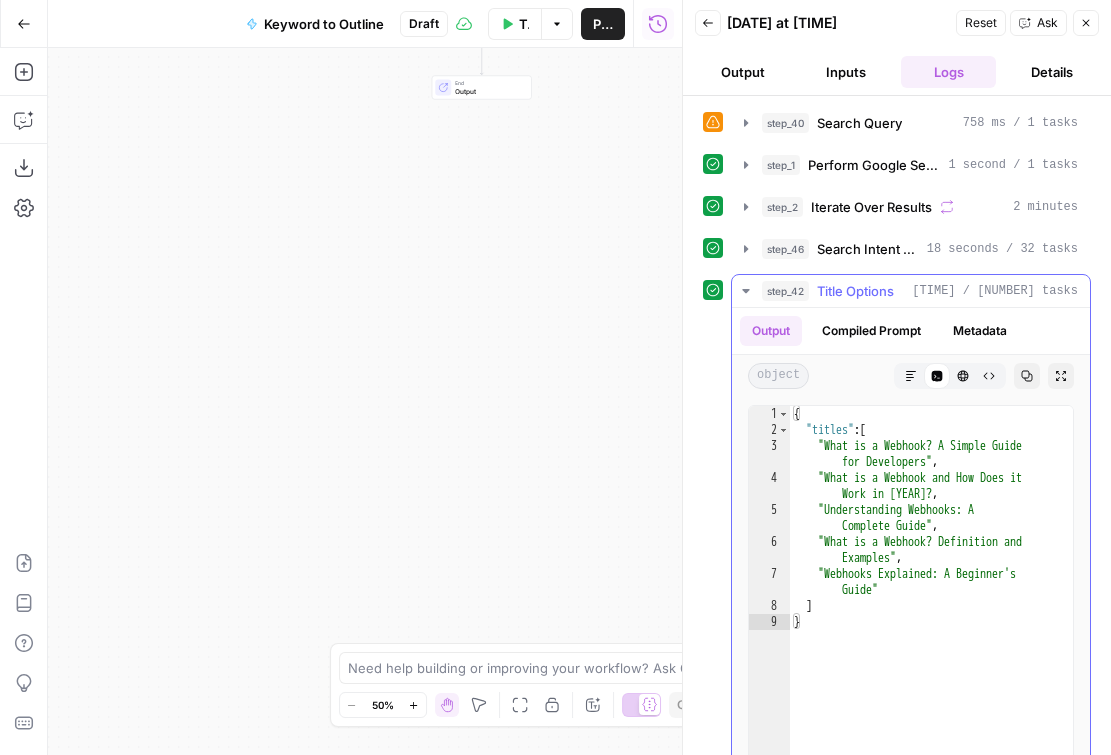 click on "27 seconds / 45 tasks" at bounding box center (995, 291) 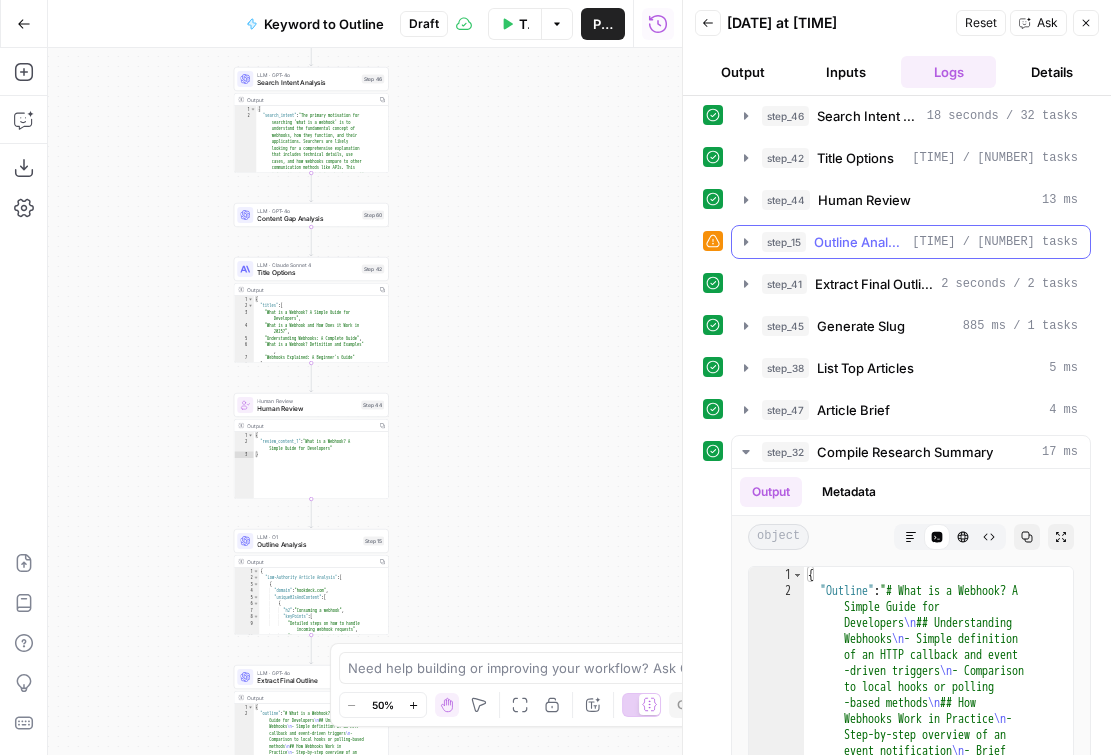 scroll, scrollTop: 144, scrollLeft: 0, axis: vertical 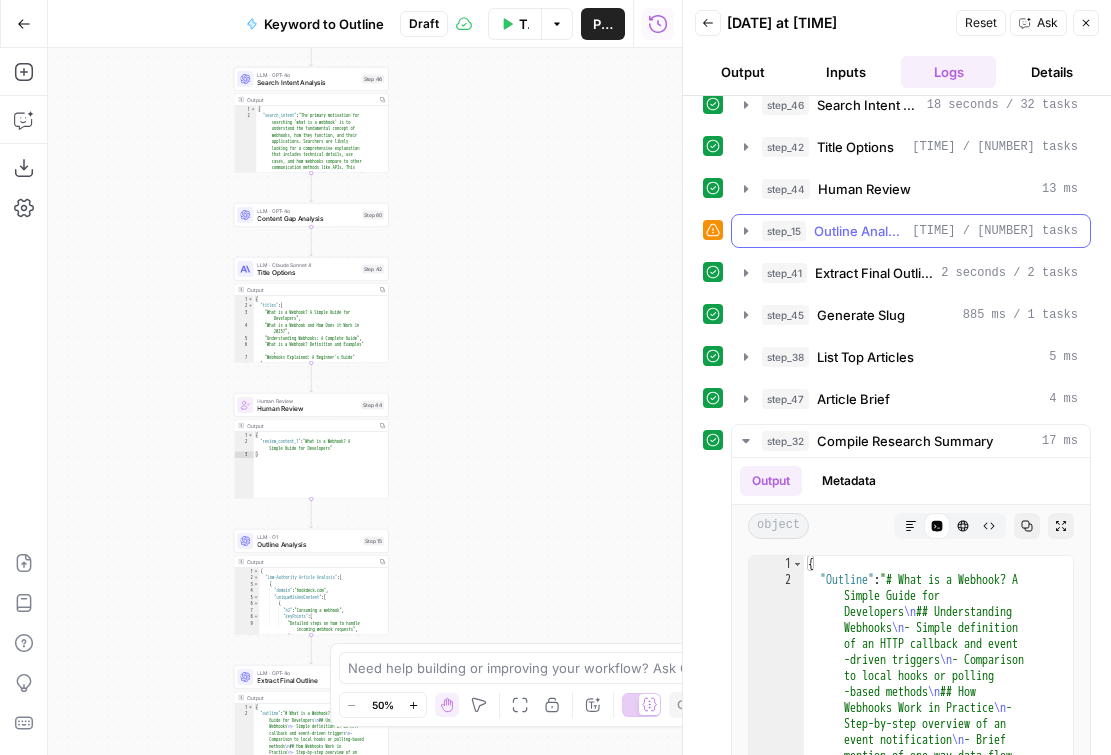 click on "1 minute 40 seconds / 278 tasks" at bounding box center [995, 231] 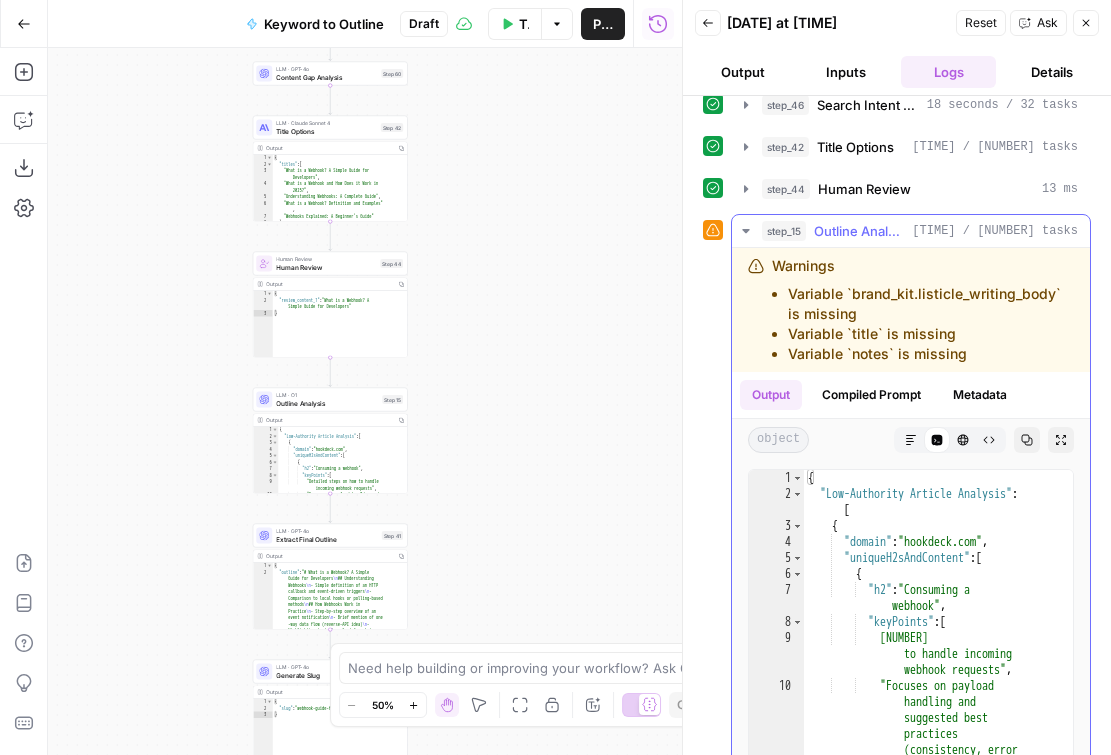 click on "1 minute 40 seconds / 278 tasks" at bounding box center [995, 231] 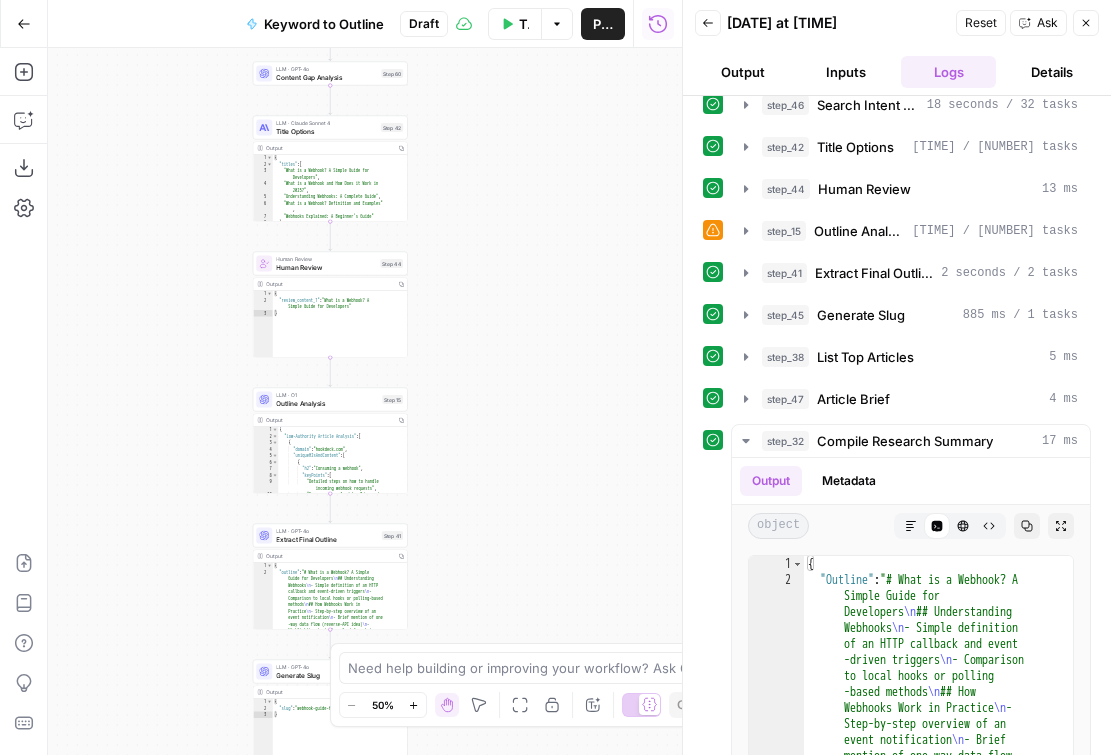 click on "Details" at bounding box center (1051, 72) 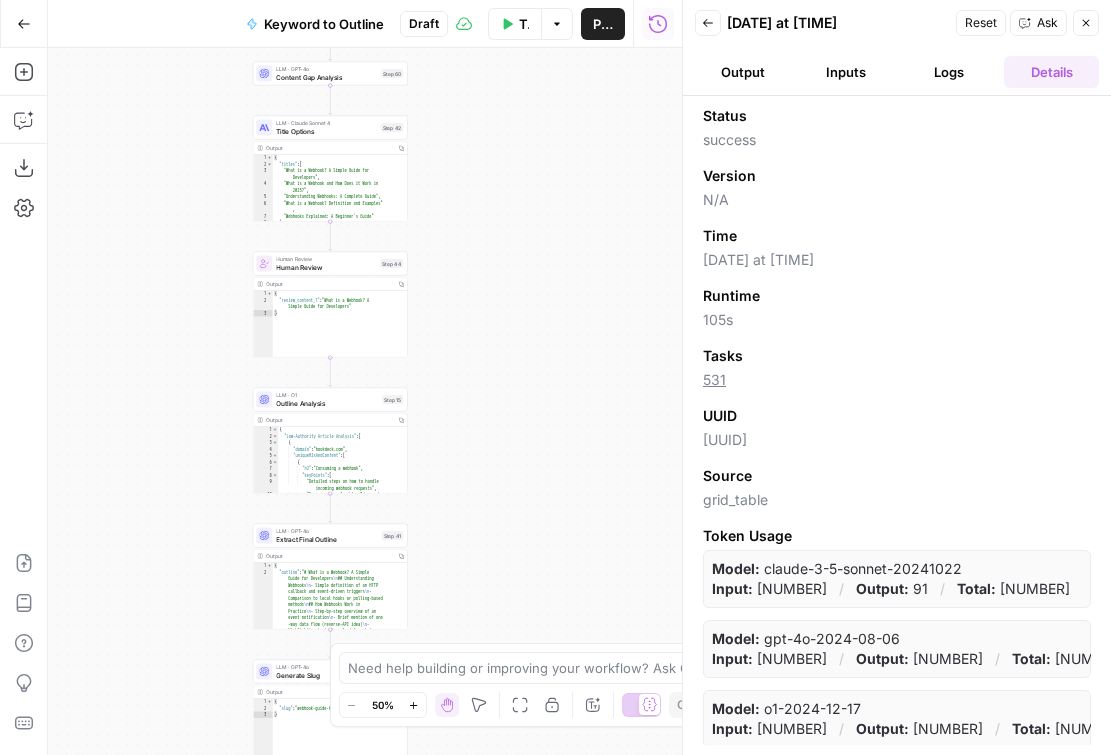 scroll, scrollTop: 0, scrollLeft: 0, axis: both 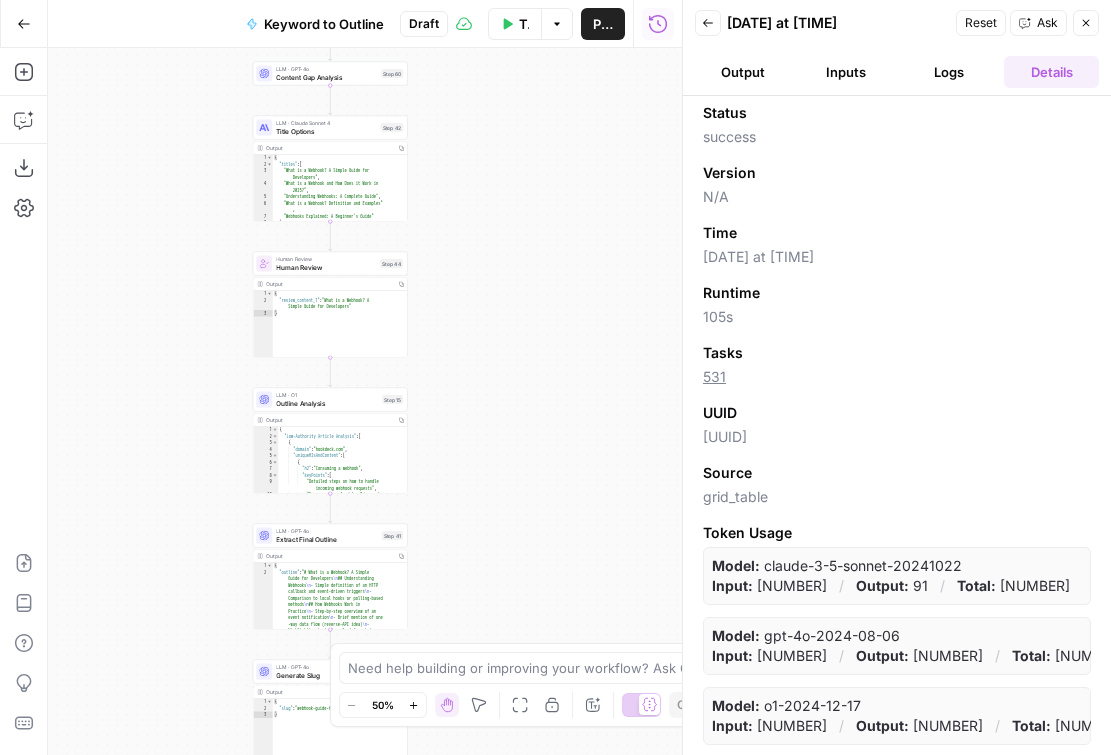 click on "Logs" at bounding box center (948, 72) 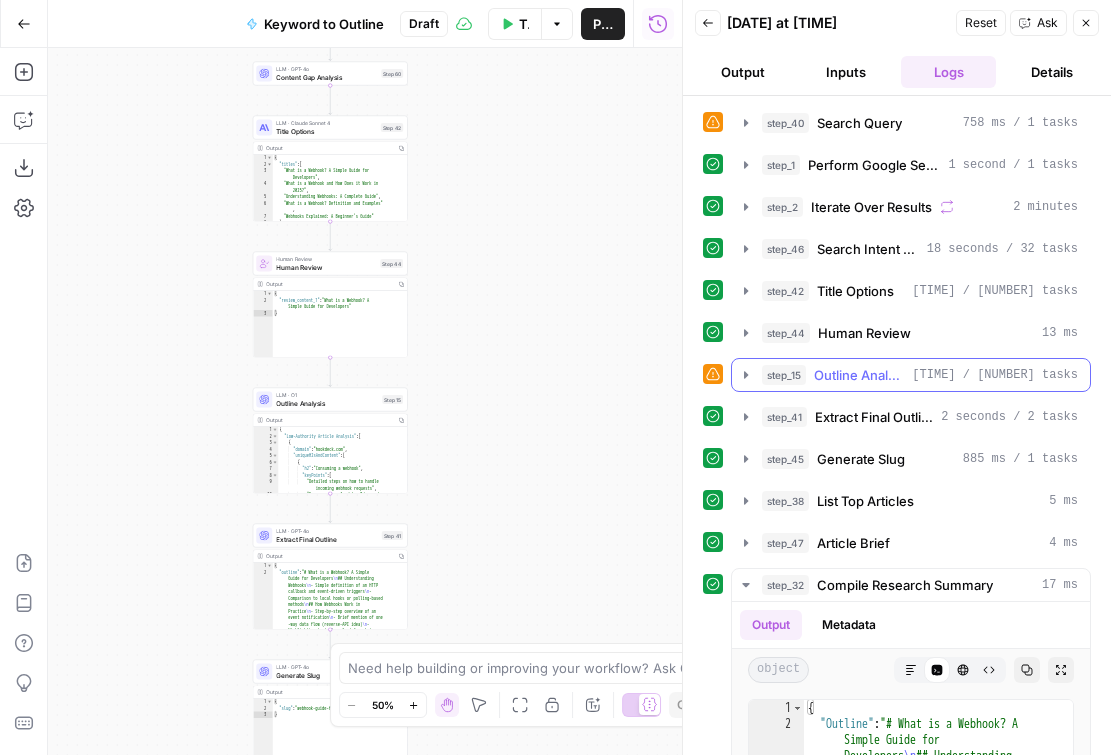 scroll, scrollTop: 2, scrollLeft: 0, axis: vertical 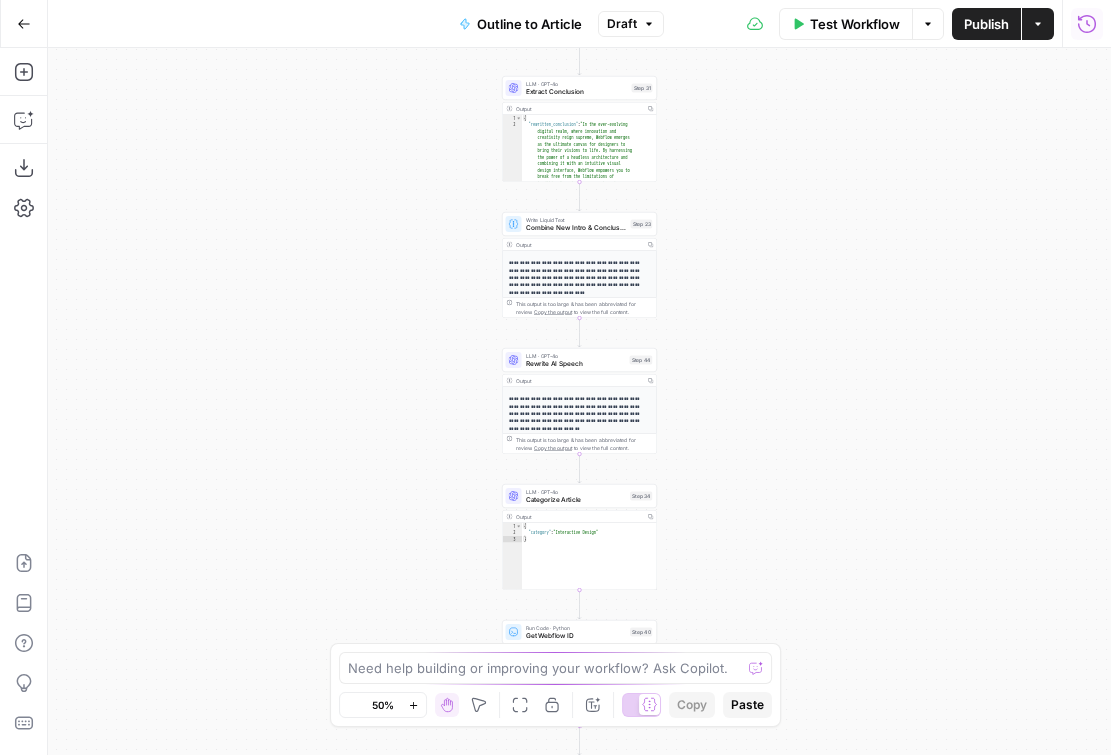 click on "Run History" at bounding box center [1087, 24] 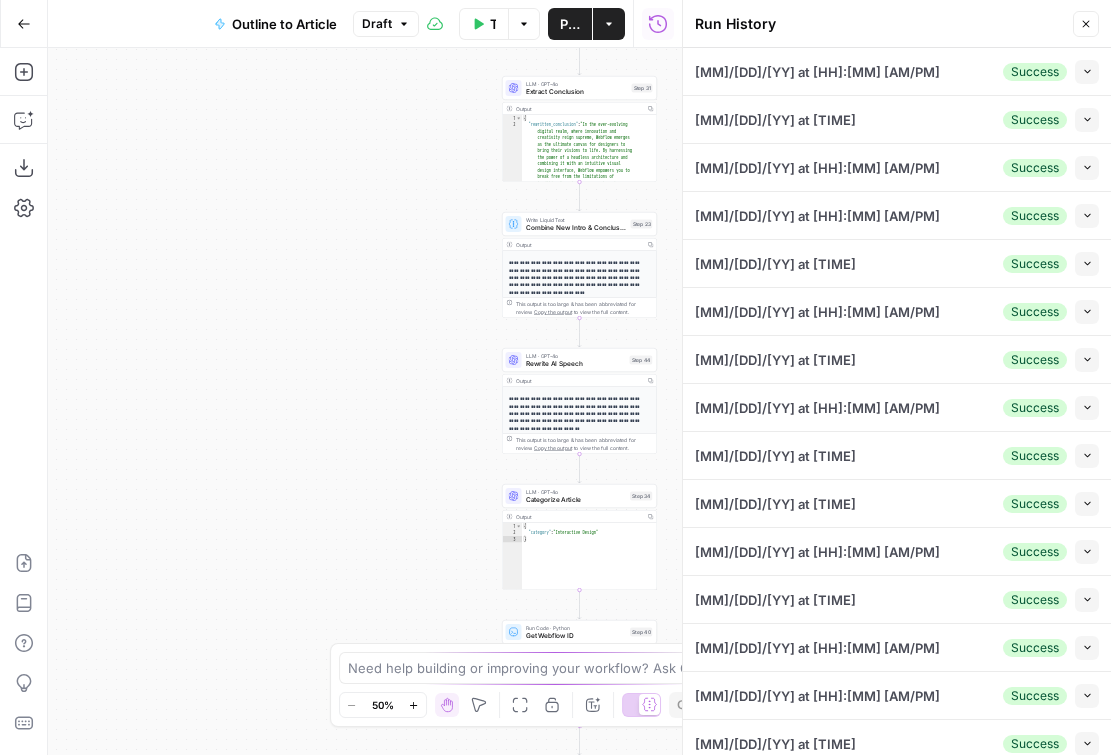 click on "Collapse" at bounding box center (1087, 72) 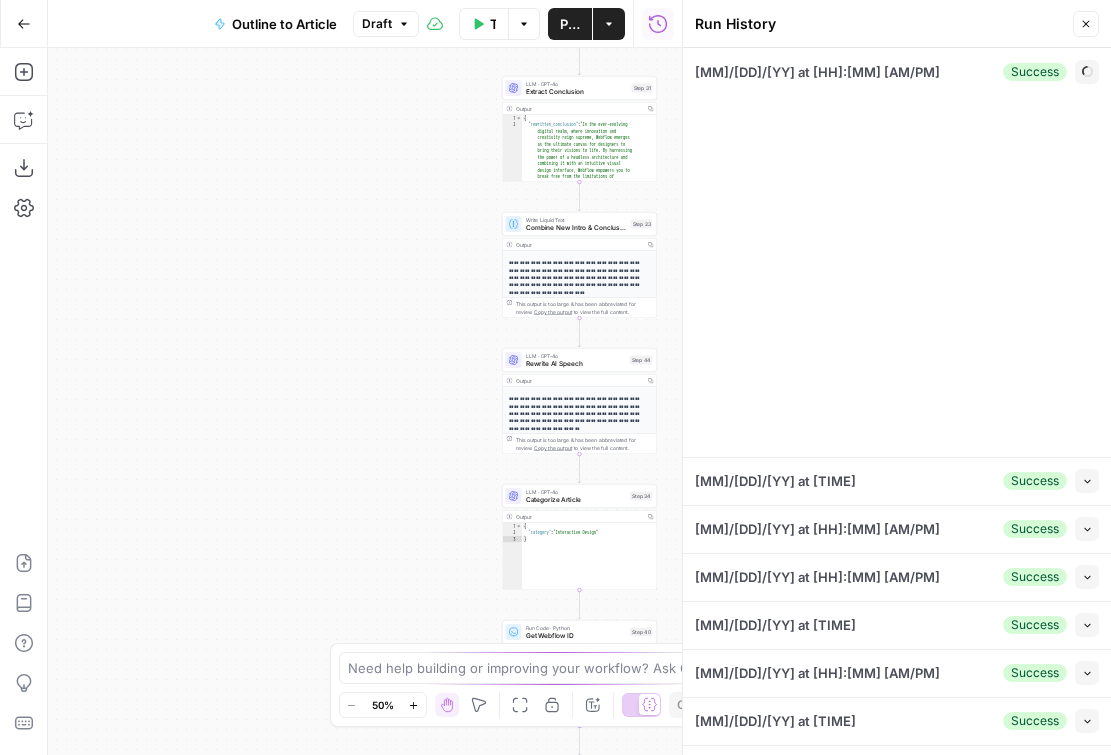 type on "Webflow" 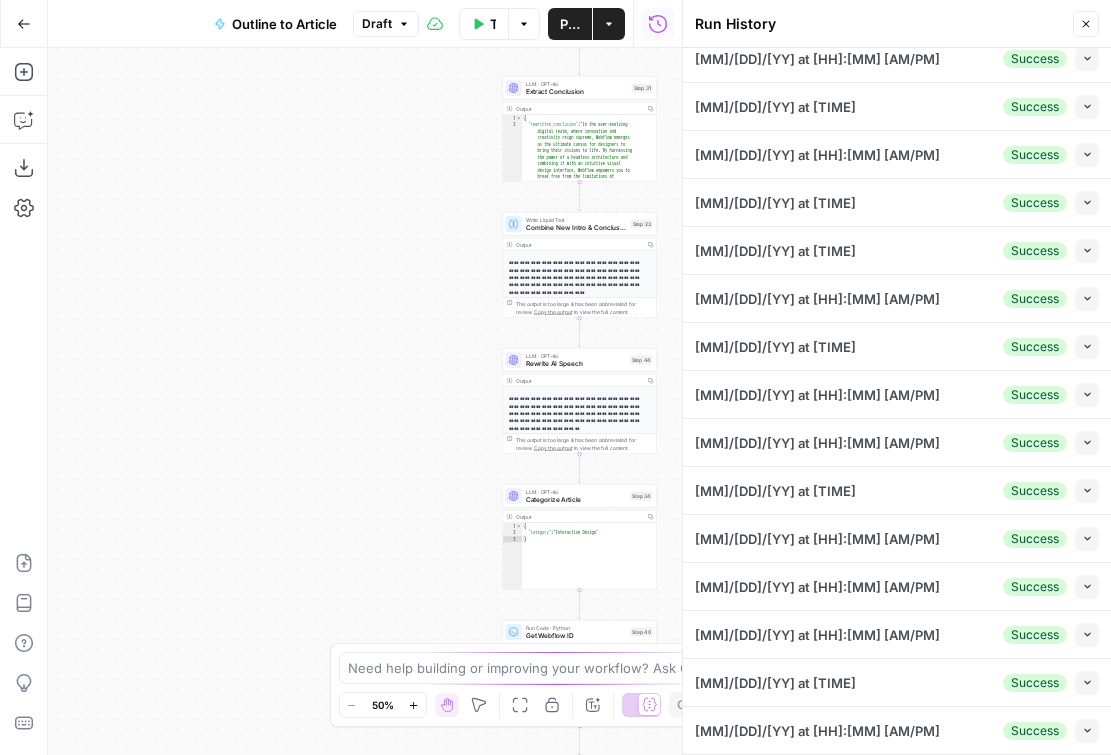 scroll, scrollTop: 1180, scrollLeft: 0, axis: vertical 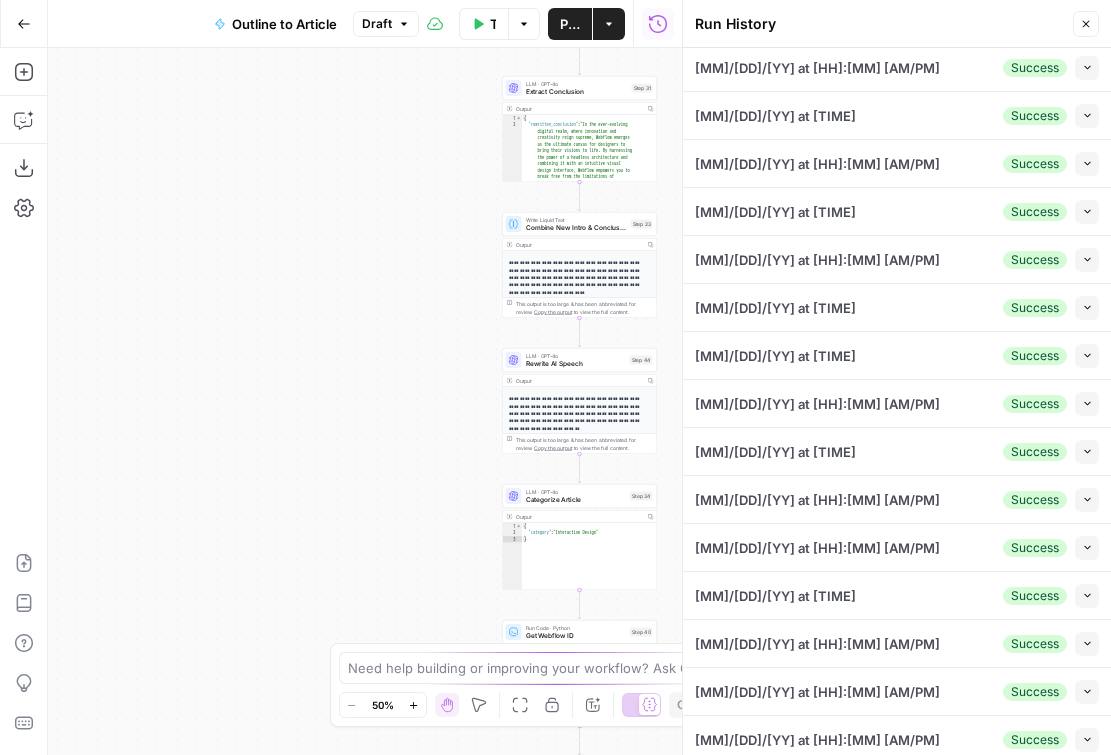 click on "View Logs" at bounding box center (897, -81) 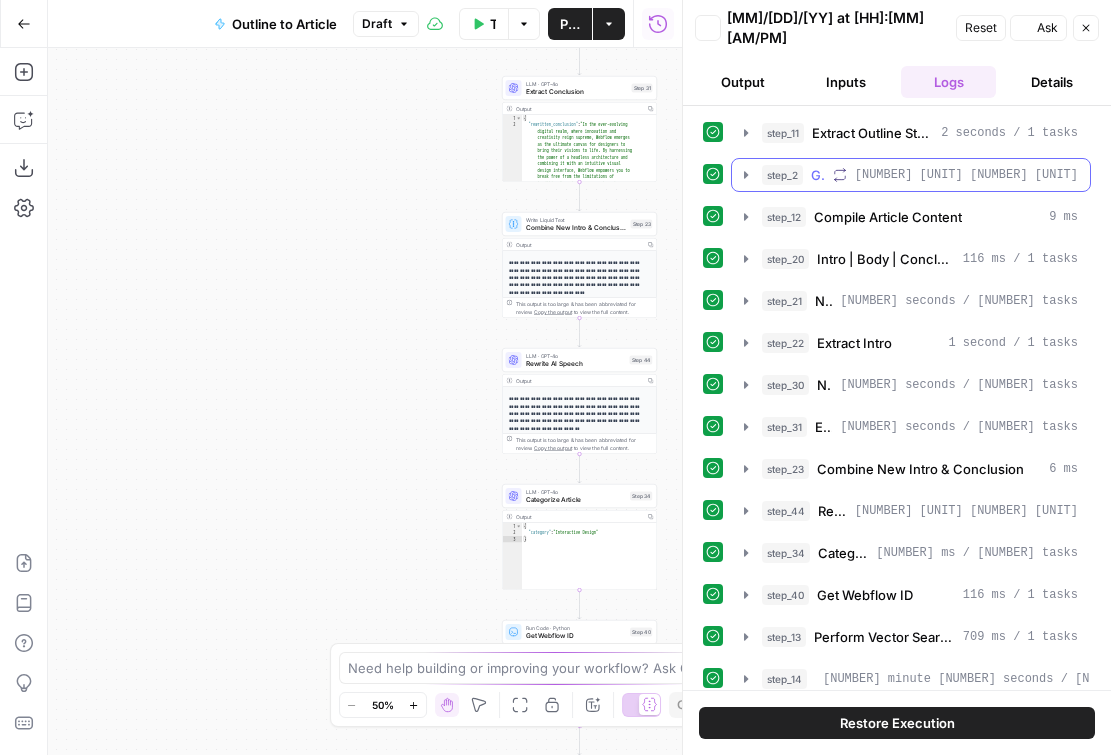 scroll, scrollTop: 0, scrollLeft: 0, axis: both 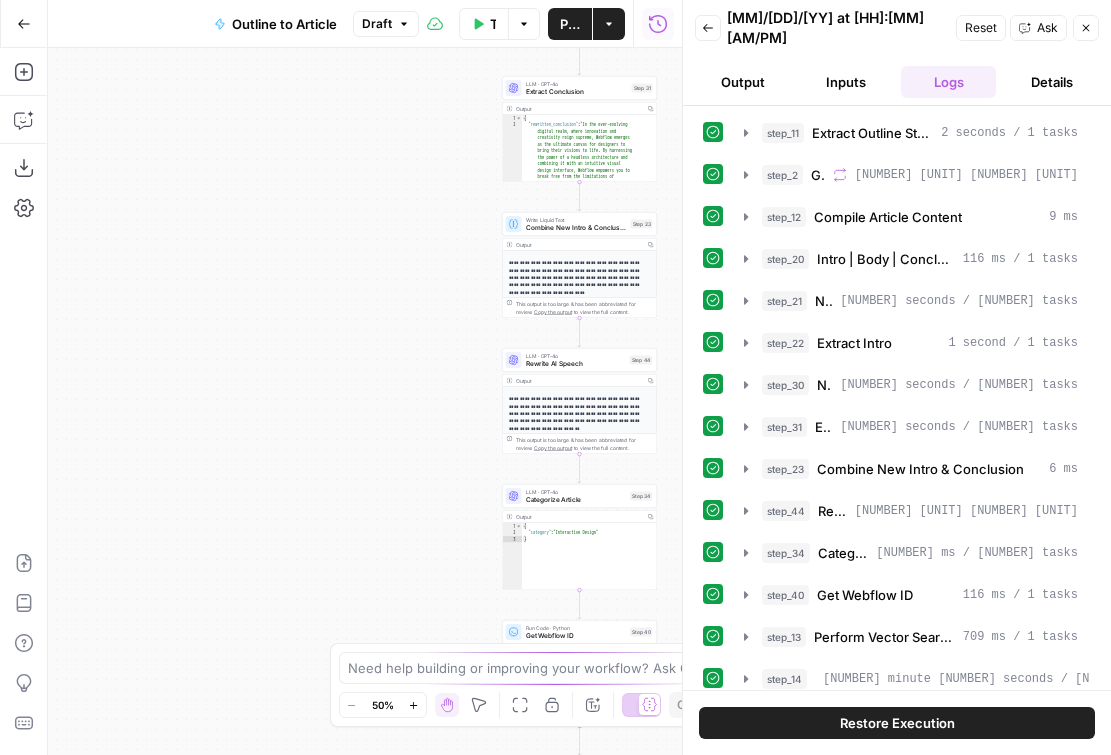 click on "Restore Execution" at bounding box center (897, 723) 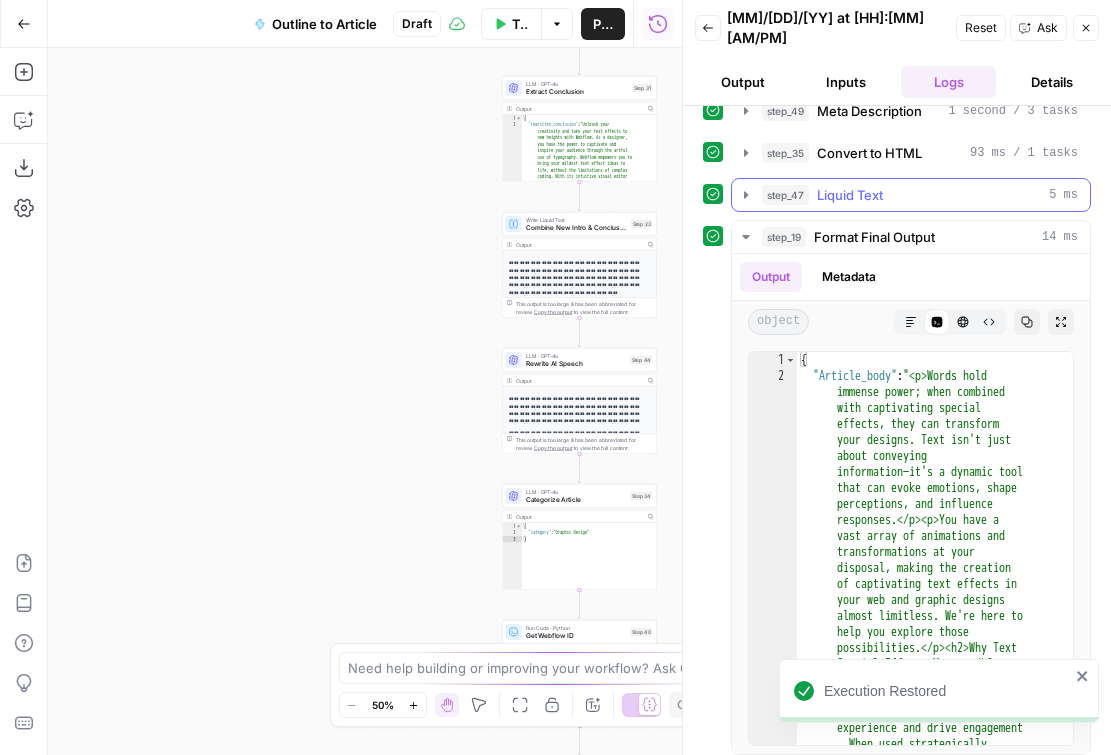 scroll, scrollTop: 0, scrollLeft: 0, axis: both 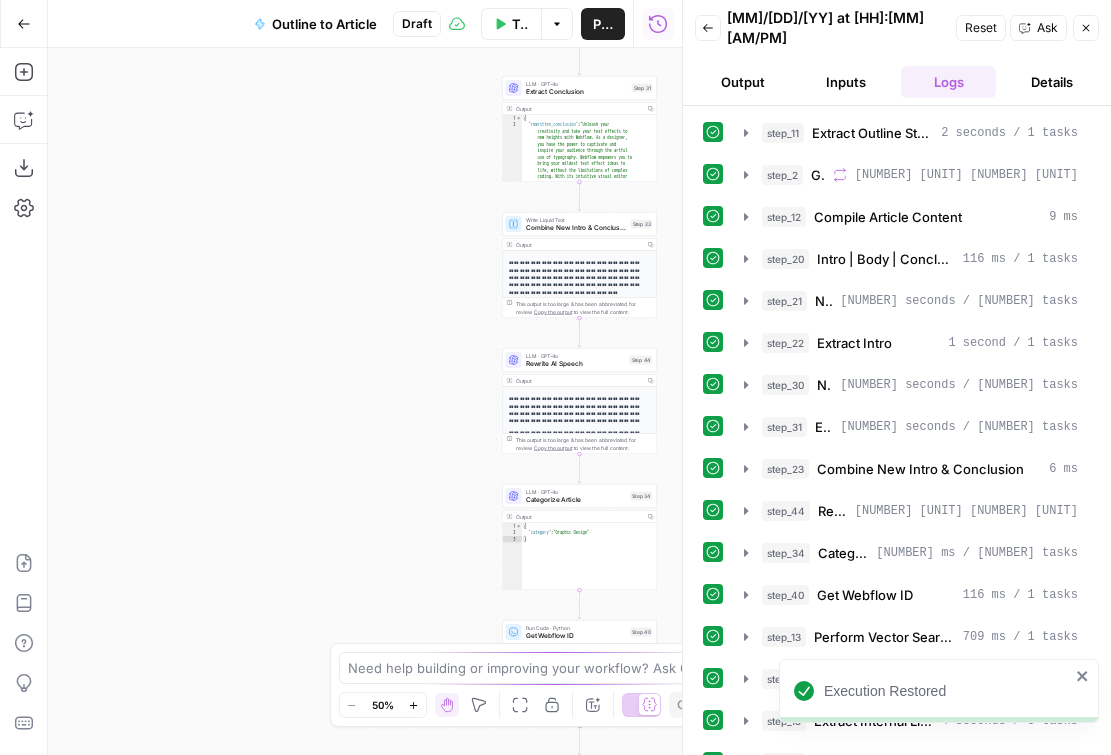 click on "Details" at bounding box center [1051, 82] 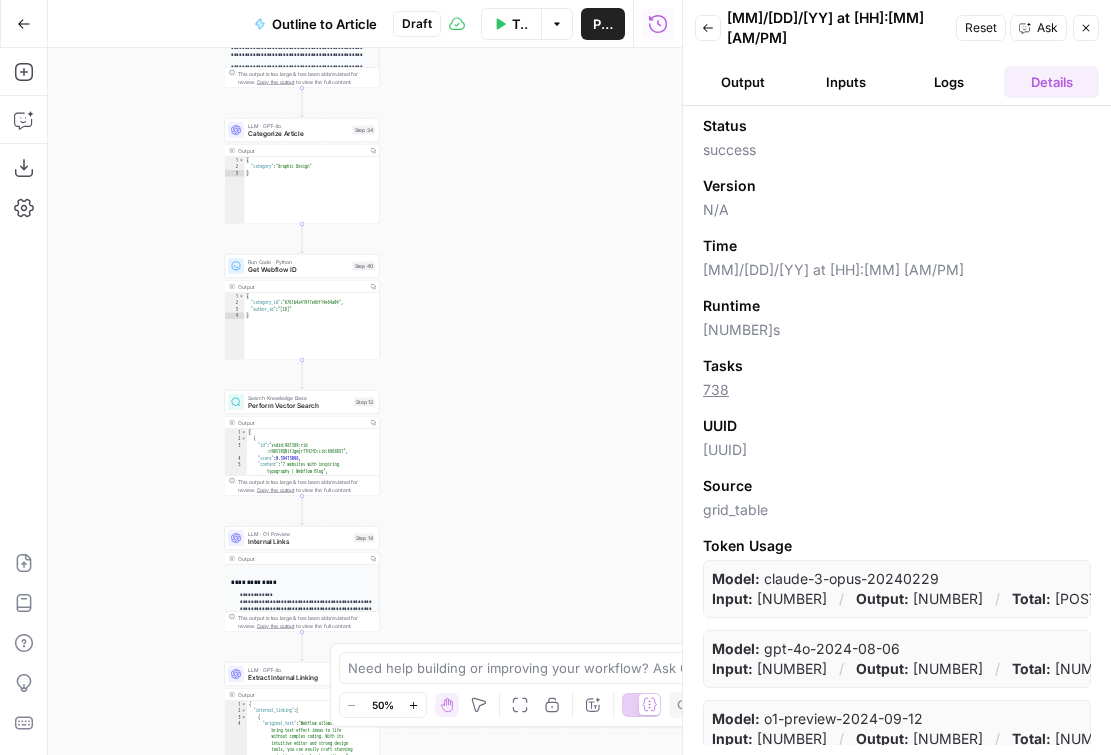 click on "Logs" at bounding box center [948, 82] 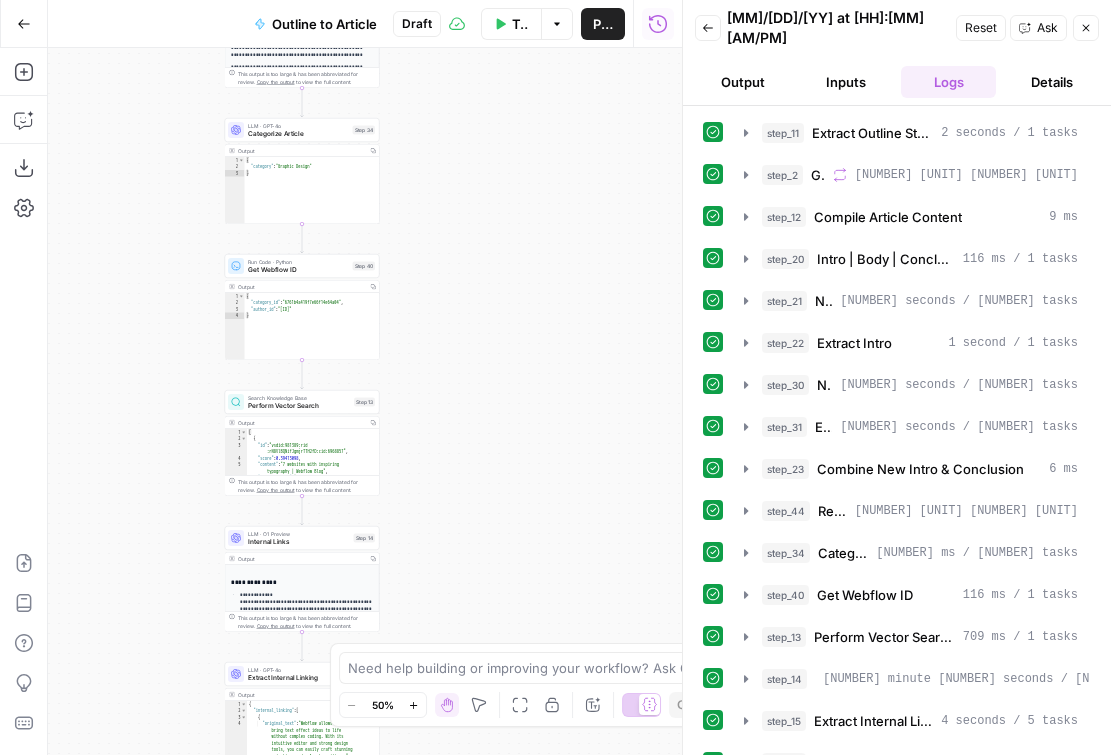 scroll, scrollTop: 379, scrollLeft: 0, axis: vertical 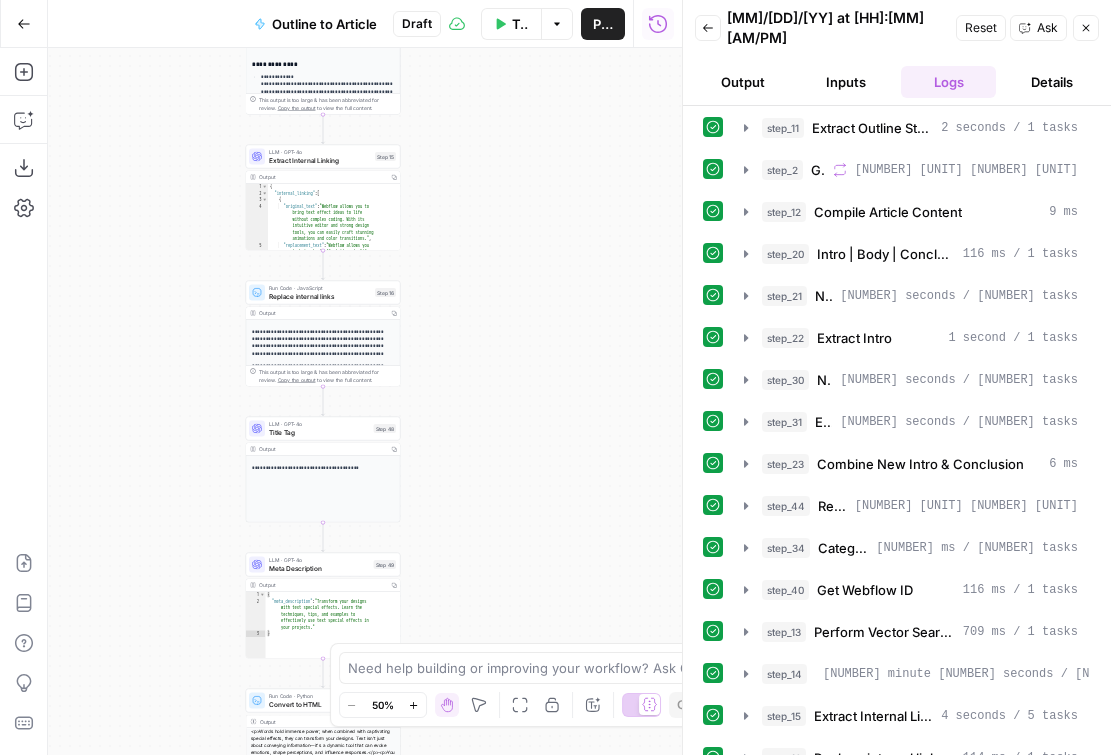 click on "Details" at bounding box center (1051, 82) 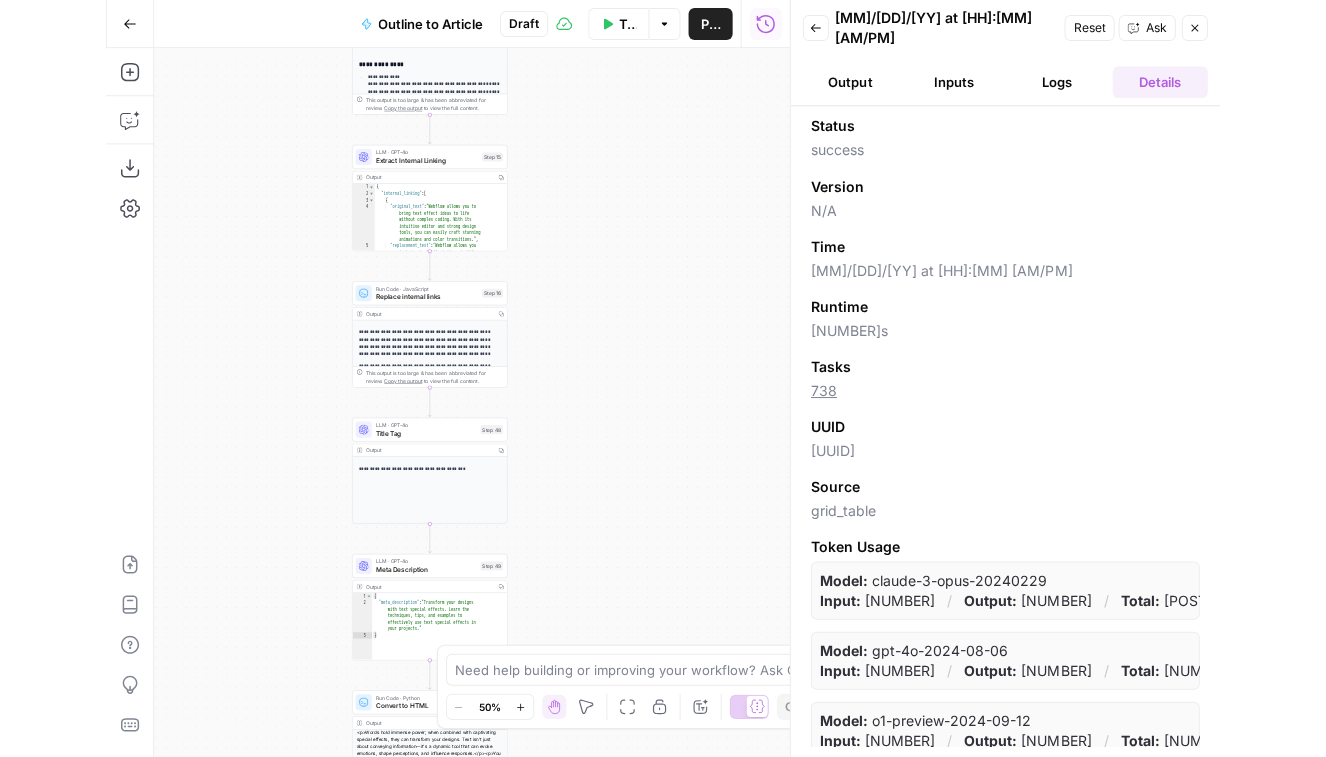 scroll, scrollTop: 0, scrollLeft: 0, axis: both 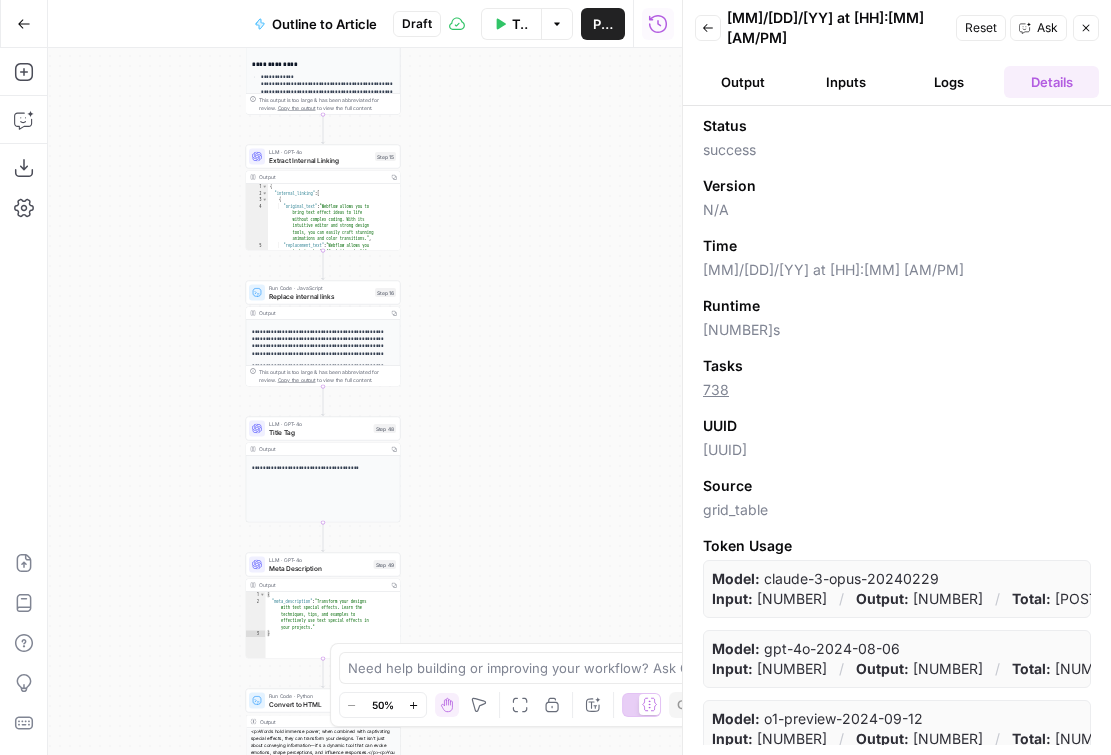 type 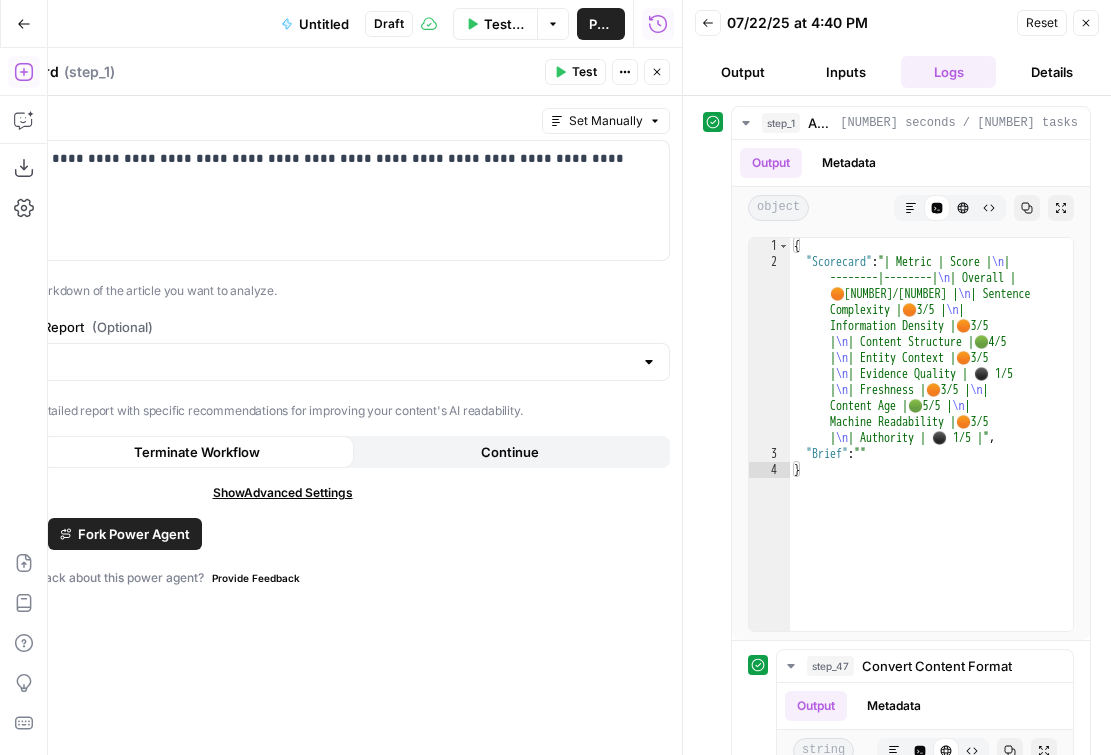 scroll, scrollTop: 0, scrollLeft: 0, axis: both 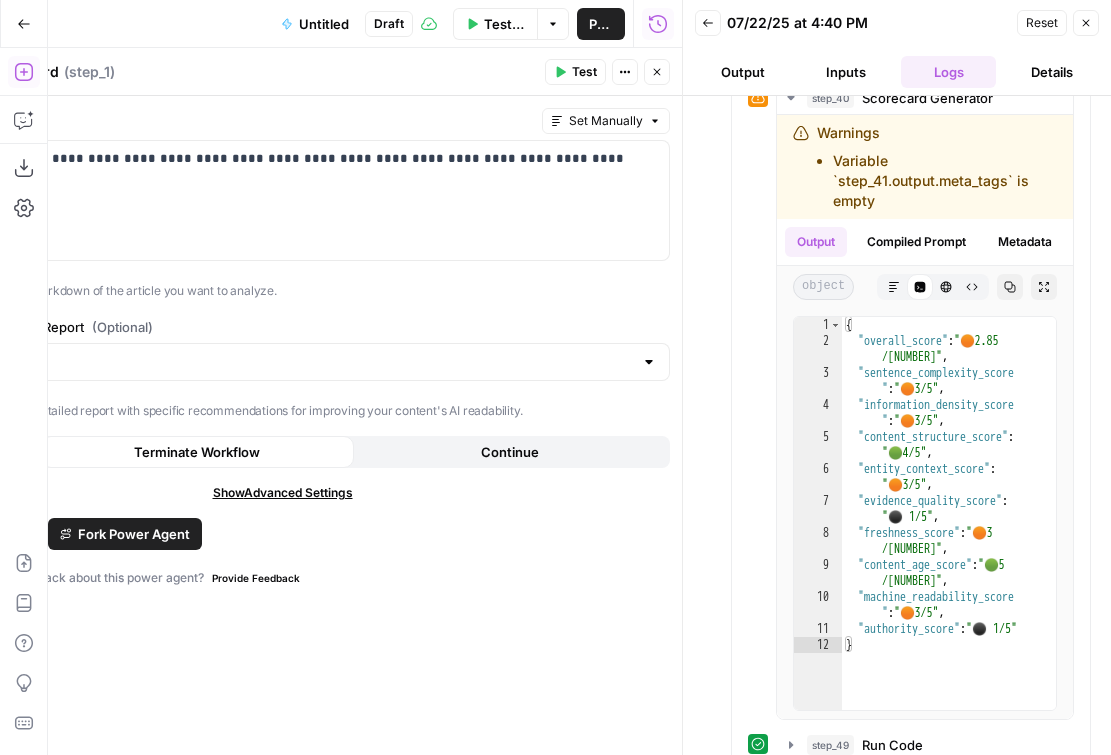 click on "Test Actions Close" at bounding box center [607, 72] 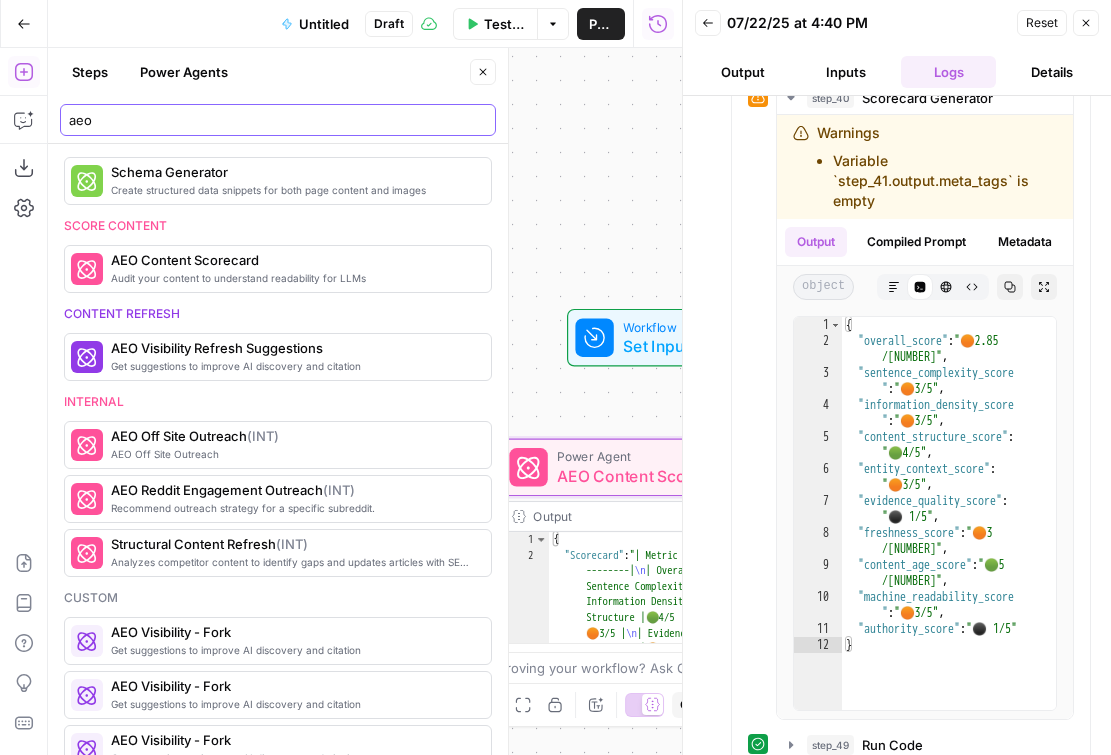 click on "aeo" at bounding box center (278, 120) 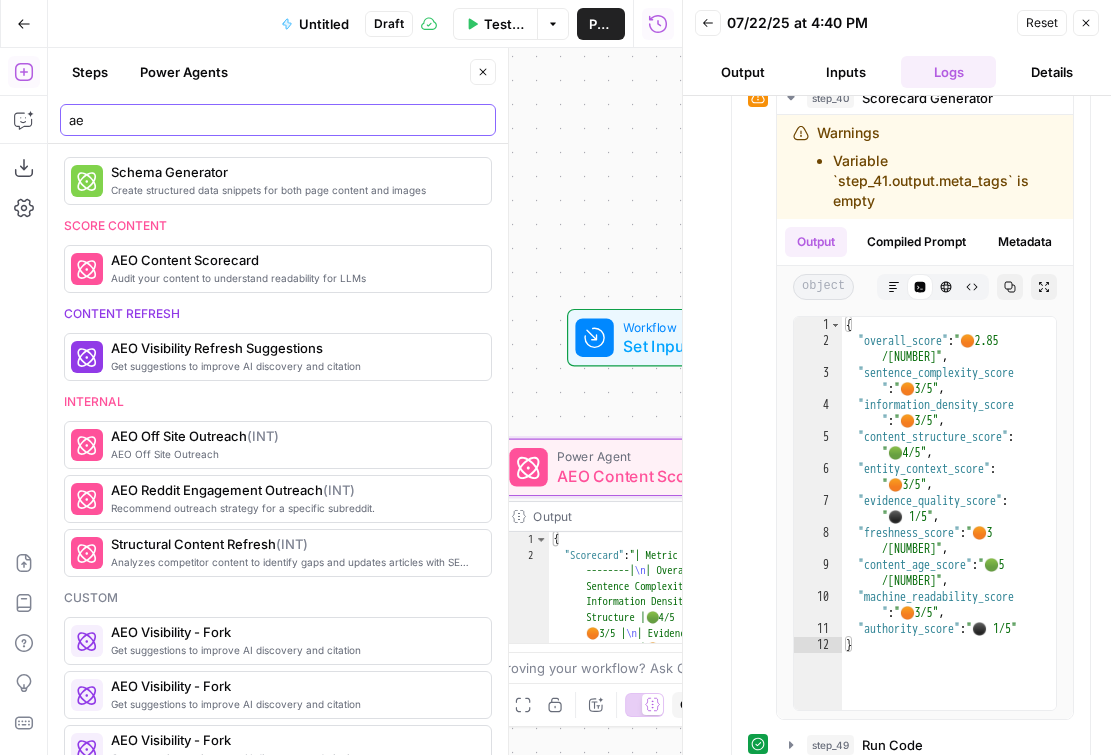 type on "a" 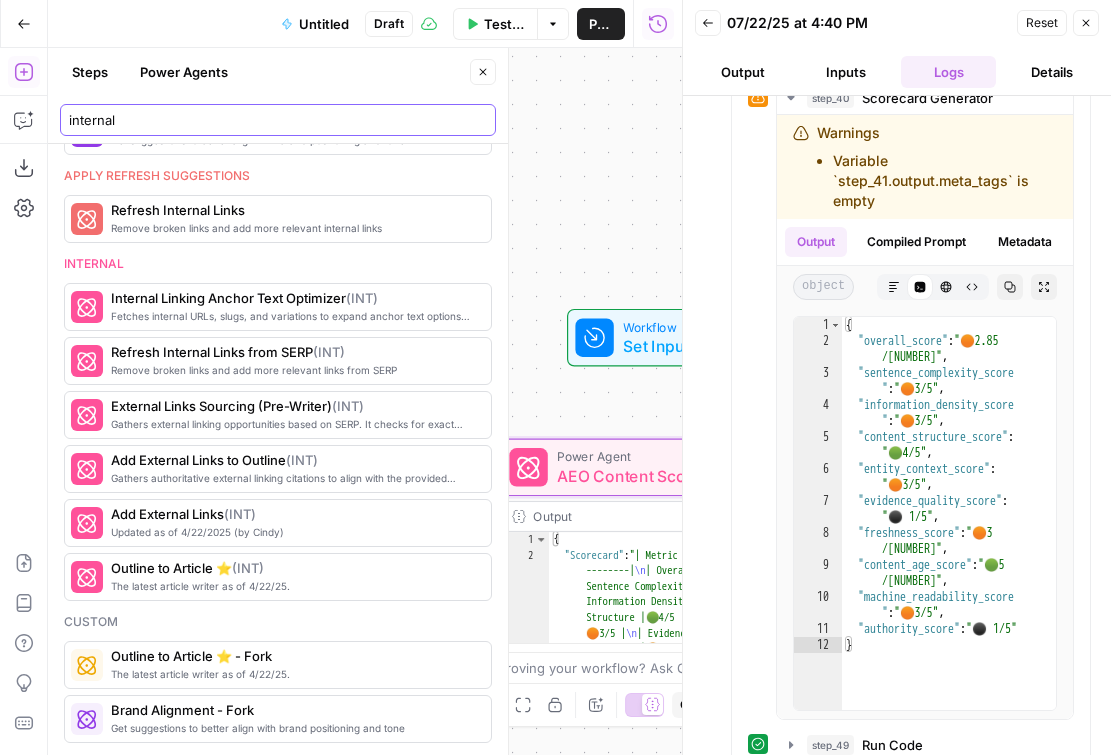 scroll, scrollTop: 257, scrollLeft: 0, axis: vertical 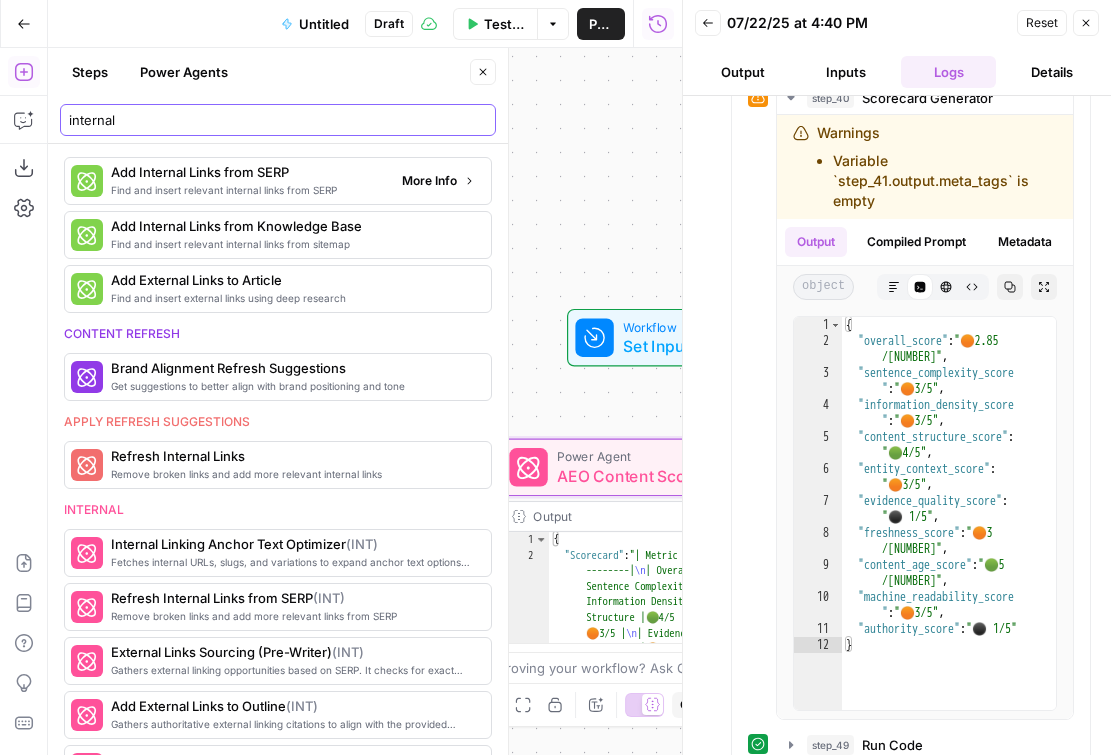type on "internal" 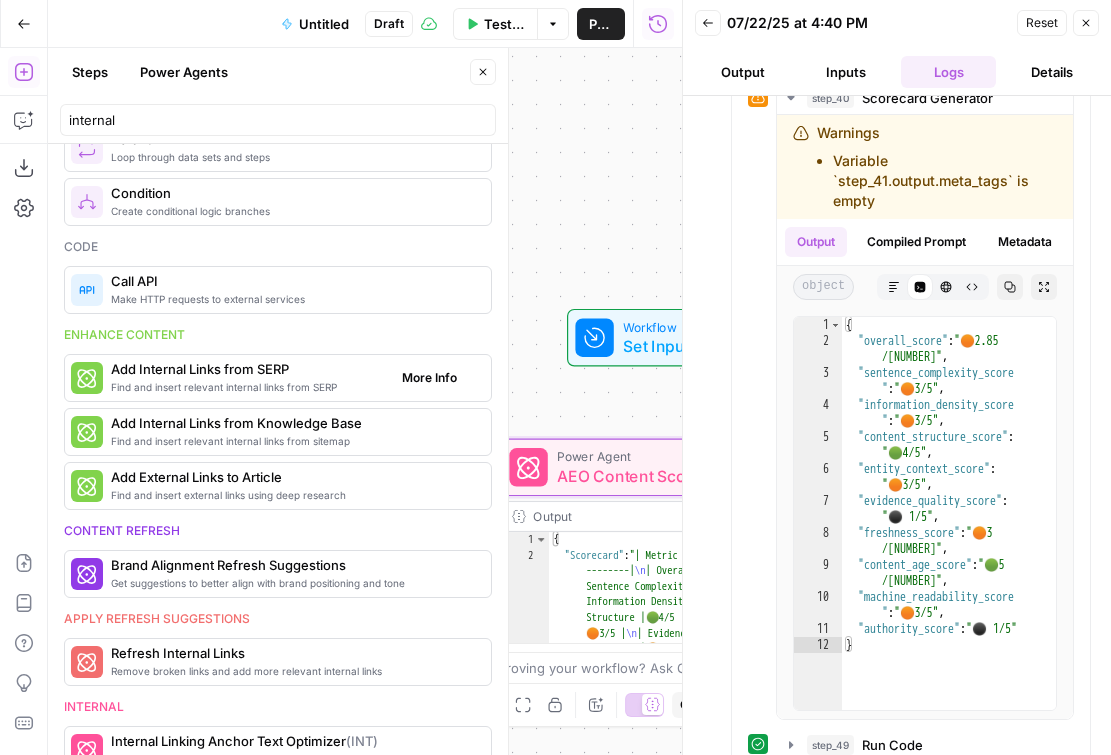 scroll, scrollTop: 18, scrollLeft: 0, axis: vertical 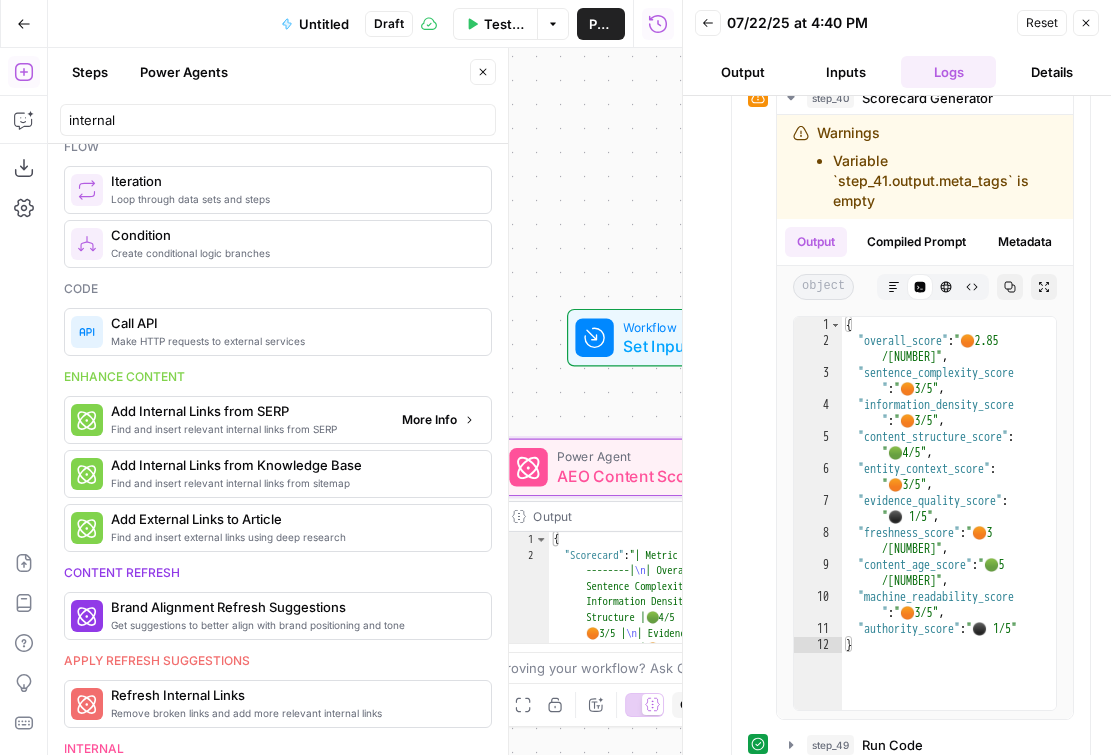 click on "More Info" at bounding box center (429, 420) 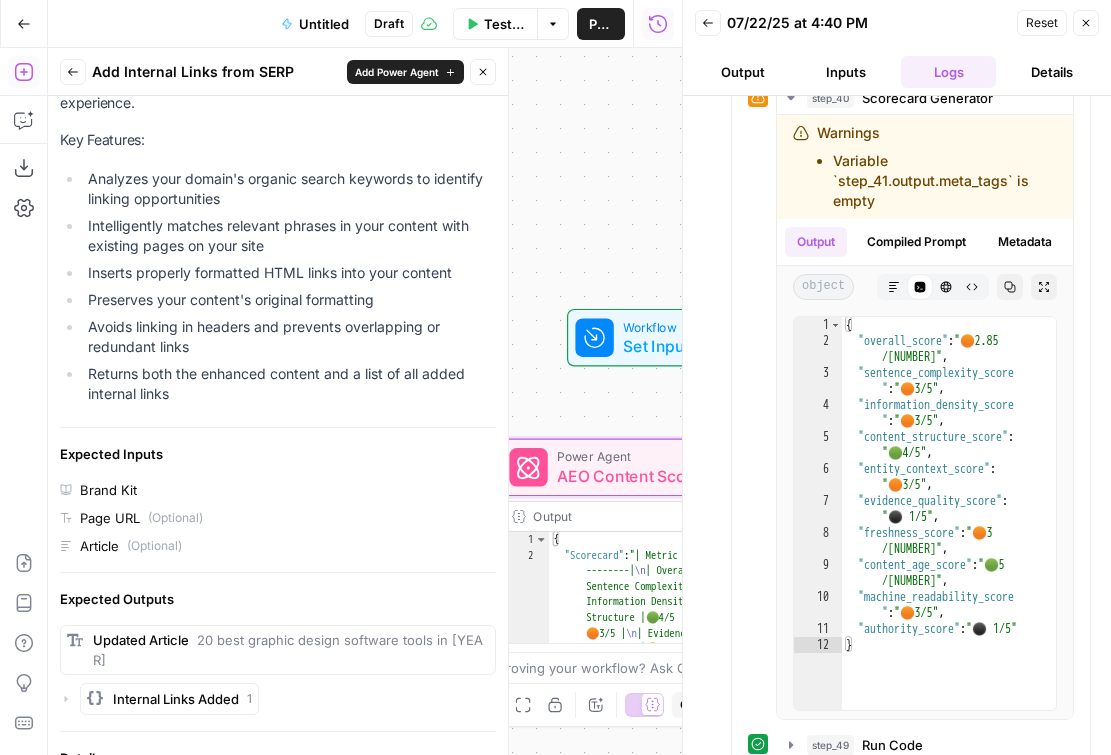 scroll, scrollTop: 237, scrollLeft: 0, axis: vertical 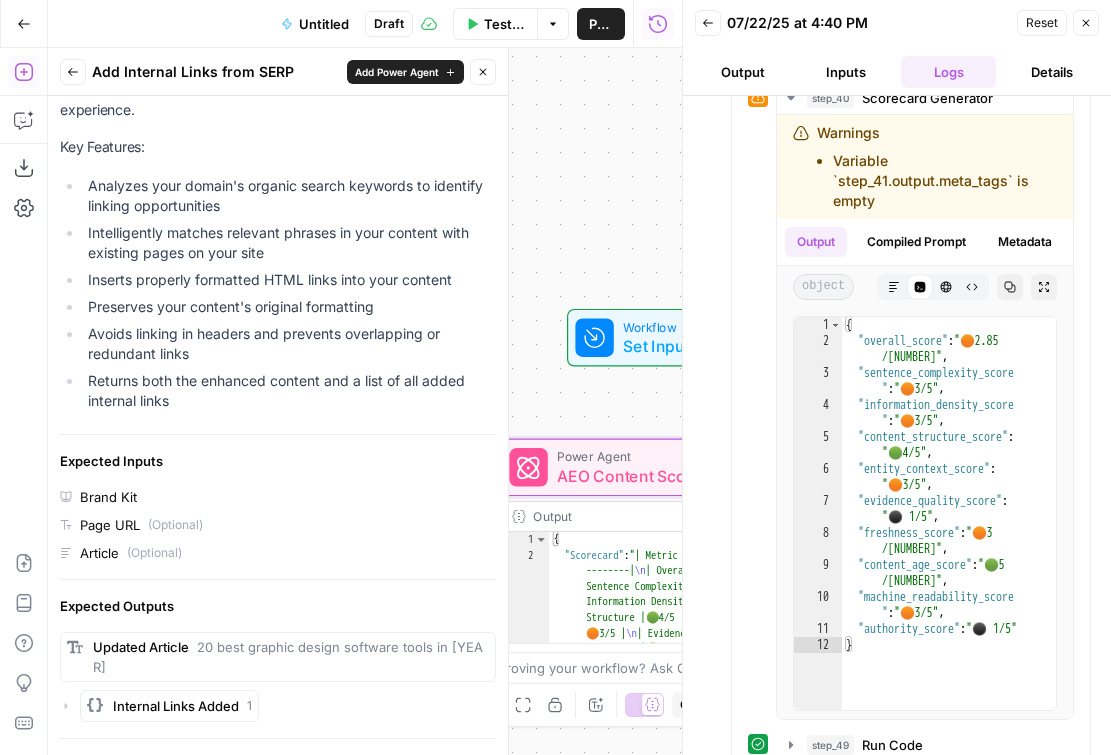 click 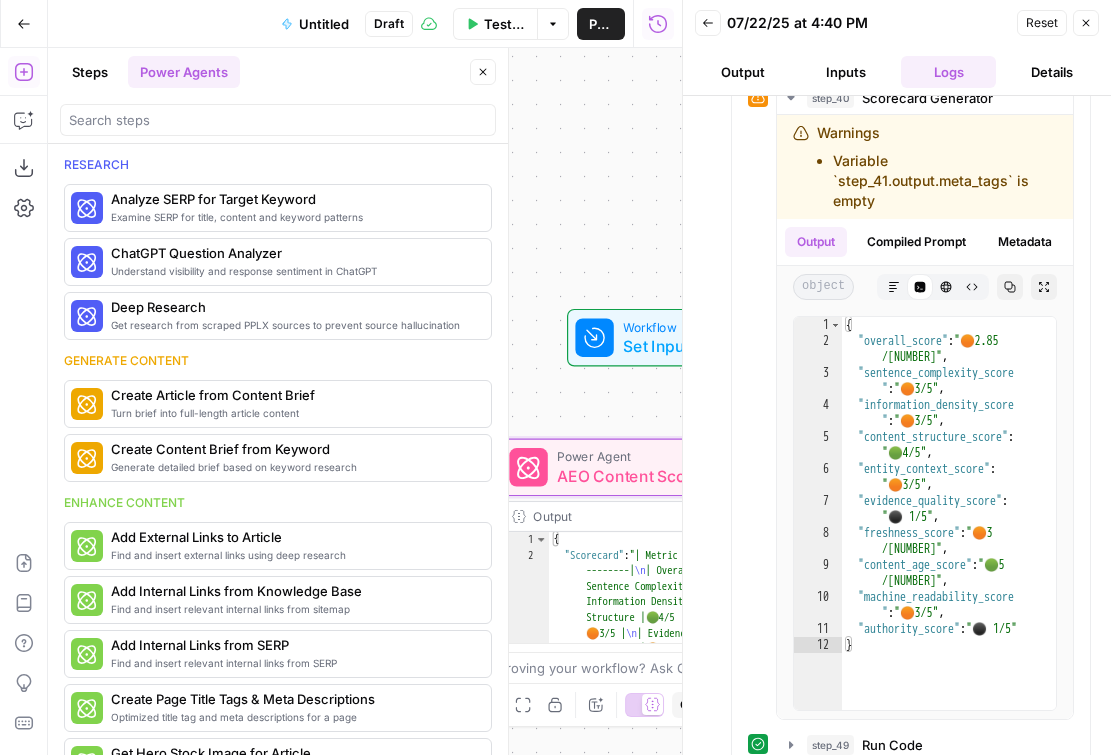 scroll, scrollTop: 0, scrollLeft: 0, axis: both 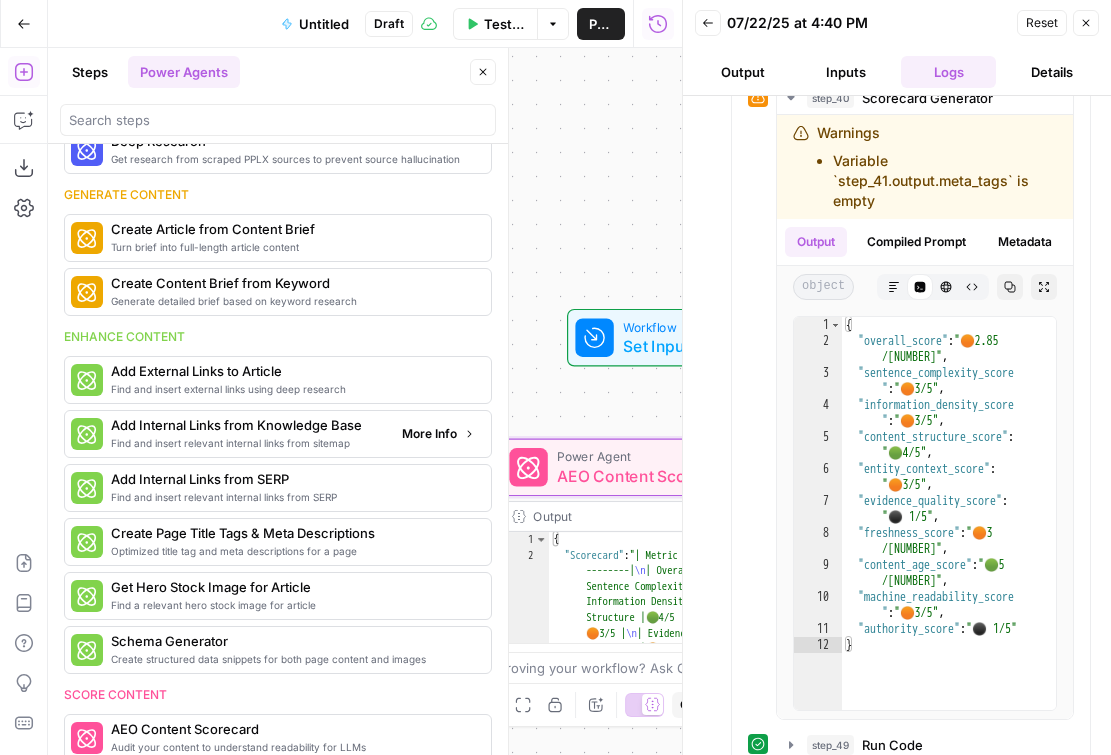 click on "More Info" at bounding box center [429, 434] 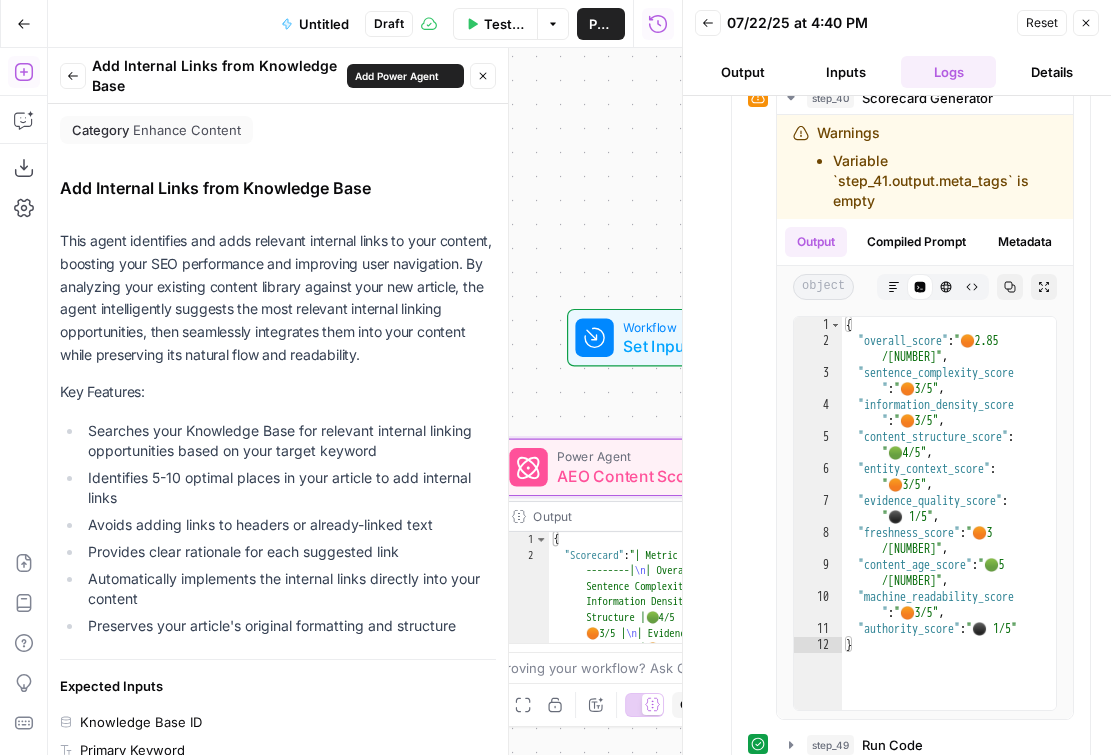 scroll, scrollTop: 427, scrollLeft: 0, axis: vertical 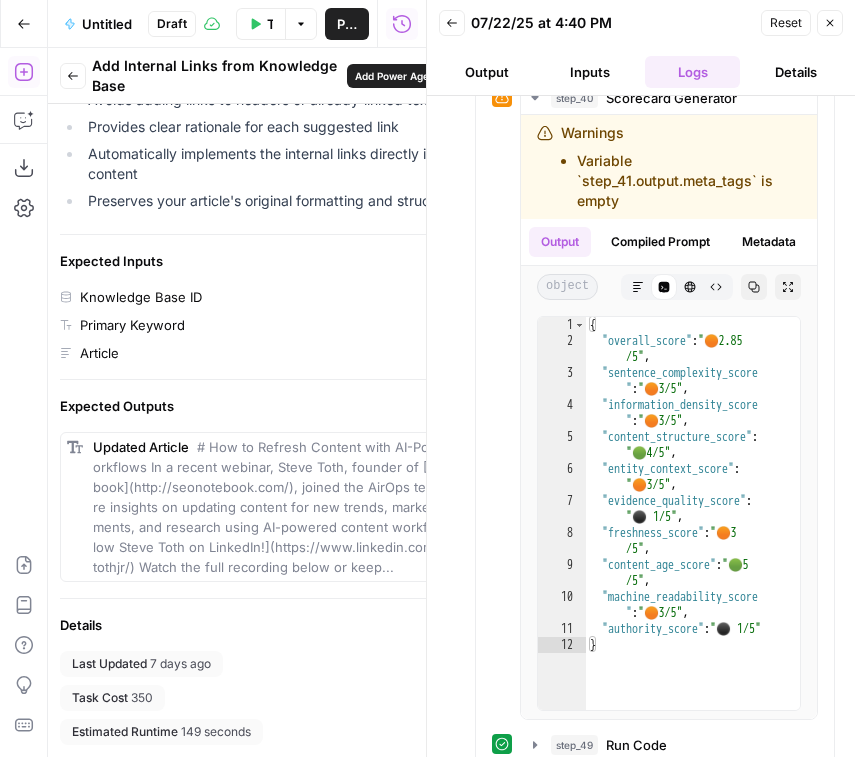click on "Go Back" at bounding box center [24, 24] 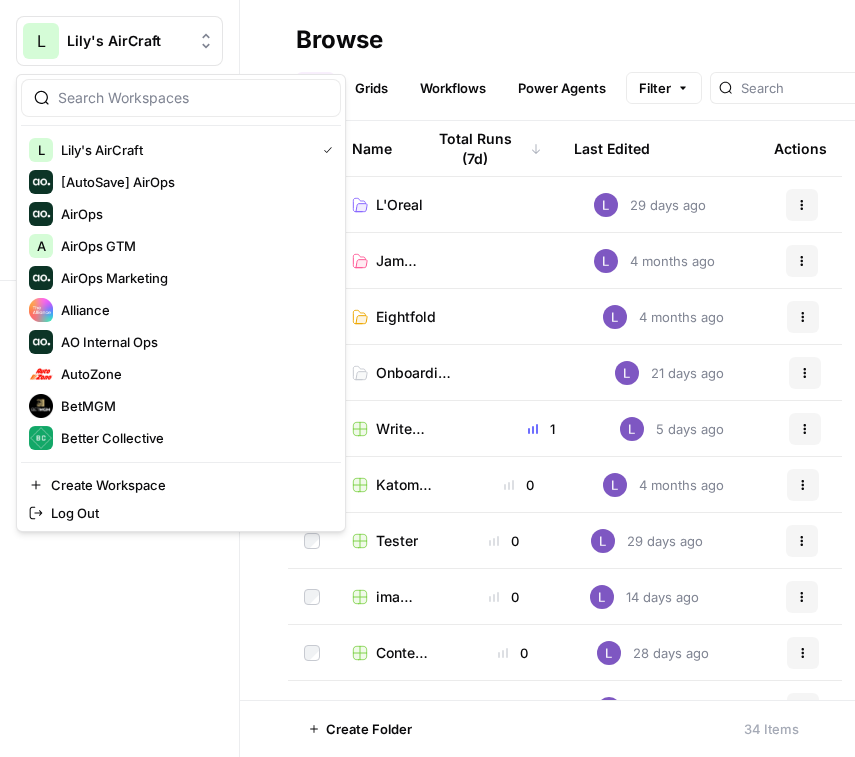 click on "Lily's AirCraft" at bounding box center (127, 41) 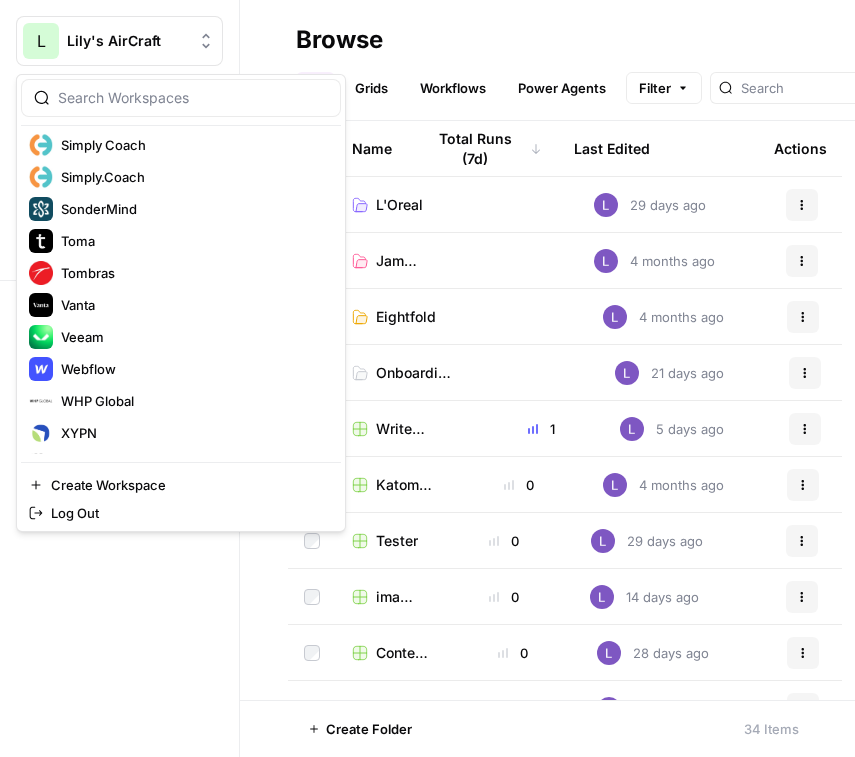 scroll, scrollTop: 1248, scrollLeft: 0, axis: vertical 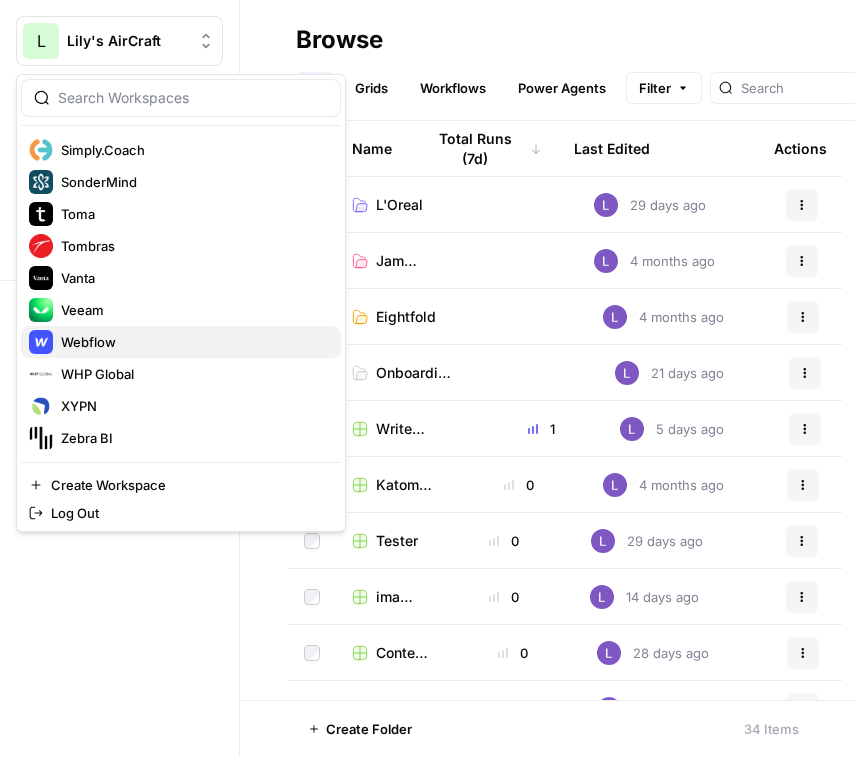 click on "Webflow" at bounding box center [193, 342] 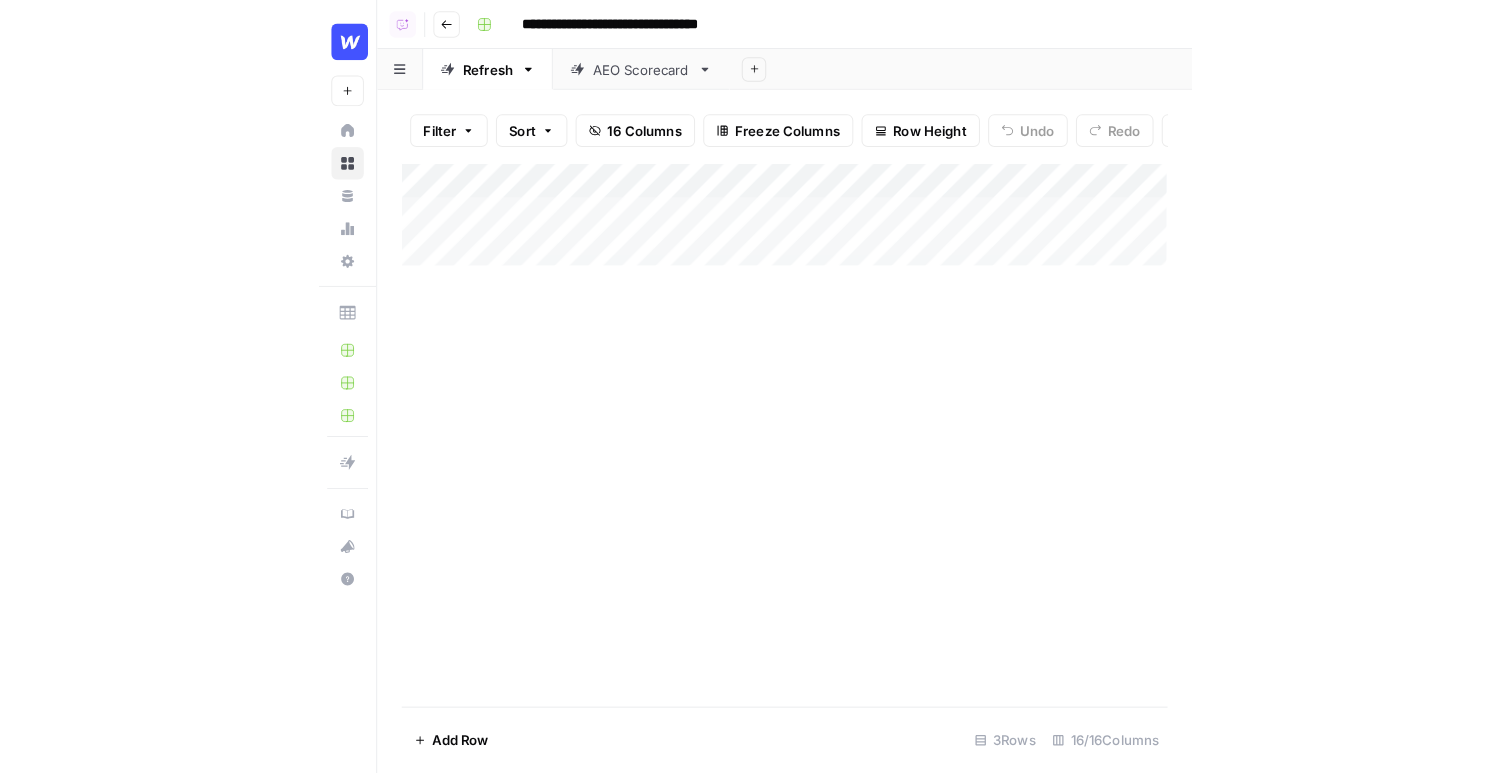 scroll, scrollTop: 0, scrollLeft: 0, axis: both 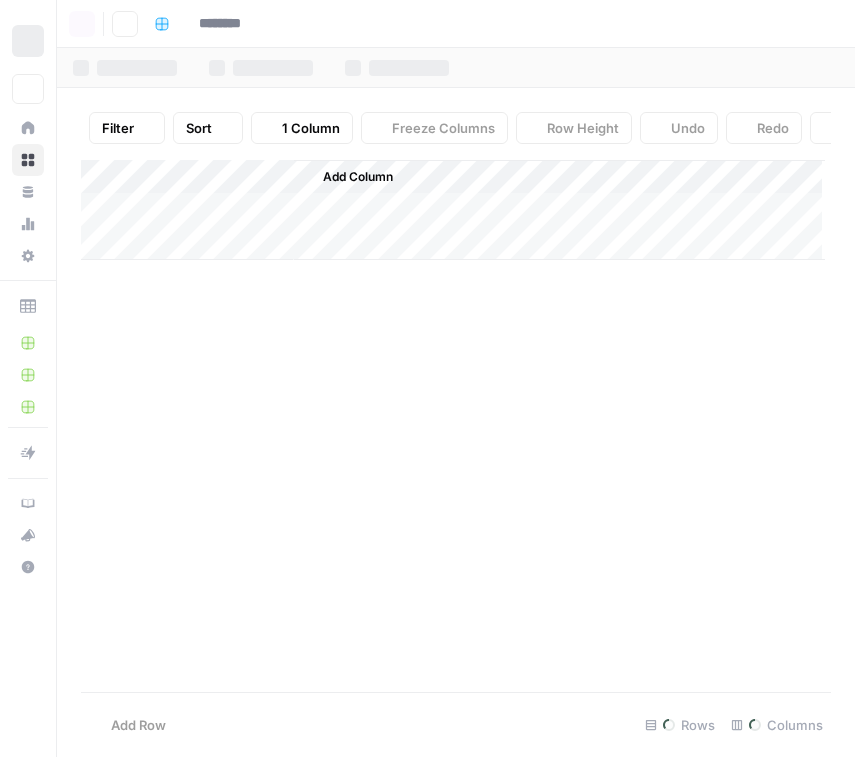 type on "**********" 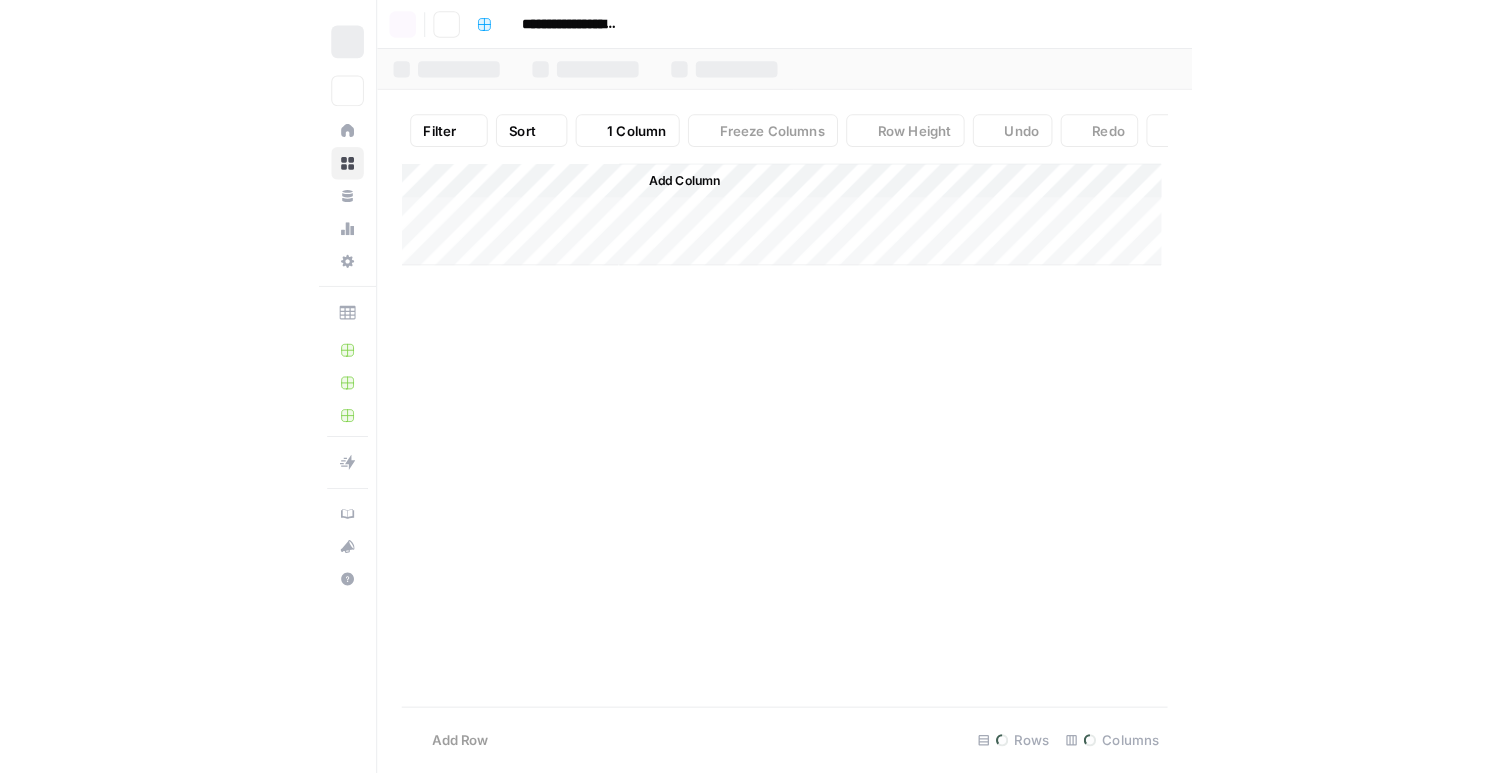 scroll, scrollTop: 0, scrollLeft: 0, axis: both 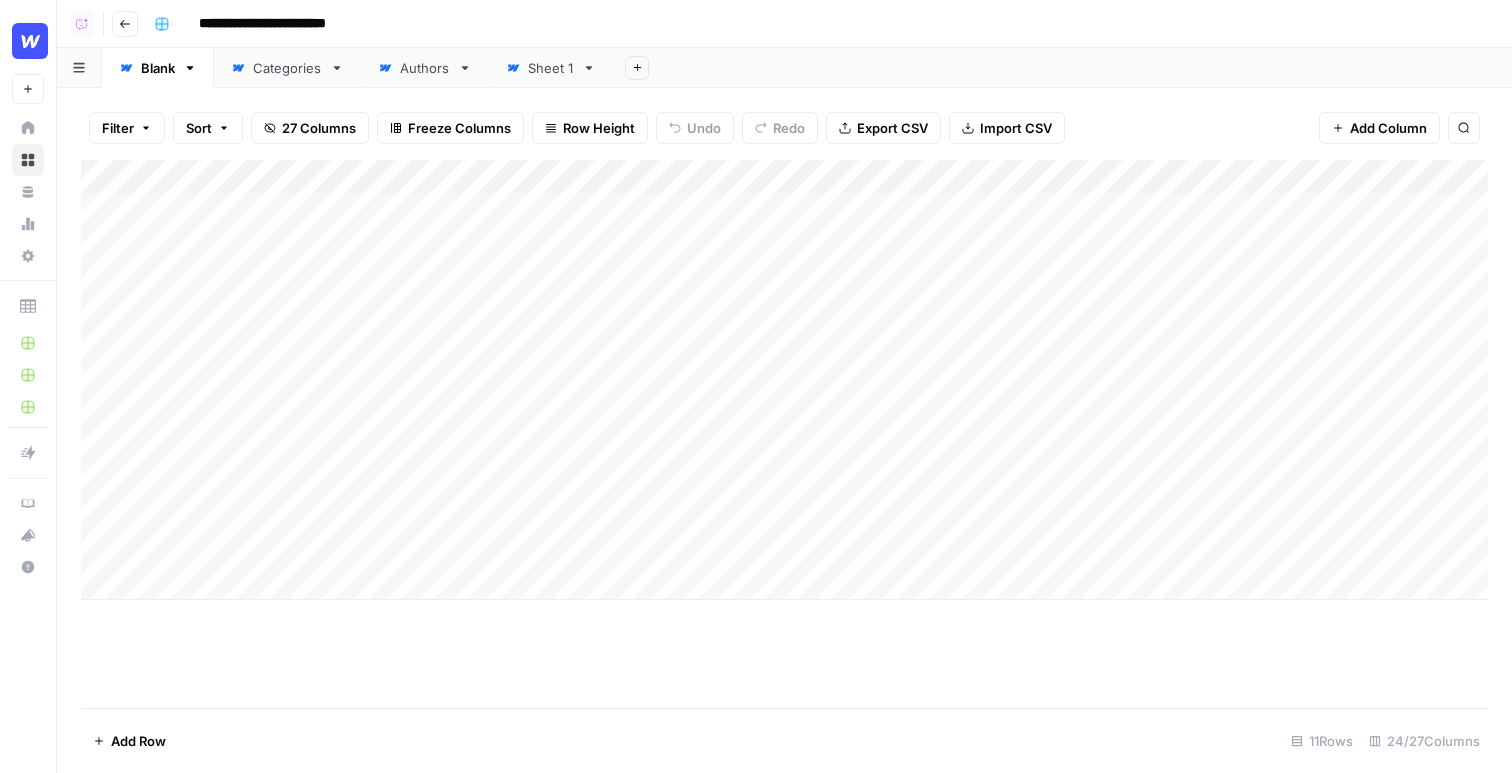 click on "Add Column" at bounding box center [1379, 128] 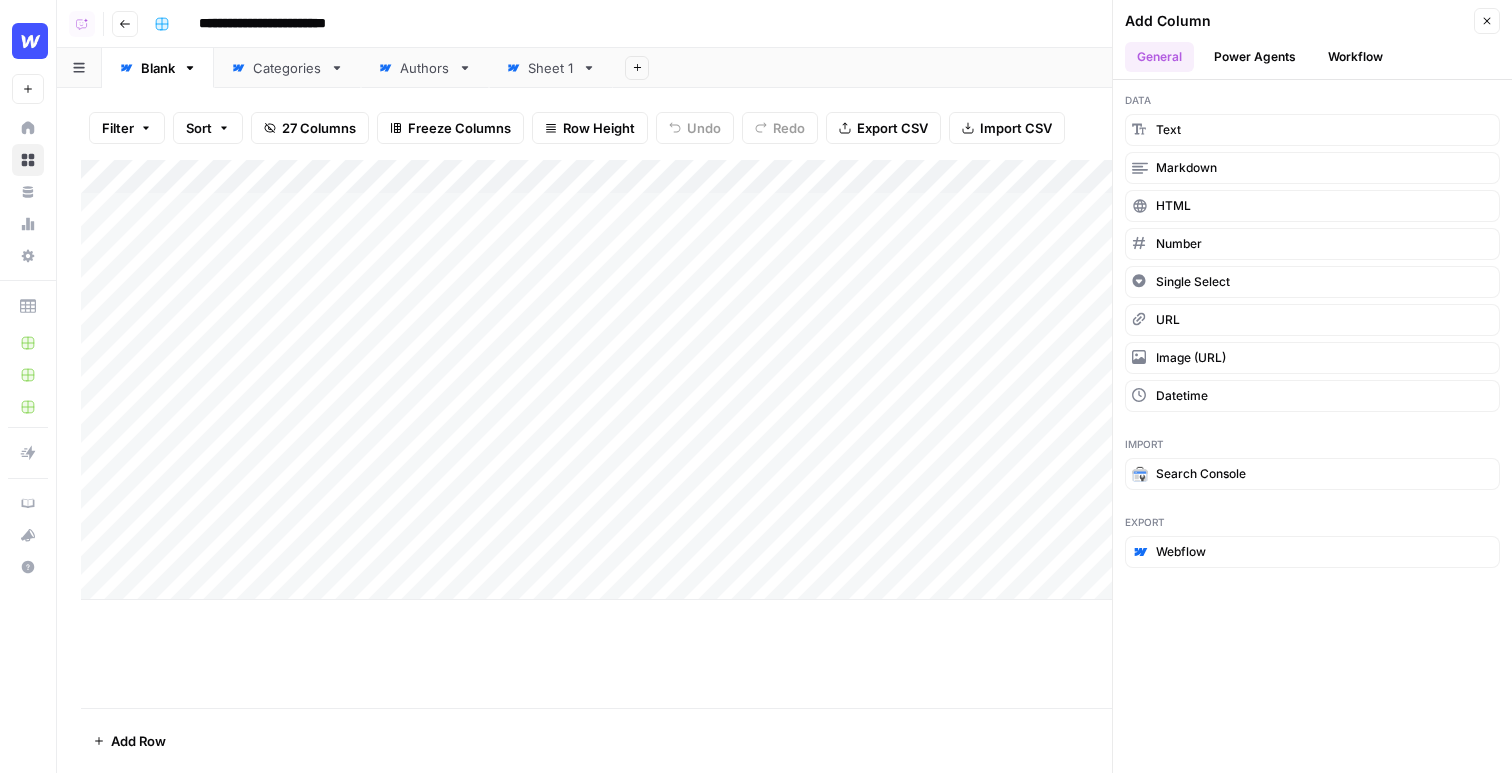 click on "Add Column" at bounding box center [784, 380] 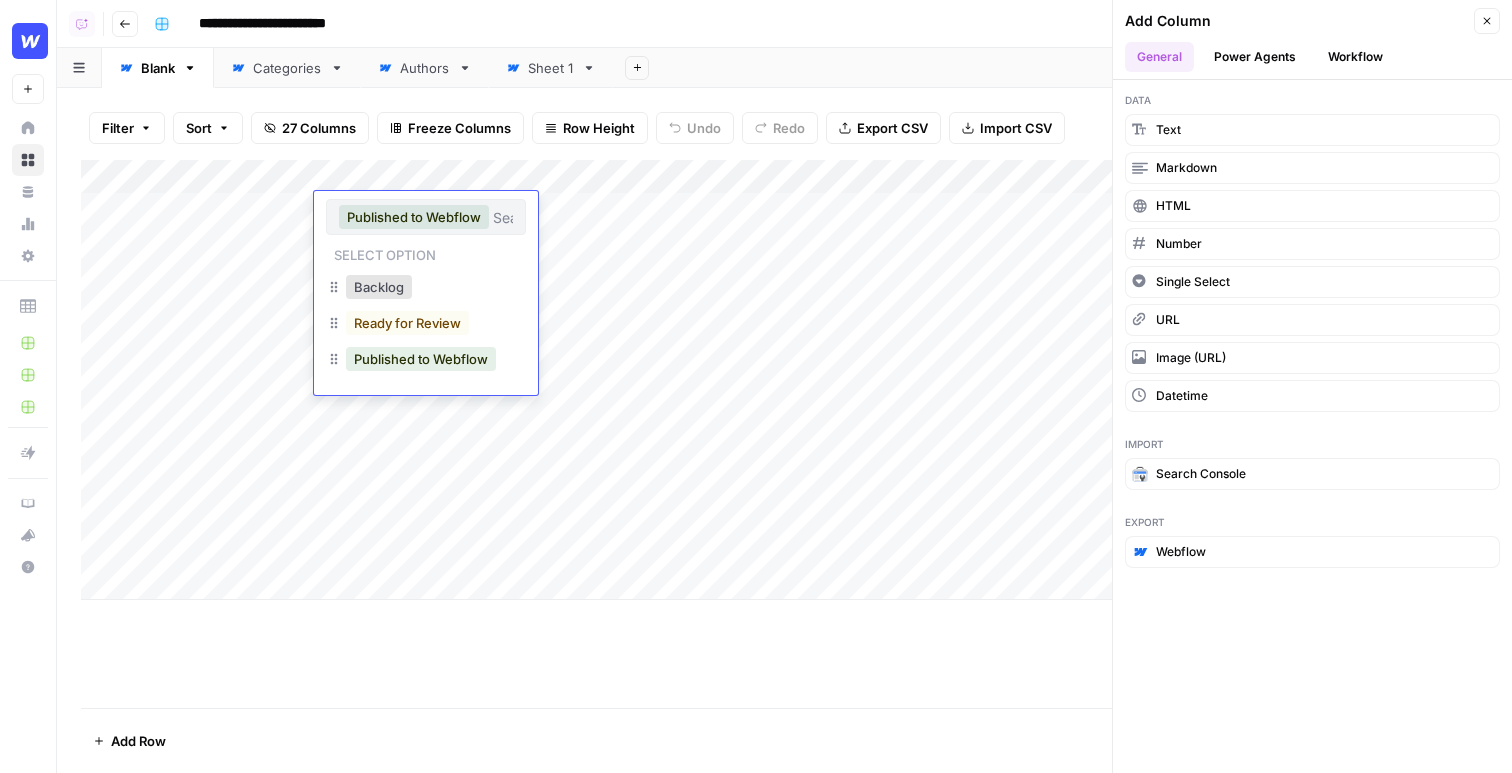 click on "Add Row 11  Rows 24/27  Columns" at bounding box center (784, 740) 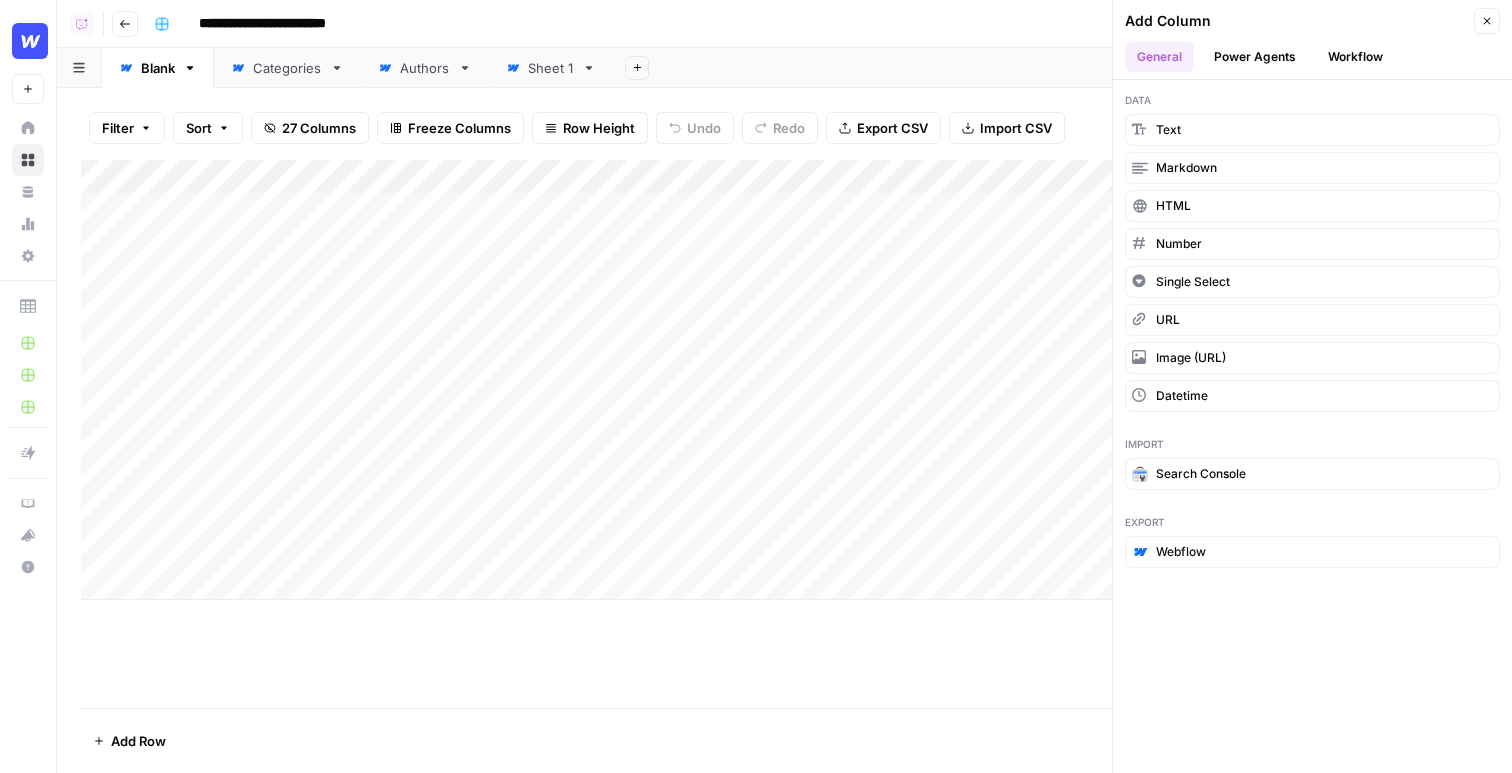 click on "Add Column Close General Power Agents Workflow" at bounding box center [1312, 40] 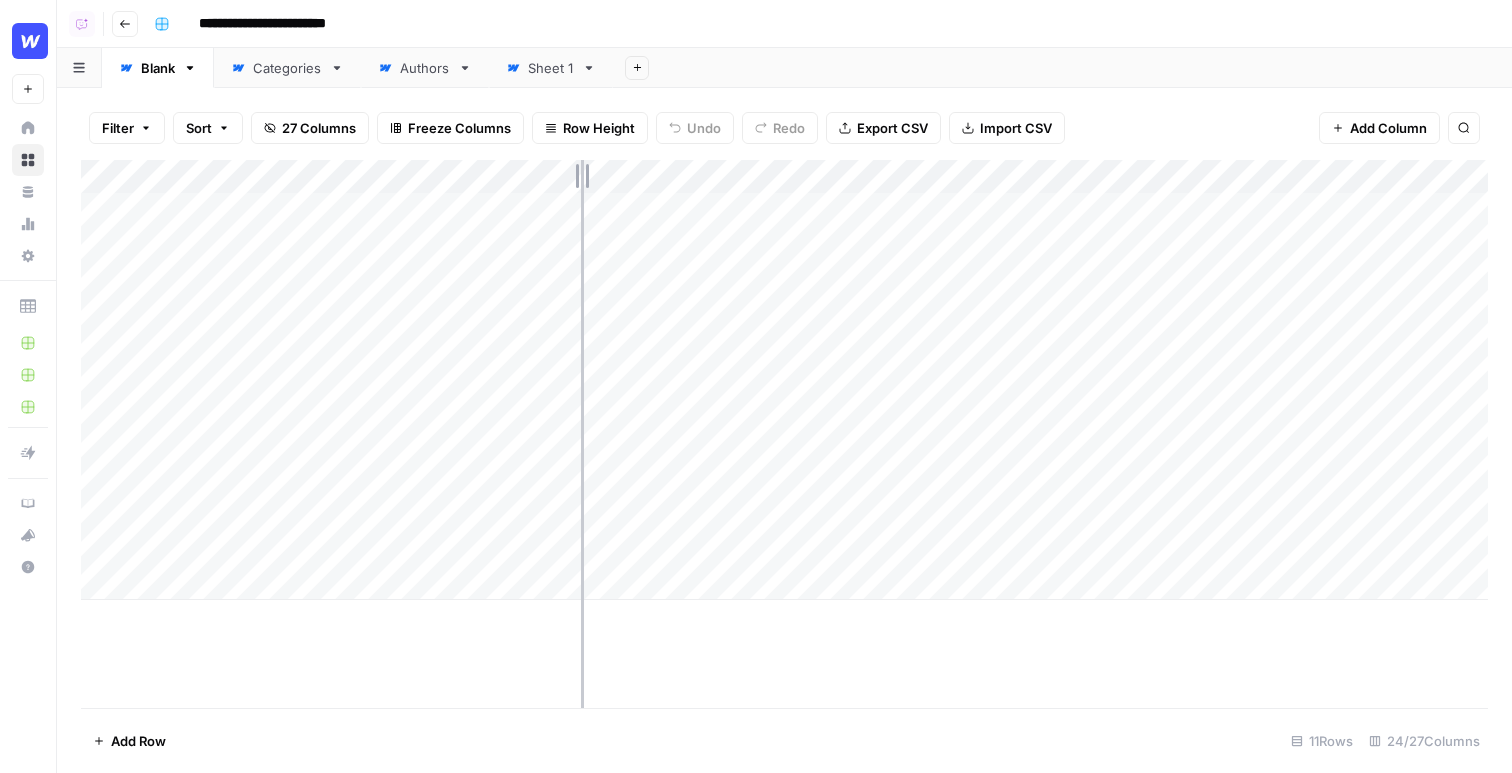 drag, startPoint x: 567, startPoint y: 176, endPoint x: 594, endPoint y: 176, distance: 27 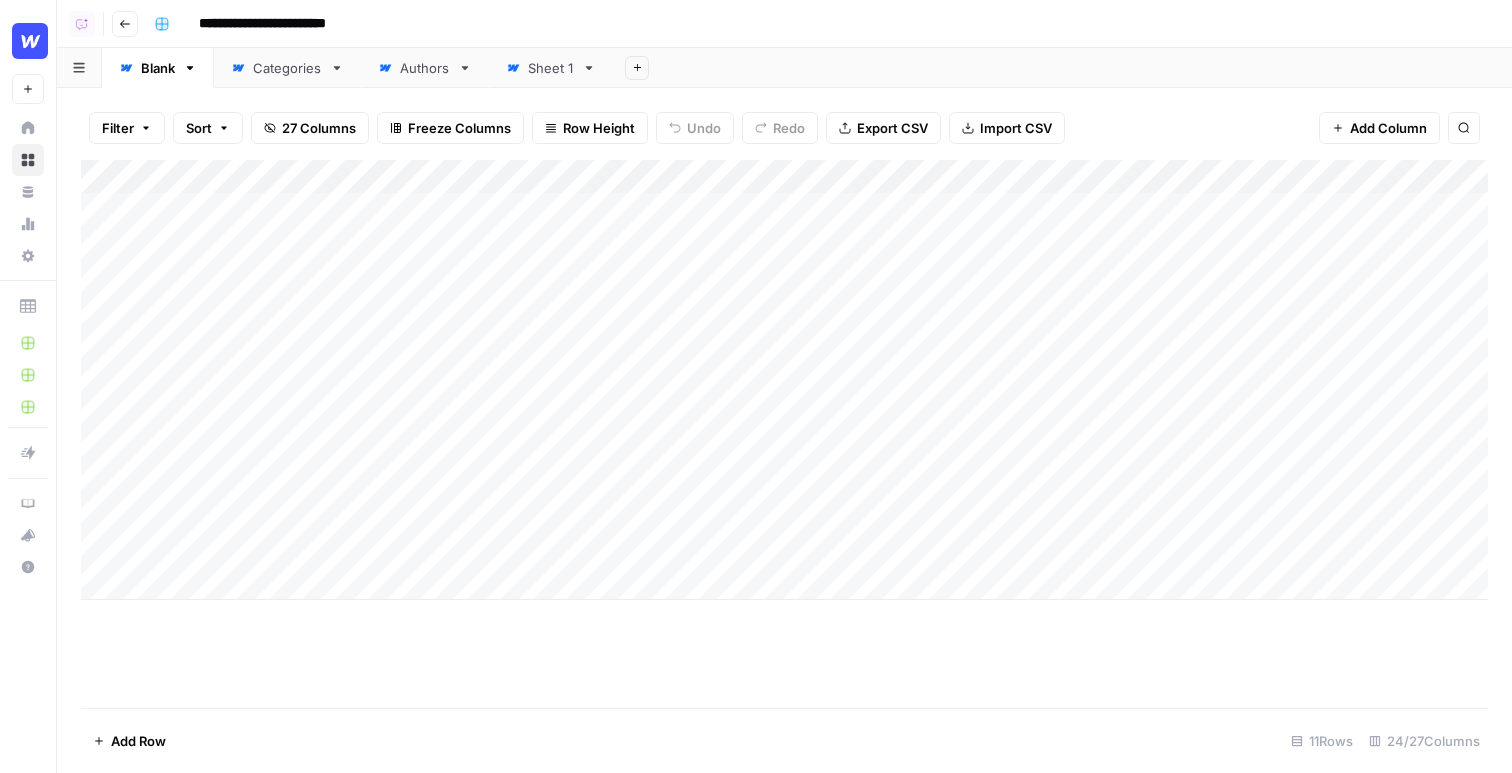 click on "Add Column" at bounding box center (784, 380) 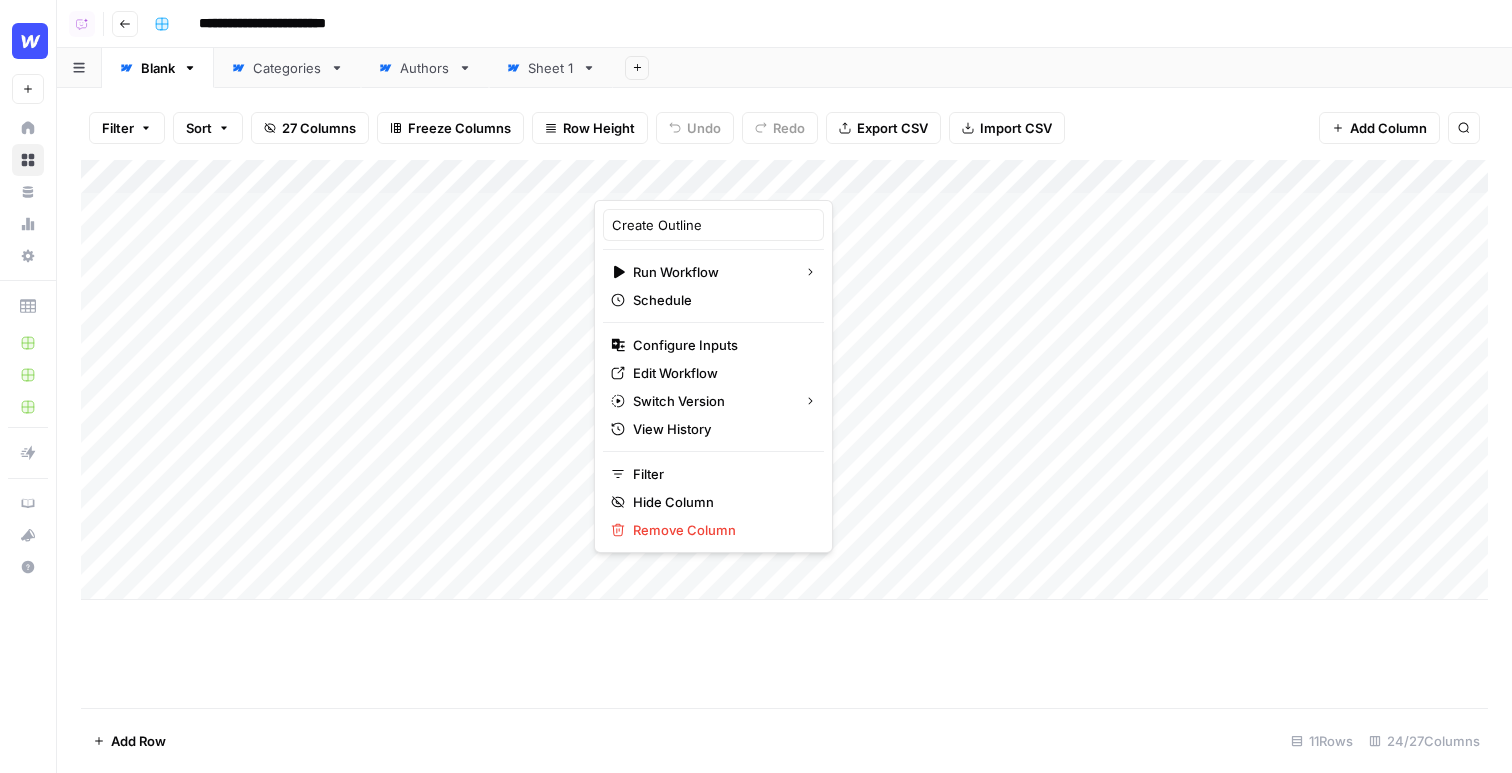 click on "**********" at bounding box center (784, 24) 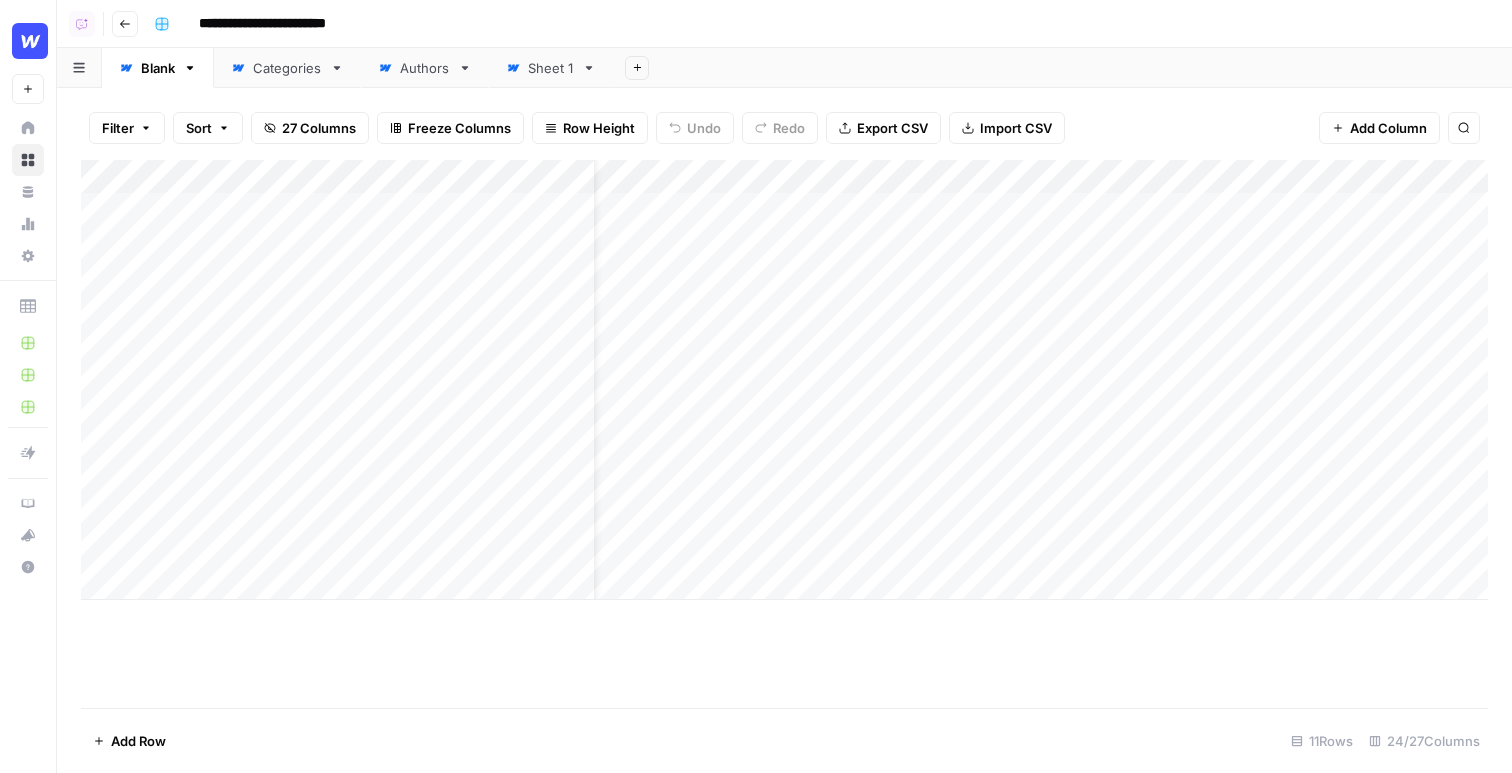 scroll, scrollTop: 0, scrollLeft: 104, axis: horizontal 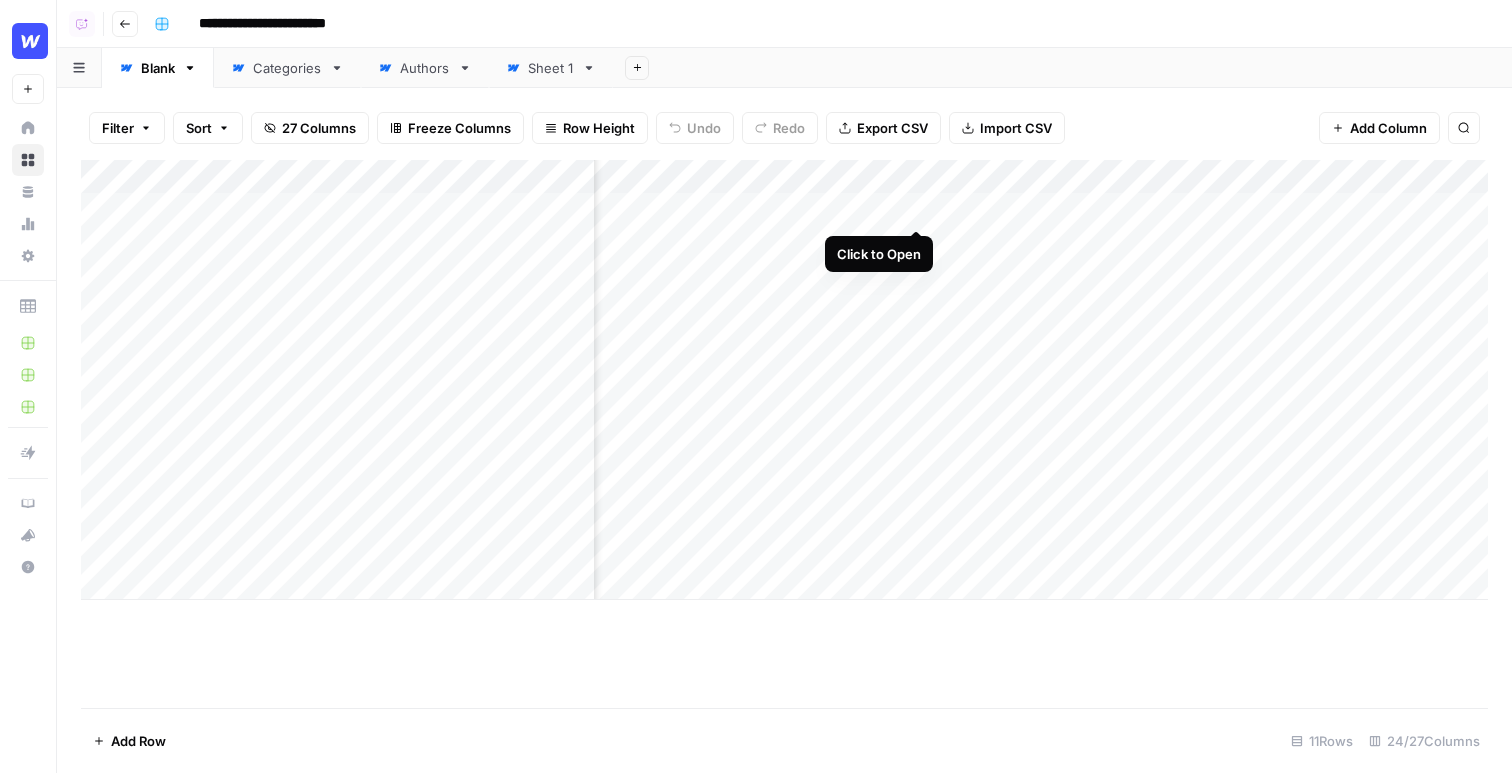 click on "Add Column" at bounding box center [784, 380] 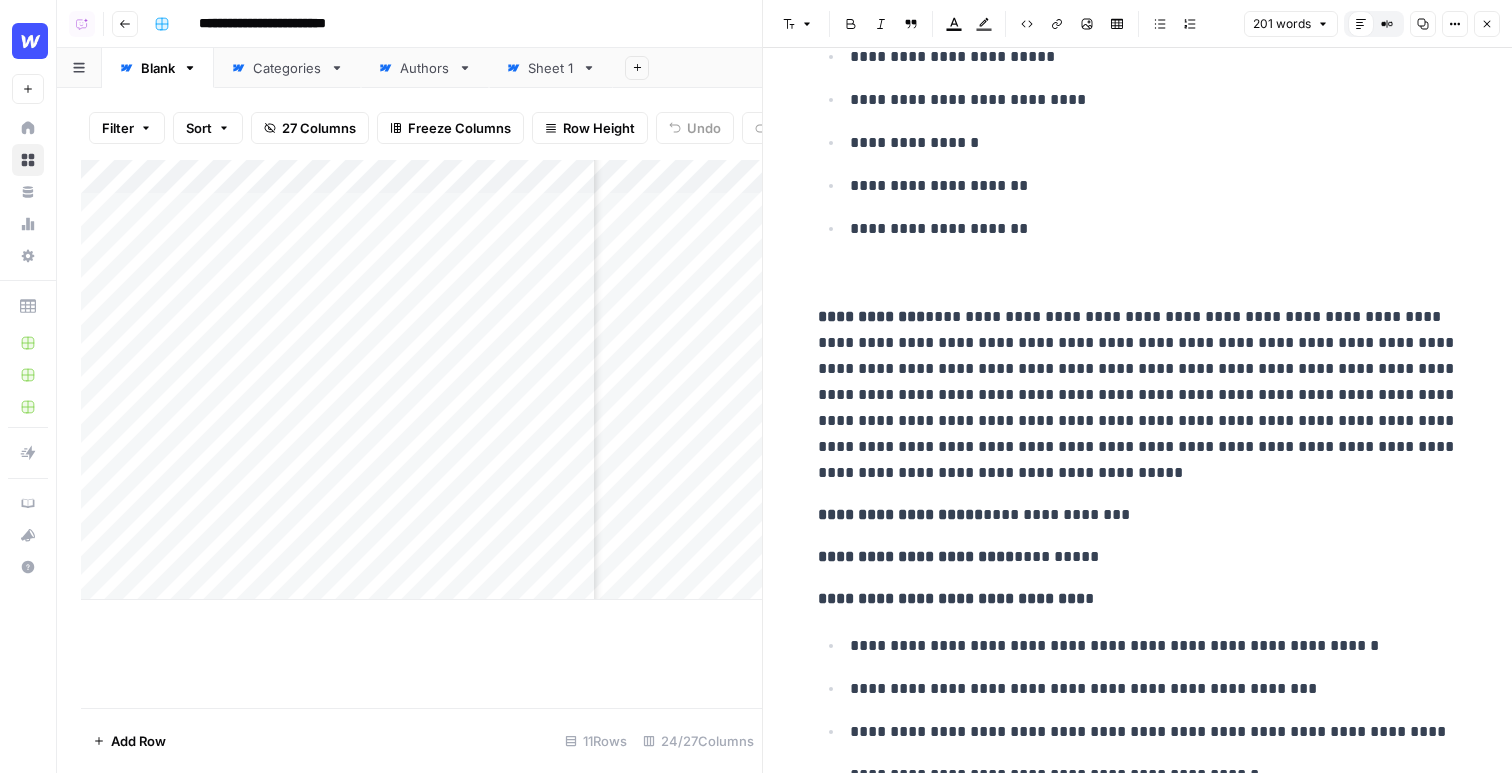 scroll, scrollTop: 0, scrollLeft: 0, axis: both 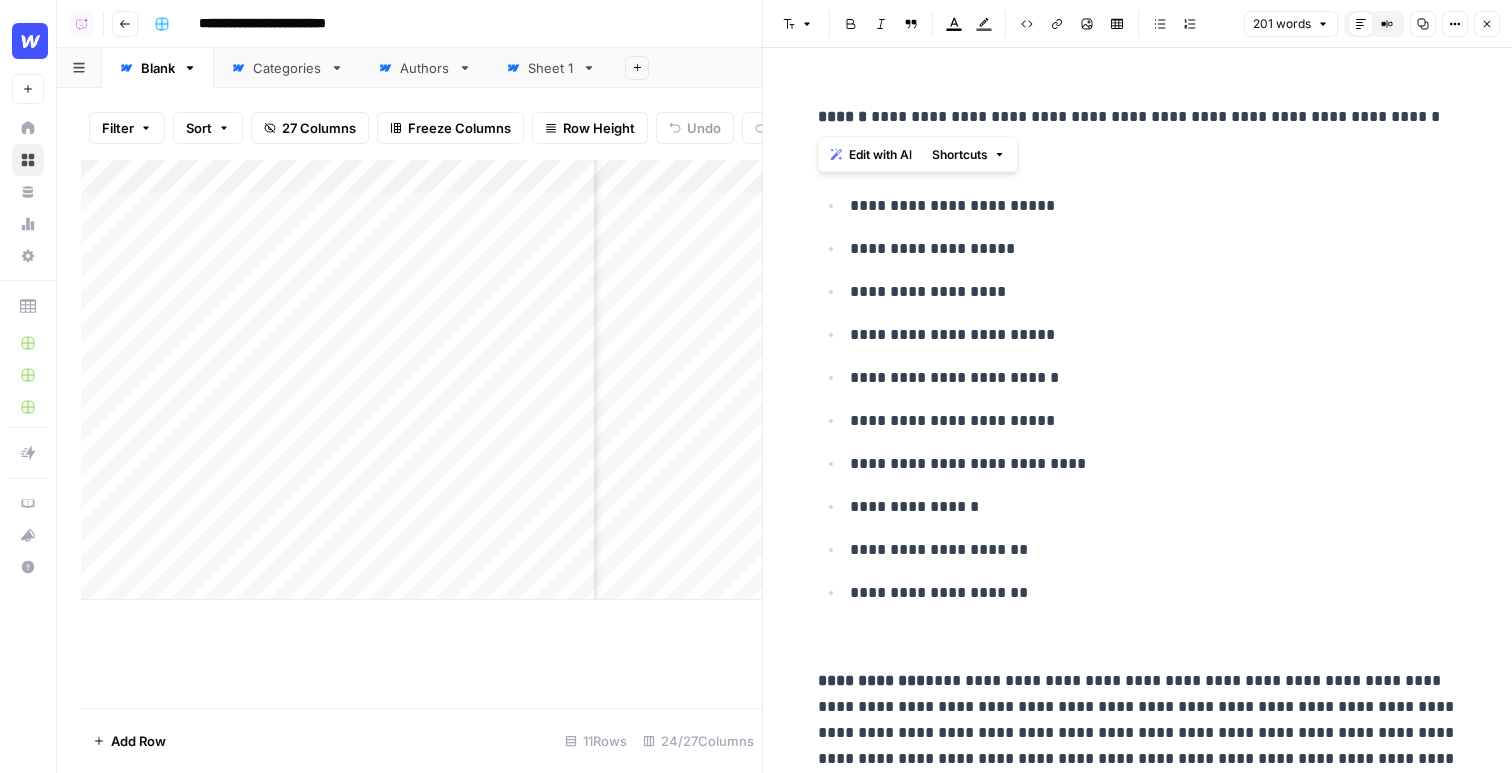 drag, startPoint x: 1426, startPoint y: 125, endPoint x: 803, endPoint y: 110, distance: 623.18054 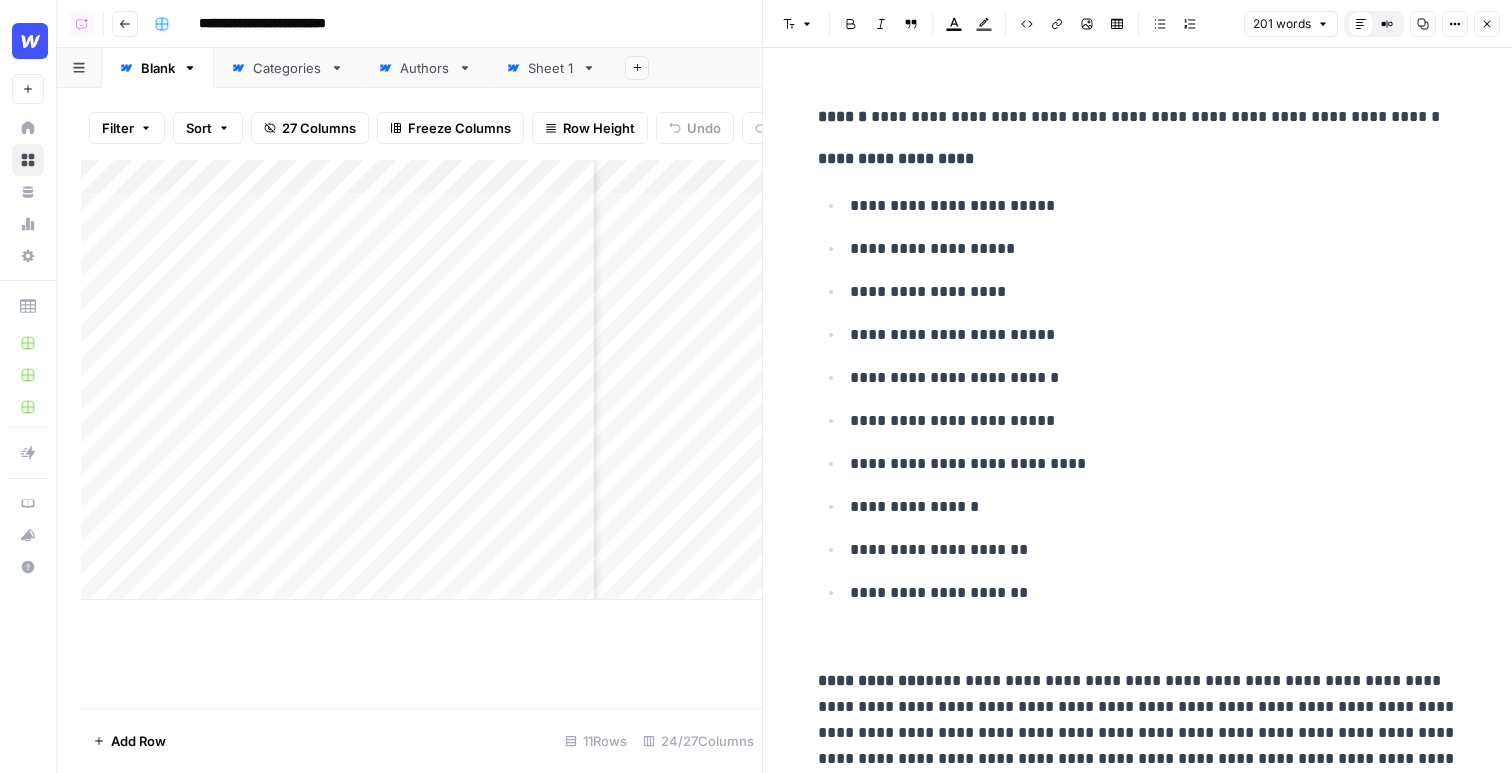 click on "**********" at bounding box center (1138, 117) 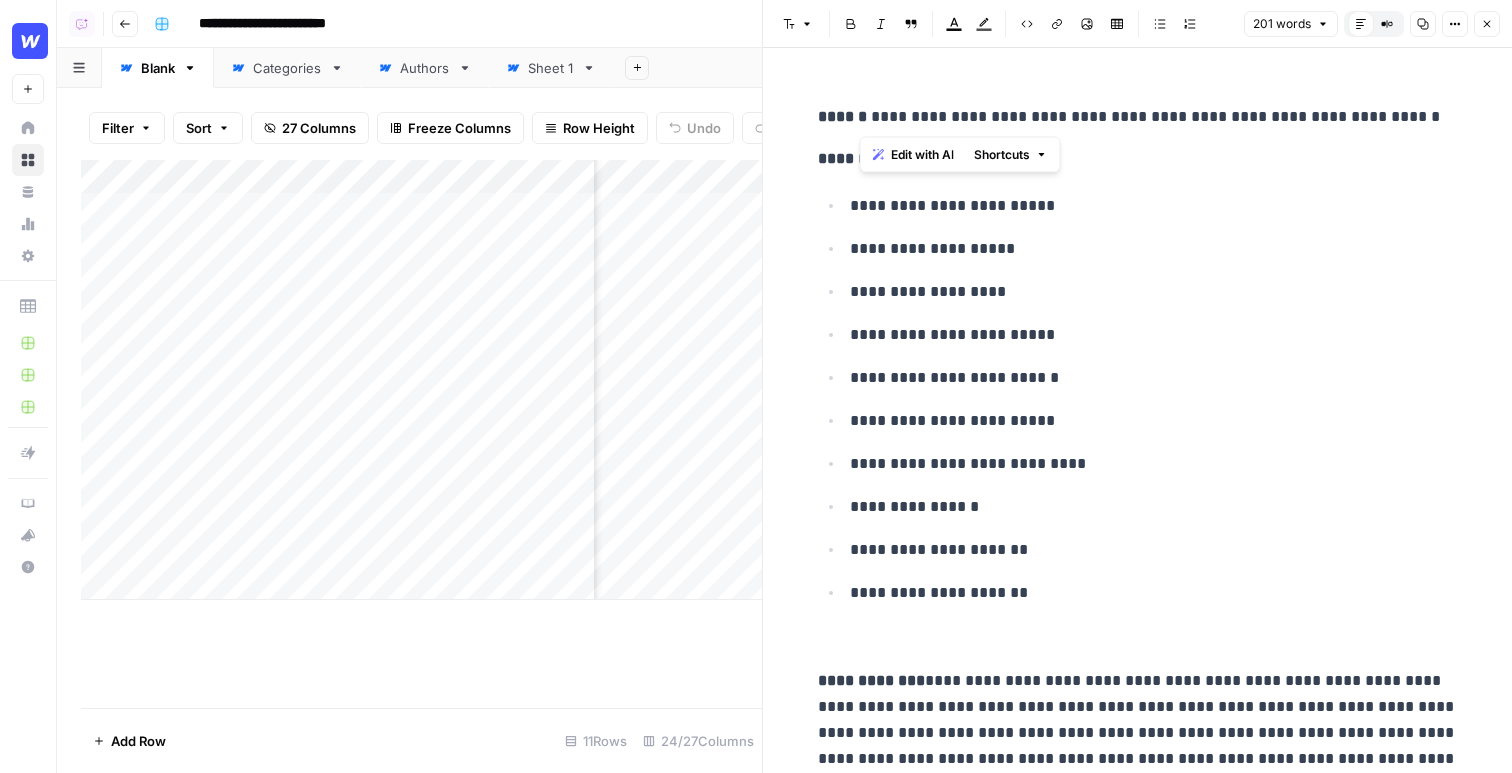 drag, startPoint x: 862, startPoint y: 117, endPoint x: 1422, endPoint y: 113, distance: 560.0143 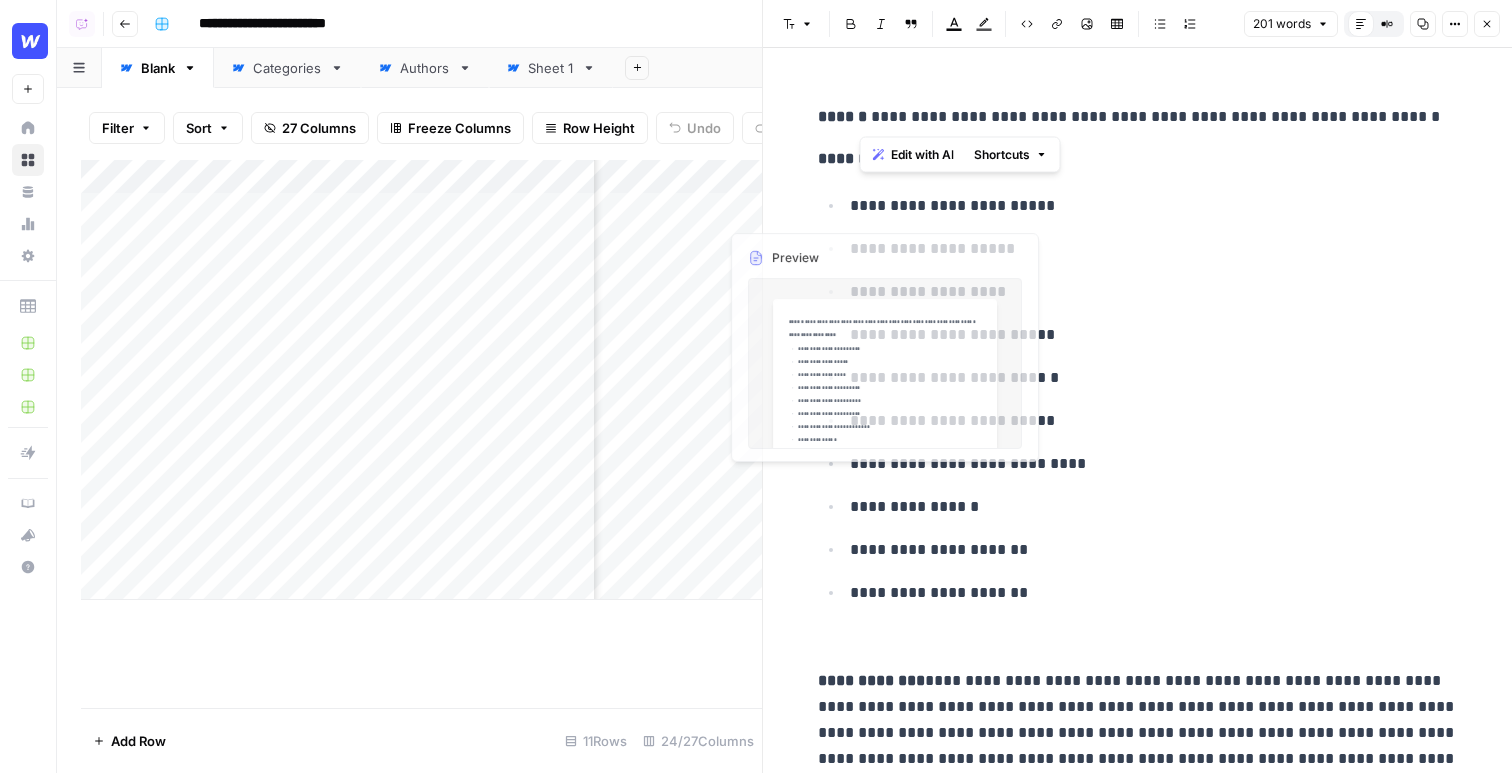 scroll, scrollTop: 0, scrollLeft: 231, axis: horizontal 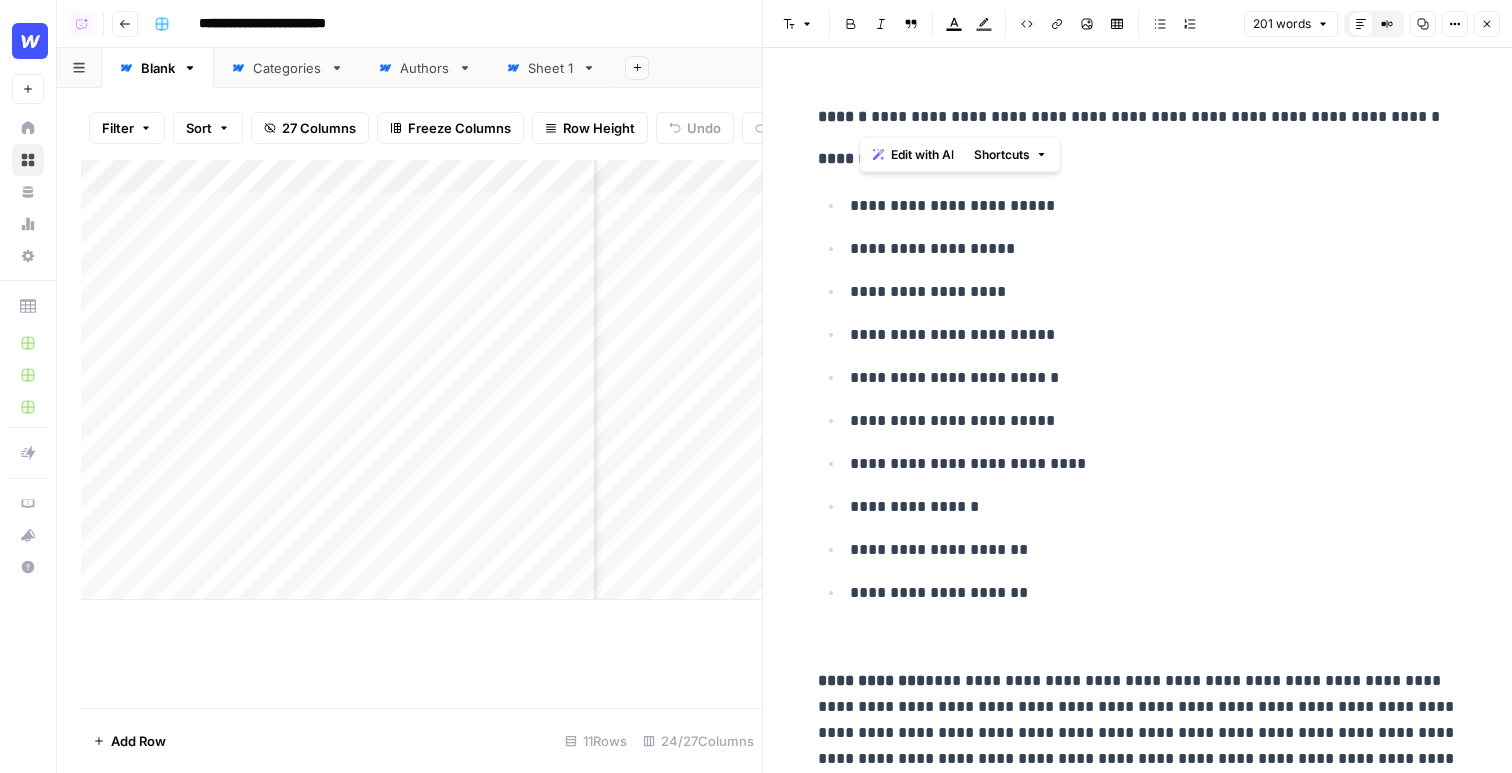 click on "**********" at bounding box center [1154, 421] 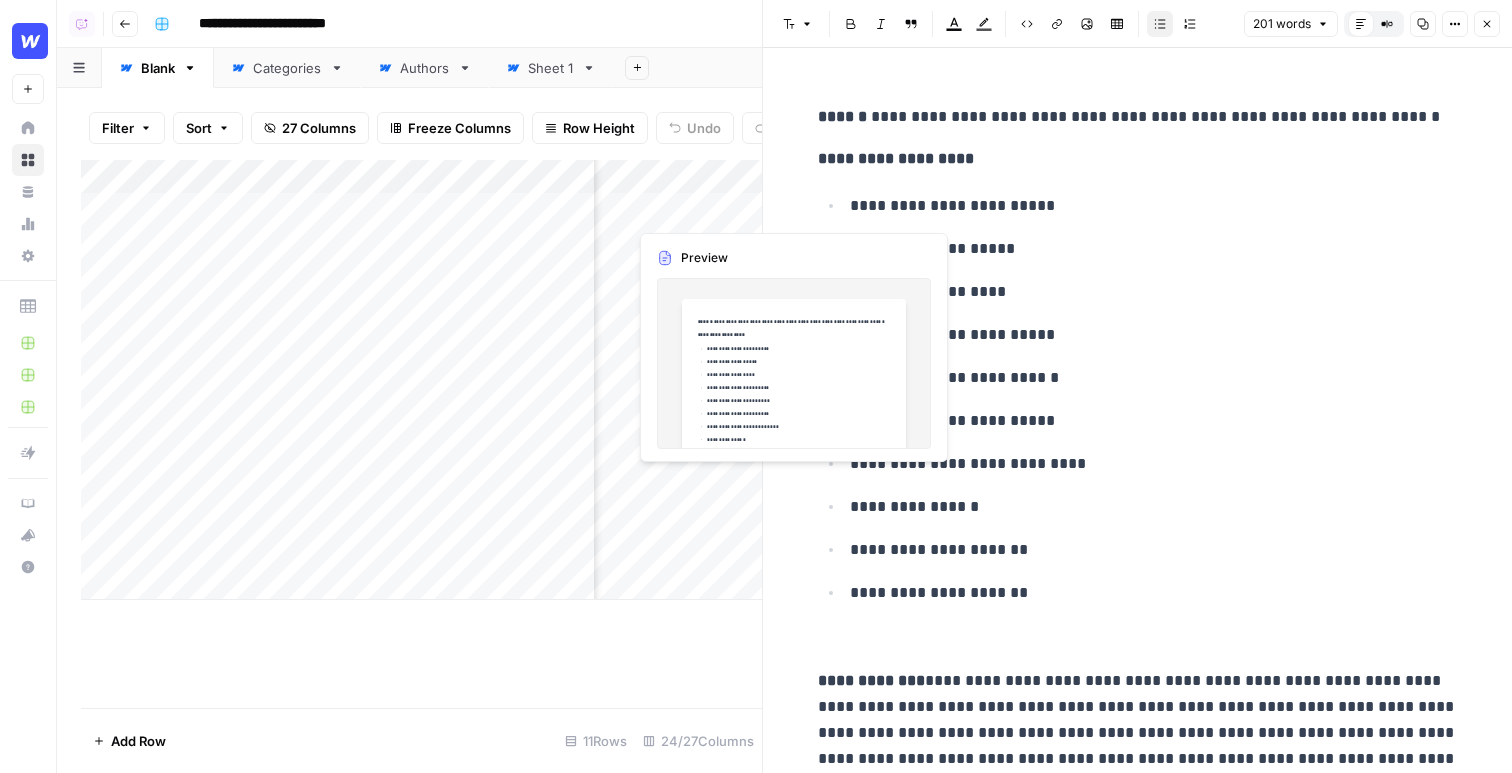 scroll, scrollTop: 0, scrollLeft: 264, axis: horizontal 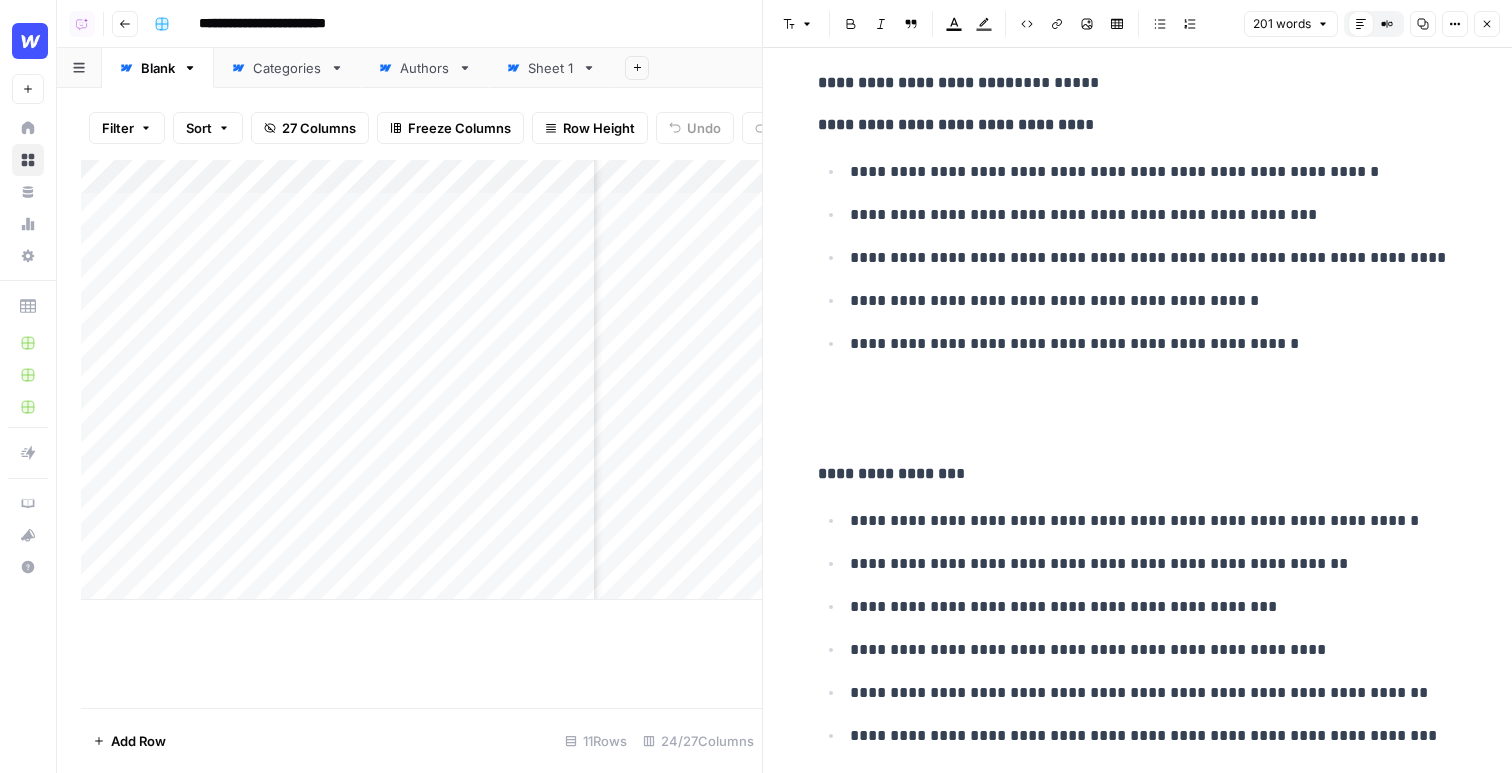 drag, startPoint x: 1210, startPoint y: 118, endPoint x: 818, endPoint y: 112, distance: 392.04593 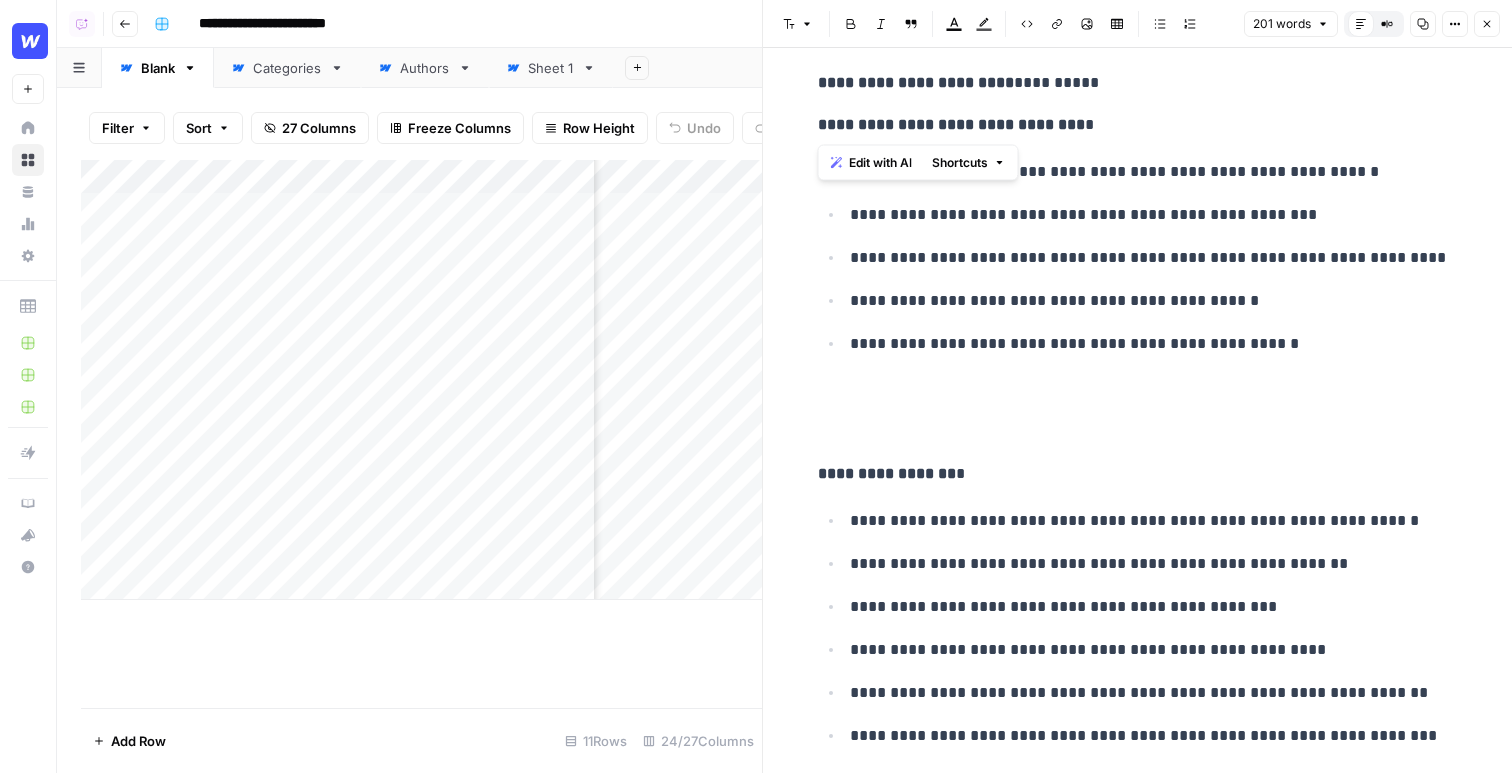 click 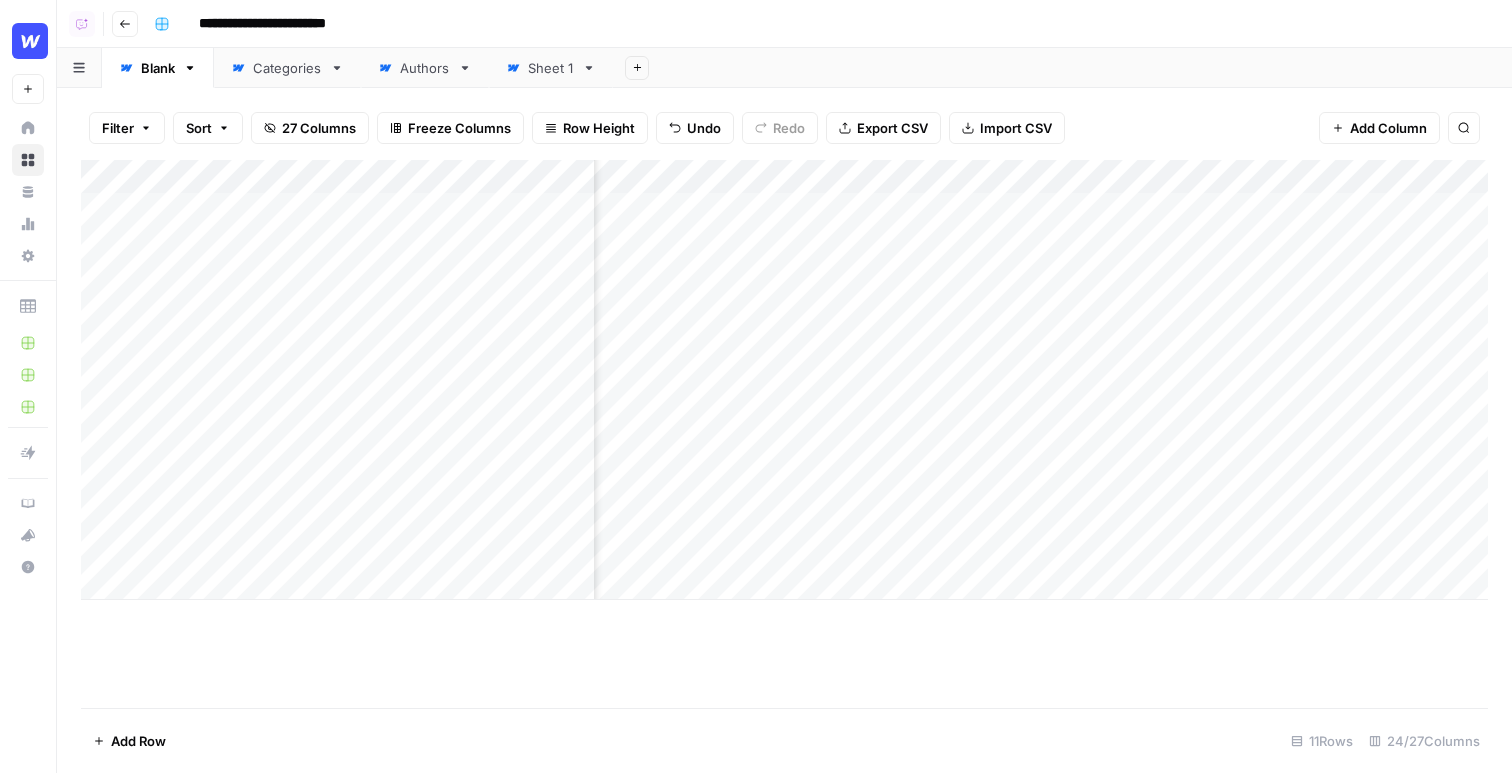 scroll, scrollTop: 0, scrollLeft: 503, axis: horizontal 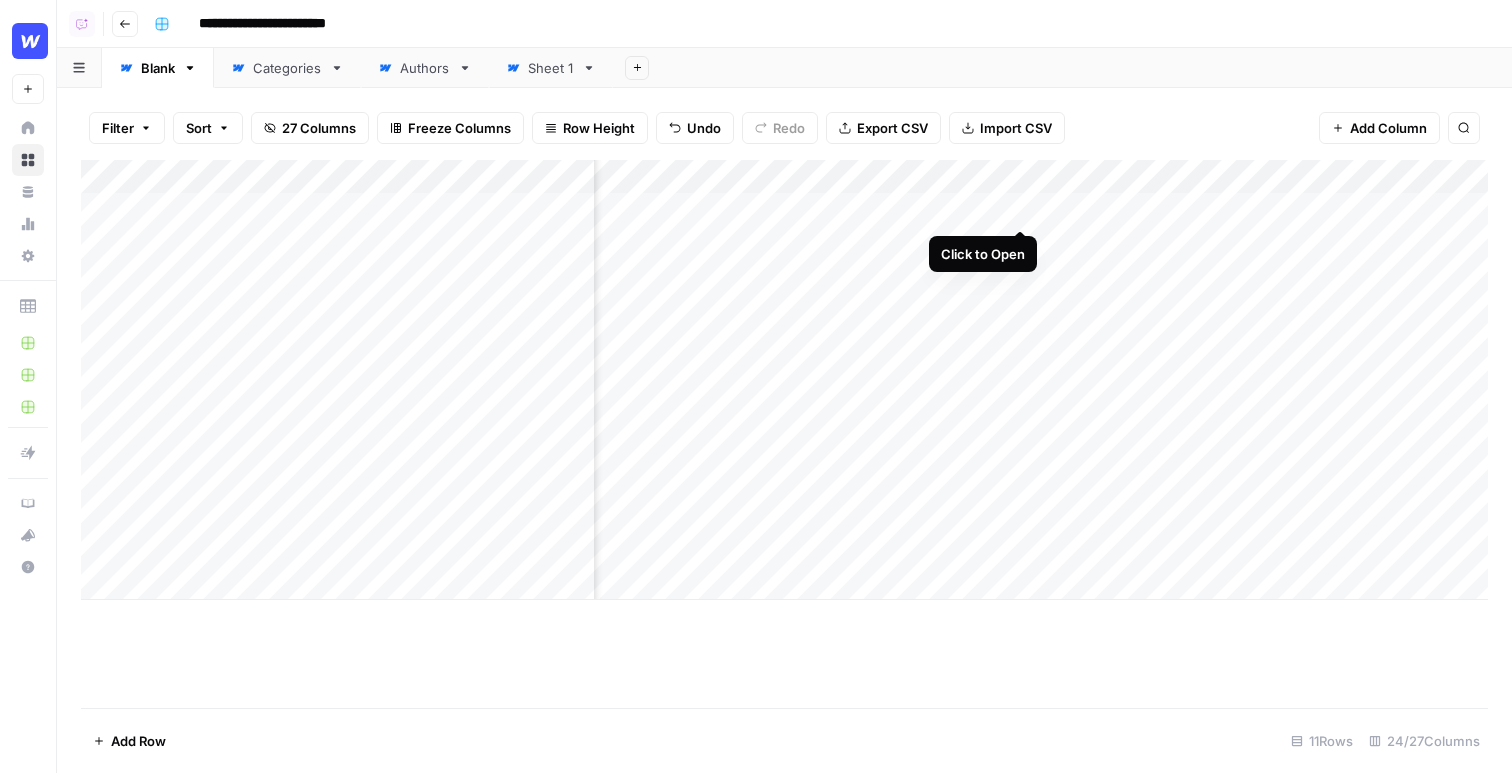 click on "Add Column" at bounding box center (784, 380) 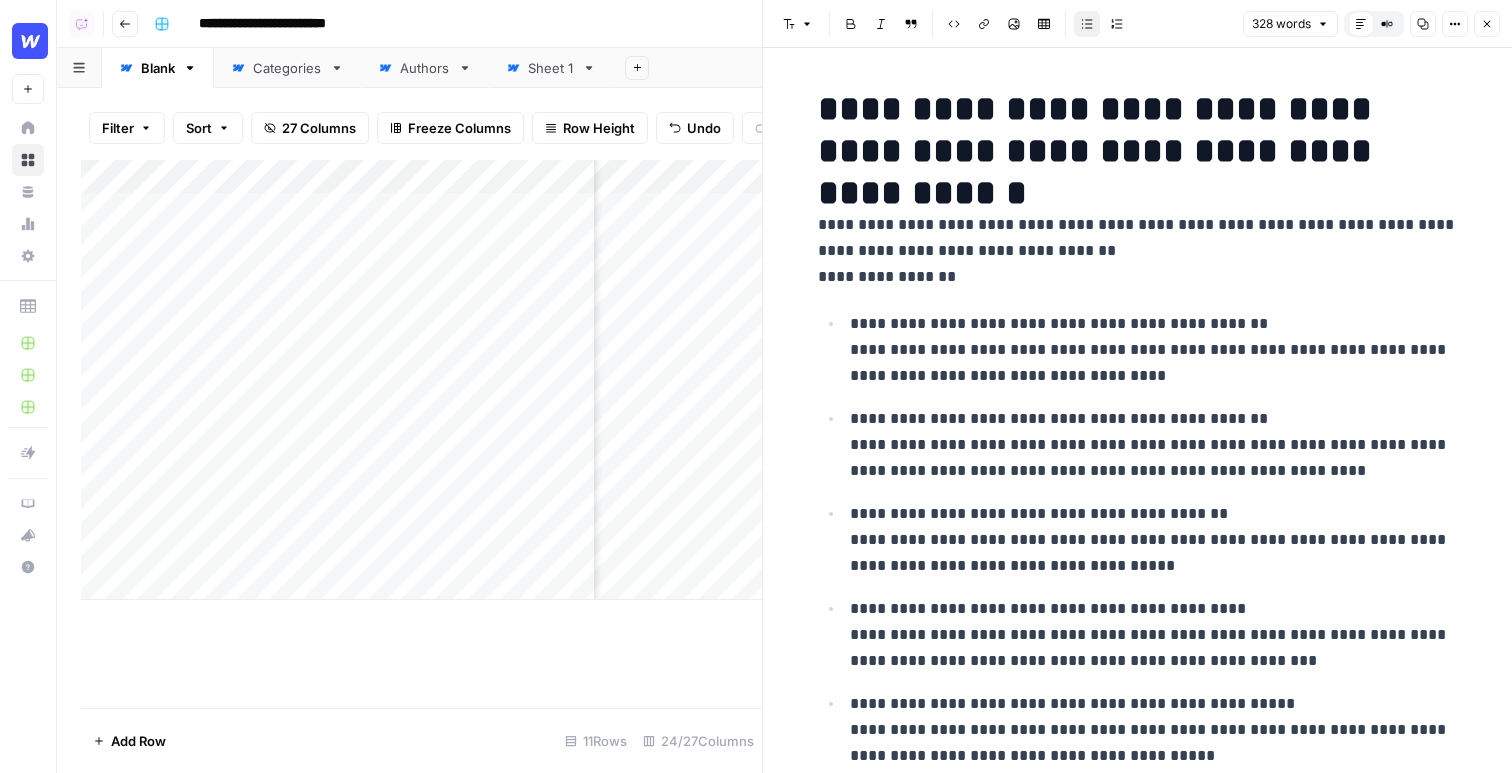 click on "**********" at bounding box center [1154, 540] 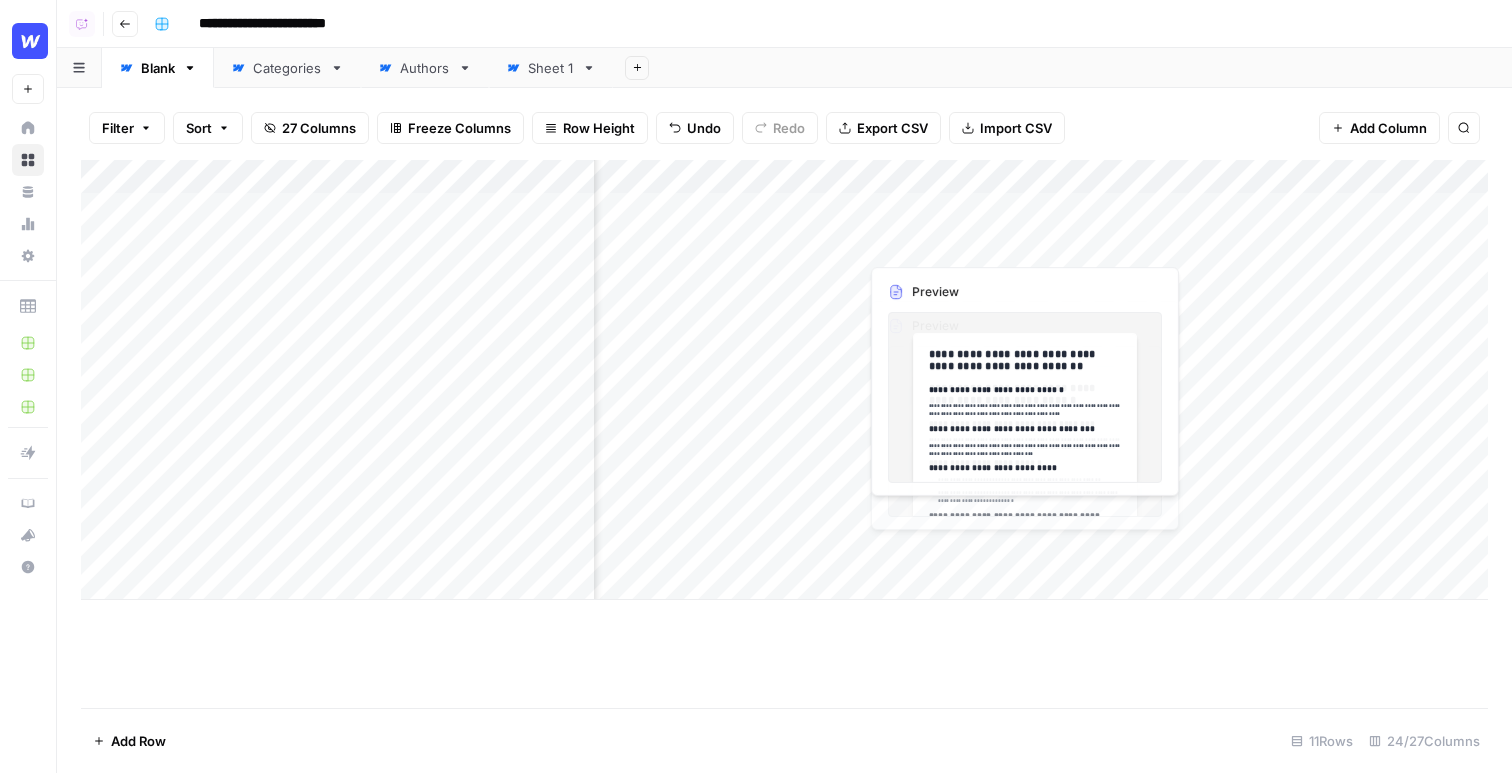 scroll, scrollTop: 0, scrollLeft: 652, axis: horizontal 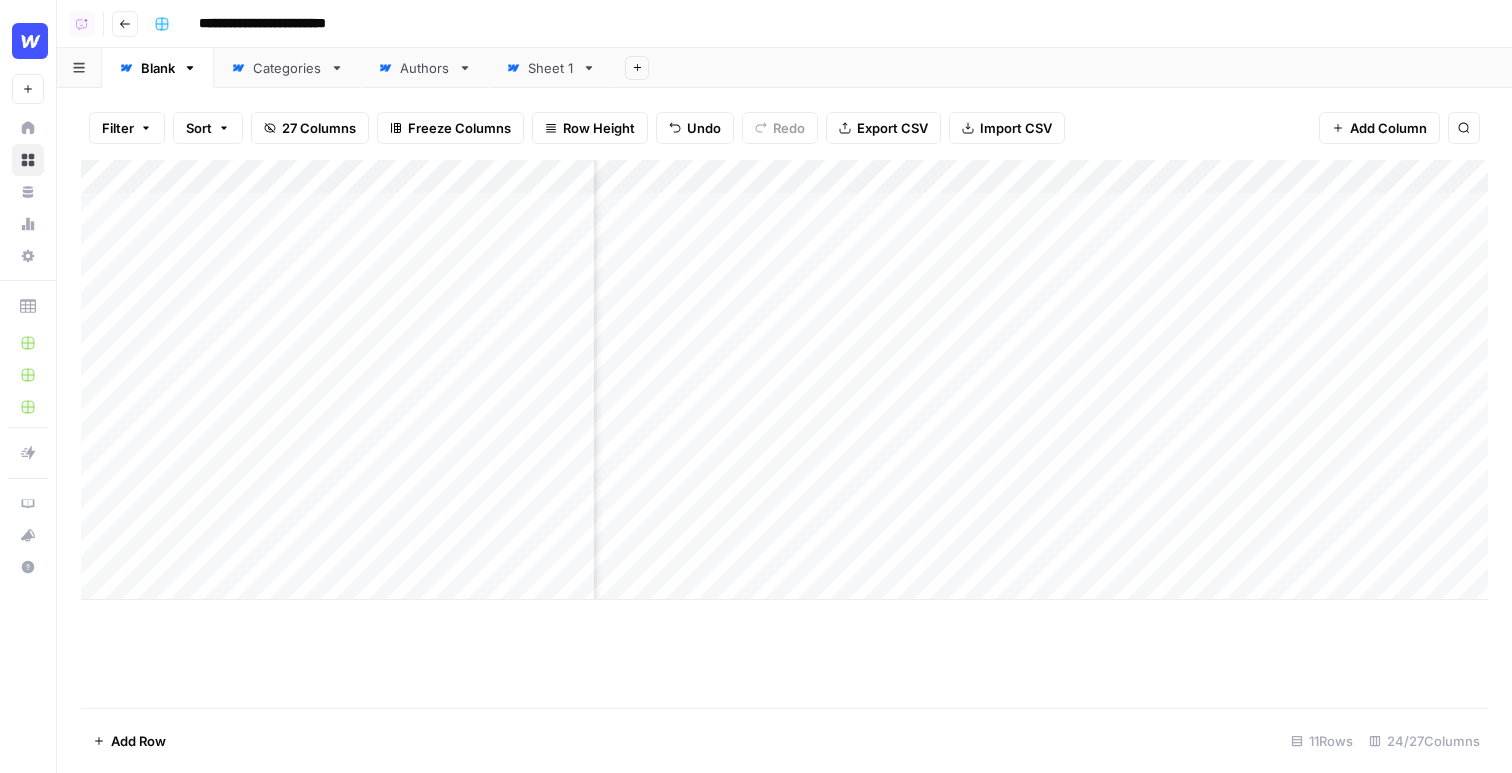 click on "Add Column" at bounding box center (784, 380) 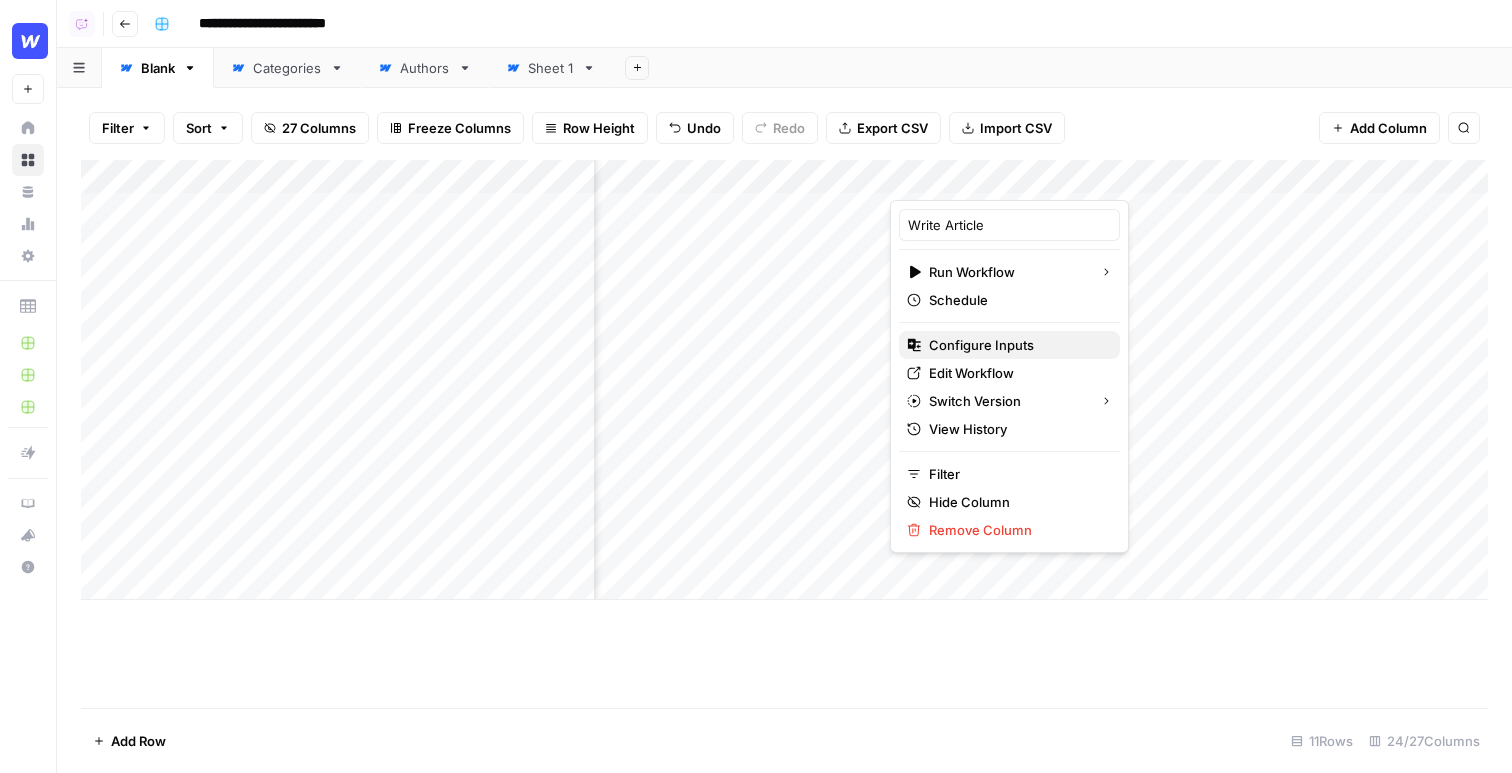 click on "Configure Inputs" at bounding box center [1016, 345] 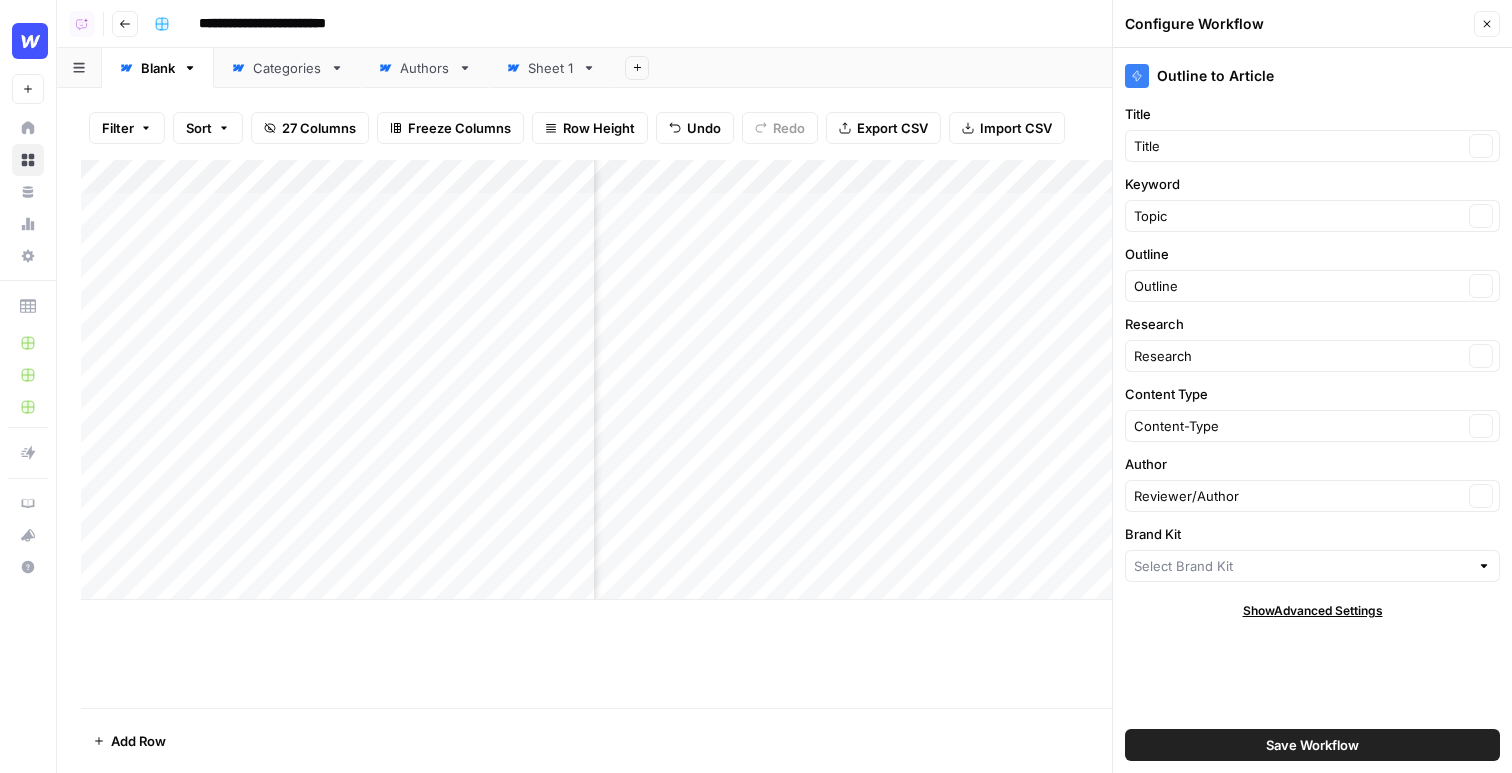 type on "Webflow" 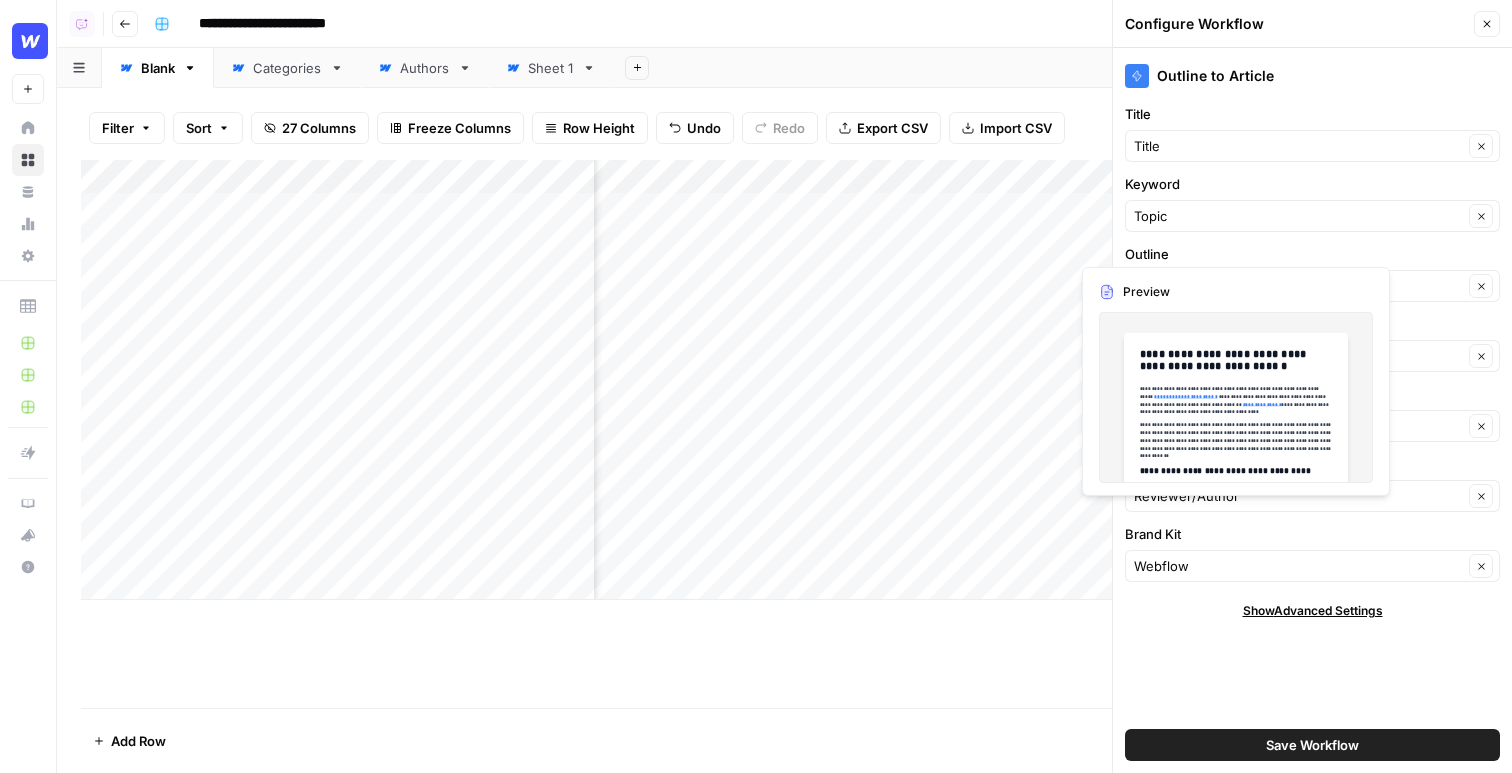 click on "Outline to Article Title Title Clear Keyword Topic Clear Outline Outline Clear Research Research Clear Content Type Content-Type Clear Author Reviewer/Author Clear Brand Kit Webflow Clear Show  Advanced Settings Save Workflow" at bounding box center [1312, 410] 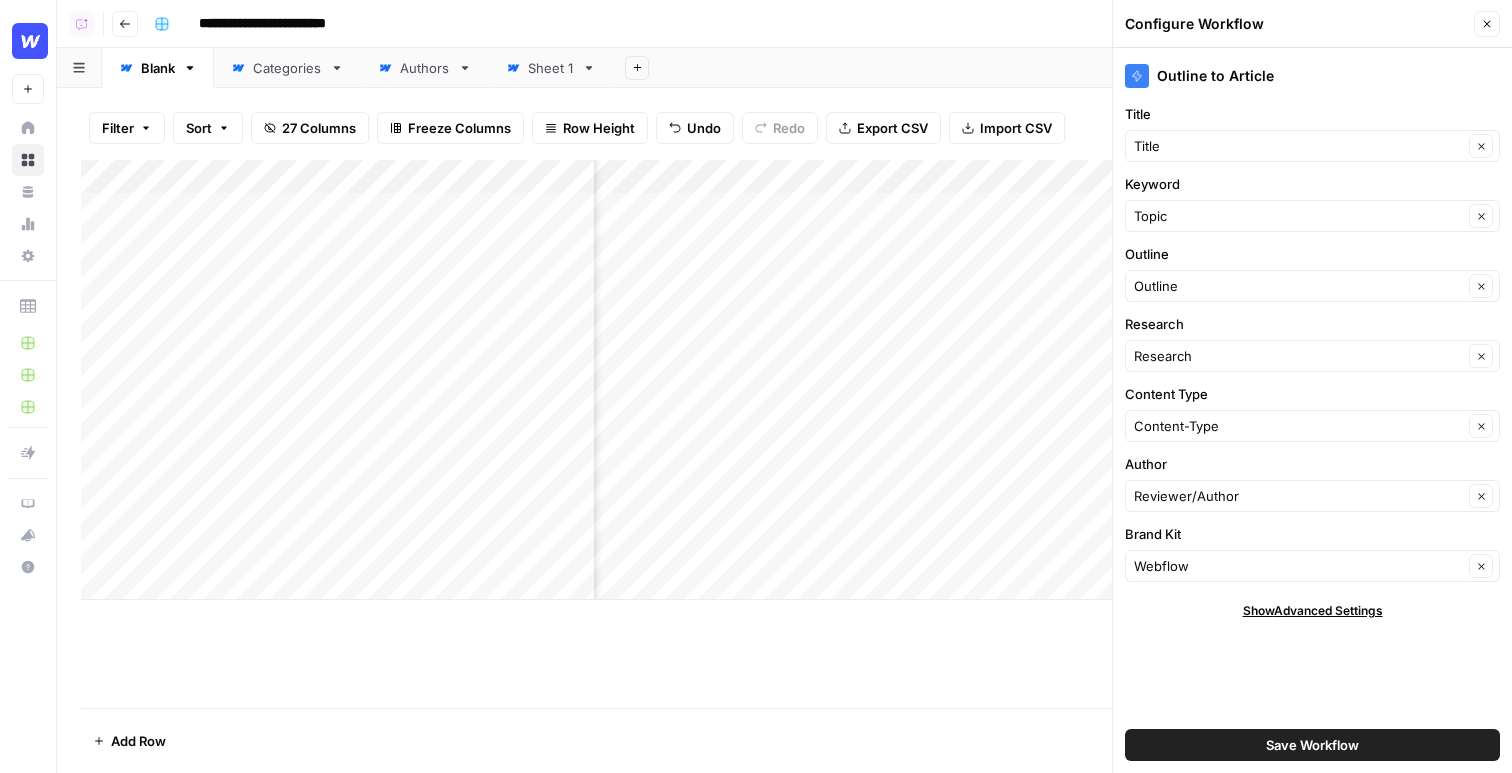 click 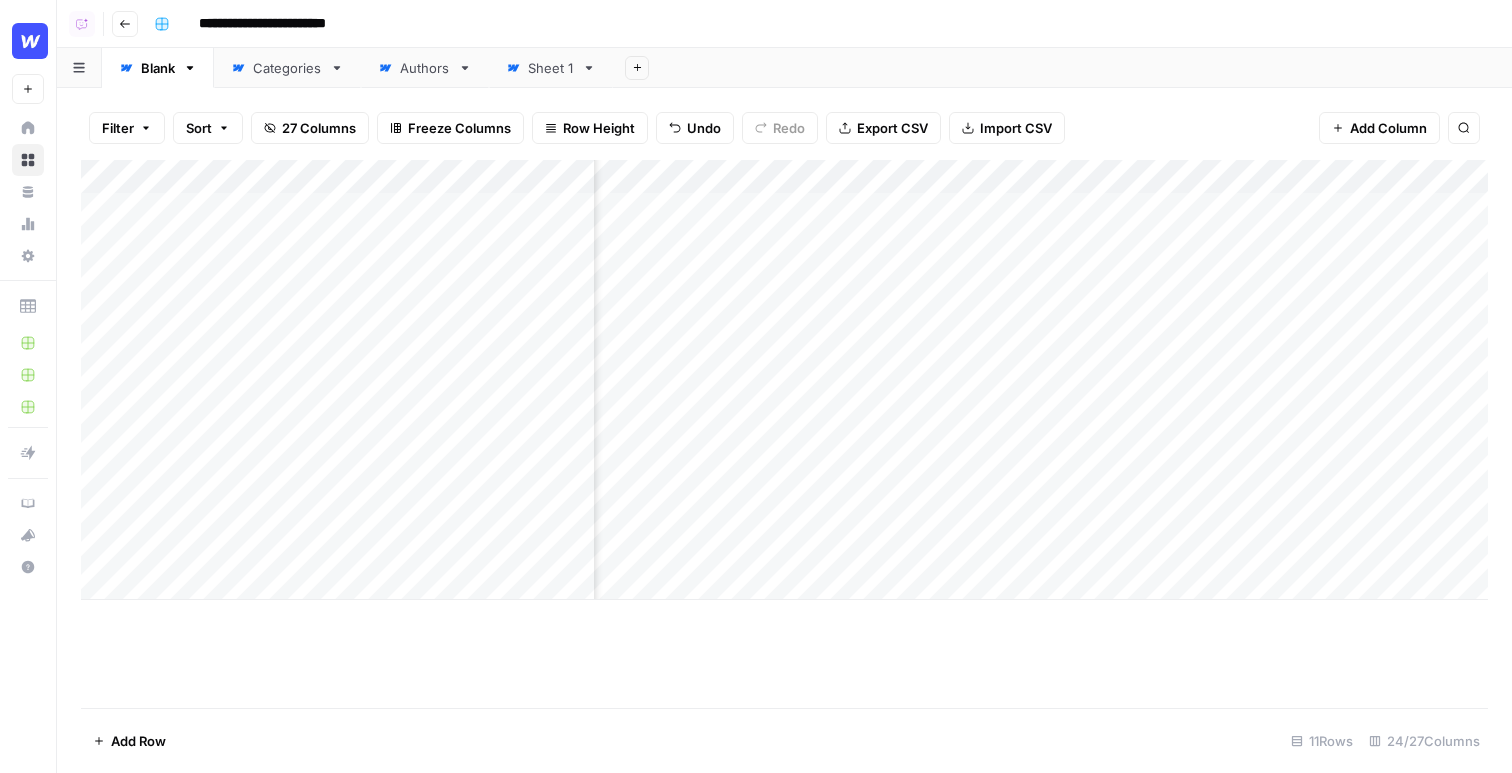 scroll, scrollTop: 0, scrollLeft: 699, axis: horizontal 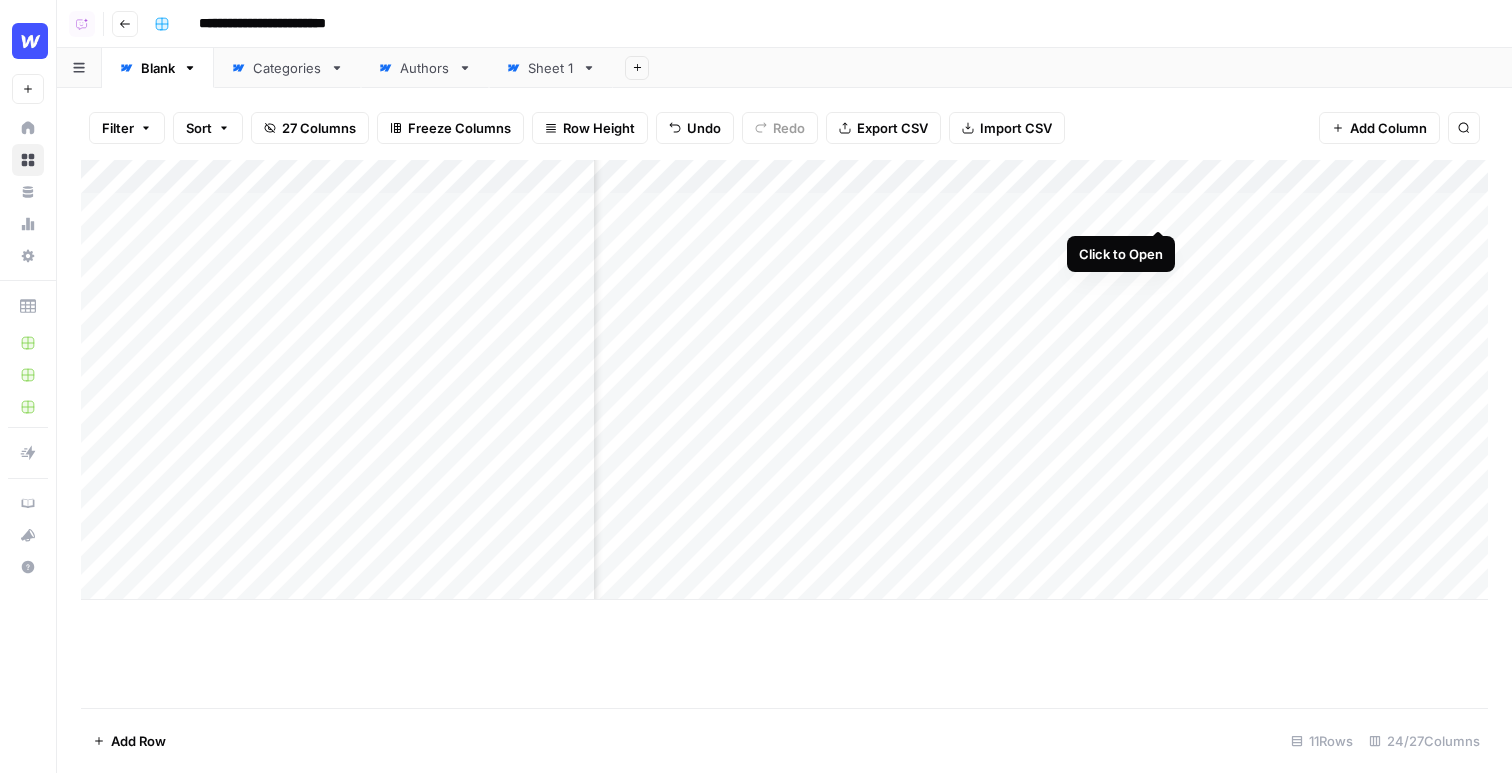 click on "Add Column" at bounding box center (784, 380) 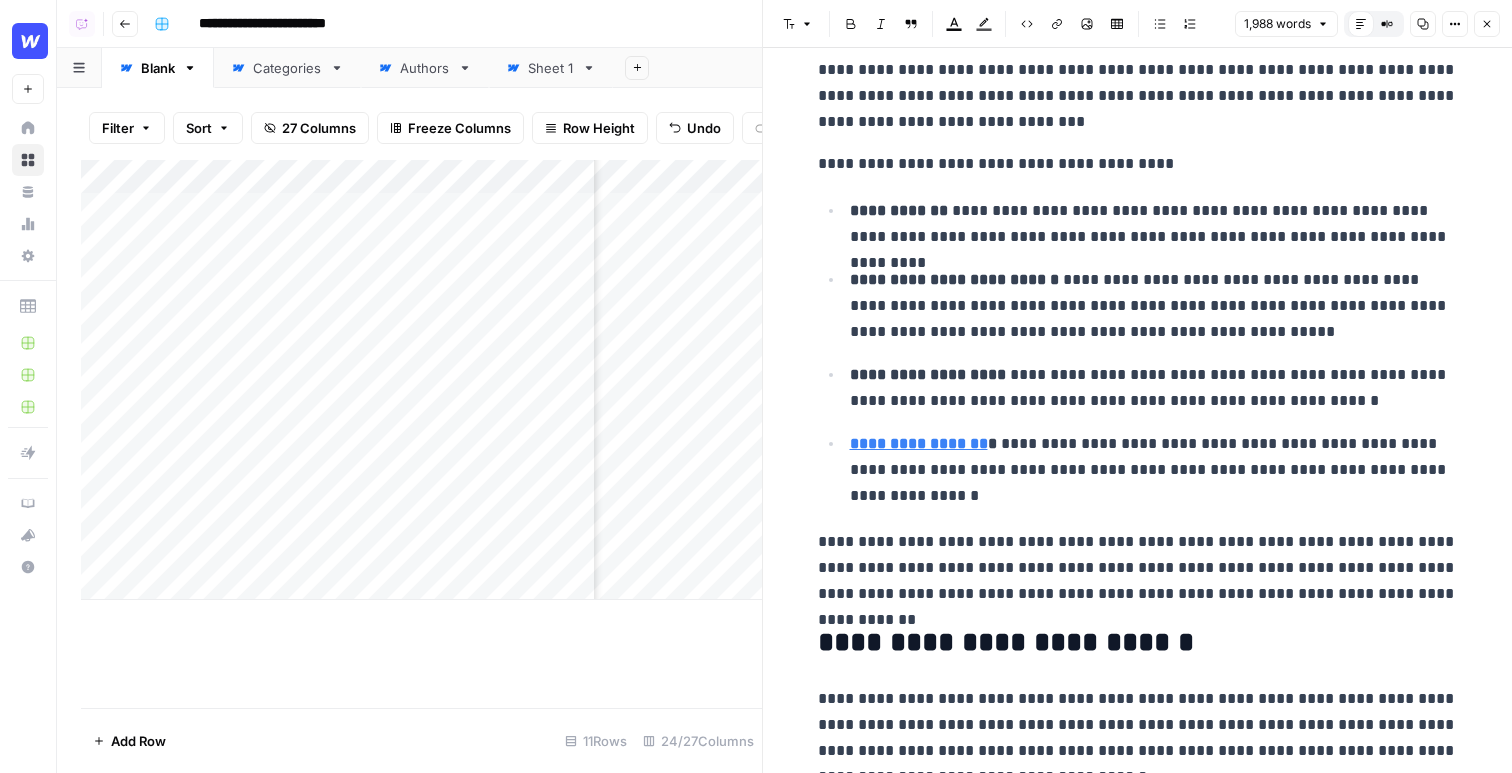 scroll, scrollTop: 3445, scrollLeft: 0, axis: vertical 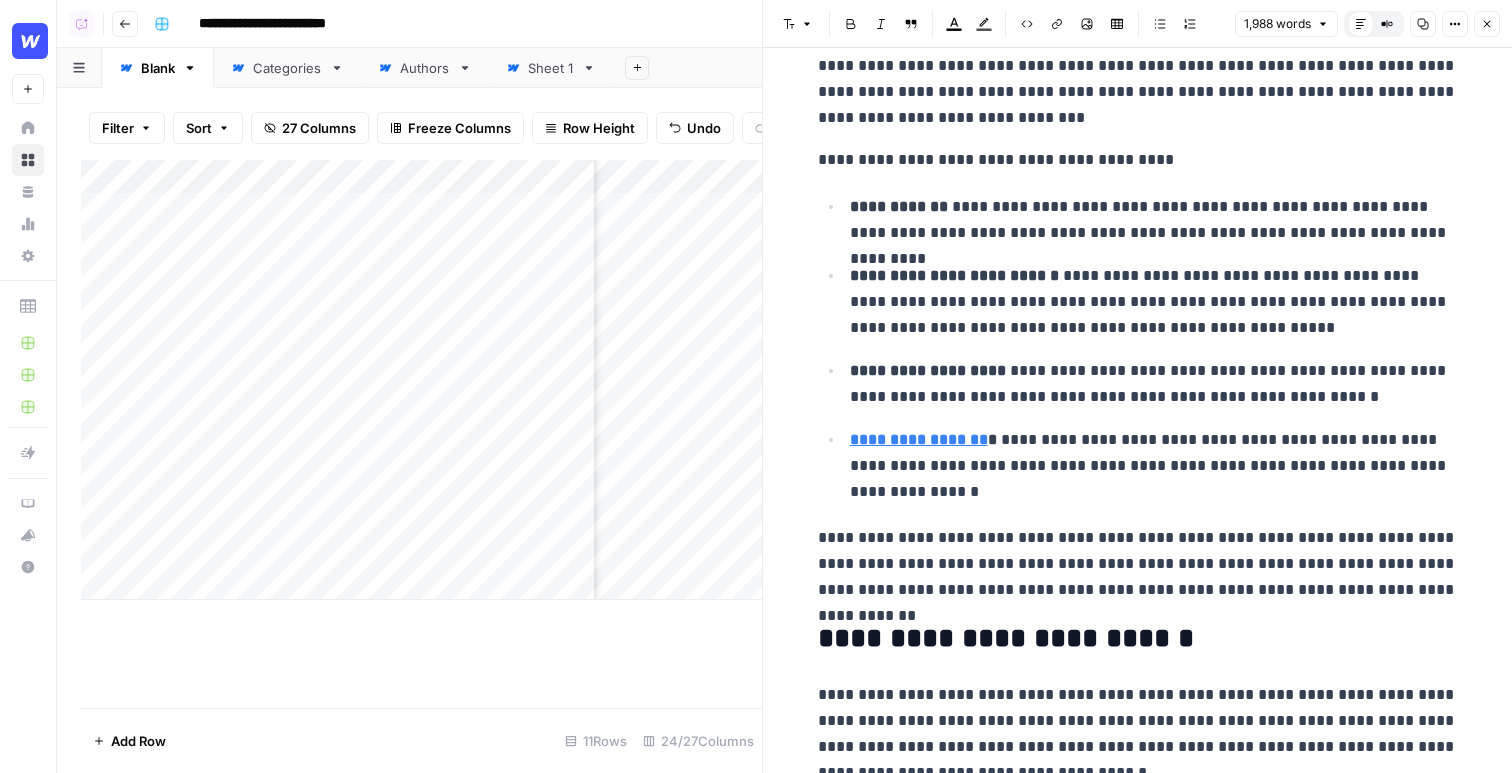 click on "Close" at bounding box center (1487, 24) 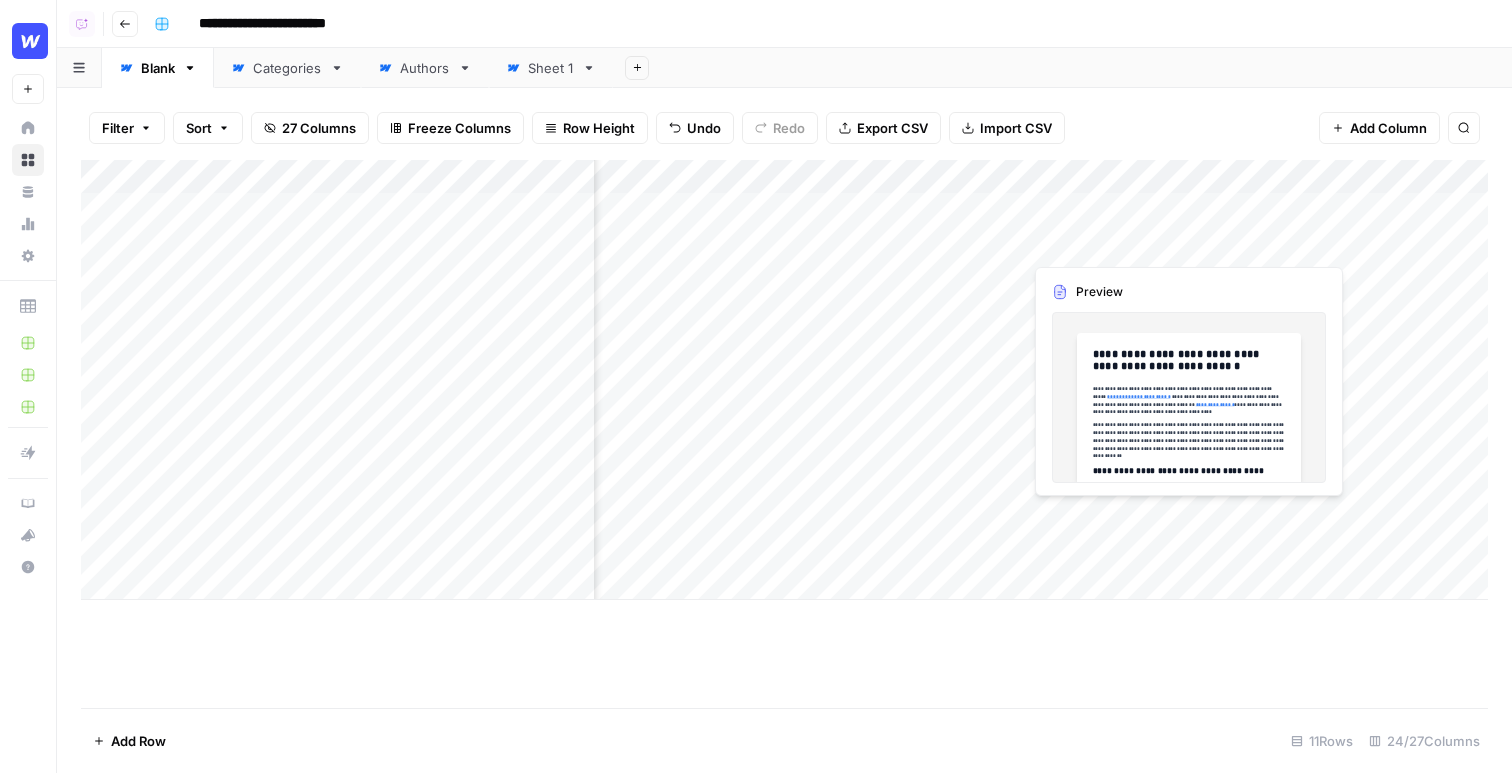 scroll, scrollTop: 0, scrollLeft: 823, axis: horizontal 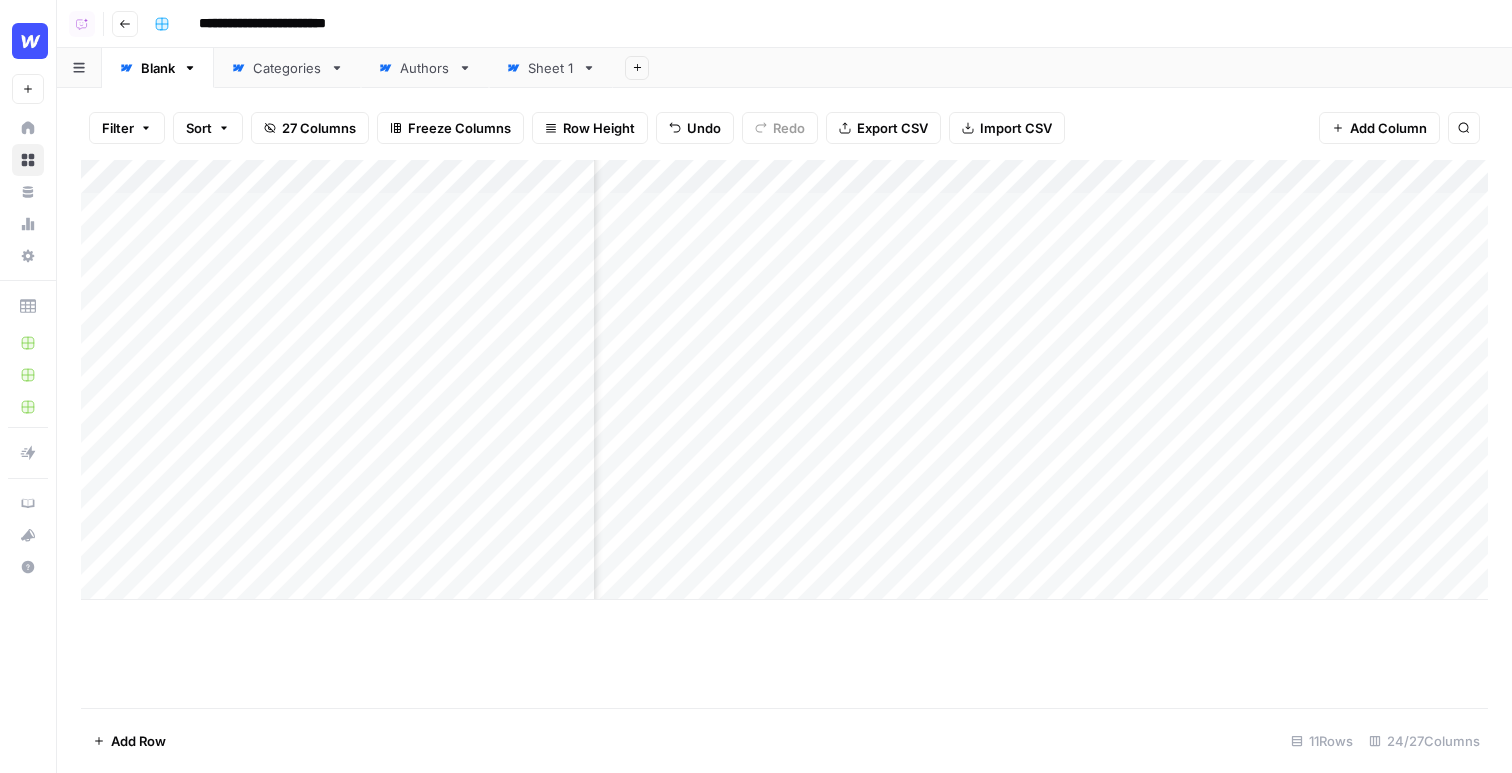 click on "Add Column" at bounding box center (784, 380) 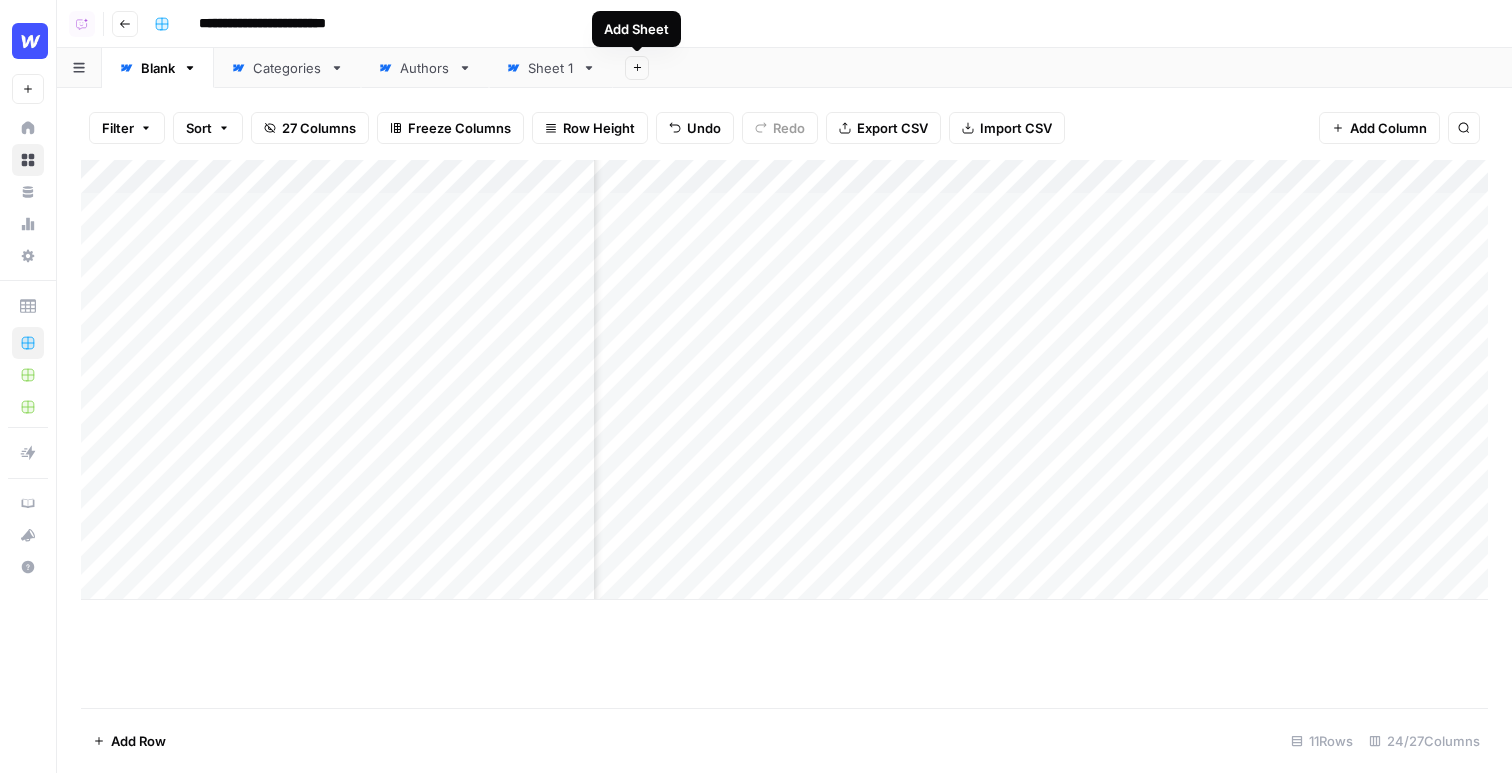 click 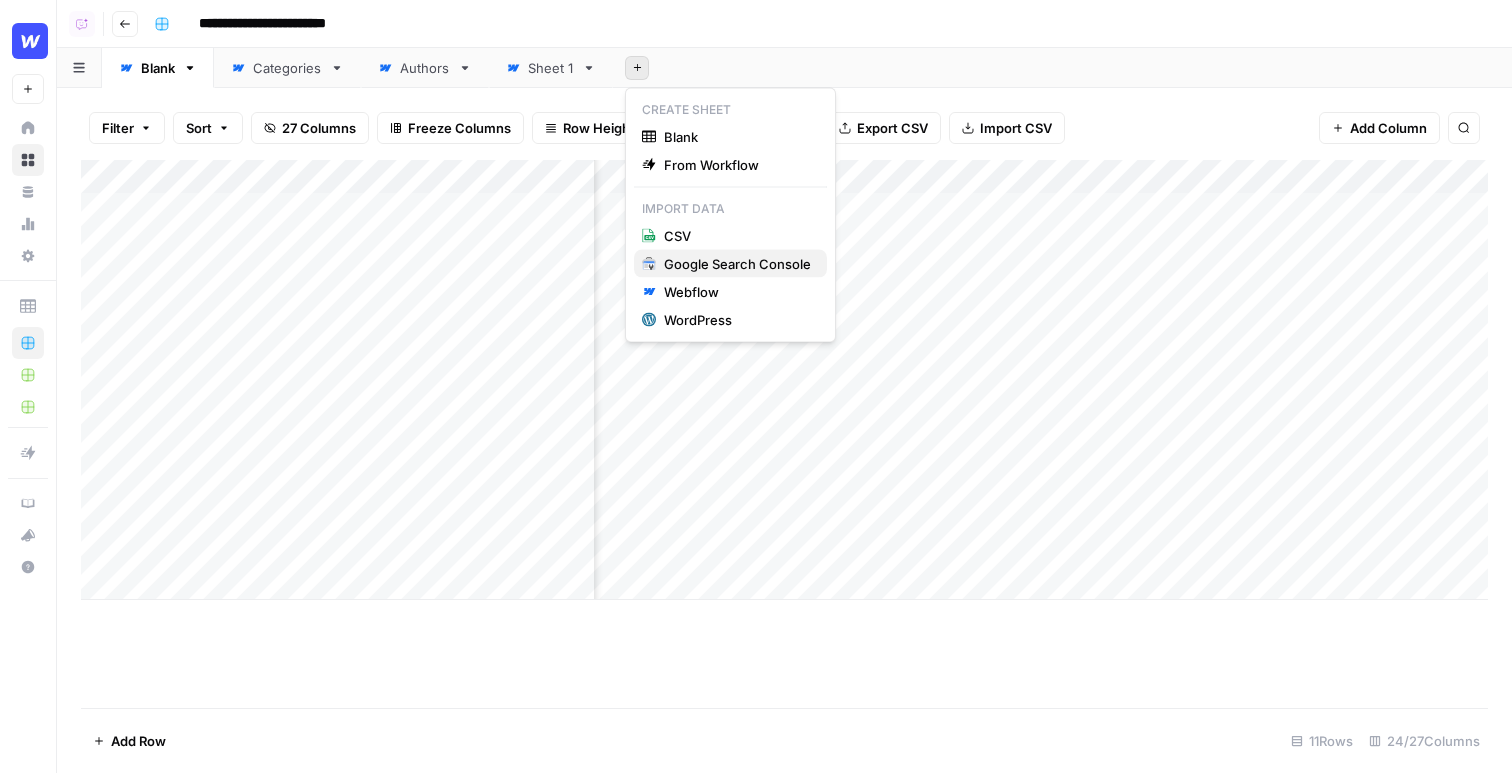 click on "Google Search Console" at bounding box center [737, 264] 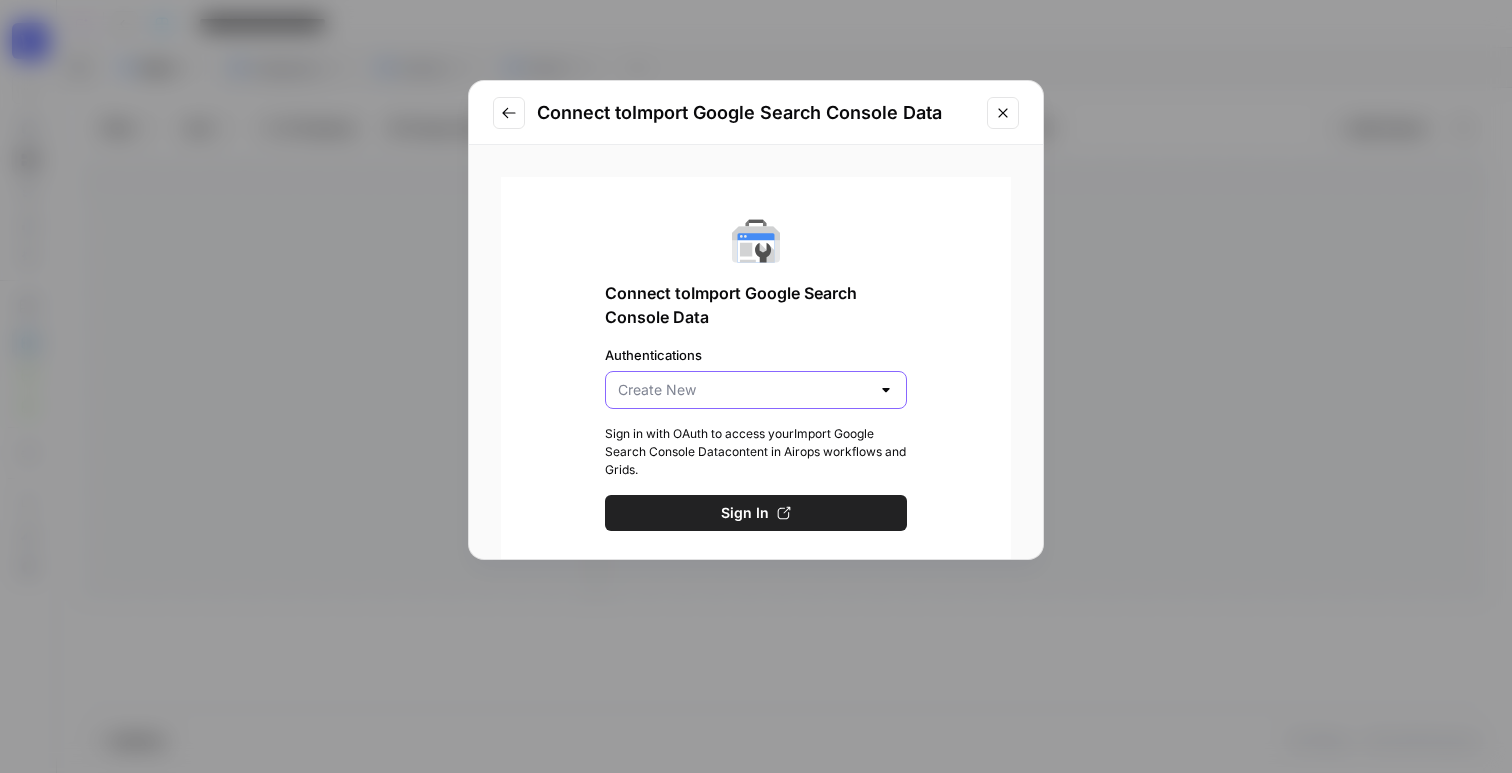 click on "Authentications" at bounding box center [744, 390] 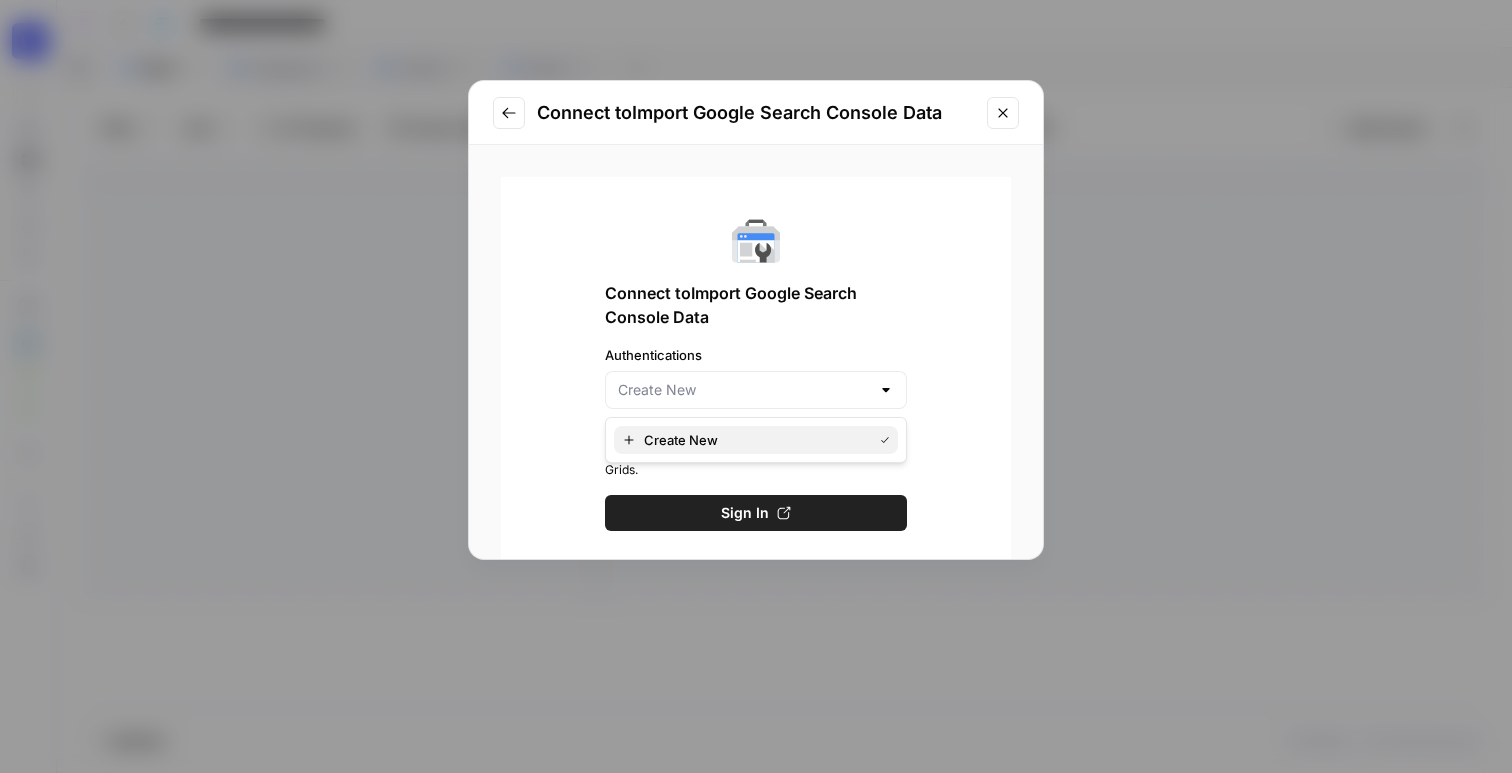 click on "Create New" at bounding box center [754, 440] 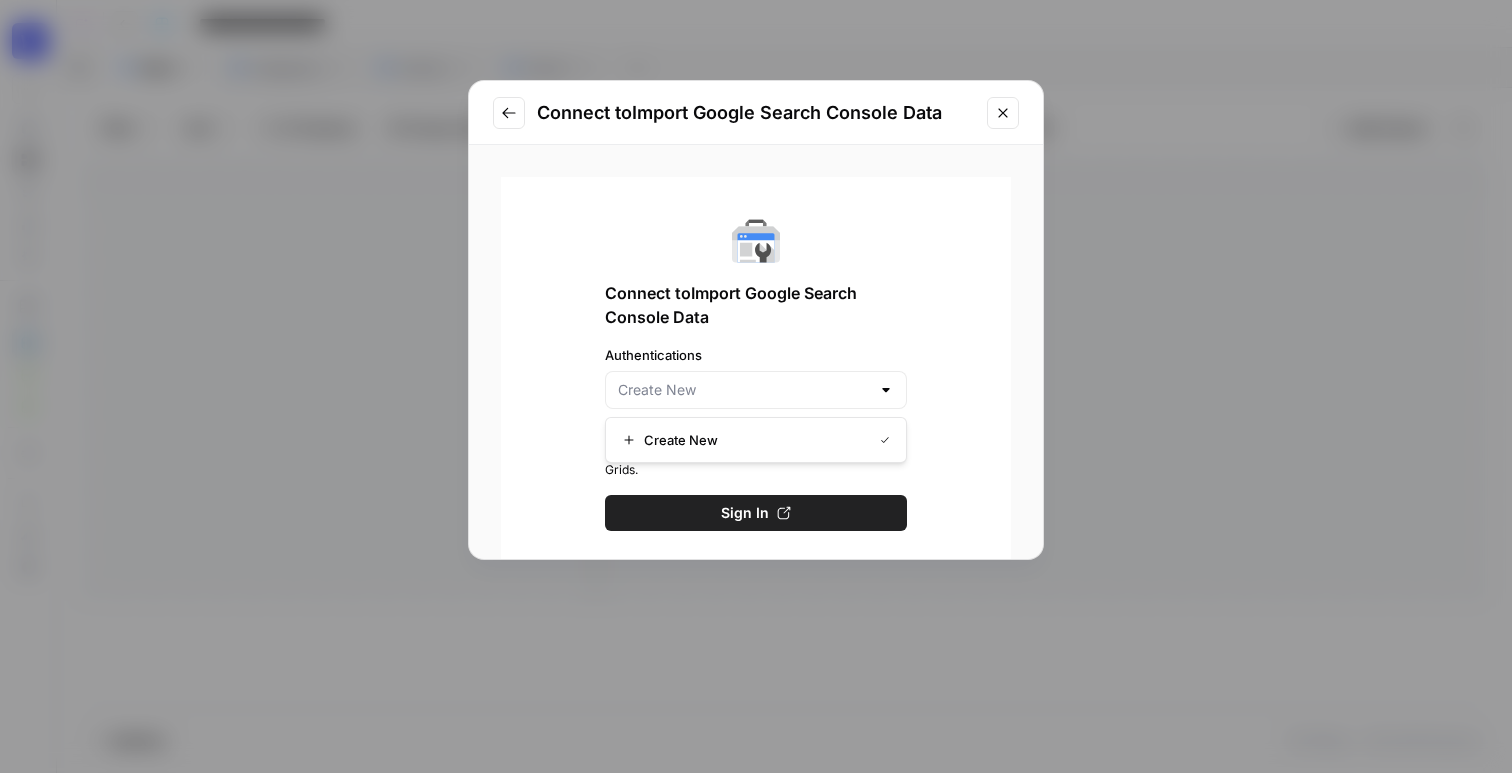 type on "Create New" 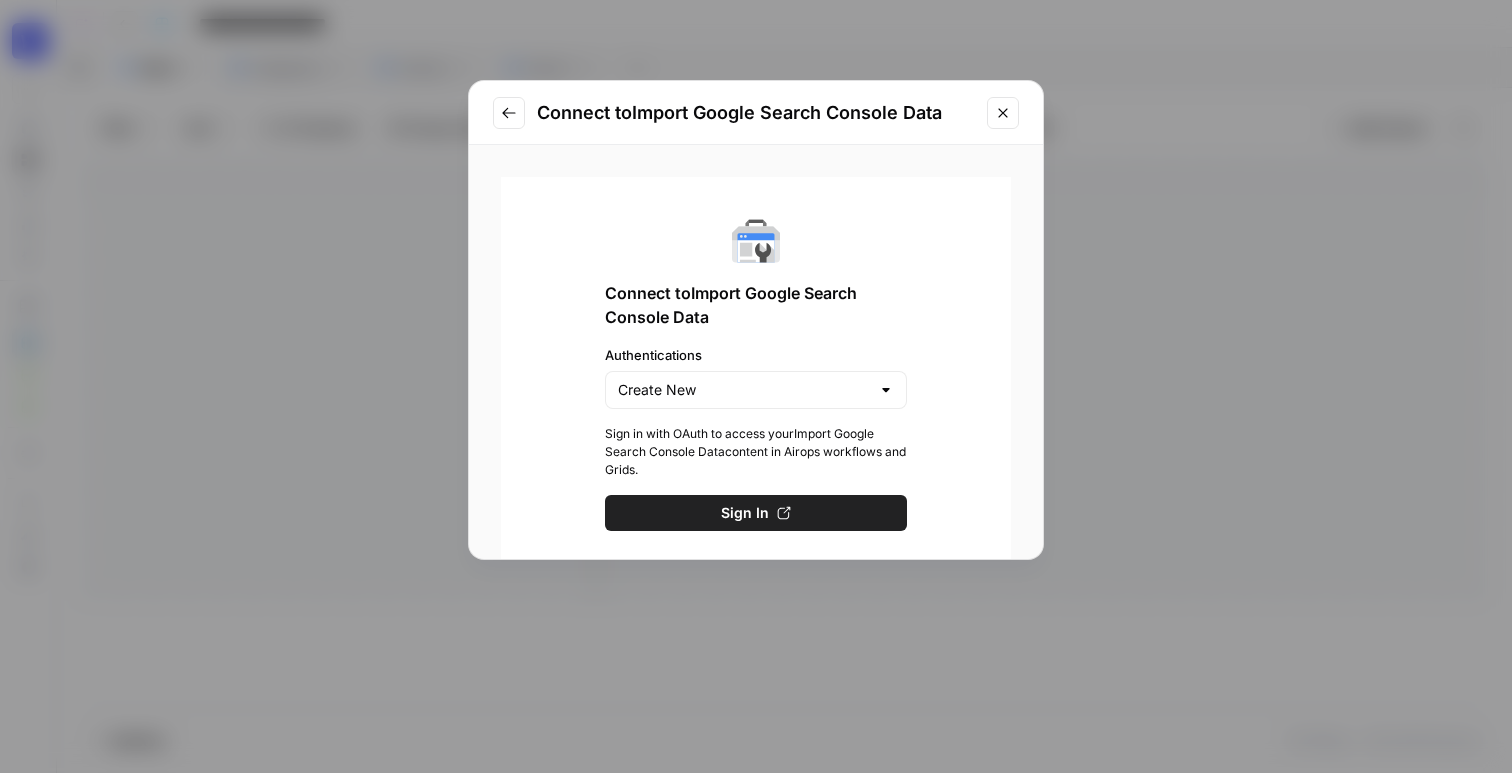 click on "Sign In" at bounding box center (756, 513) 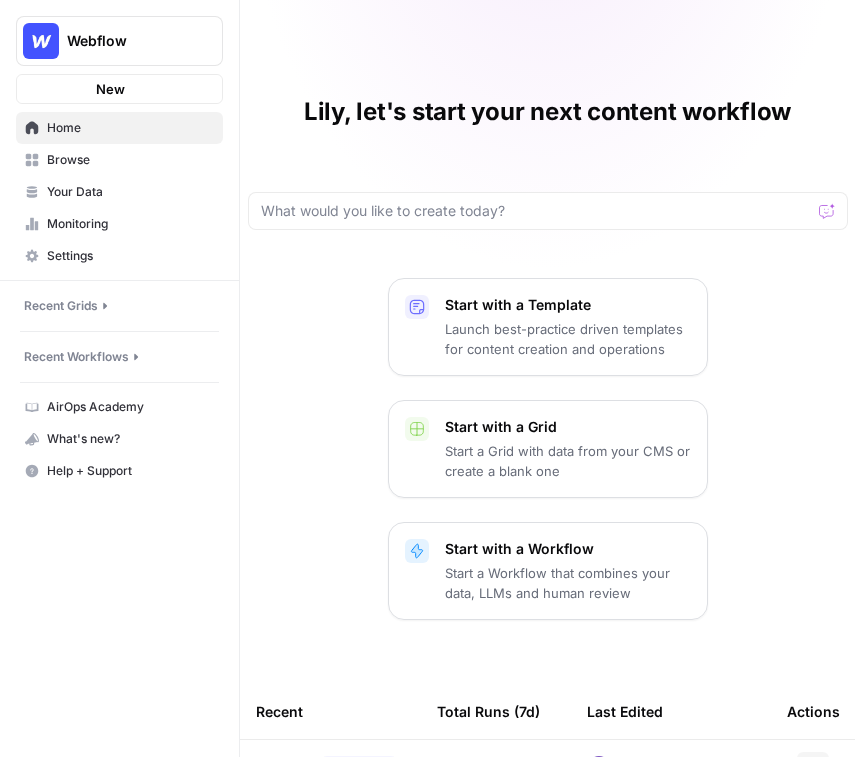 scroll, scrollTop: 0, scrollLeft: 0, axis: both 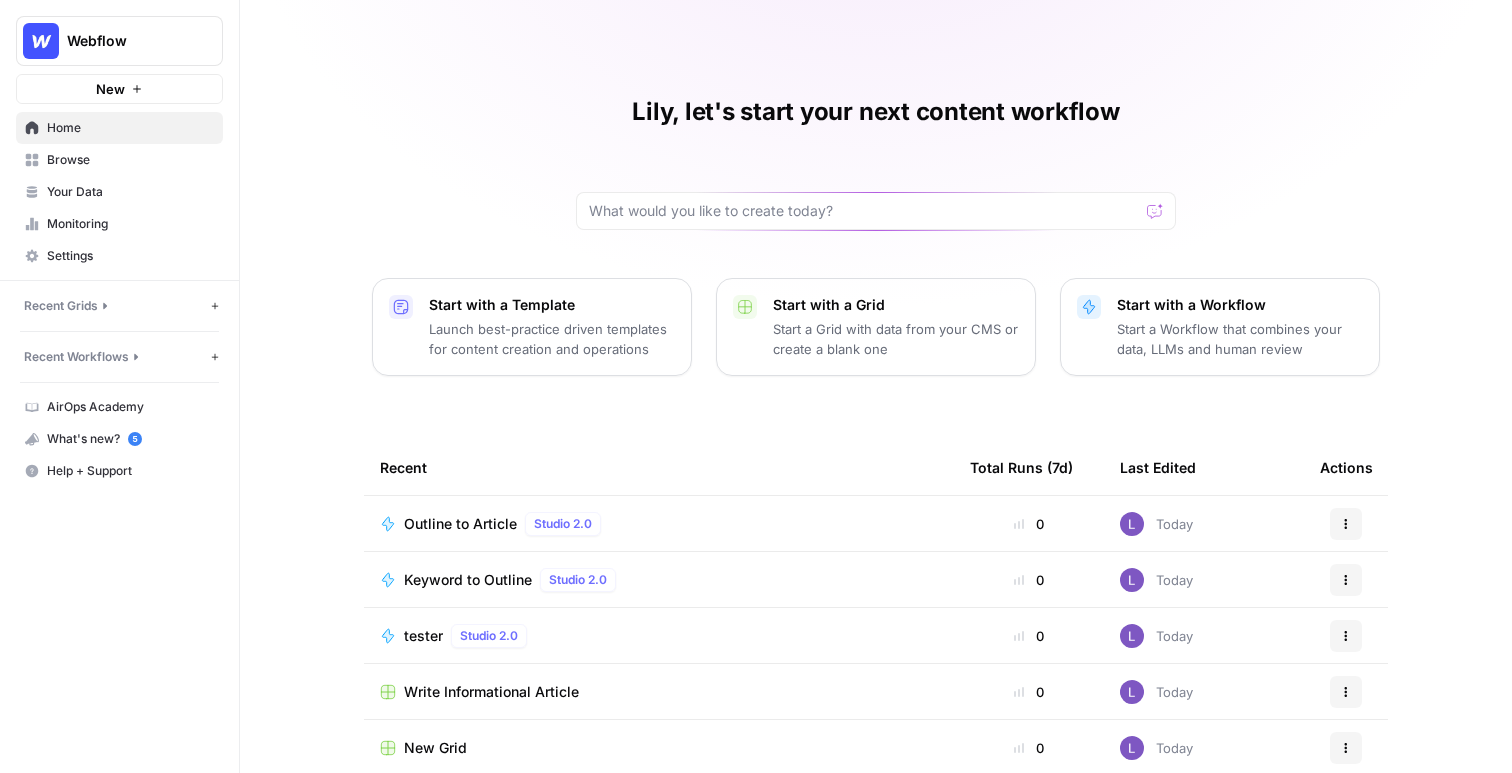 click on "Browse" at bounding box center [130, 160] 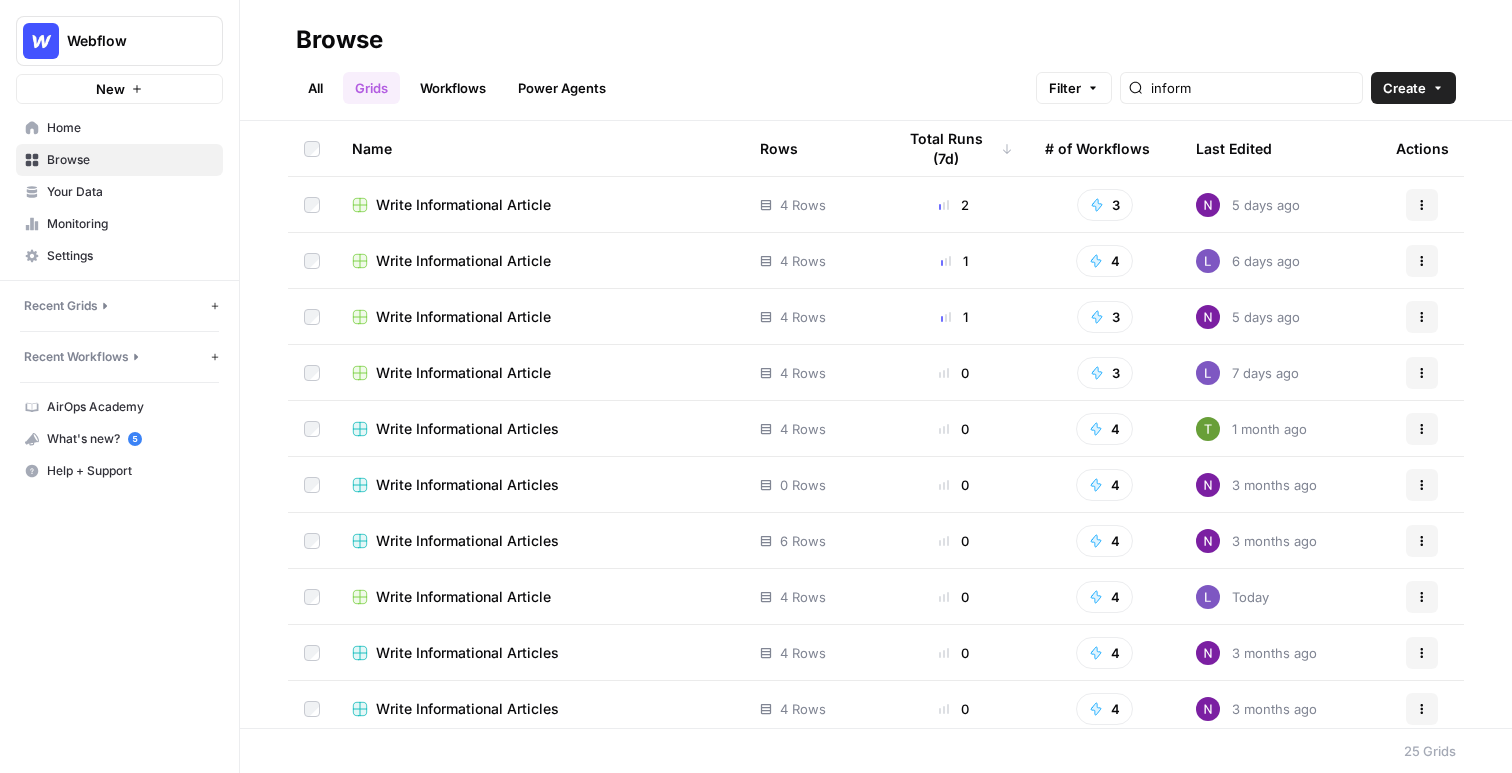 click on "Your Data" at bounding box center (119, 192) 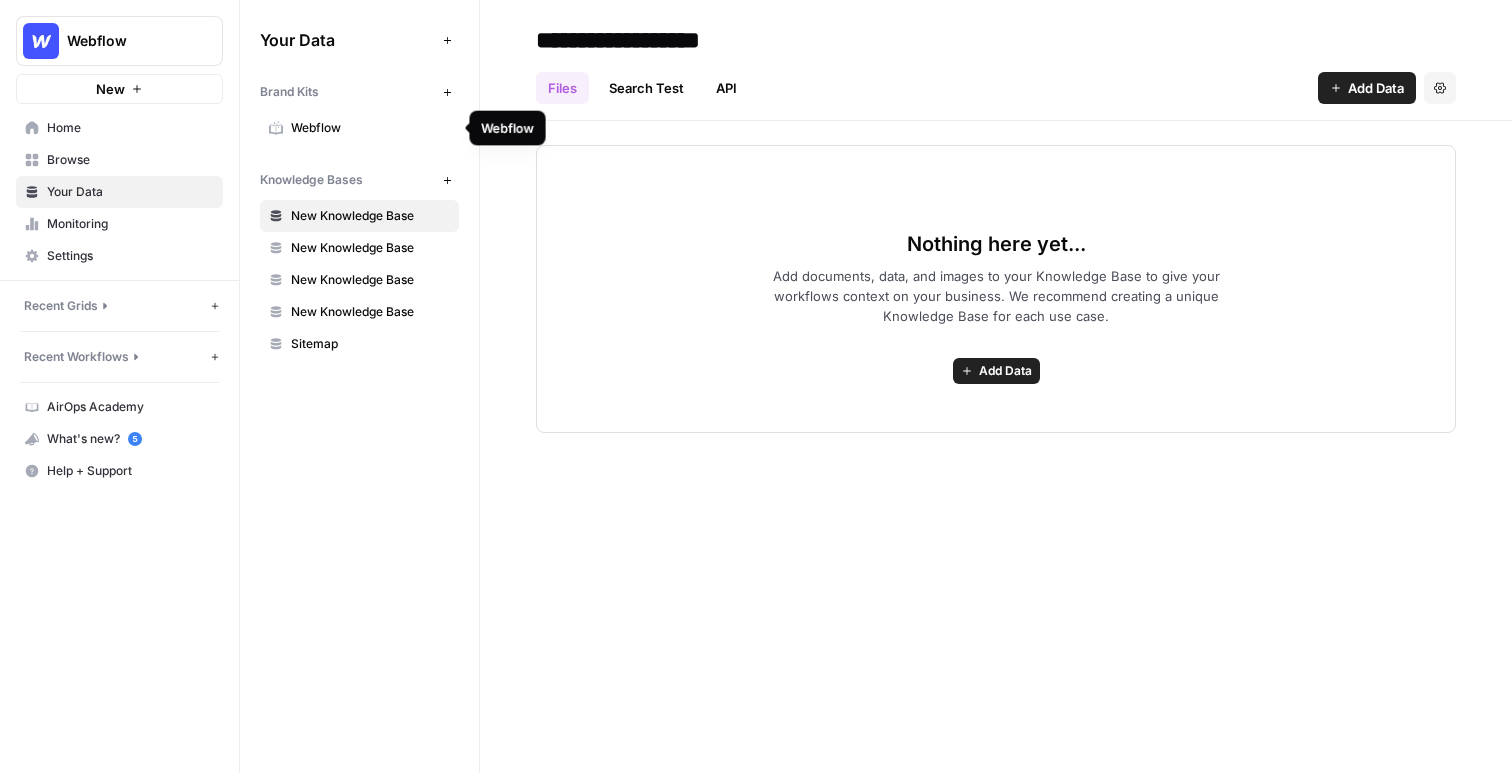 click on "Webflow" at bounding box center [370, 128] 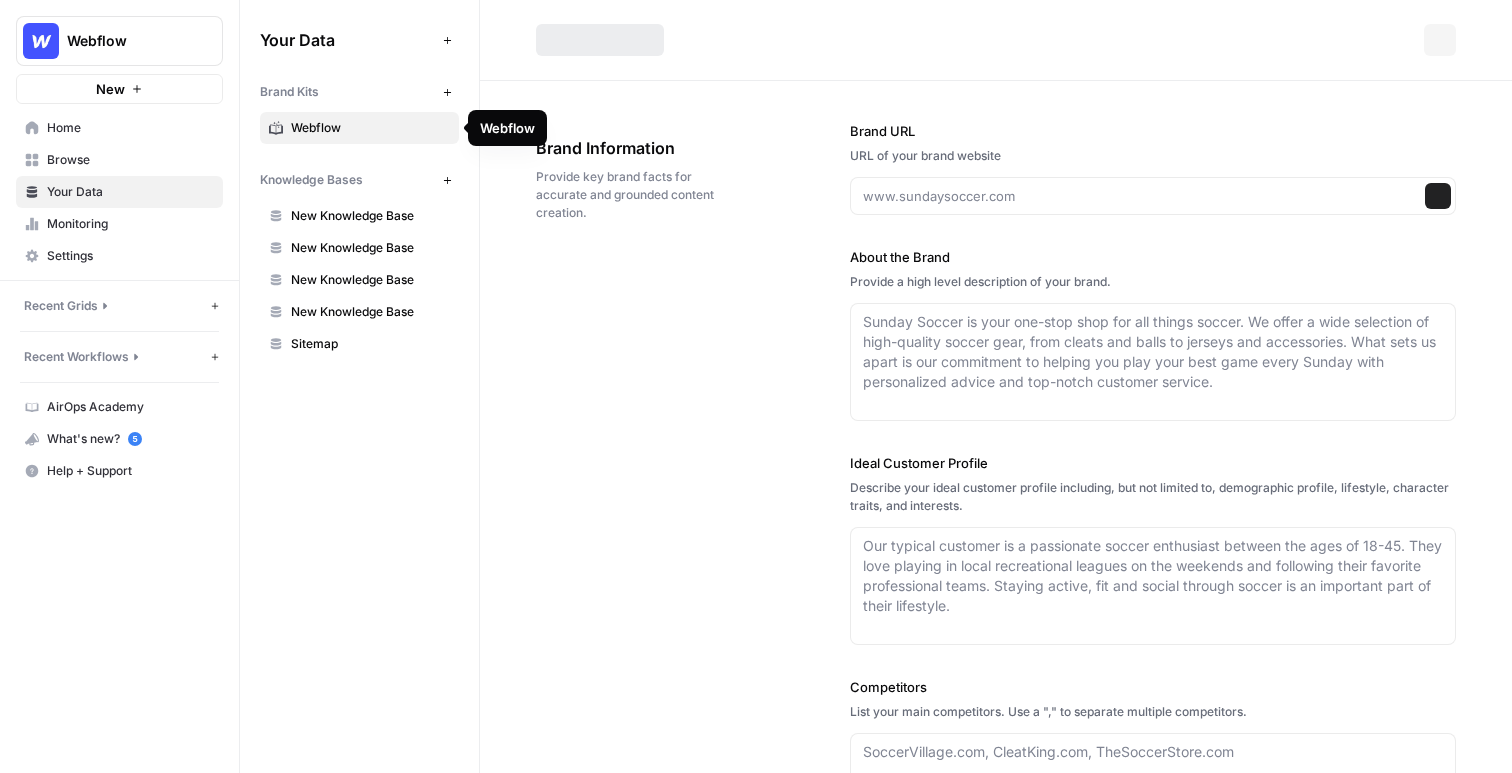 type on "webflow.com" 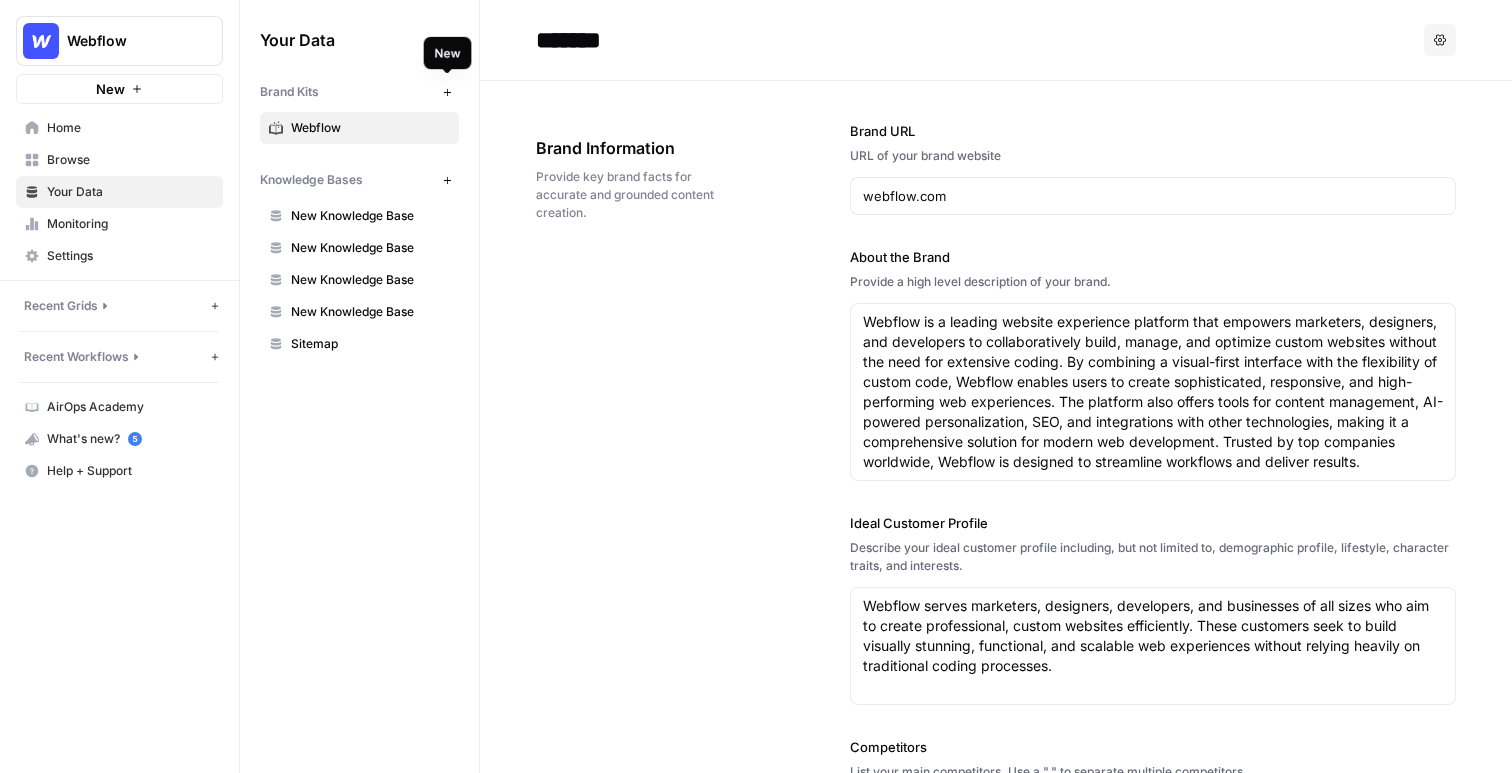 click 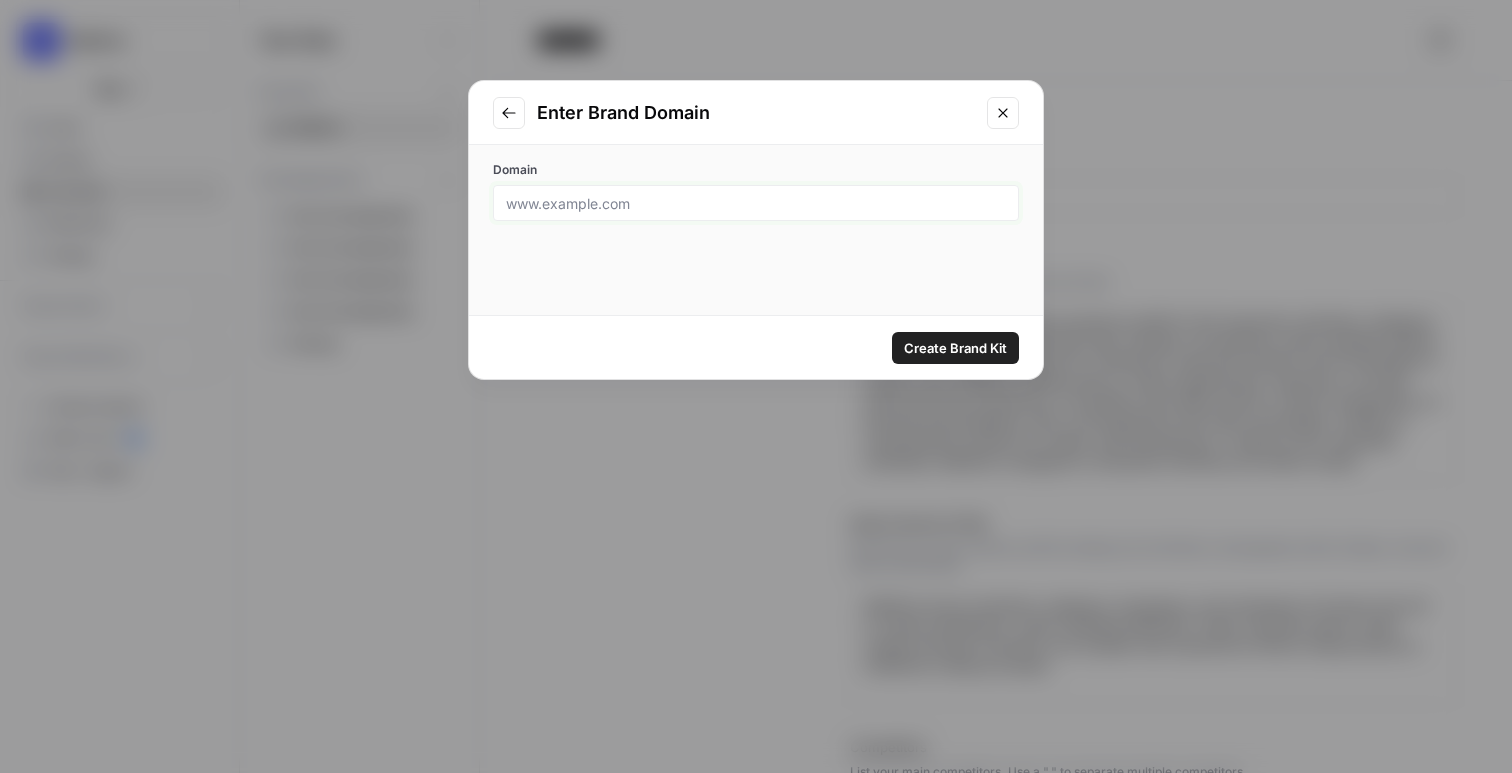 click on "Domain" at bounding box center [756, 203] 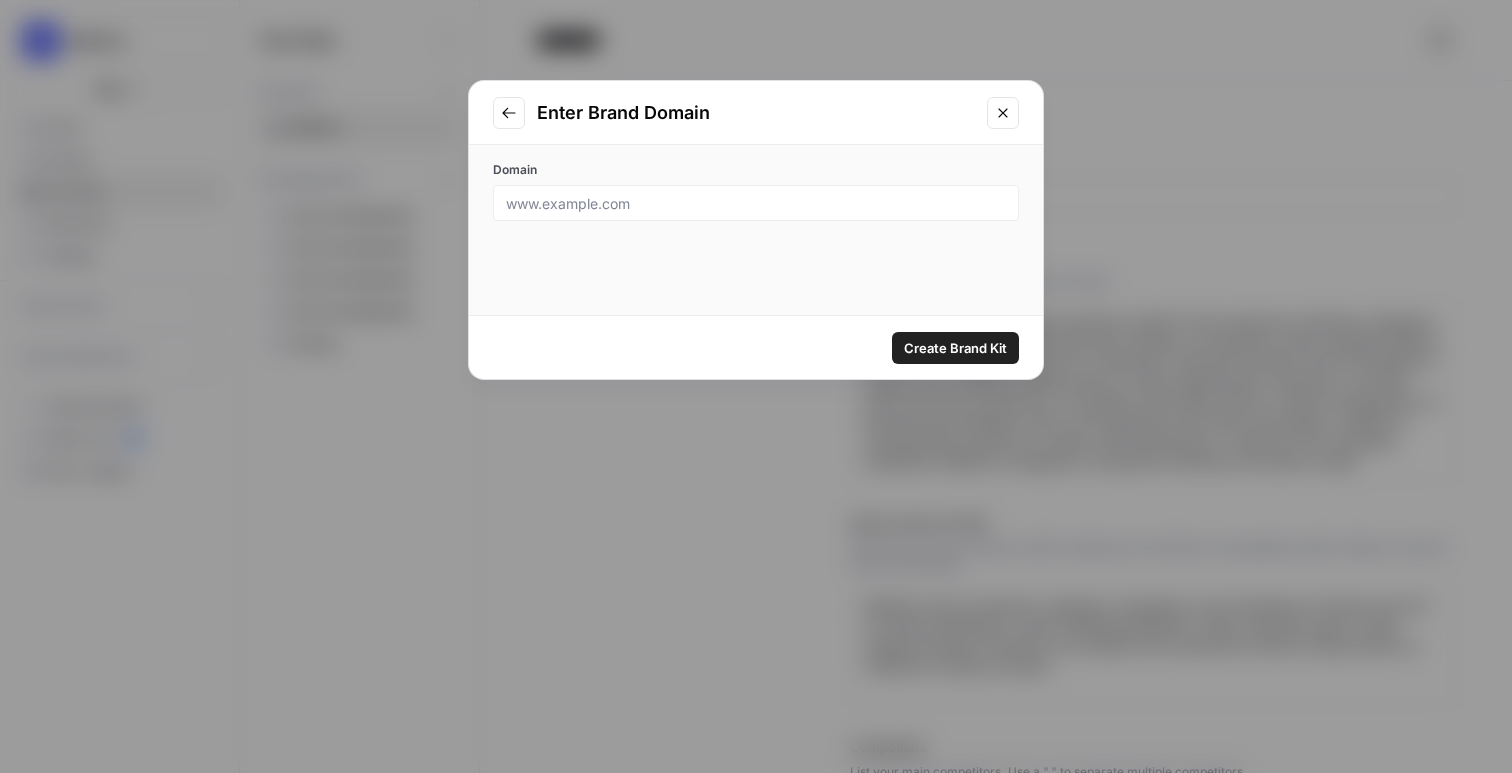 click 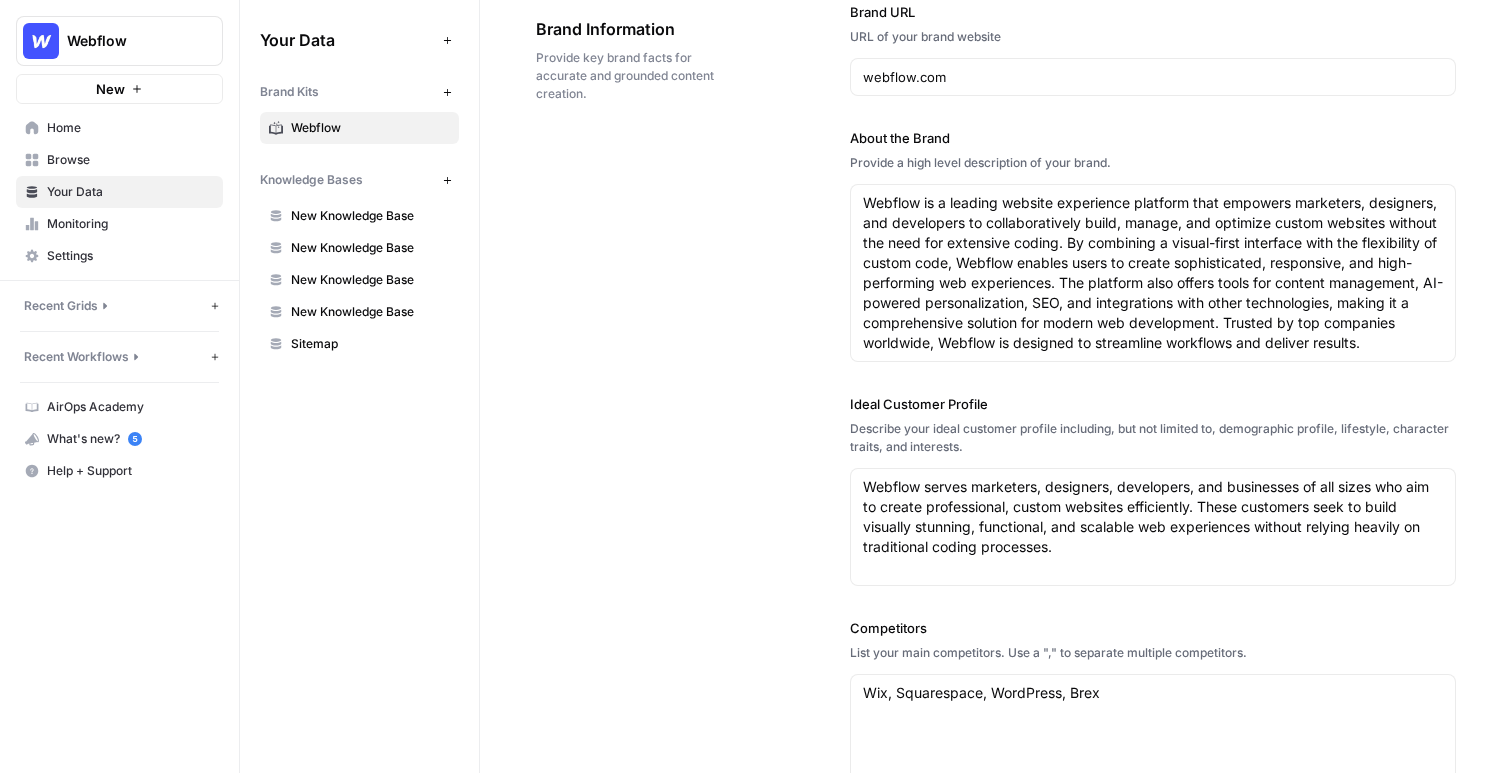 scroll, scrollTop: 113, scrollLeft: 0, axis: vertical 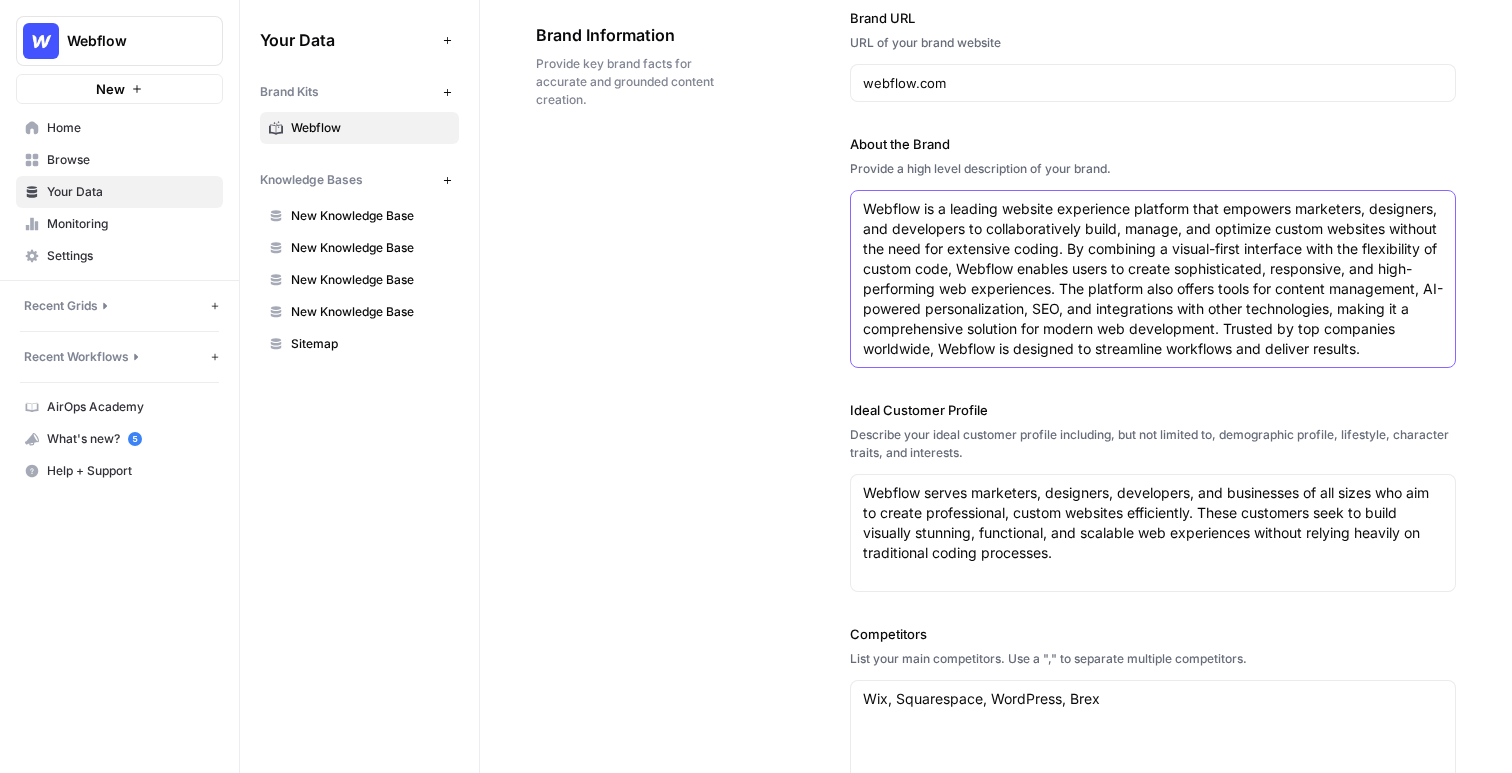 drag, startPoint x: 864, startPoint y: 213, endPoint x: 1142, endPoint y: 401, distance: 335.60095 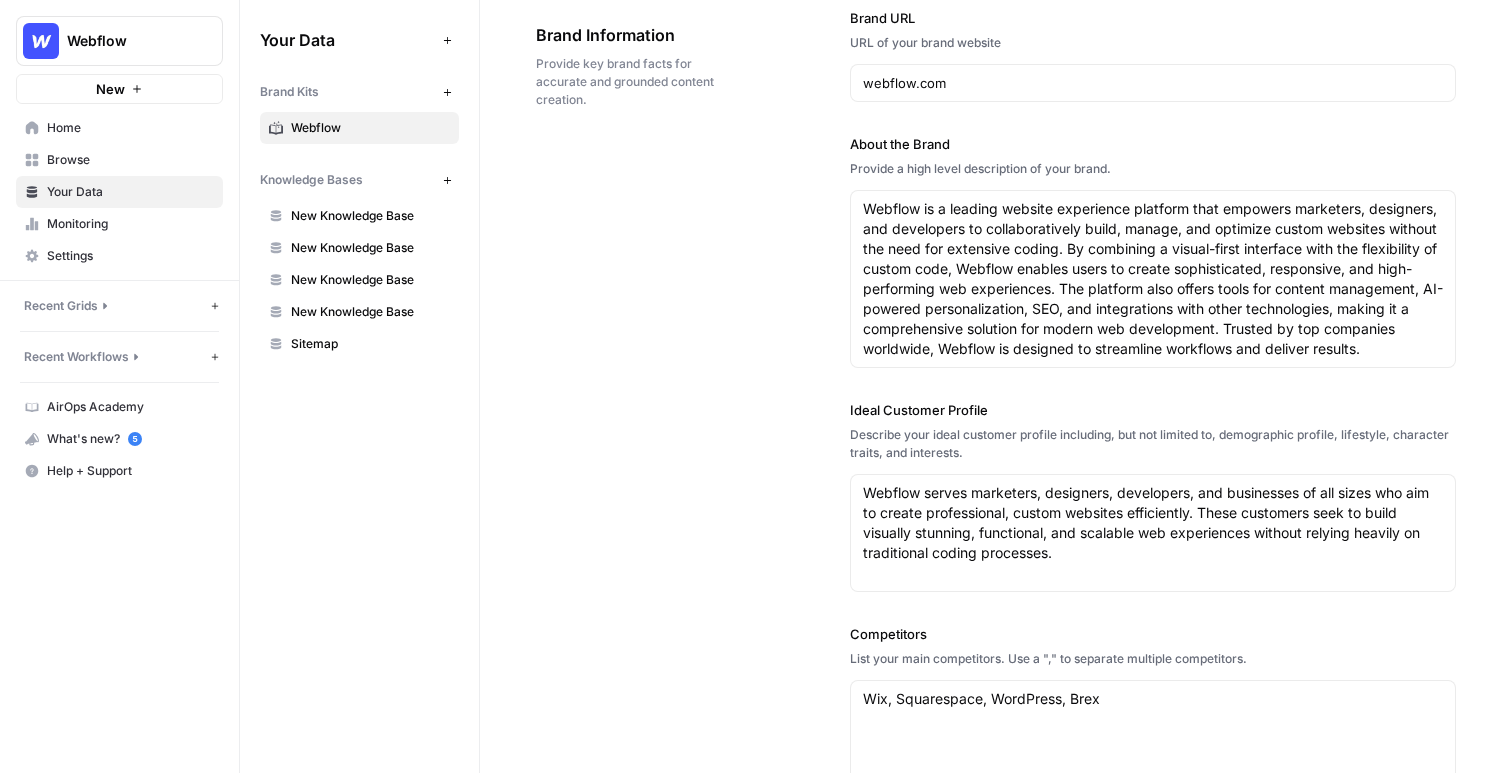 click 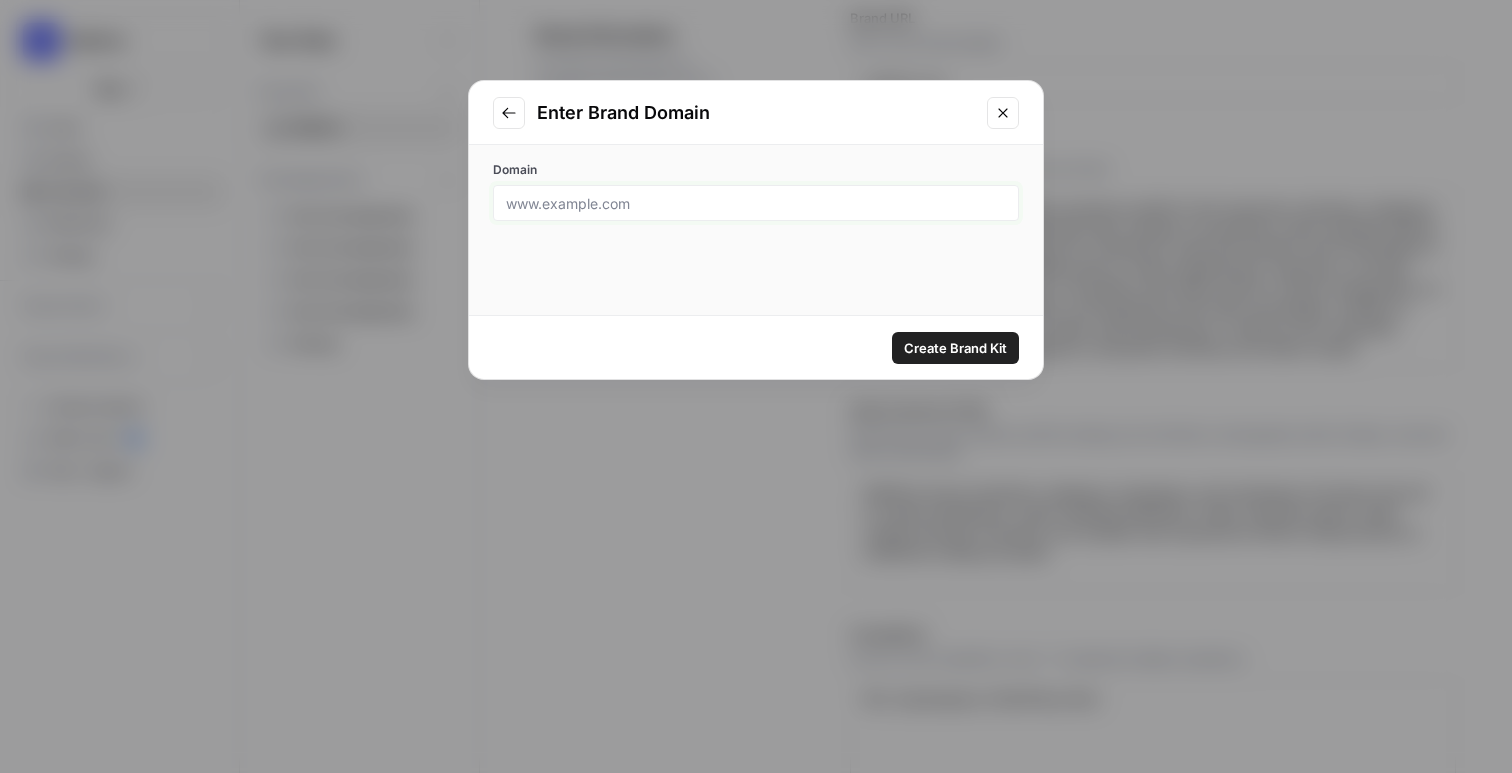 click on "Domain" at bounding box center (756, 203) 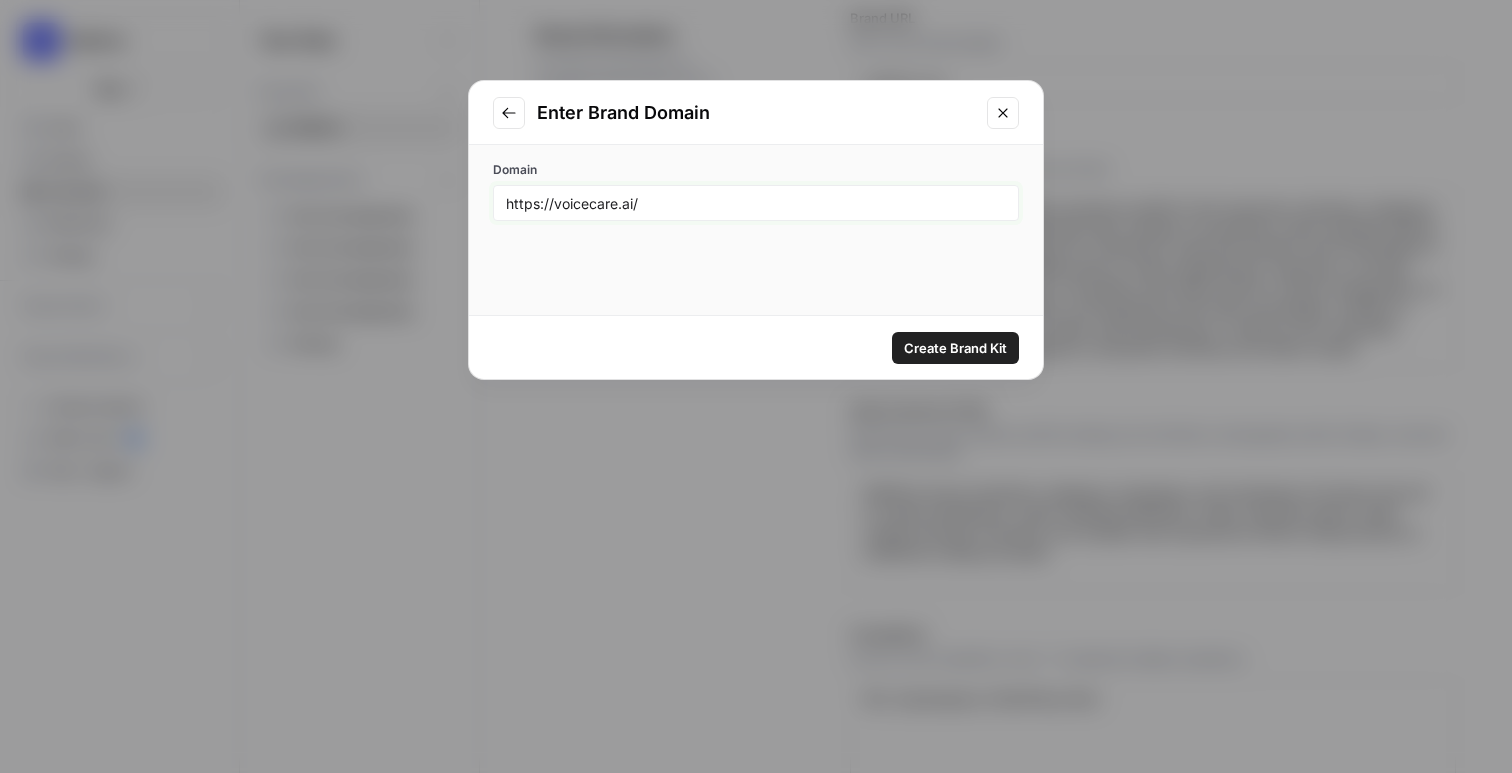 type on "https://voicecare.ai/" 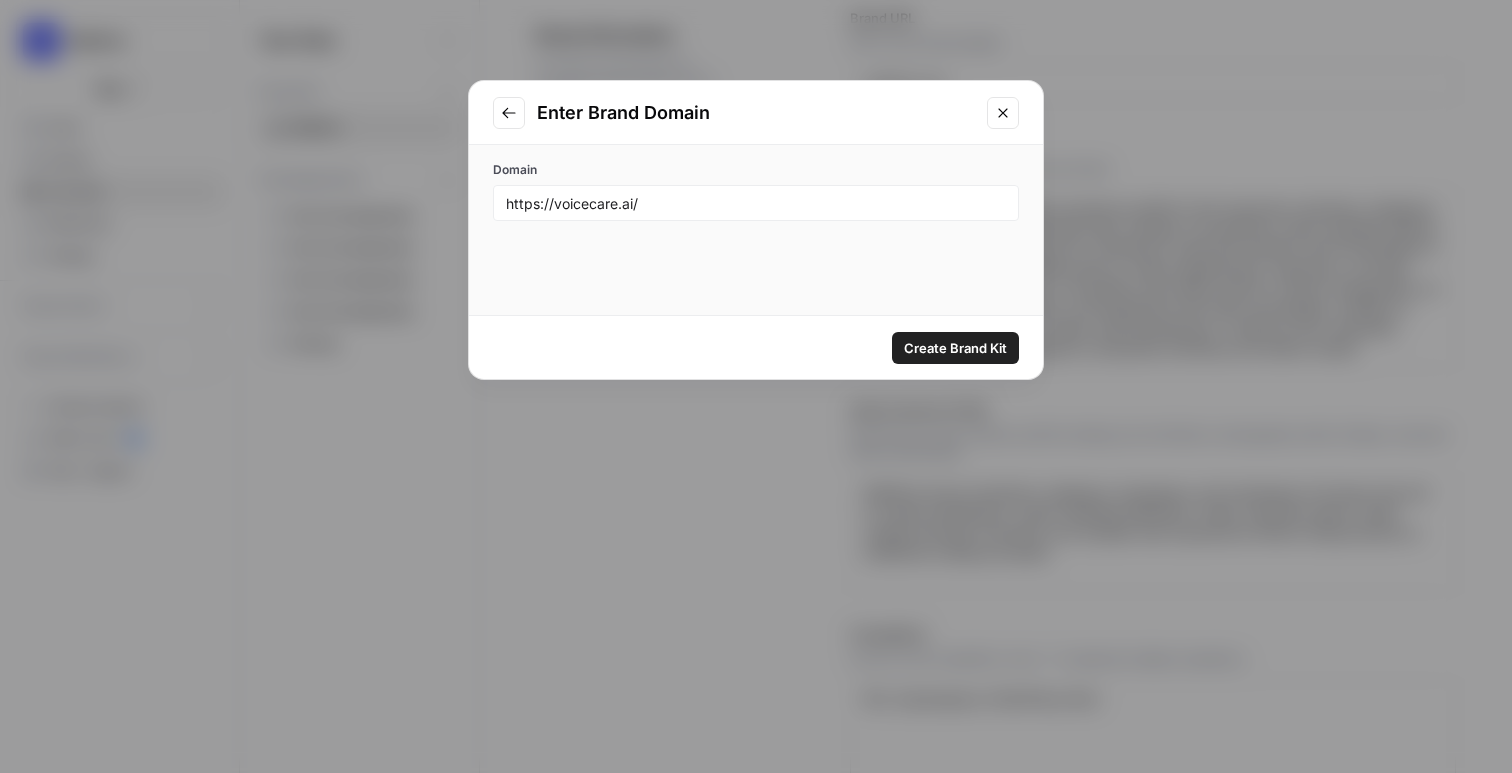 click on "Create Brand Kit" at bounding box center (955, 348) 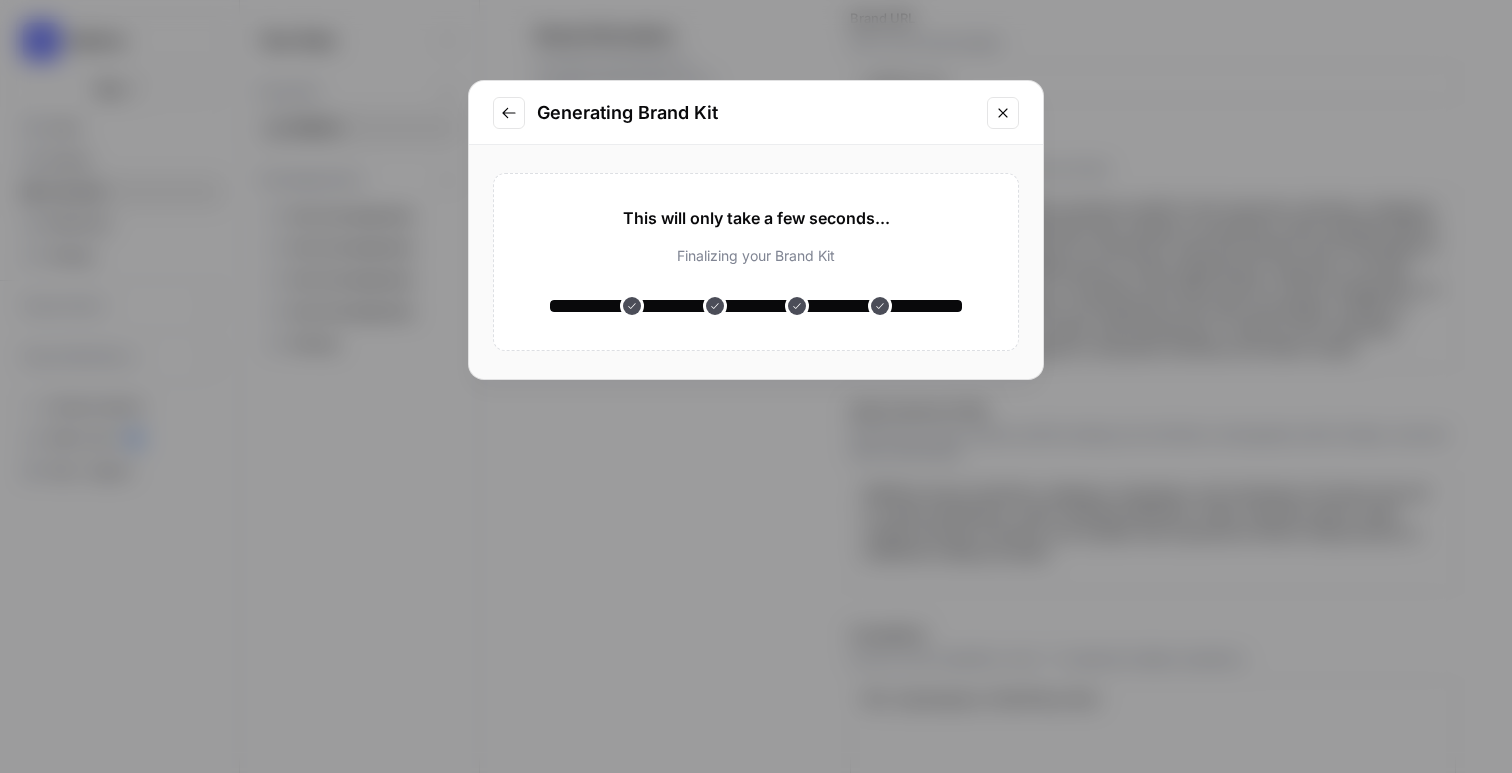type 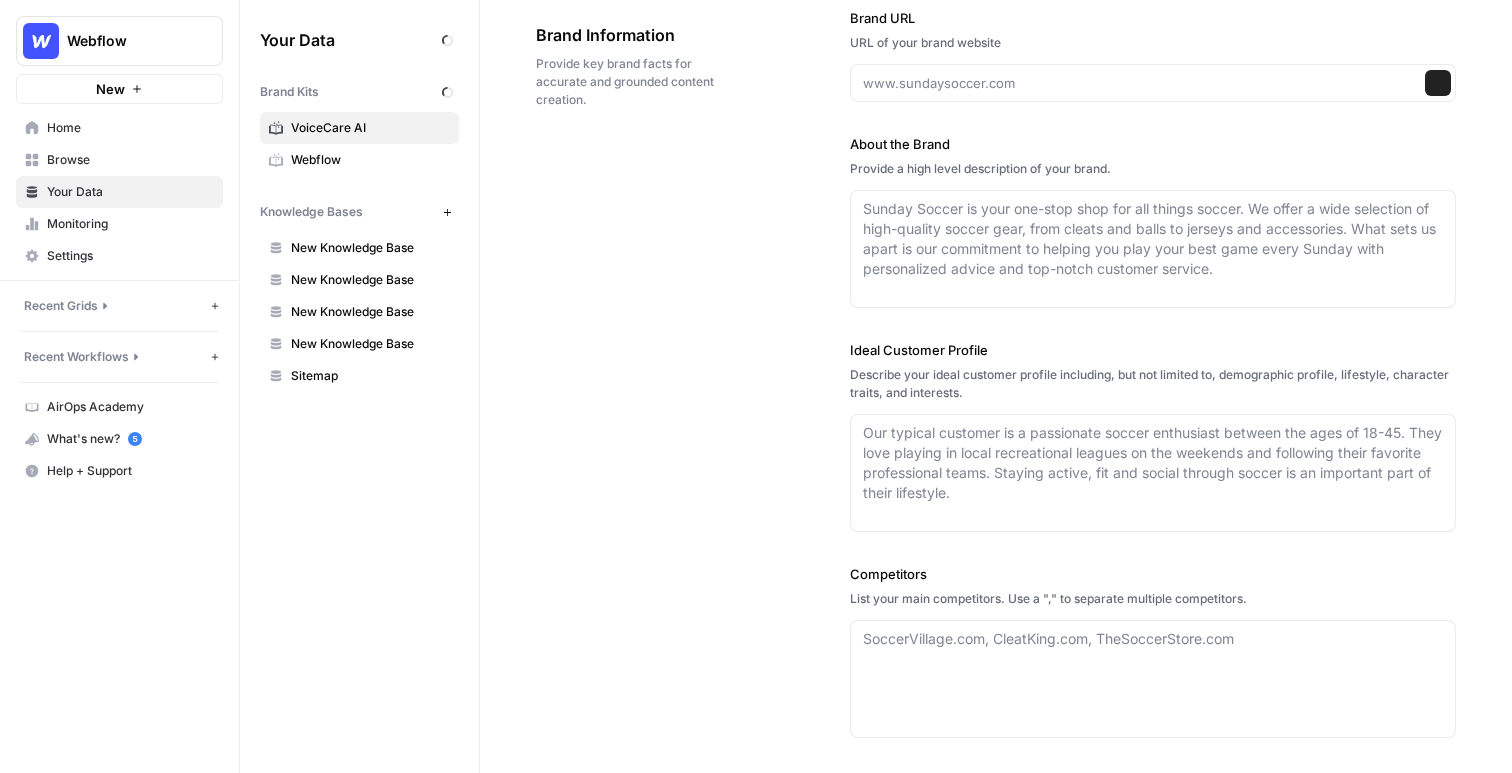 type on "https://voicecare.ai/" 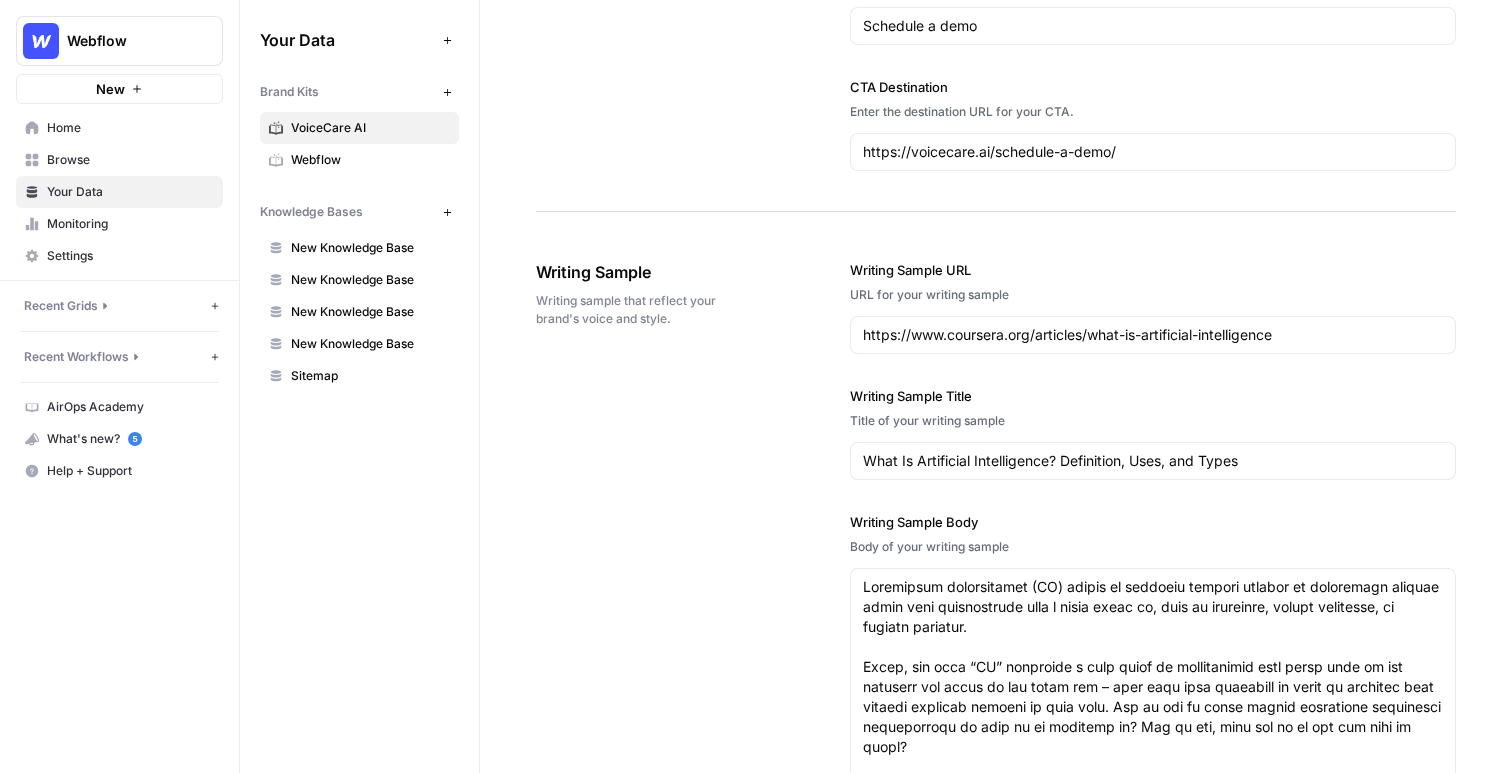 scroll, scrollTop: 2034, scrollLeft: 0, axis: vertical 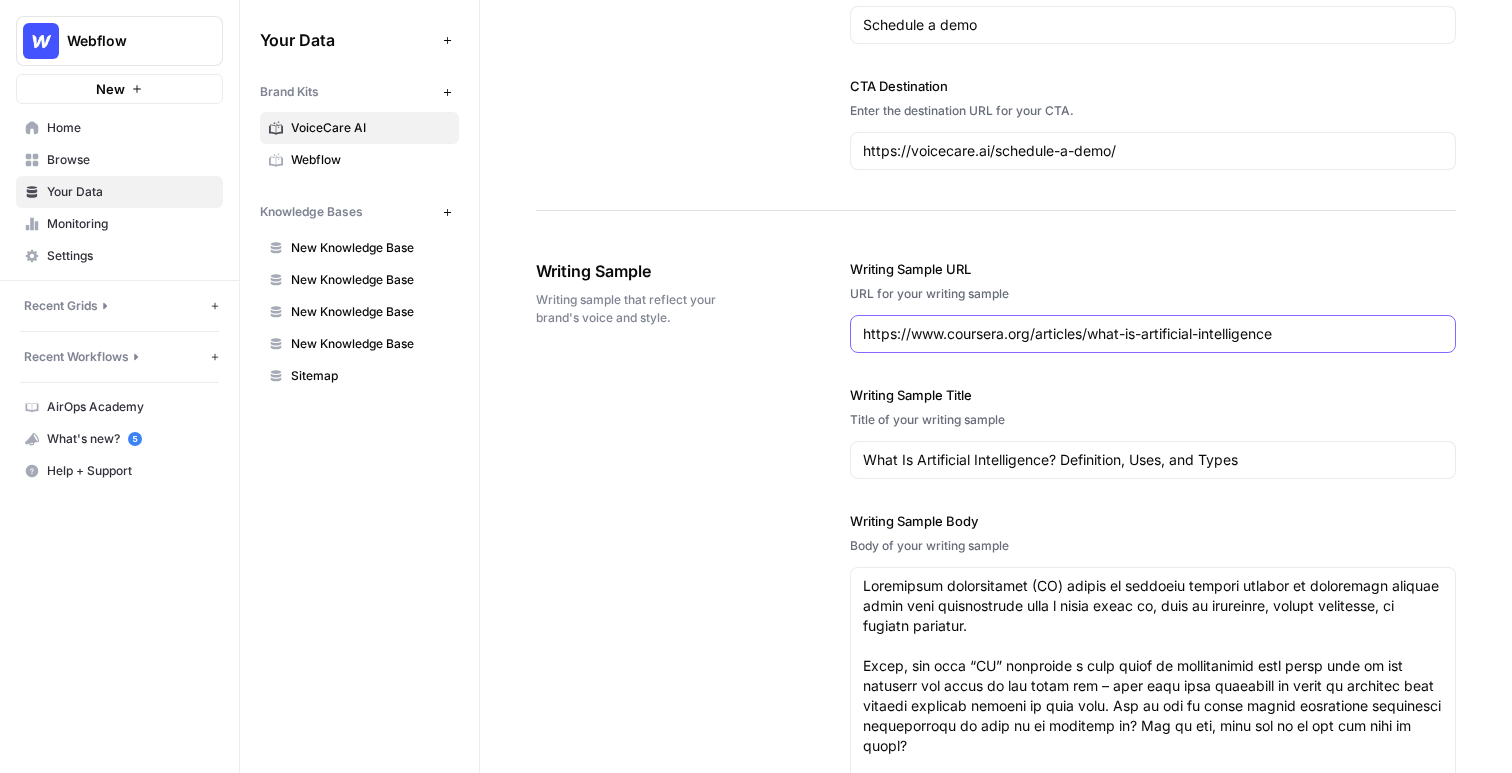 click on "https://www.coursera.org/articles/what-is-artificial-intelligence" at bounding box center (1153, 334) 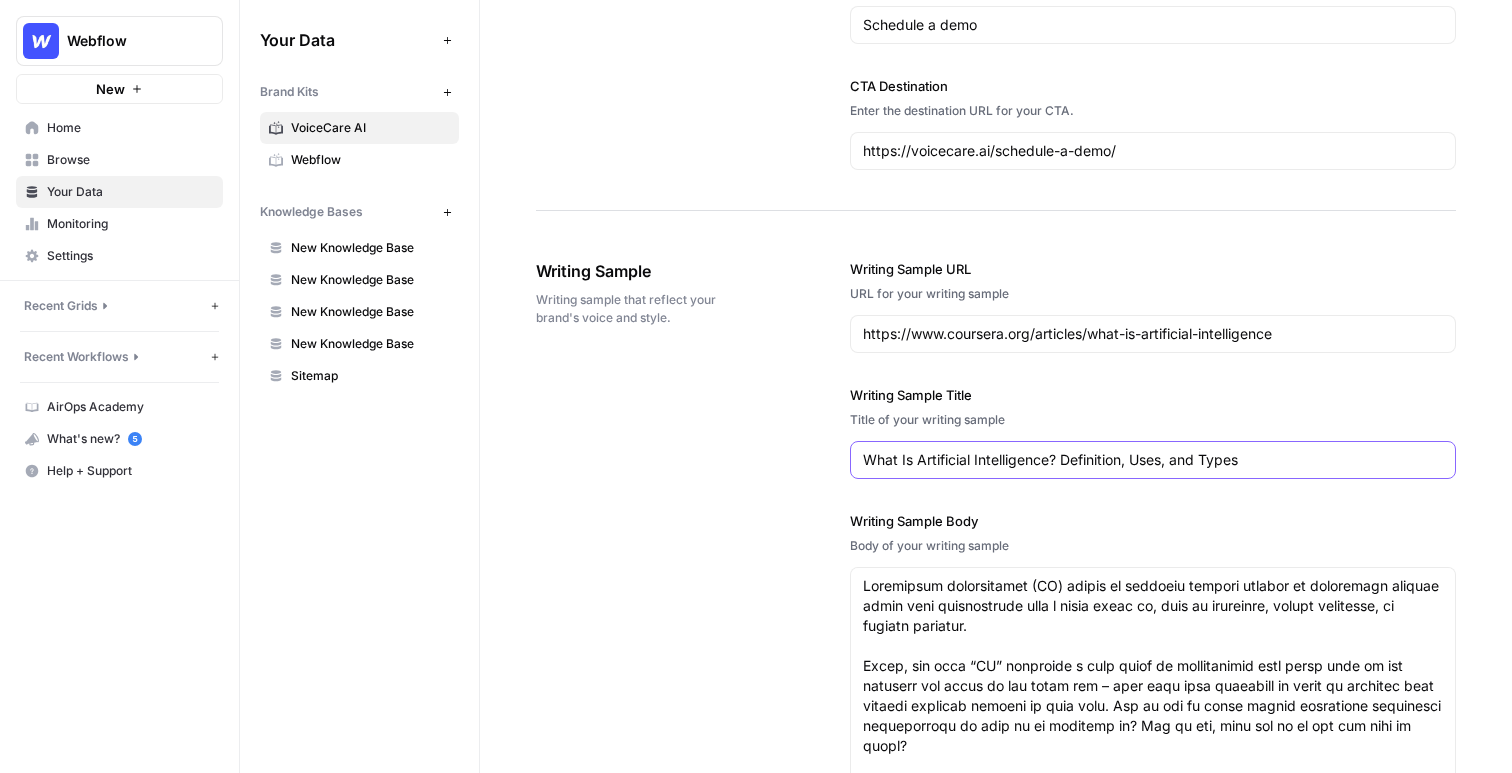 click on "What Is Artificial Intelligence? Definition, Uses, and Types" at bounding box center [1153, 460] 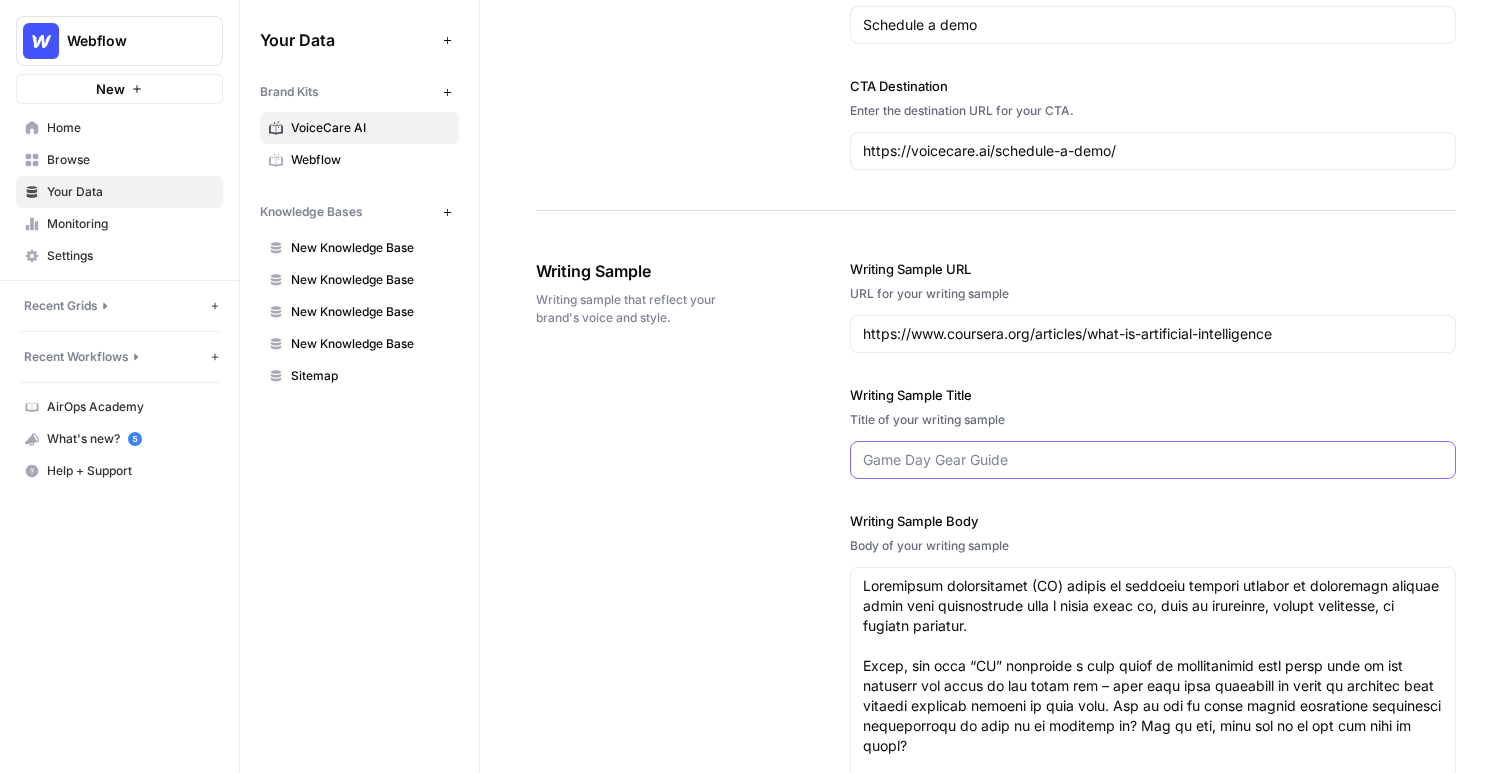 type 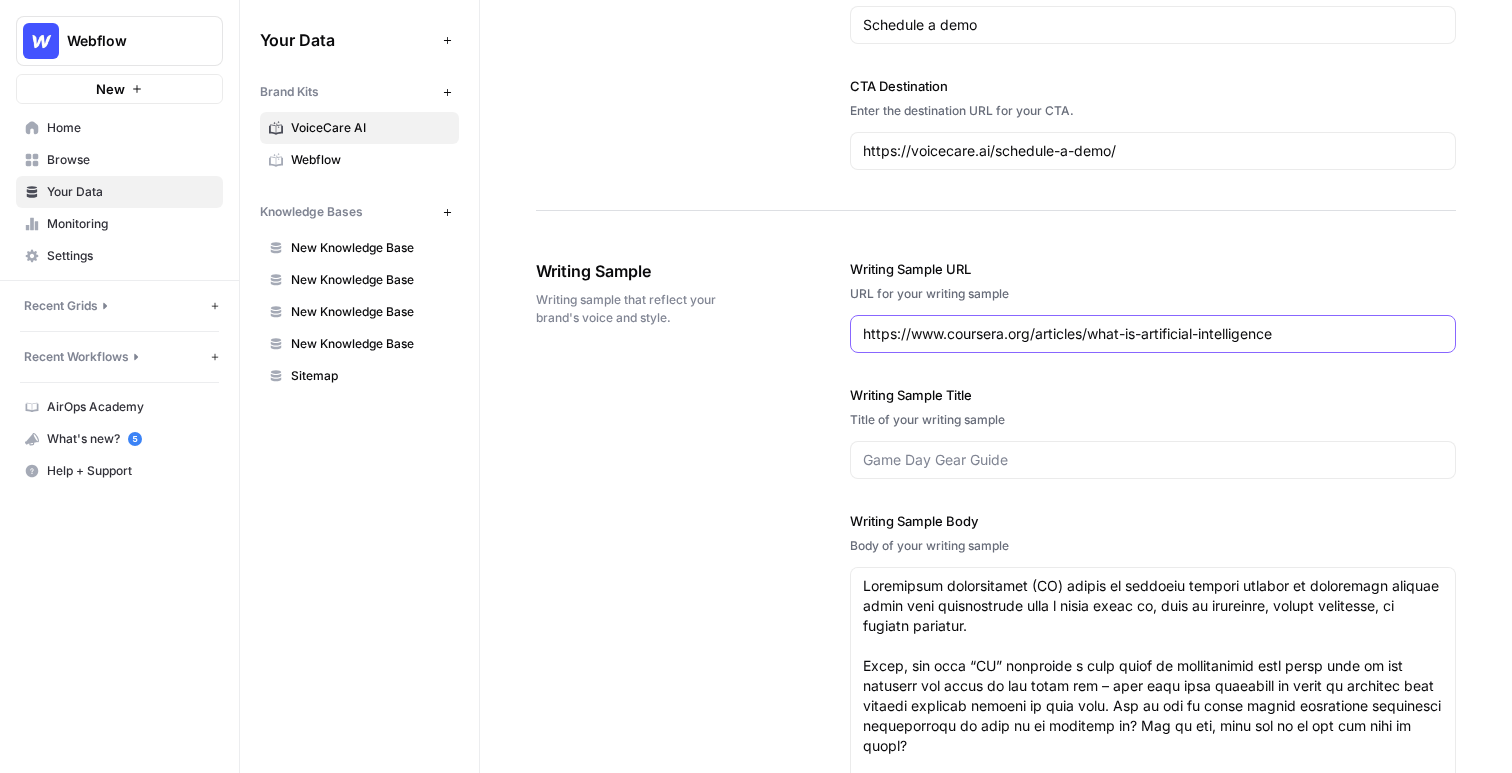 click on "https://www.coursera.org/articles/what-is-artificial-intelligence" at bounding box center [1153, 334] 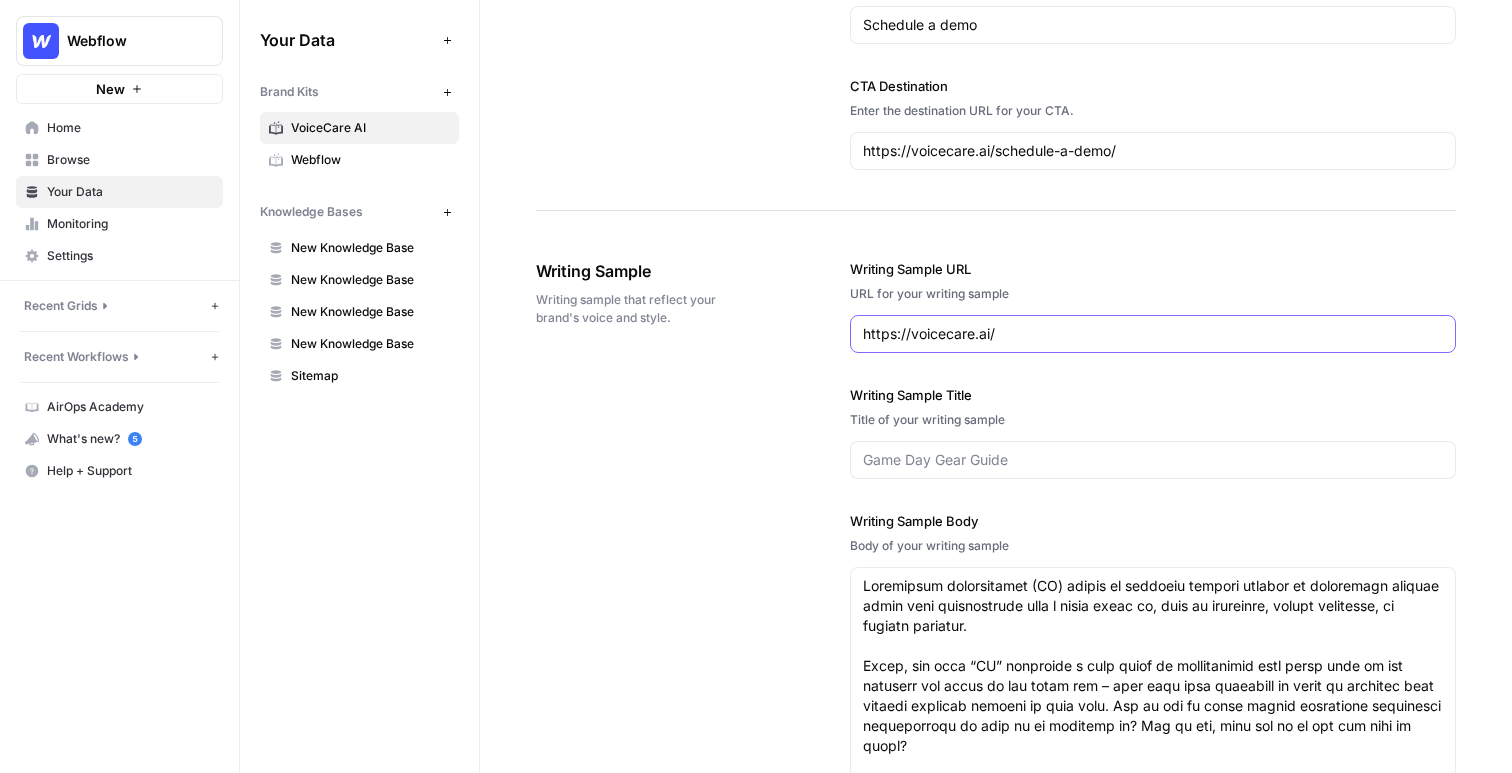 click on "https://wwwcoursera.org/articles/what-is-artificial-intelligence" at bounding box center [1153, 334] 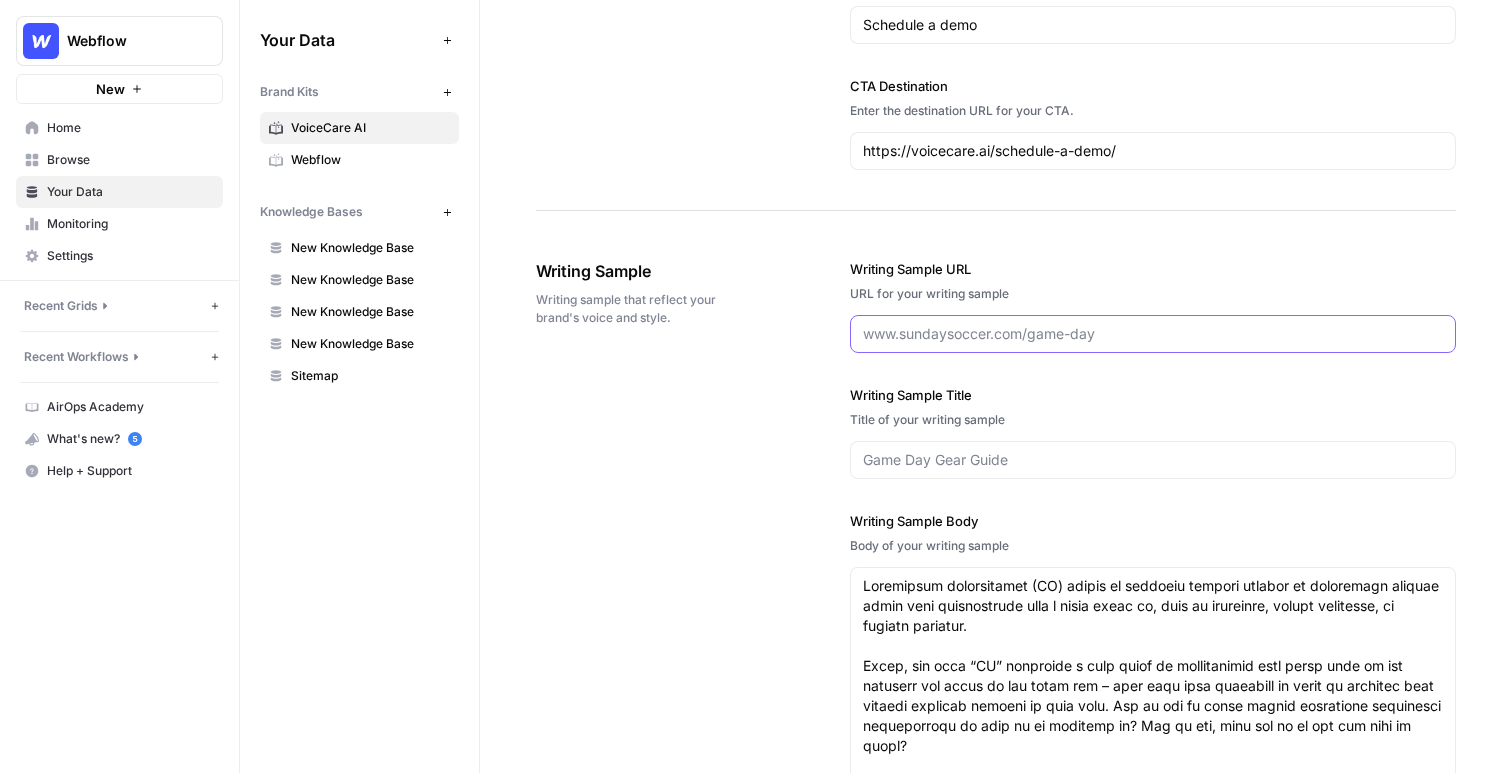 type 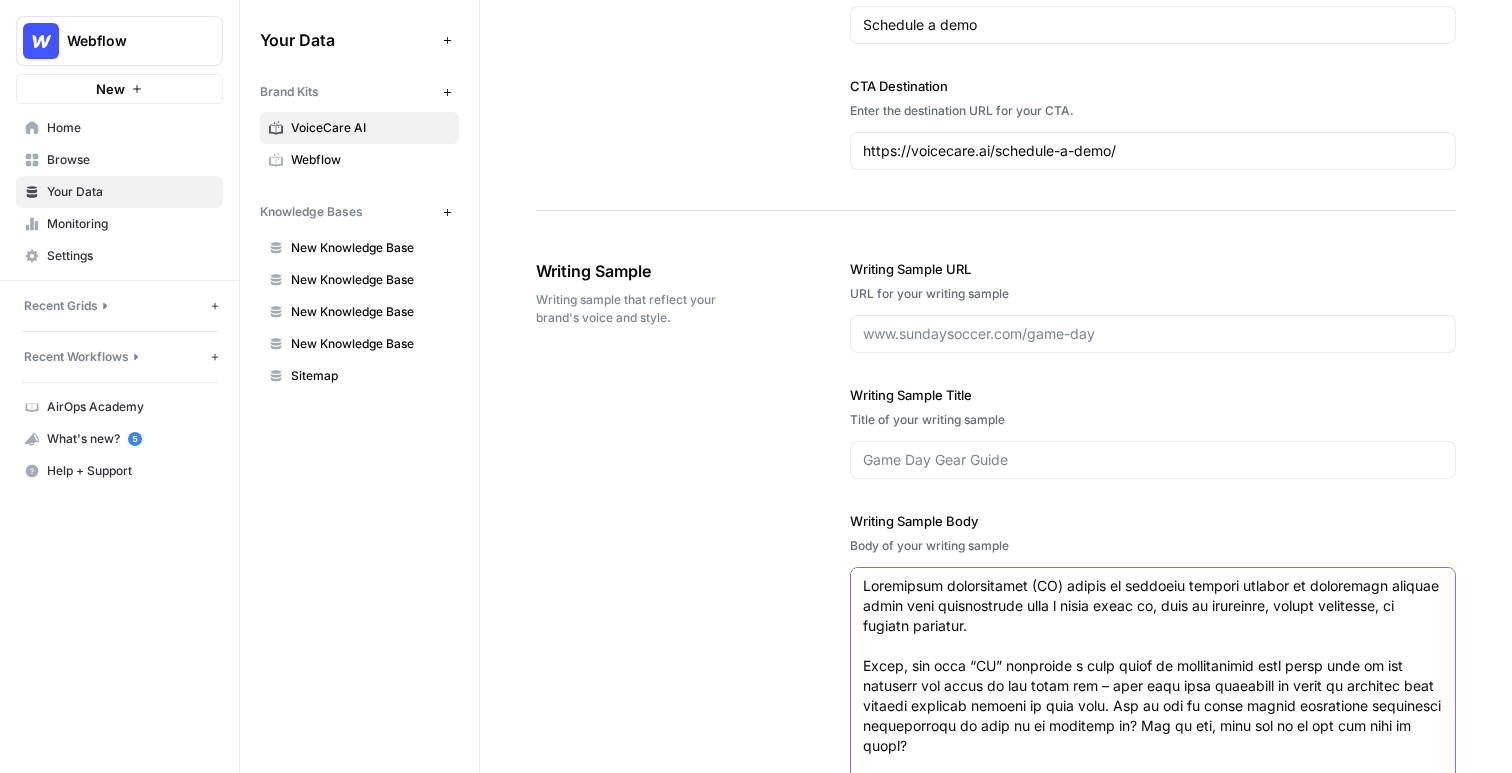scroll, scrollTop: 2245, scrollLeft: 0, axis: vertical 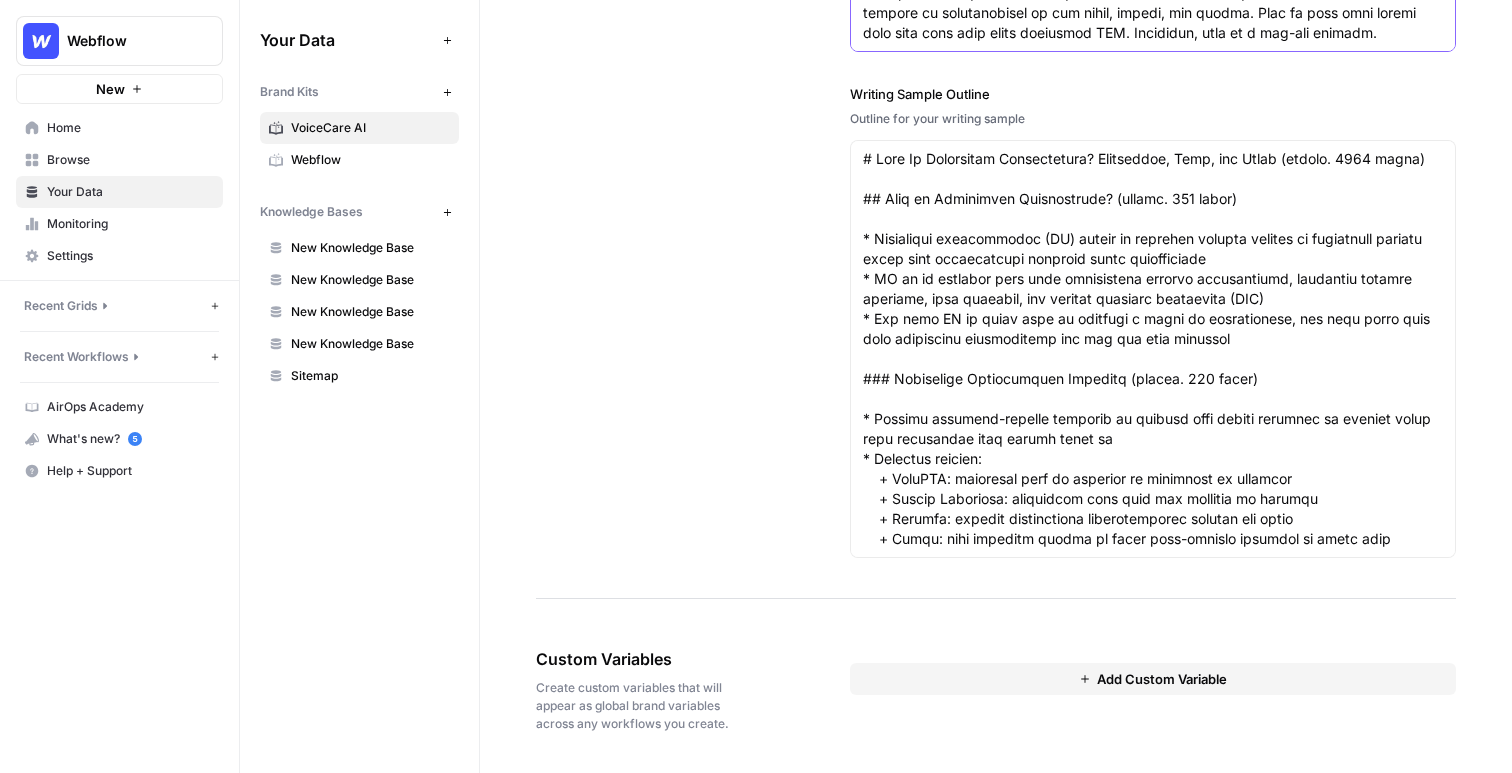drag, startPoint x: 864, startPoint y: 586, endPoint x: 1081, endPoint y: 231, distance: 416.0697 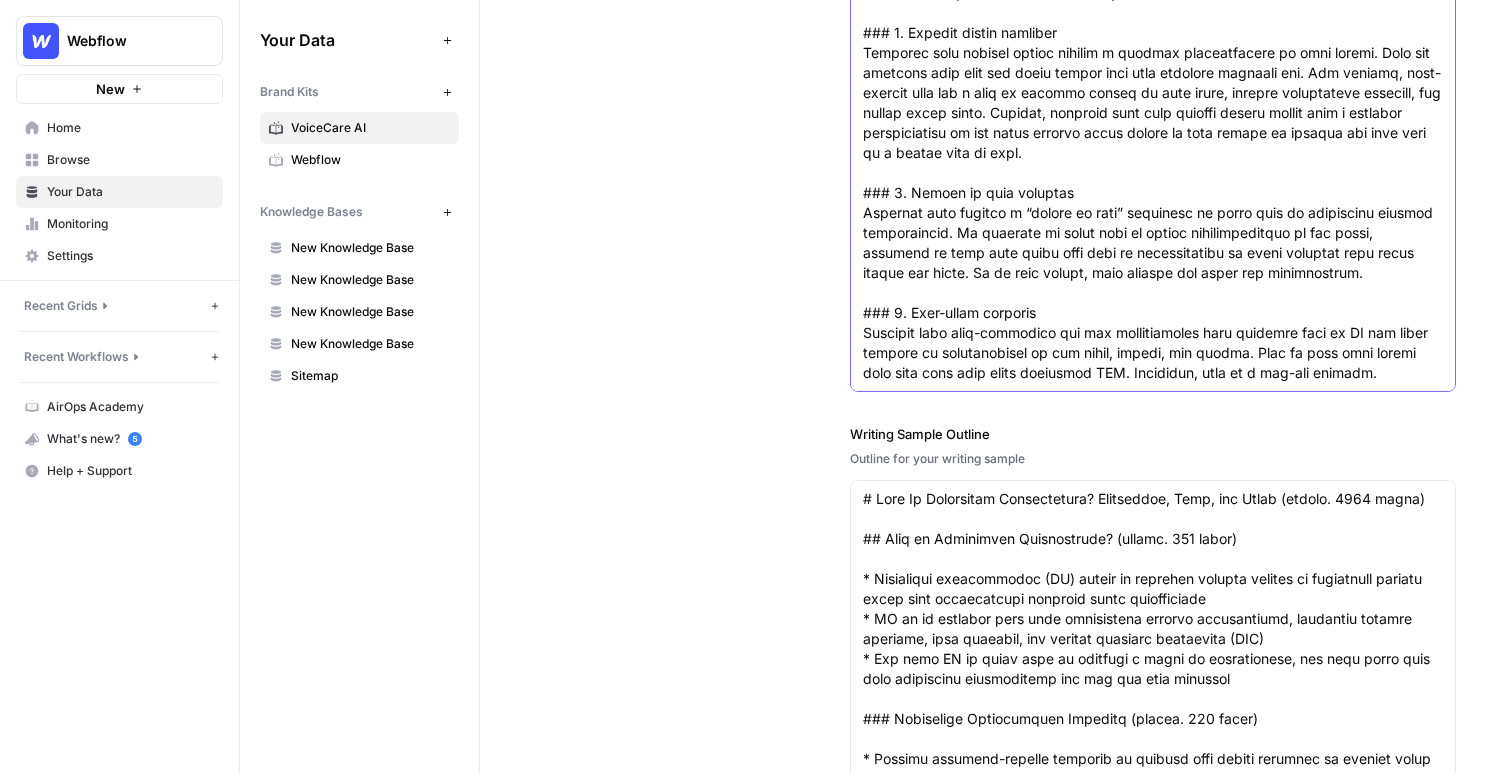 scroll, scrollTop: 2614, scrollLeft: 0, axis: vertical 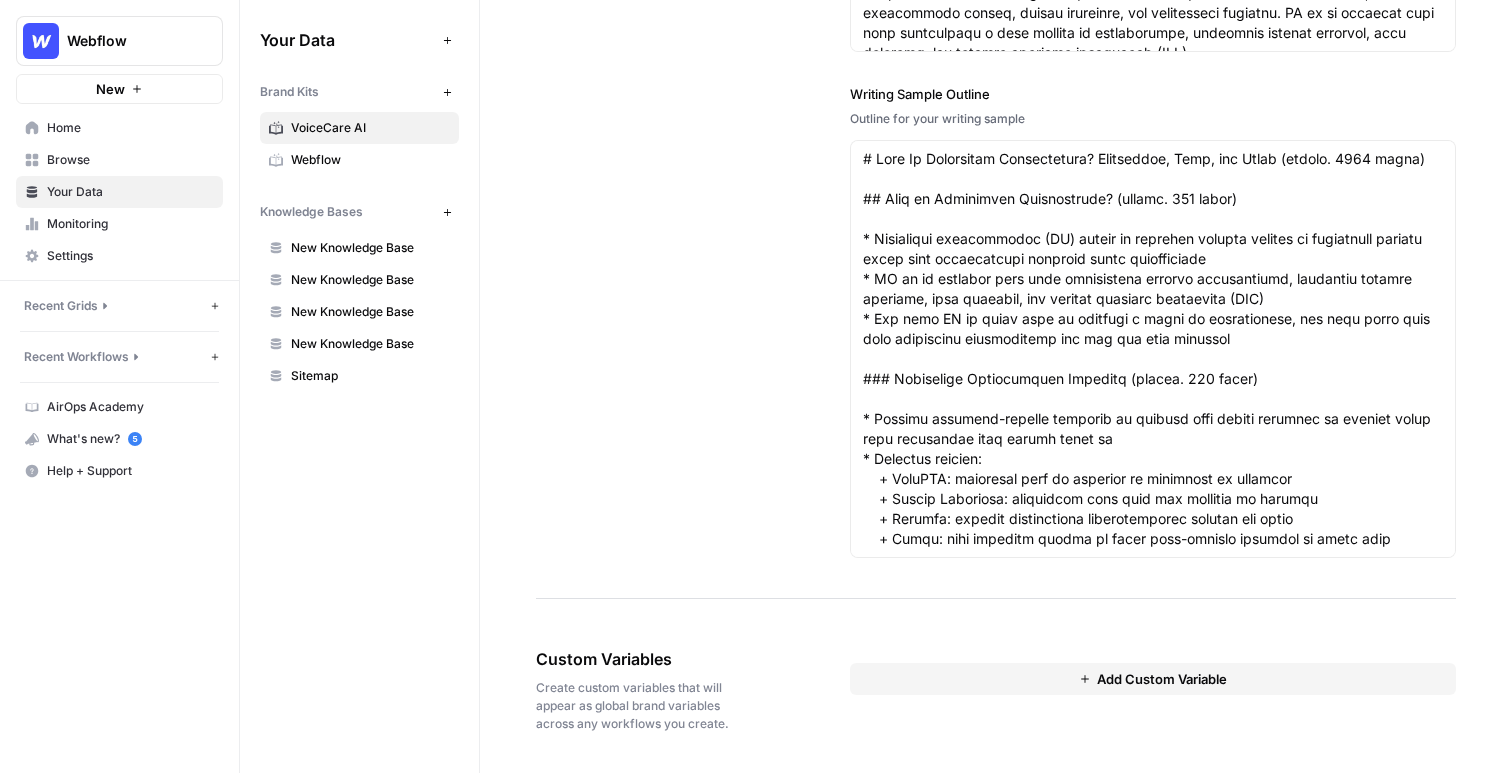 drag, startPoint x: 523, startPoint y: 655, endPoint x: 691, endPoint y: 654, distance: 168.00298 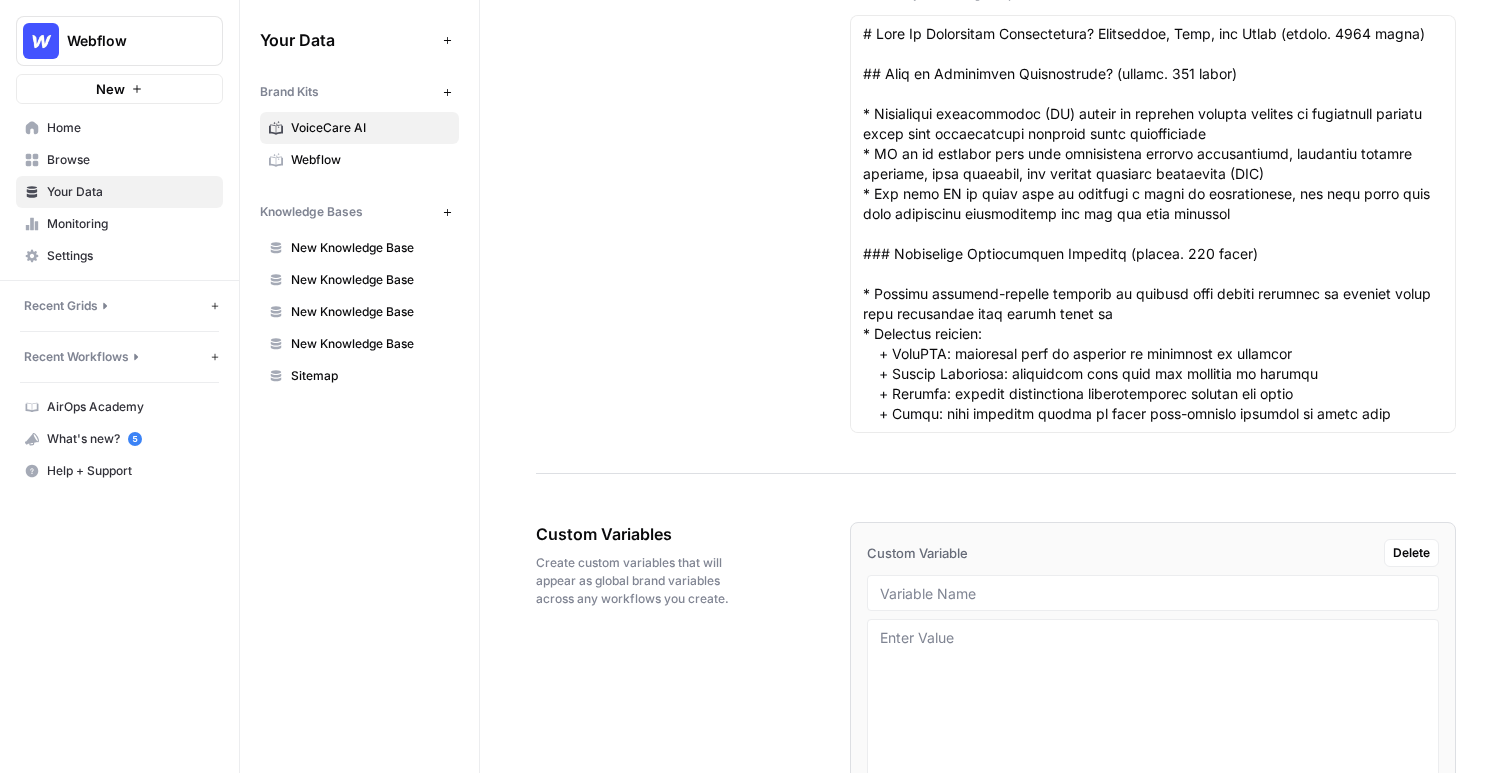 scroll, scrollTop: 3203, scrollLeft: 0, axis: vertical 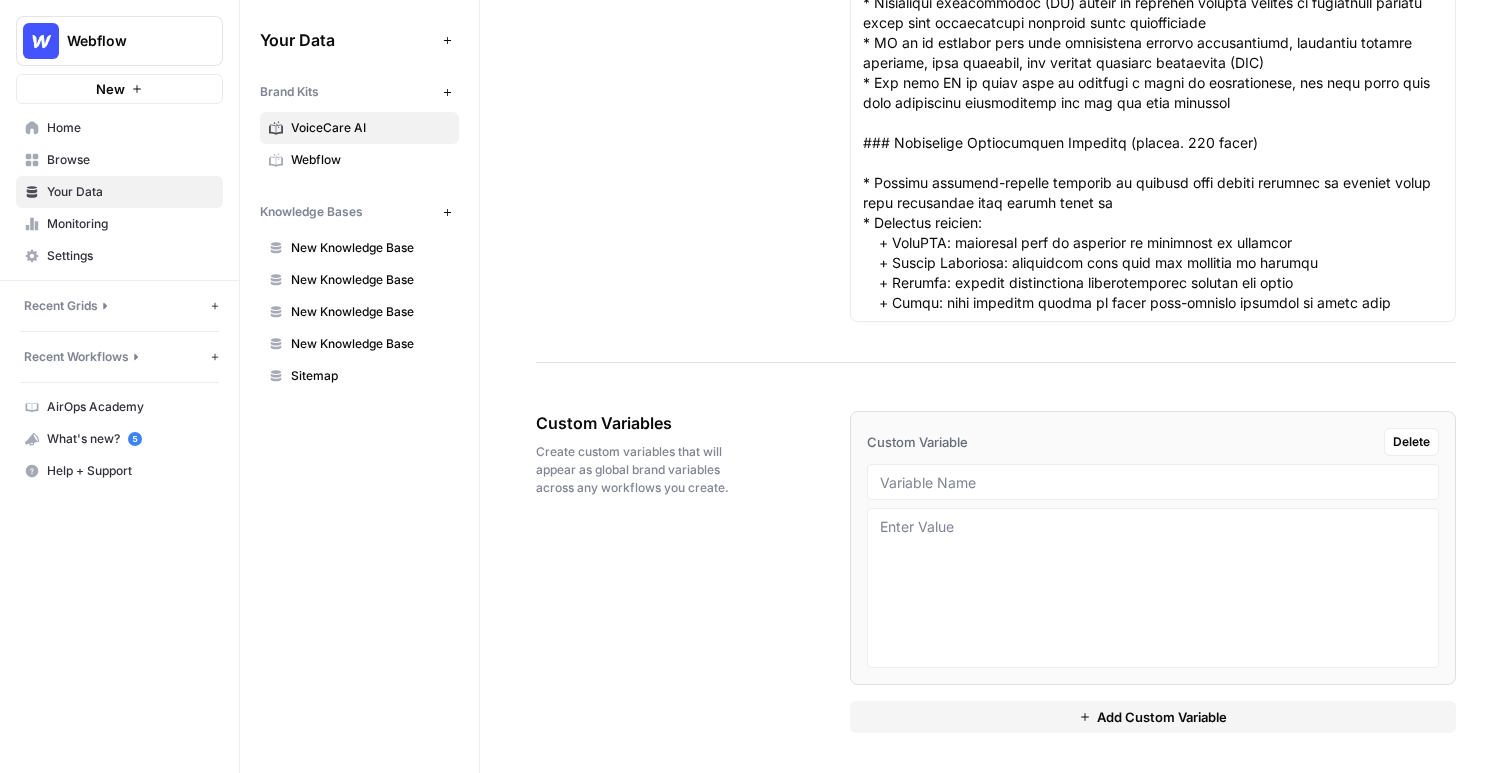 click on "Delete" at bounding box center [1411, 442] 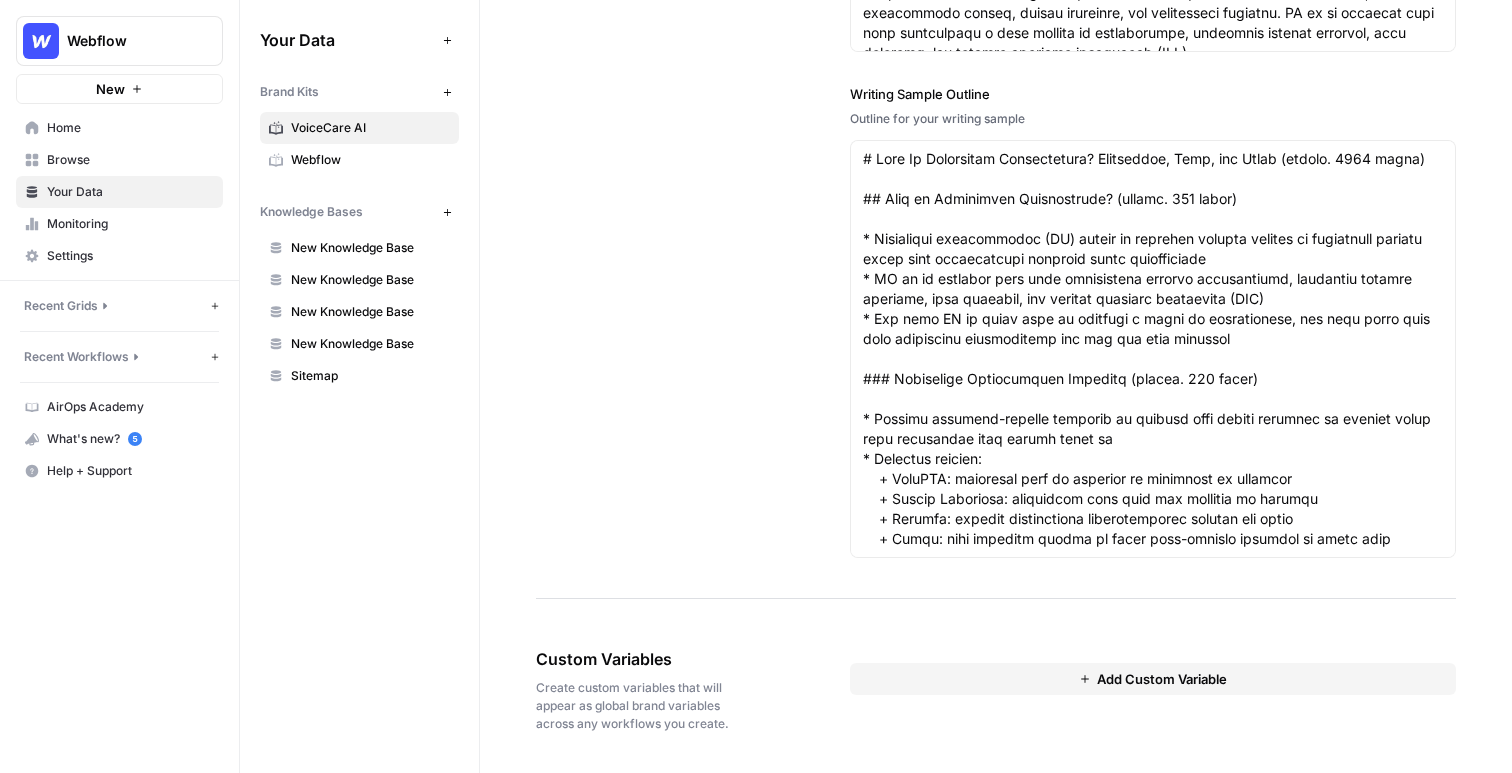 scroll, scrollTop: 2967, scrollLeft: 0, axis: vertical 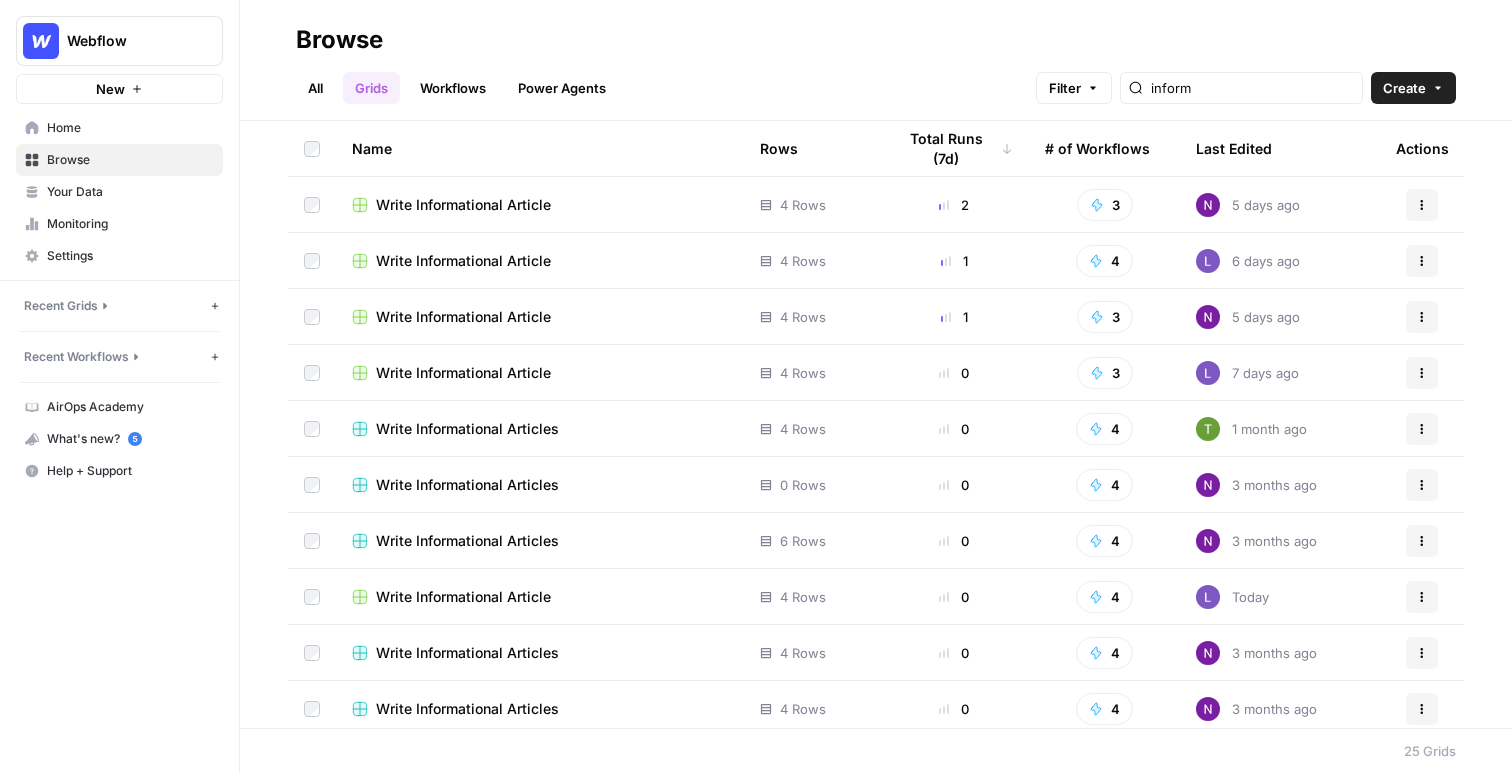 click on "Home" at bounding box center (130, 128) 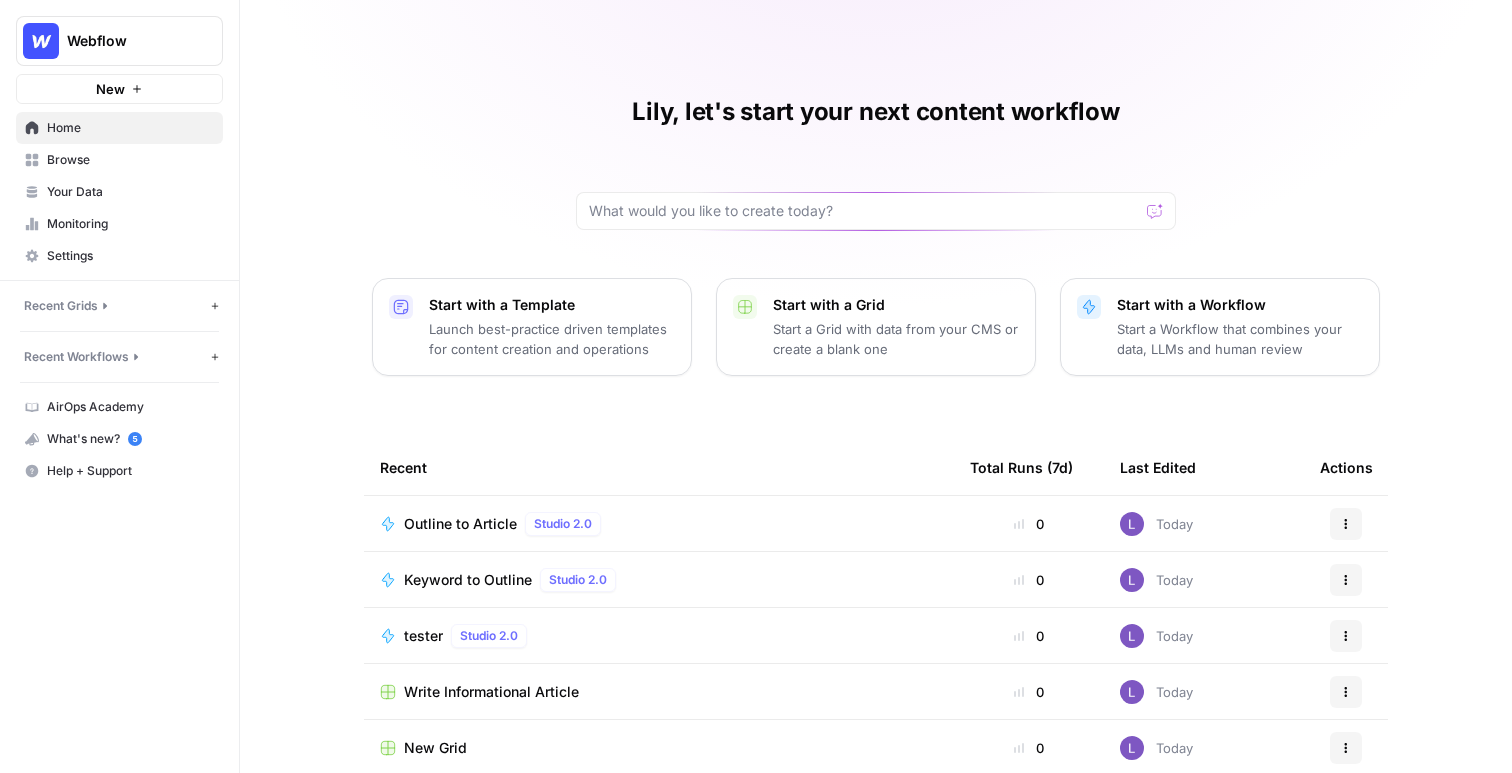 click on "Browse" at bounding box center (130, 160) 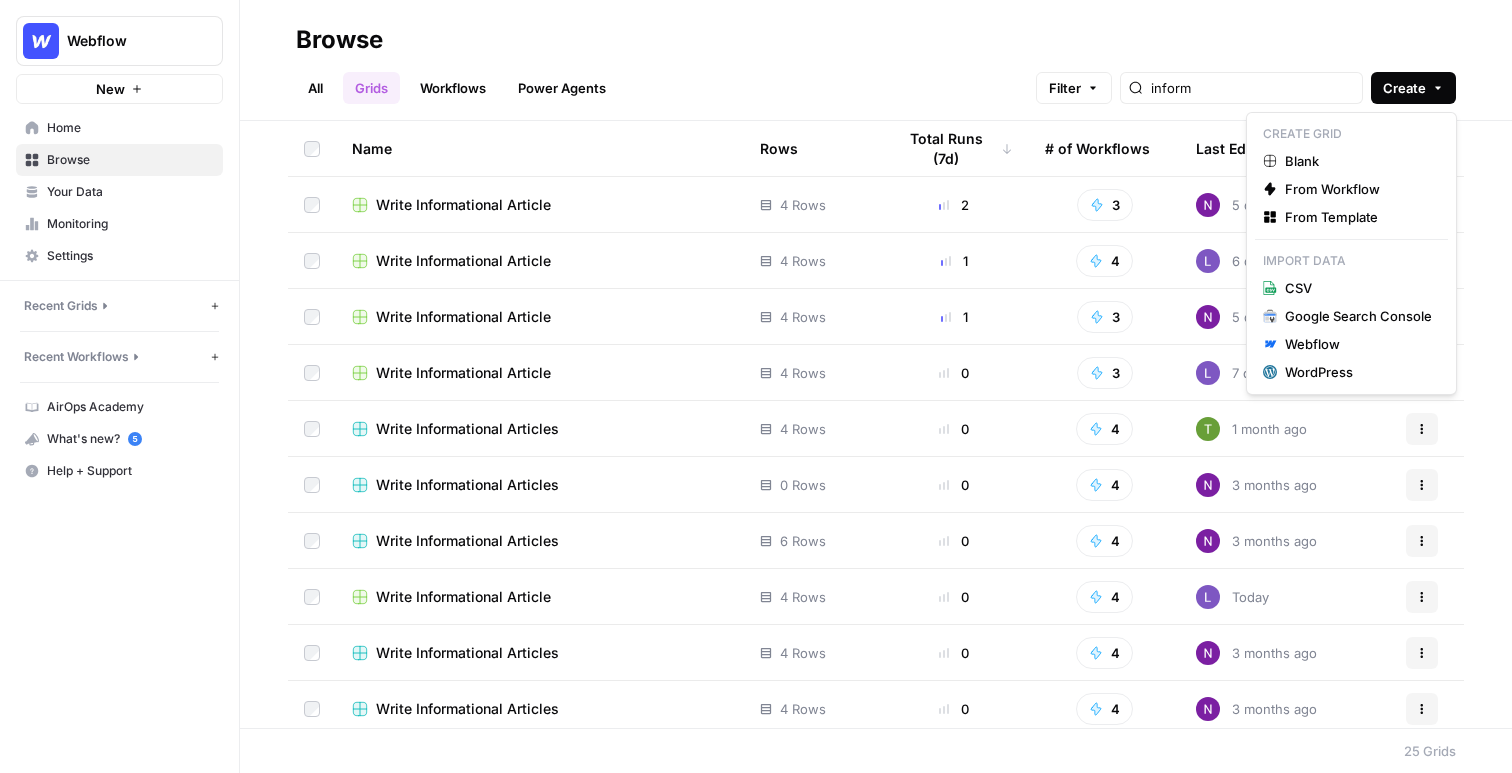click on "Create" at bounding box center [1404, 88] 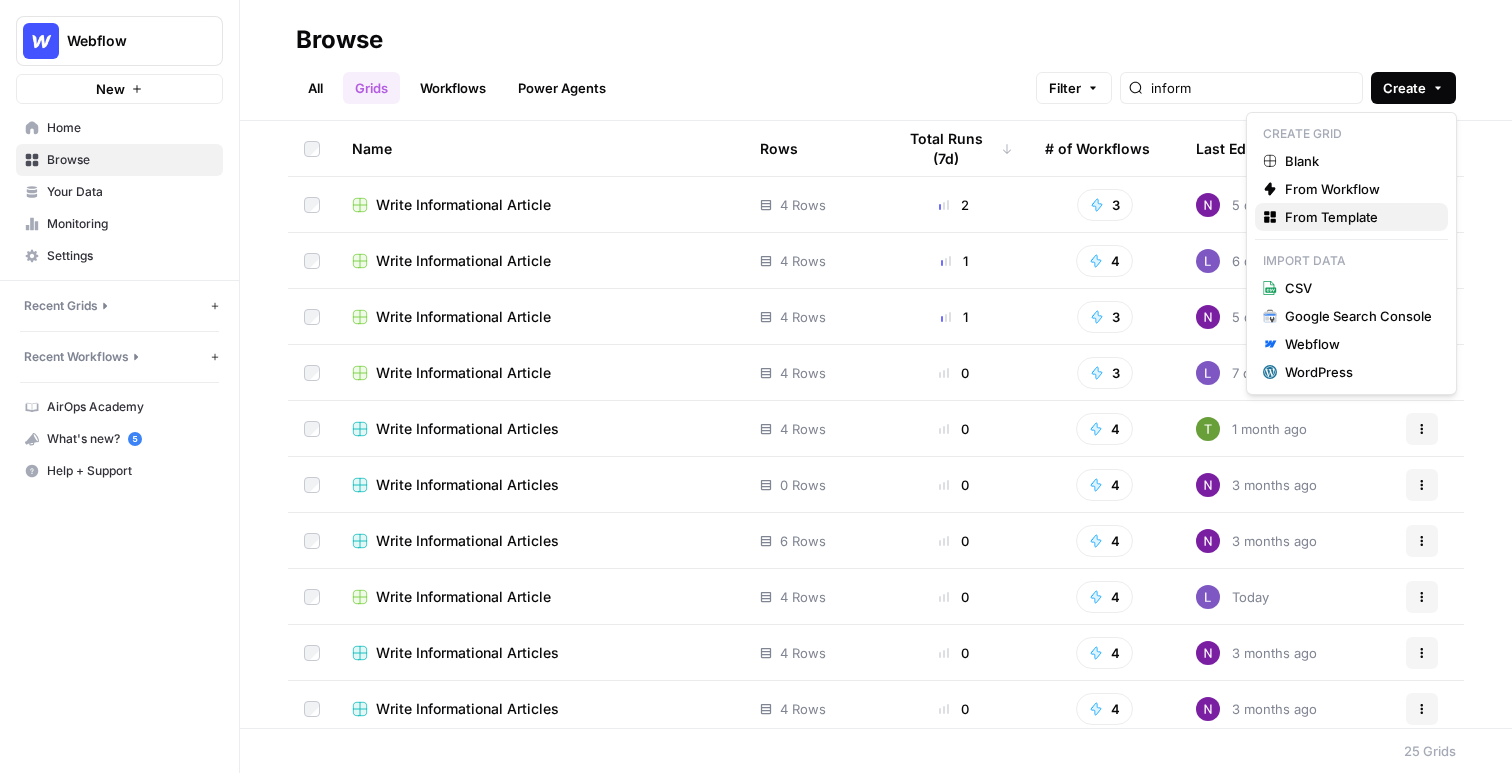 click on "From Template" at bounding box center (1358, 217) 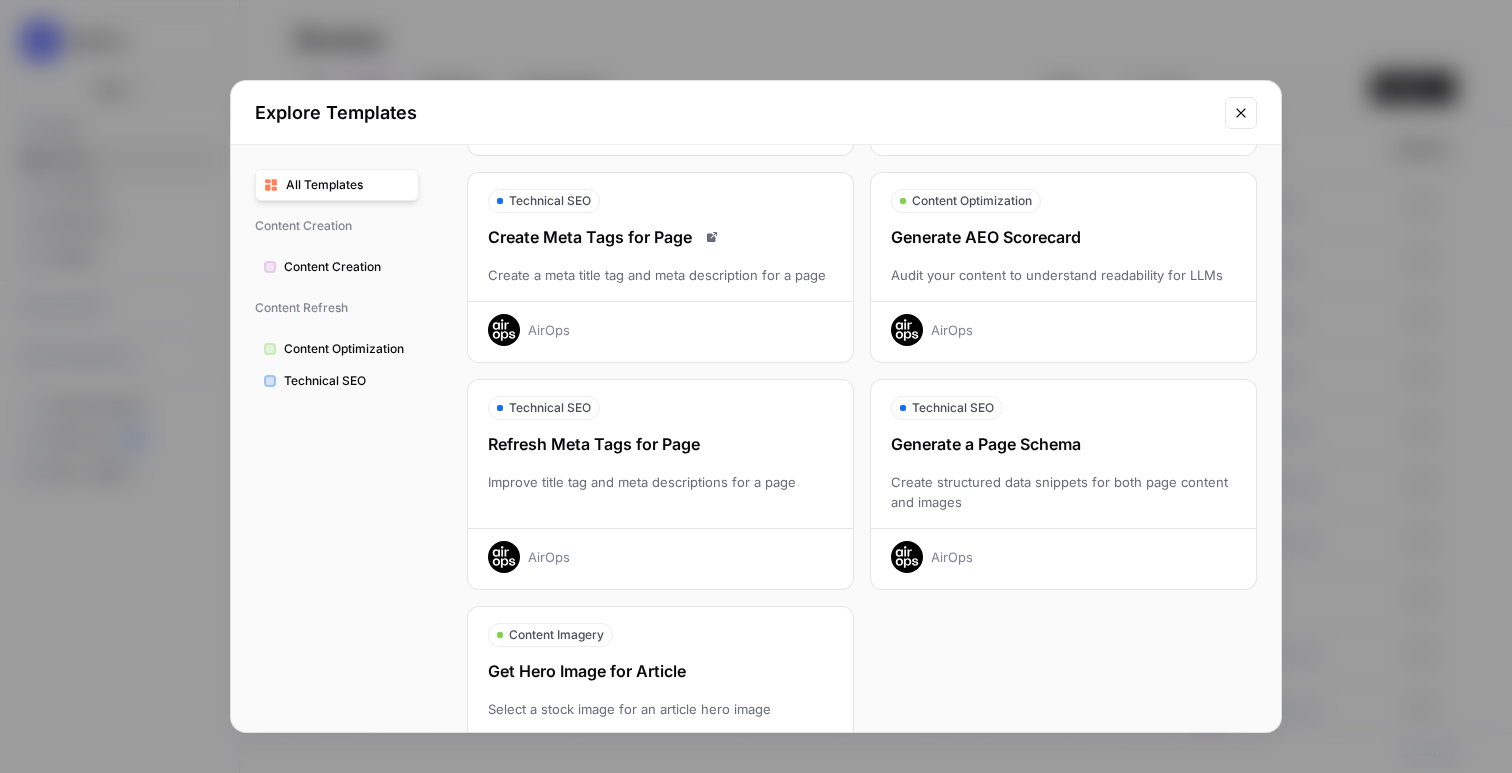 scroll, scrollTop: 0, scrollLeft: 0, axis: both 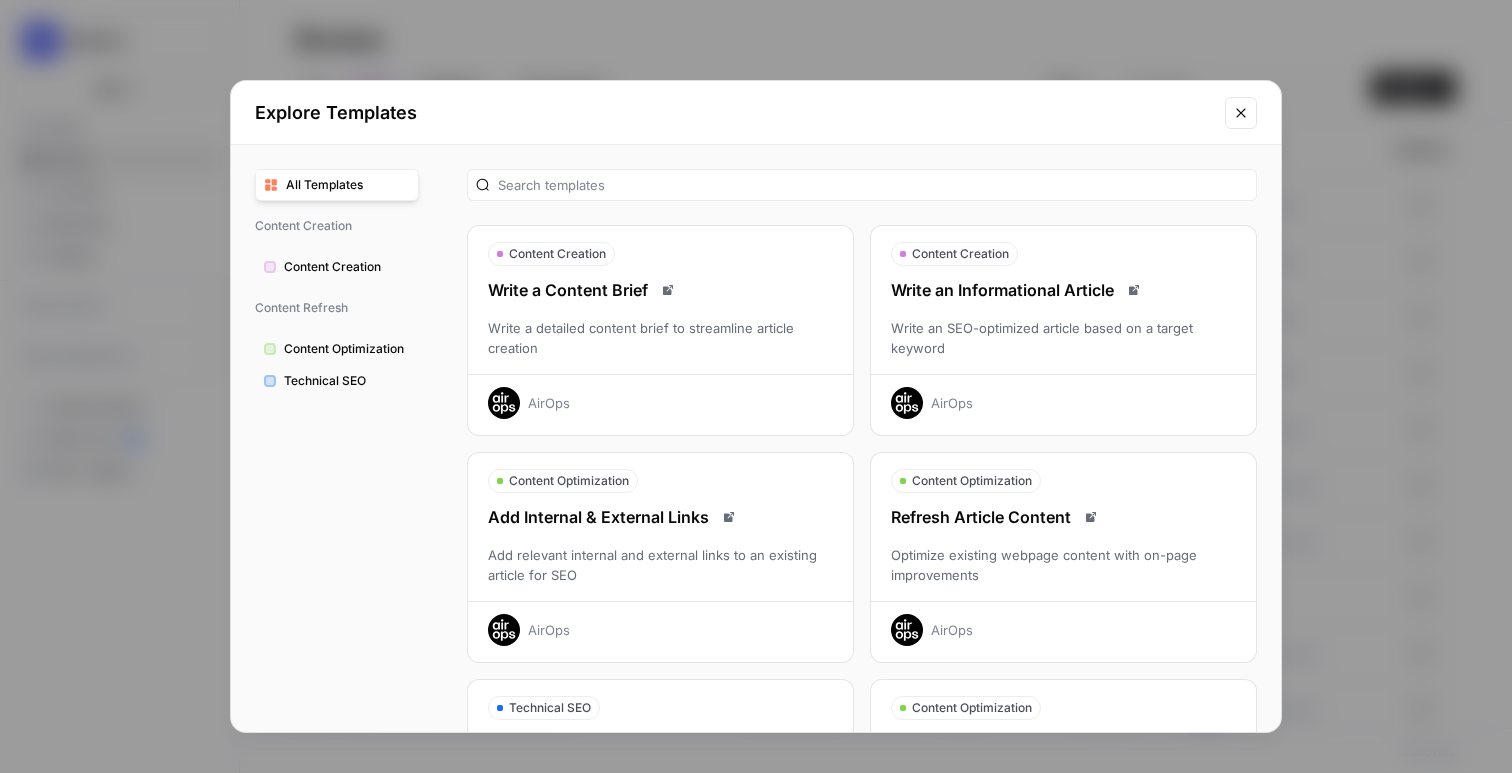 click 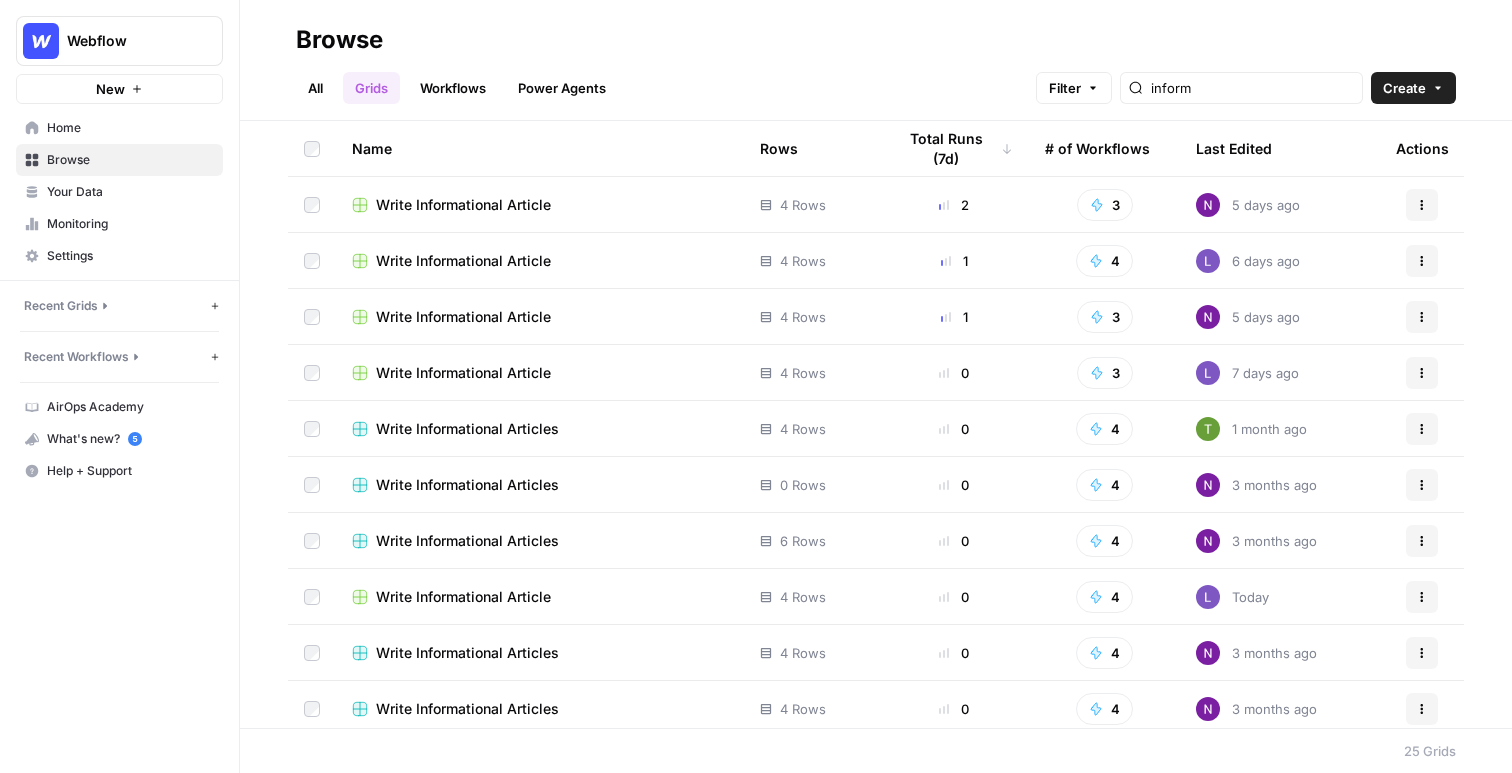 click on "Workflows" at bounding box center (453, 88) 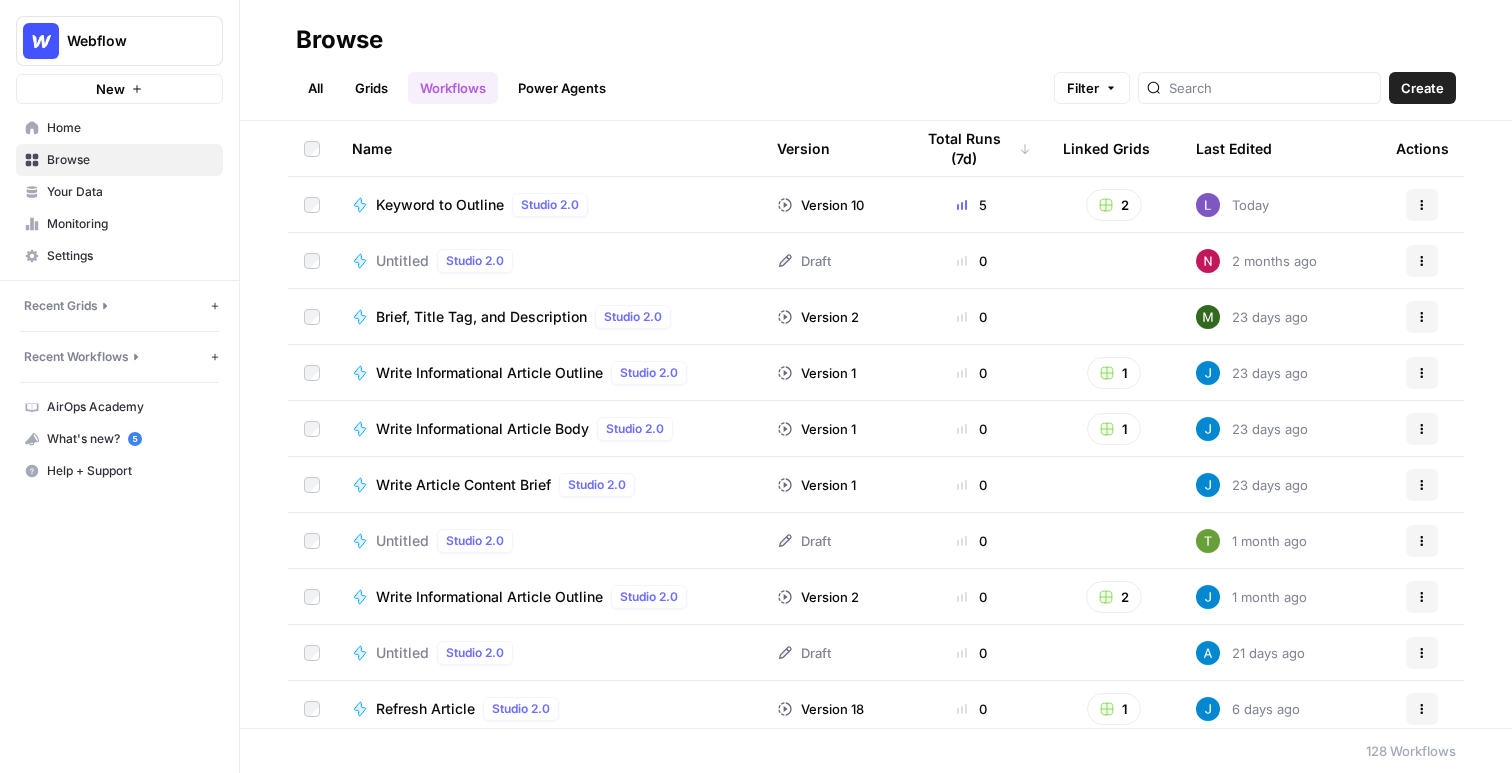 click on "Create" at bounding box center [1422, 88] 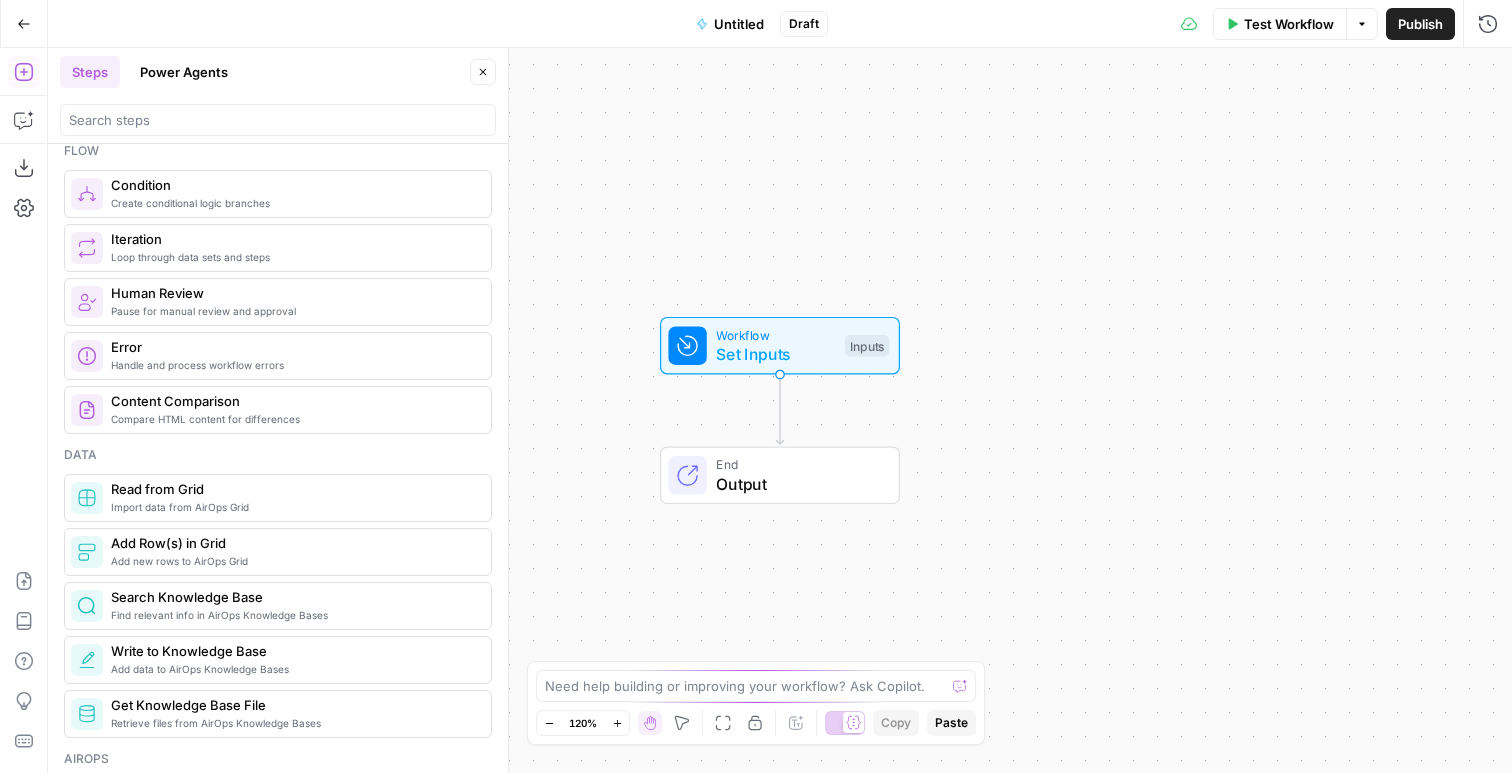 scroll, scrollTop: 0, scrollLeft: 0, axis: both 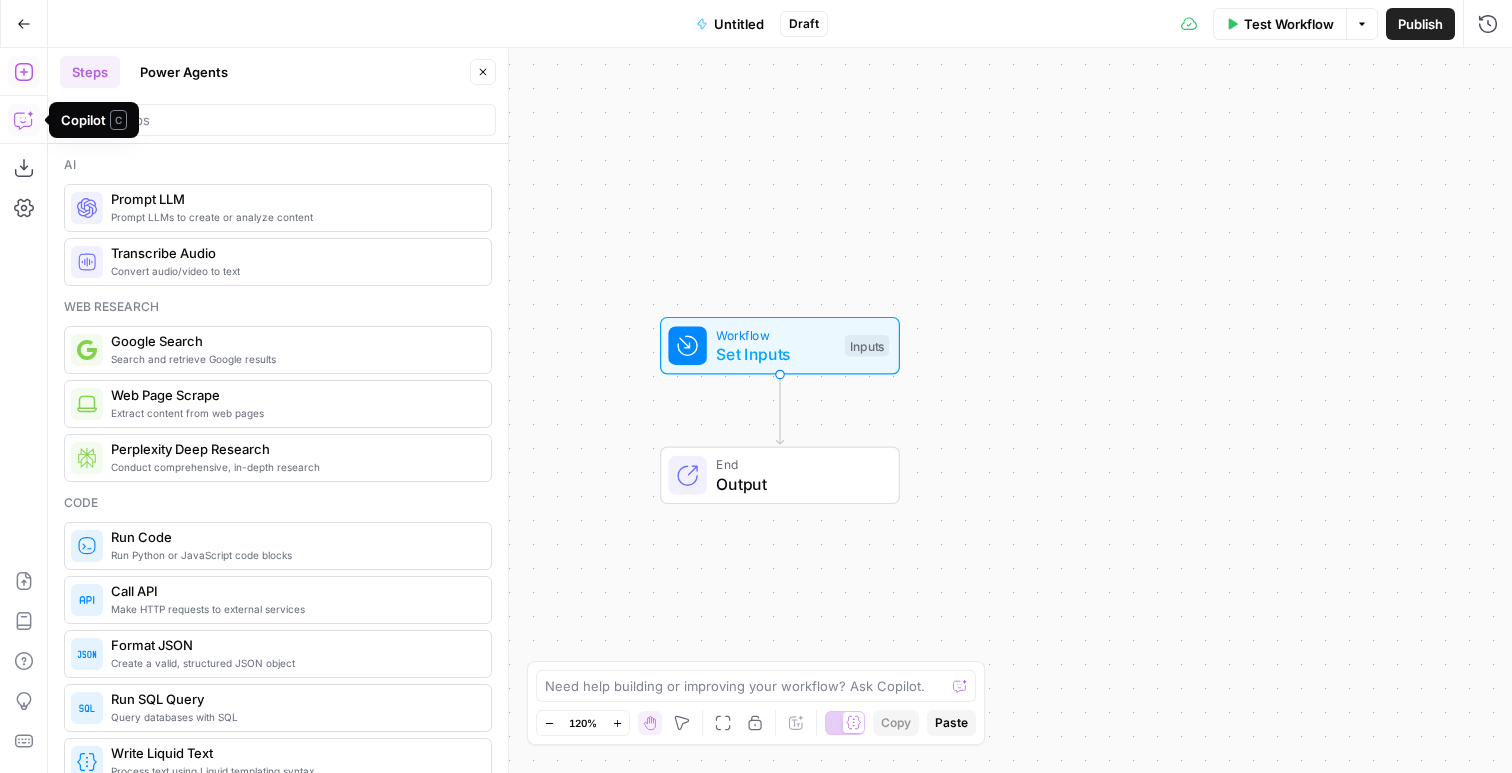 click 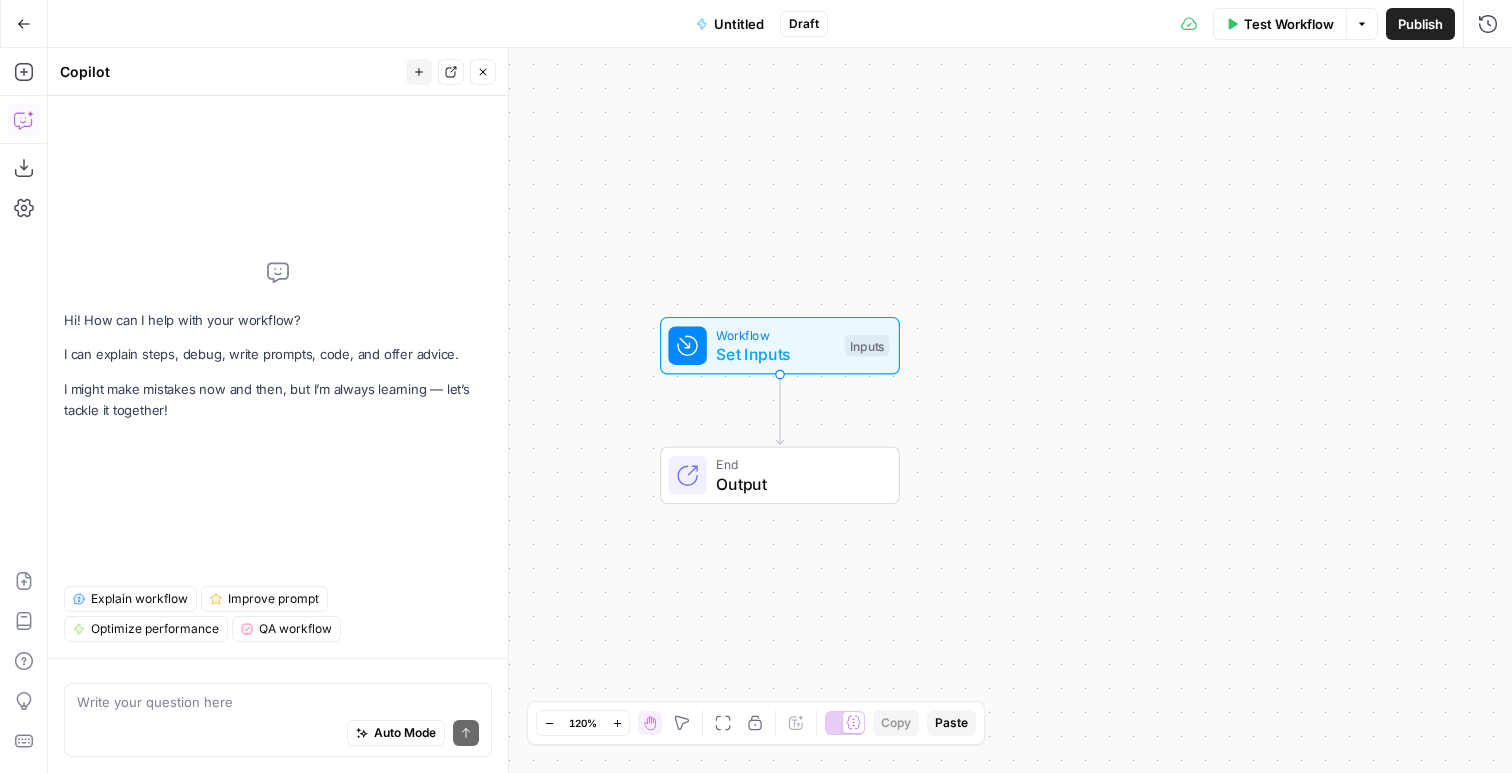 click on "Publish" at bounding box center (1420, 24) 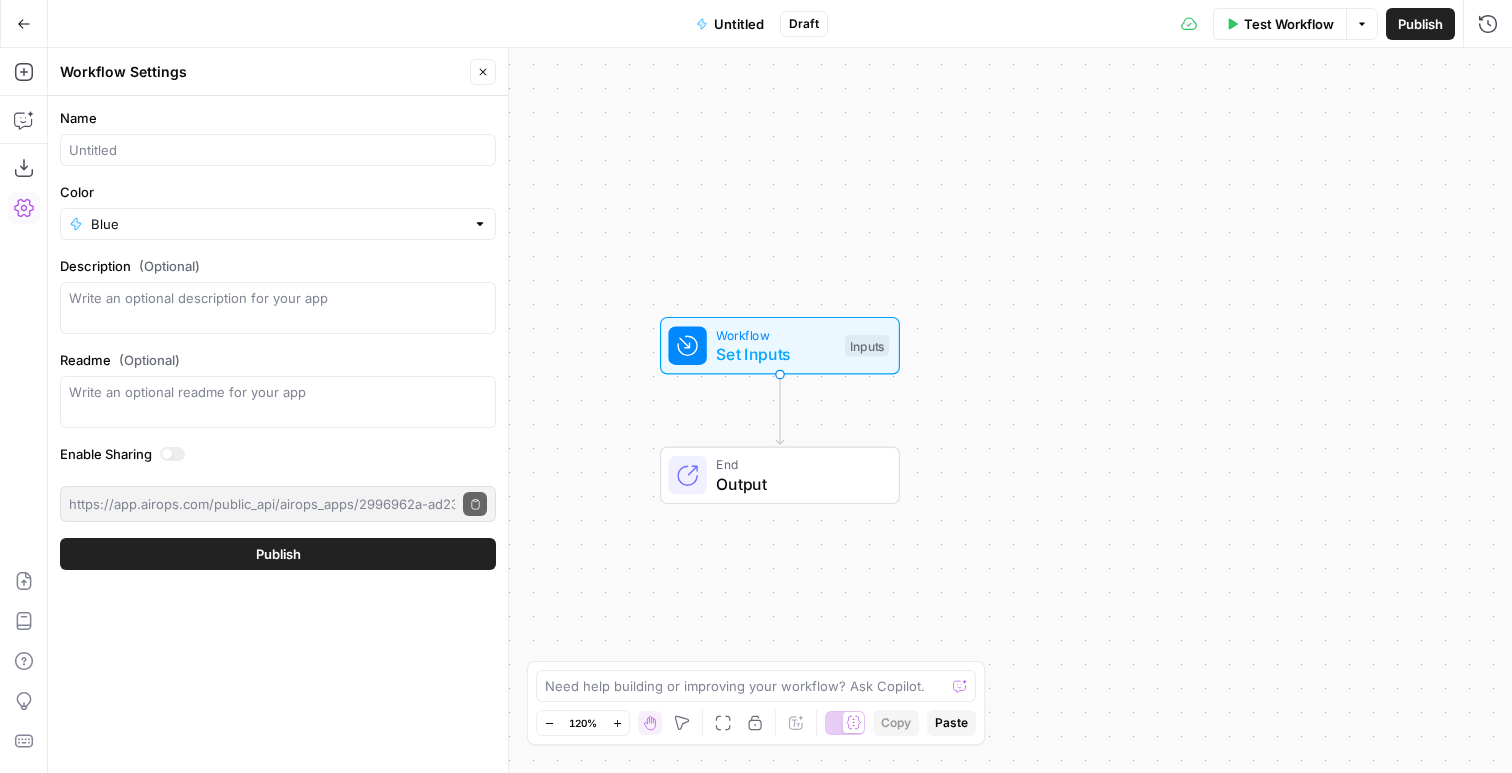 click on "Name Color Blue Description   (Optional) Readme   (Optional) Write an optional readme for your app Enable Sharing https://app.airops.com/public_api/airops_apps/2996962a-ad23-4ac0-ab26-85e8ed8dcd1c/execute Copy public execute URL Publish" at bounding box center (278, 339) 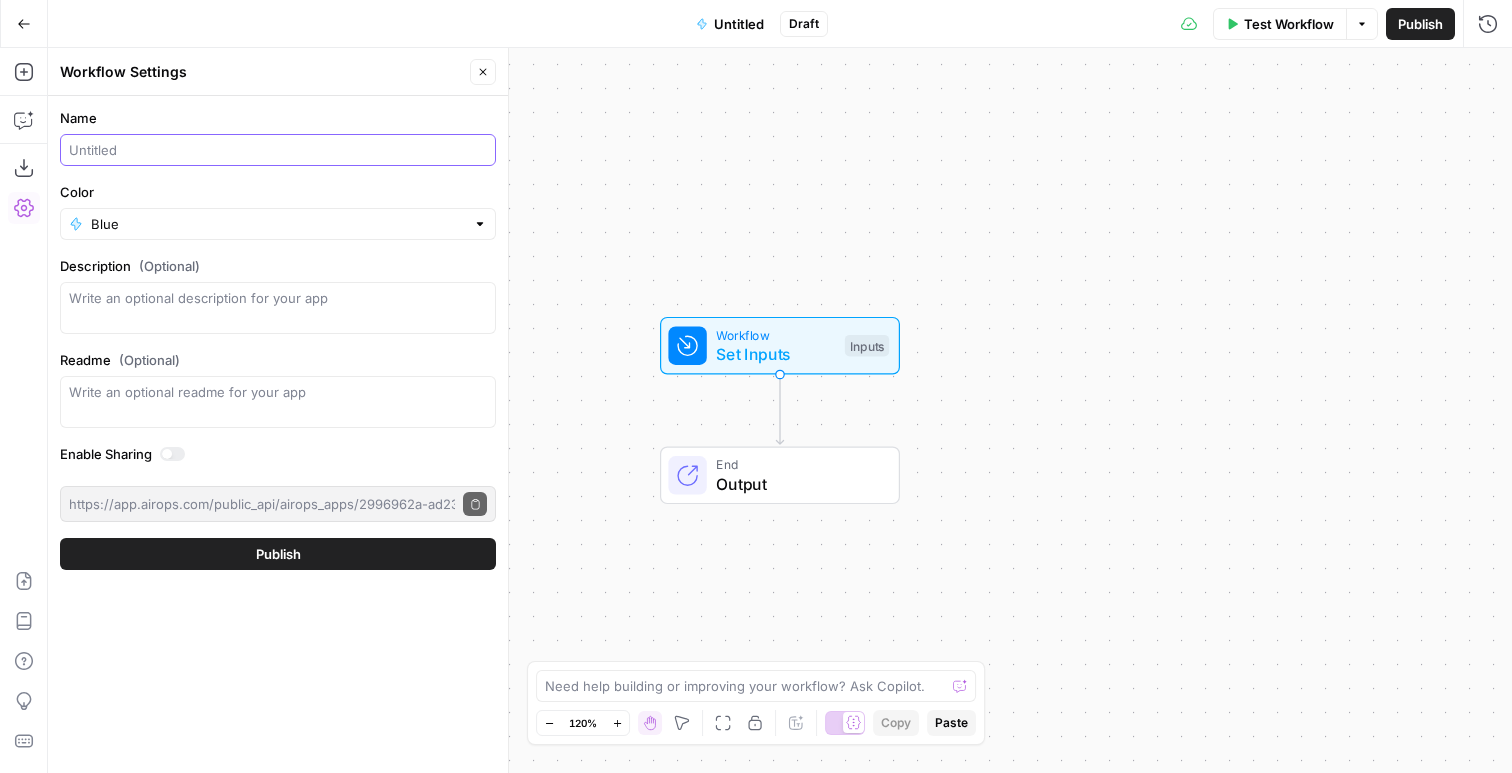 click on "Name" at bounding box center [278, 150] 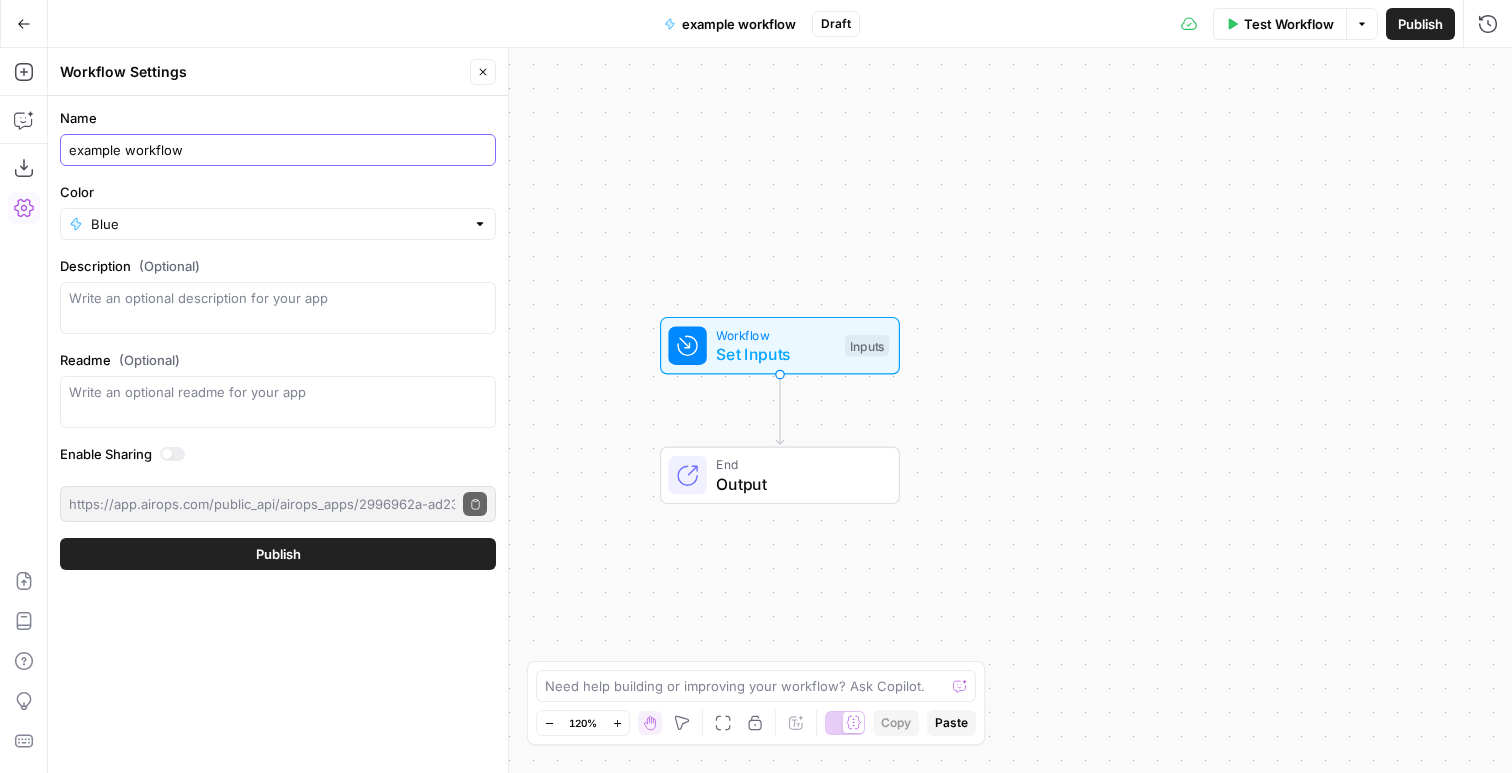 type on "example workflow" 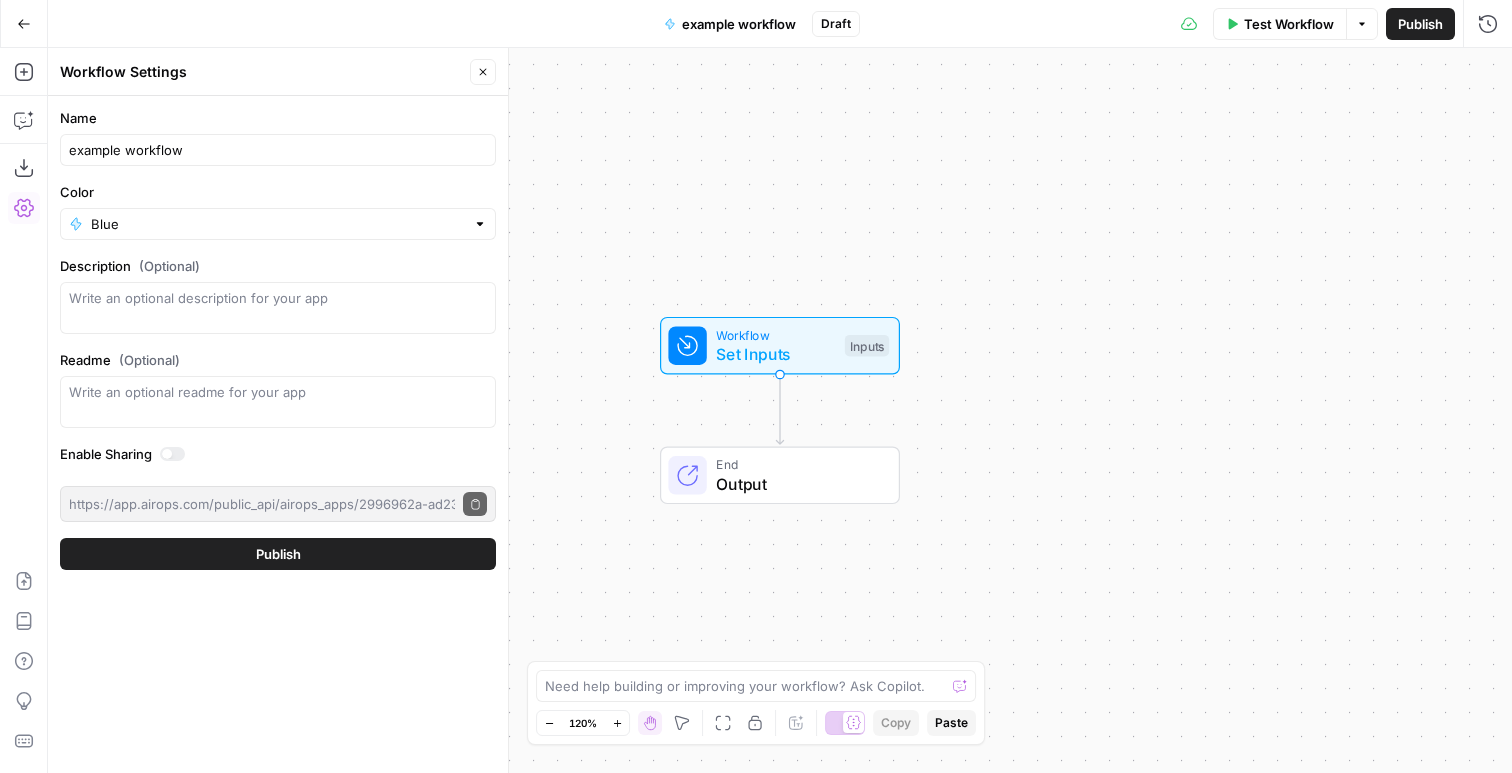 click on "Publish" at bounding box center [1420, 24] 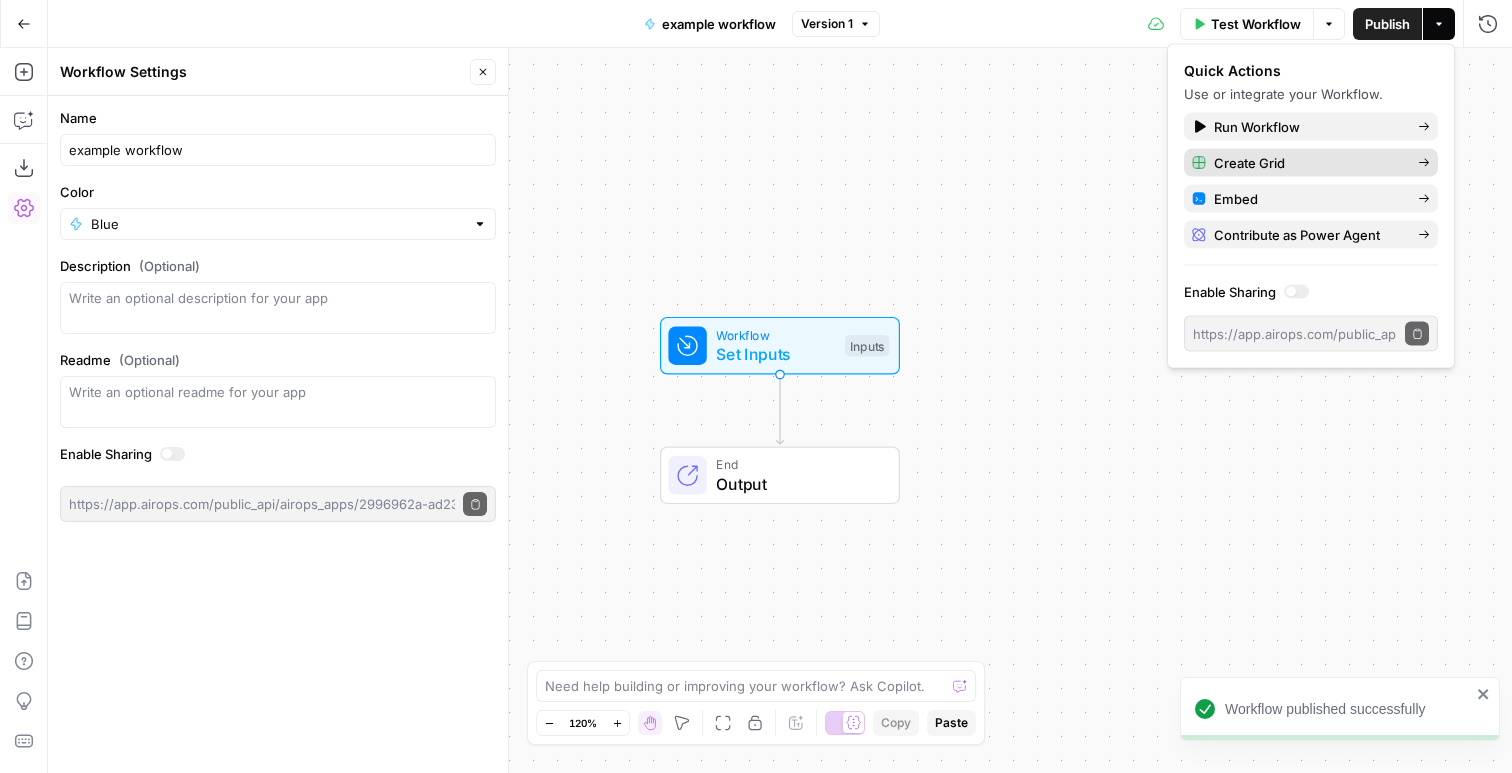 click on "Create Grid" at bounding box center [1308, 163] 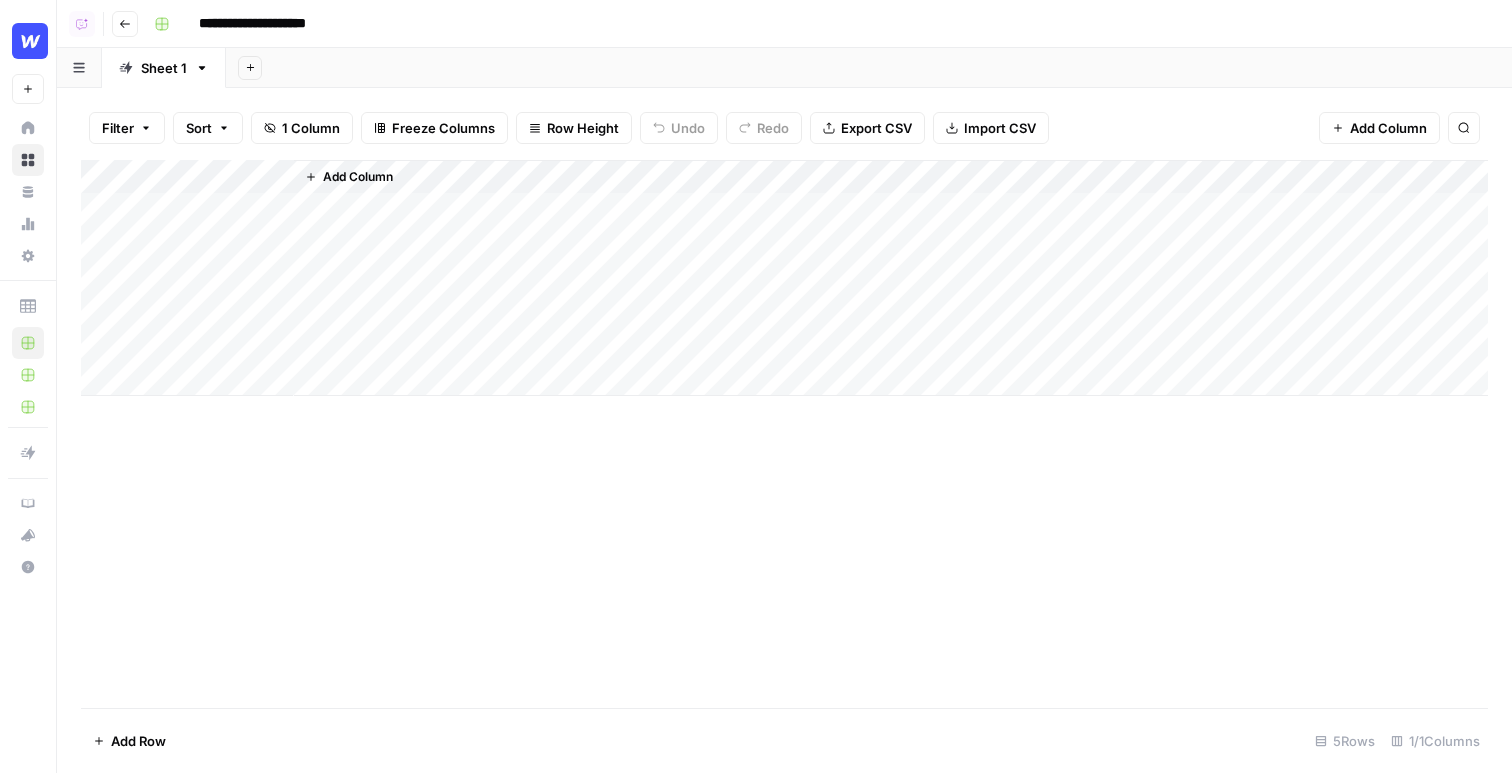 click on "Add Column" at bounding box center [358, 177] 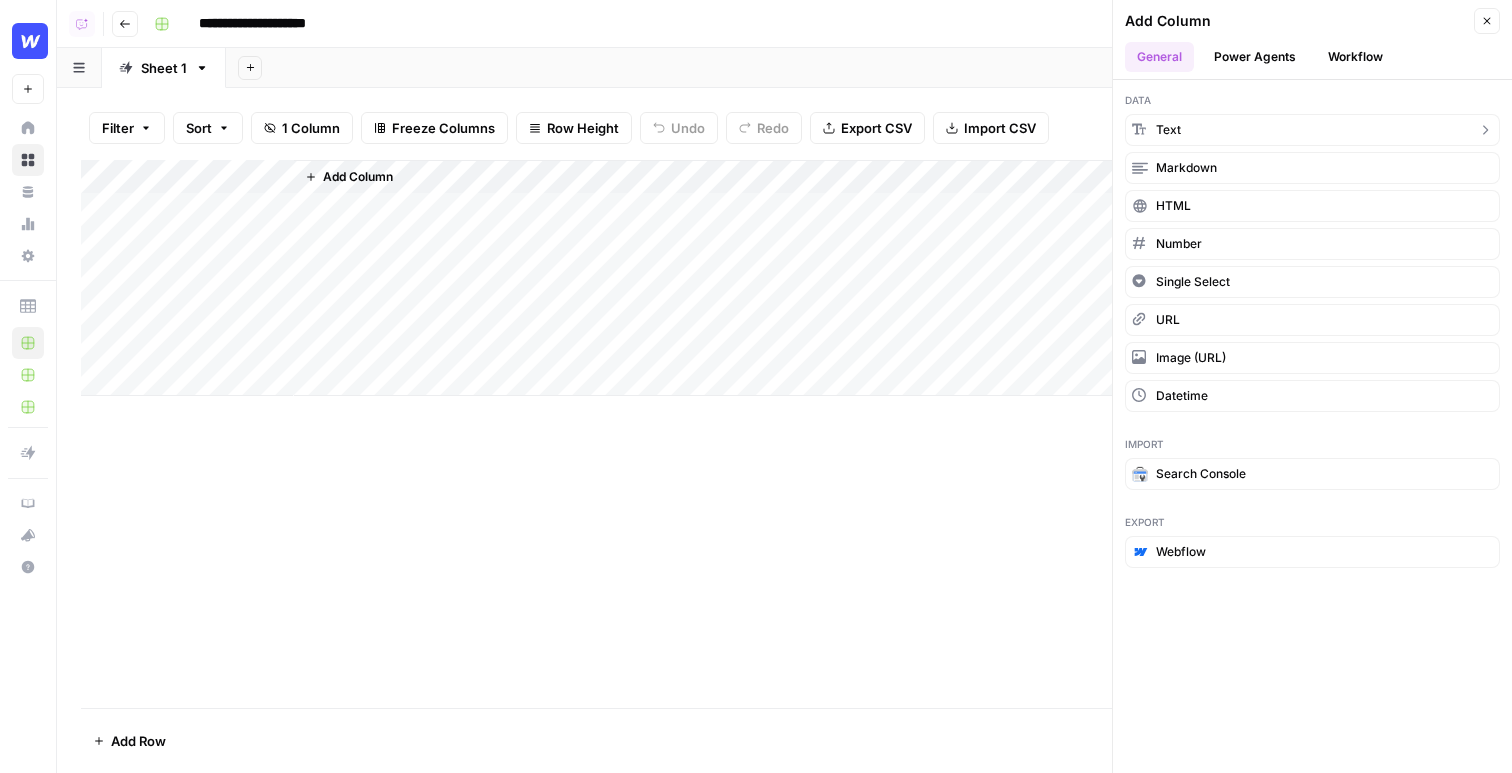 click on "text" at bounding box center [1312, 130] 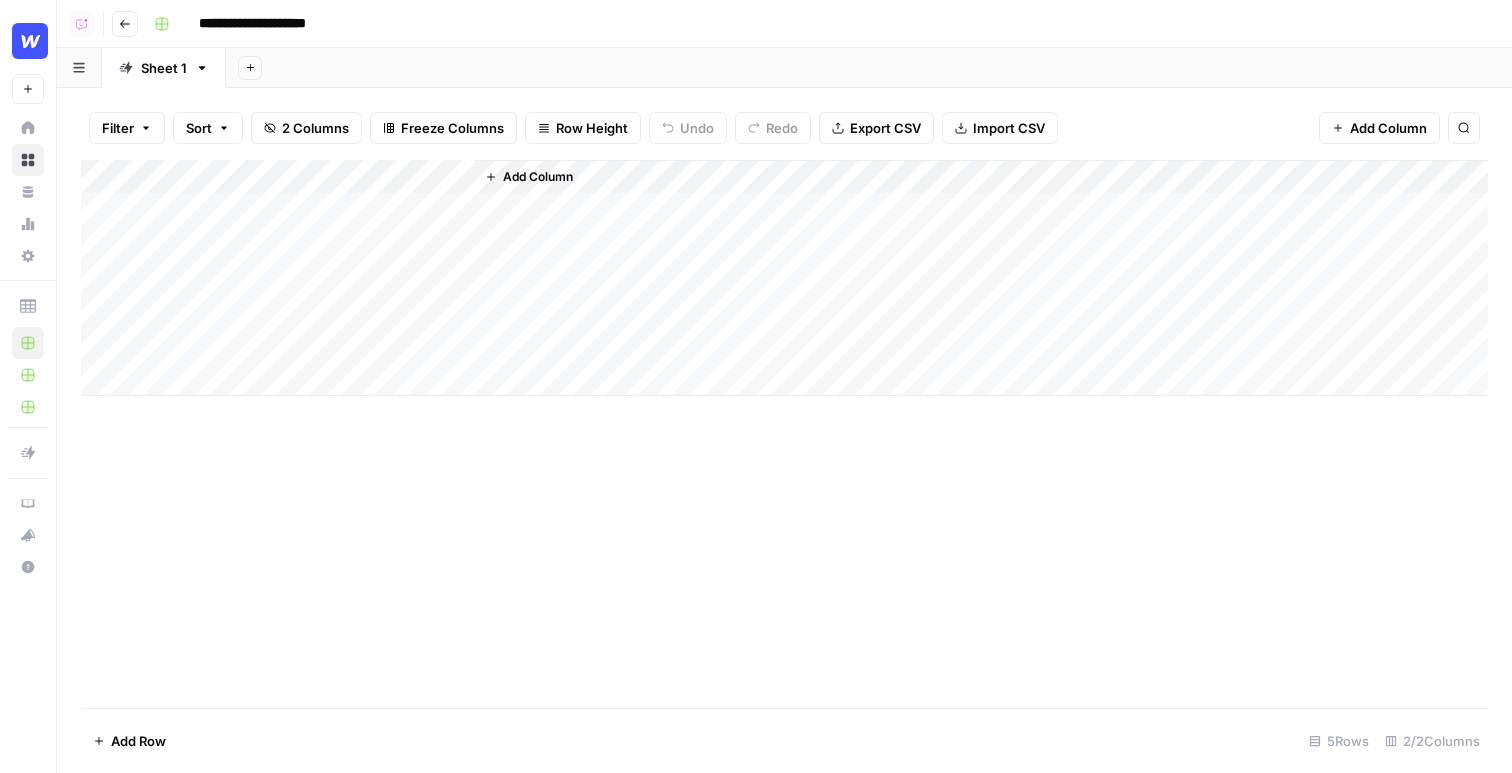 drag, startPoint x: 408, startPoint y: 169, endPoint x: 206, endPoint y: 163, distance: 202.0891 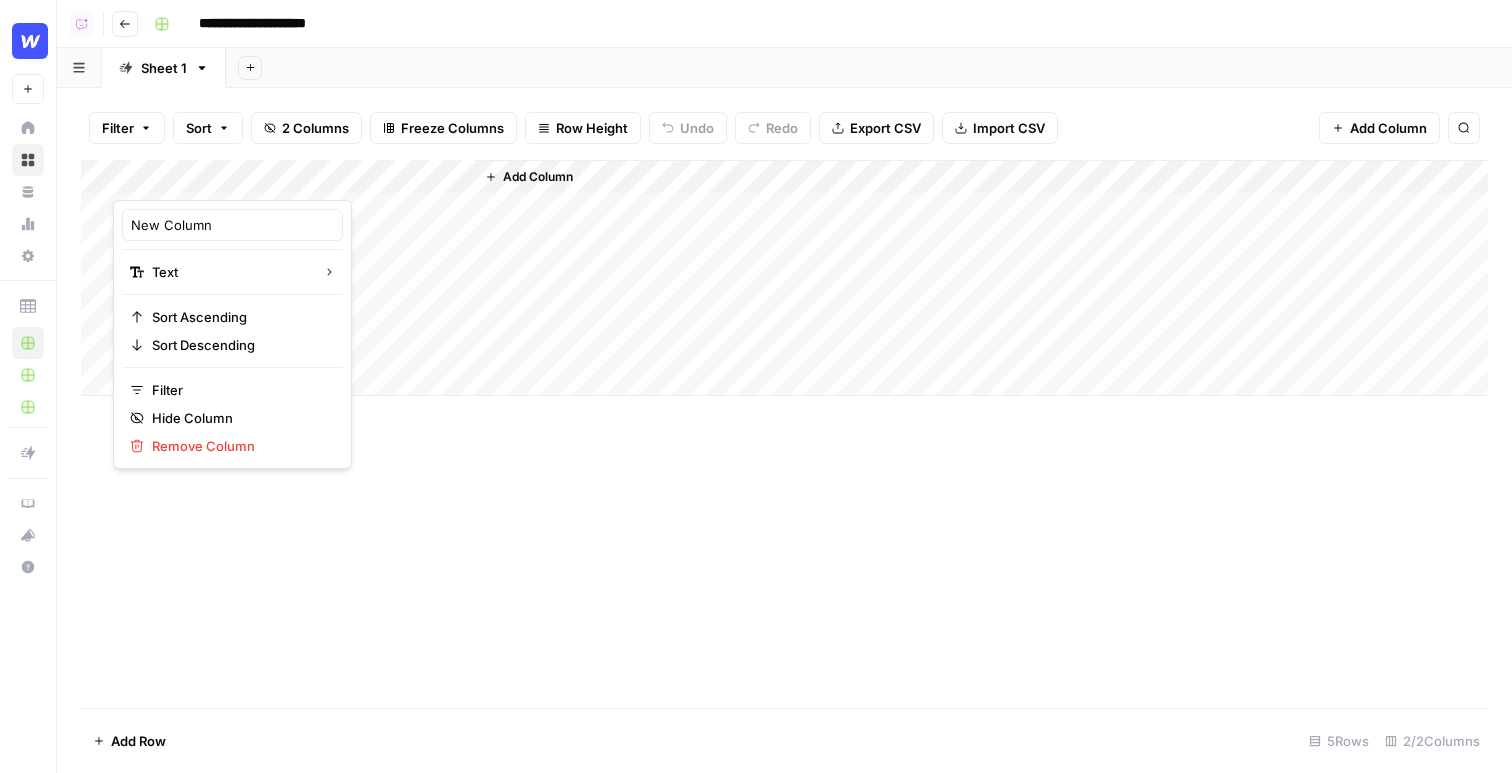 click at bounding box center (203, 180) 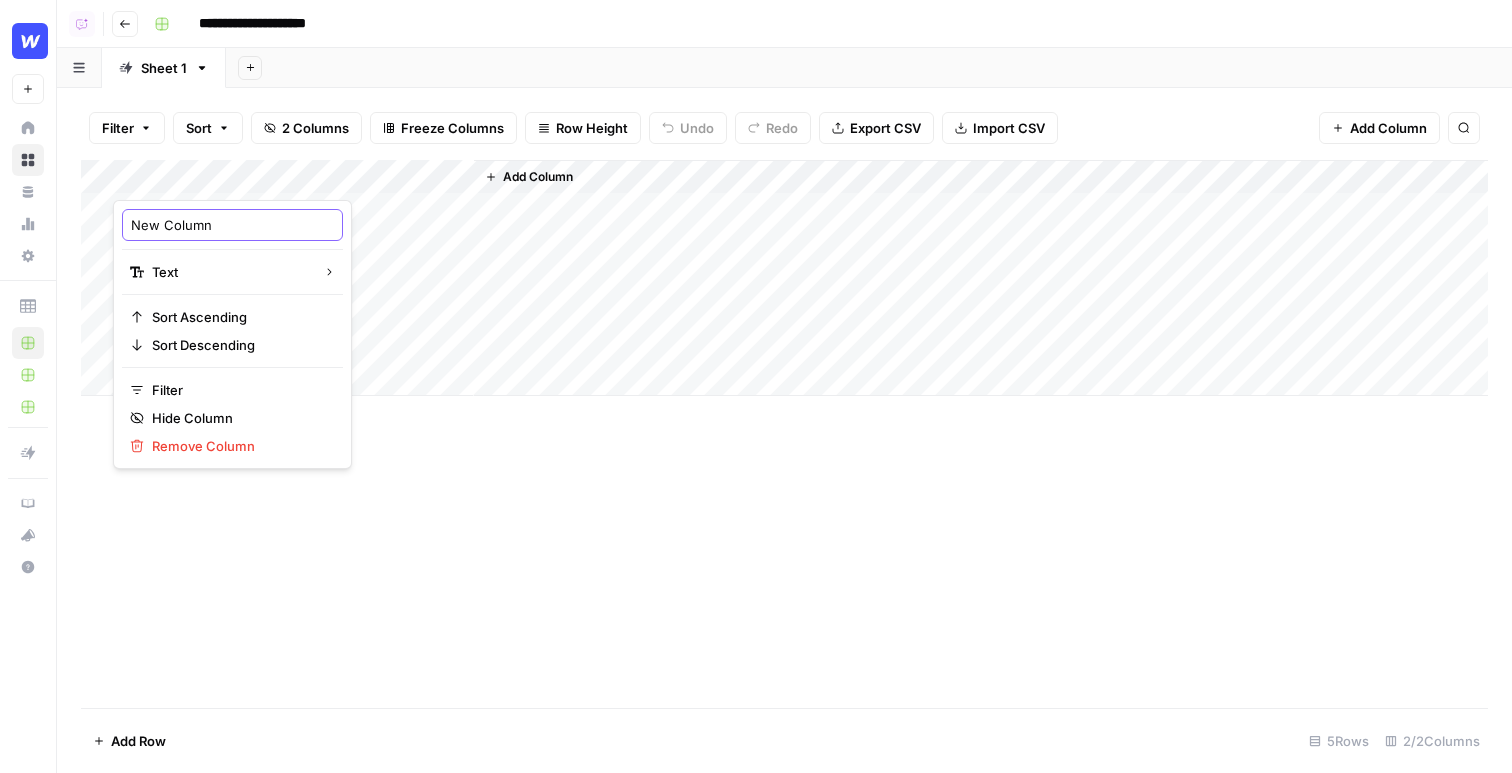 click on "New Column" at bounding box center (232, 225) 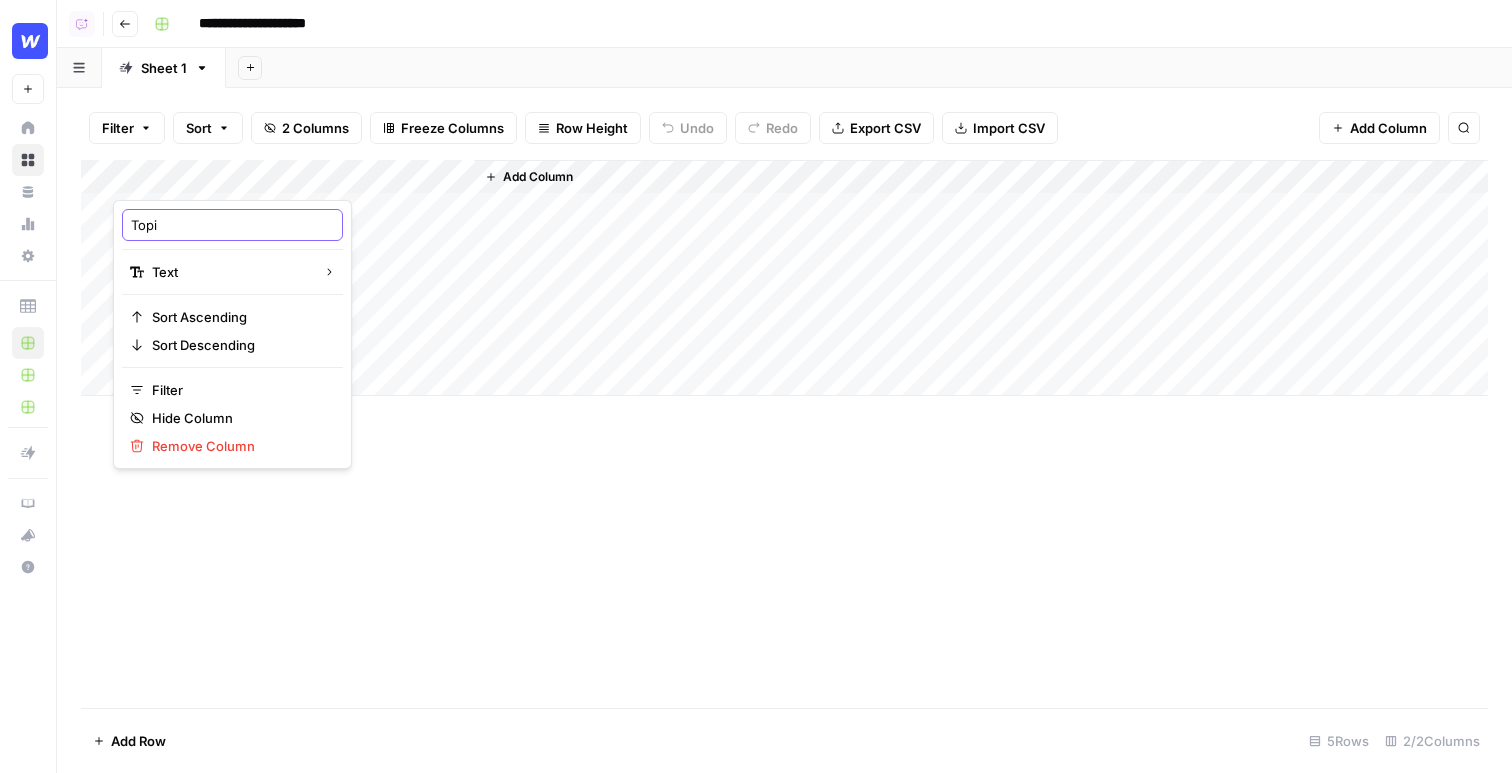 type on "Topic" 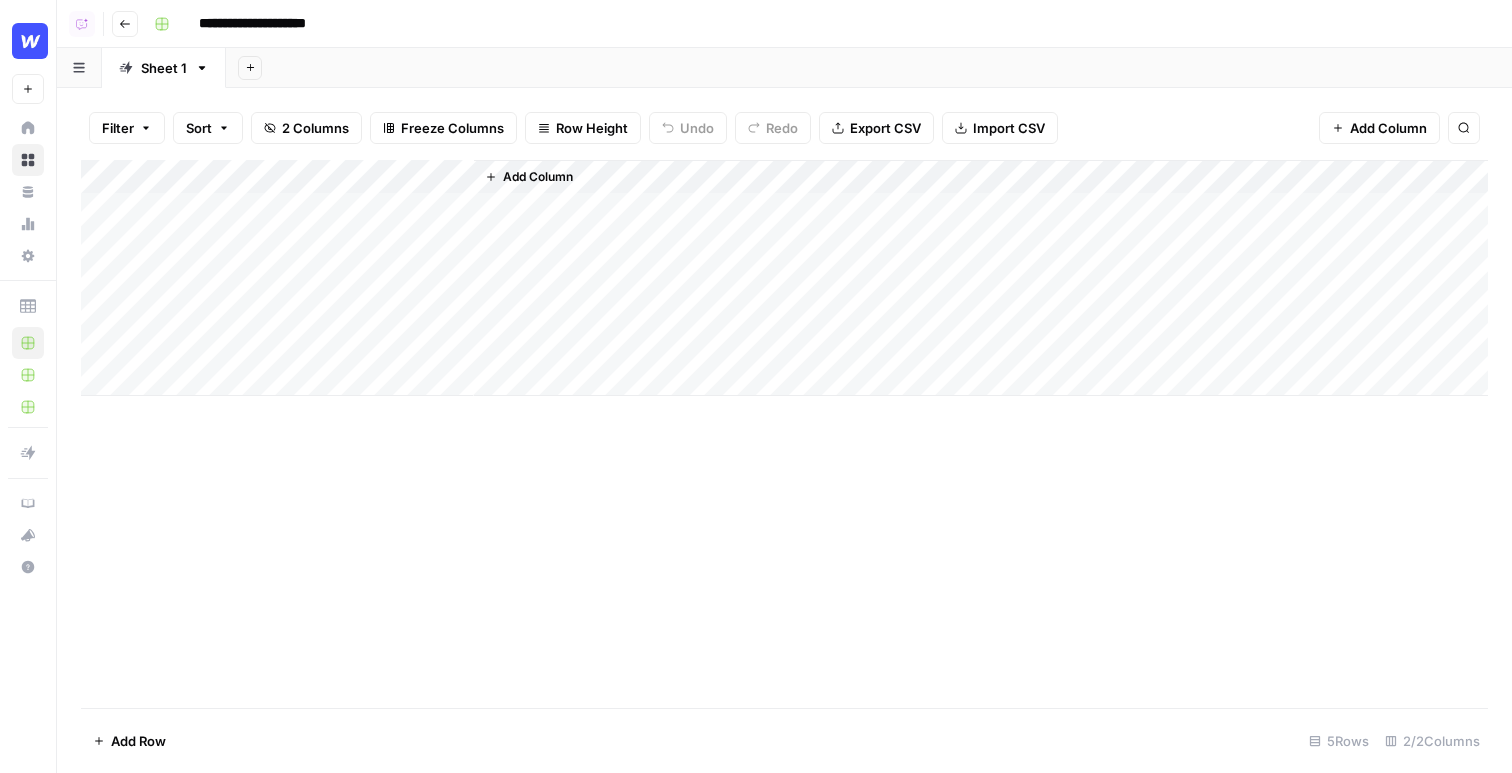 click on "Add Column" at bounding box center [784, 278] 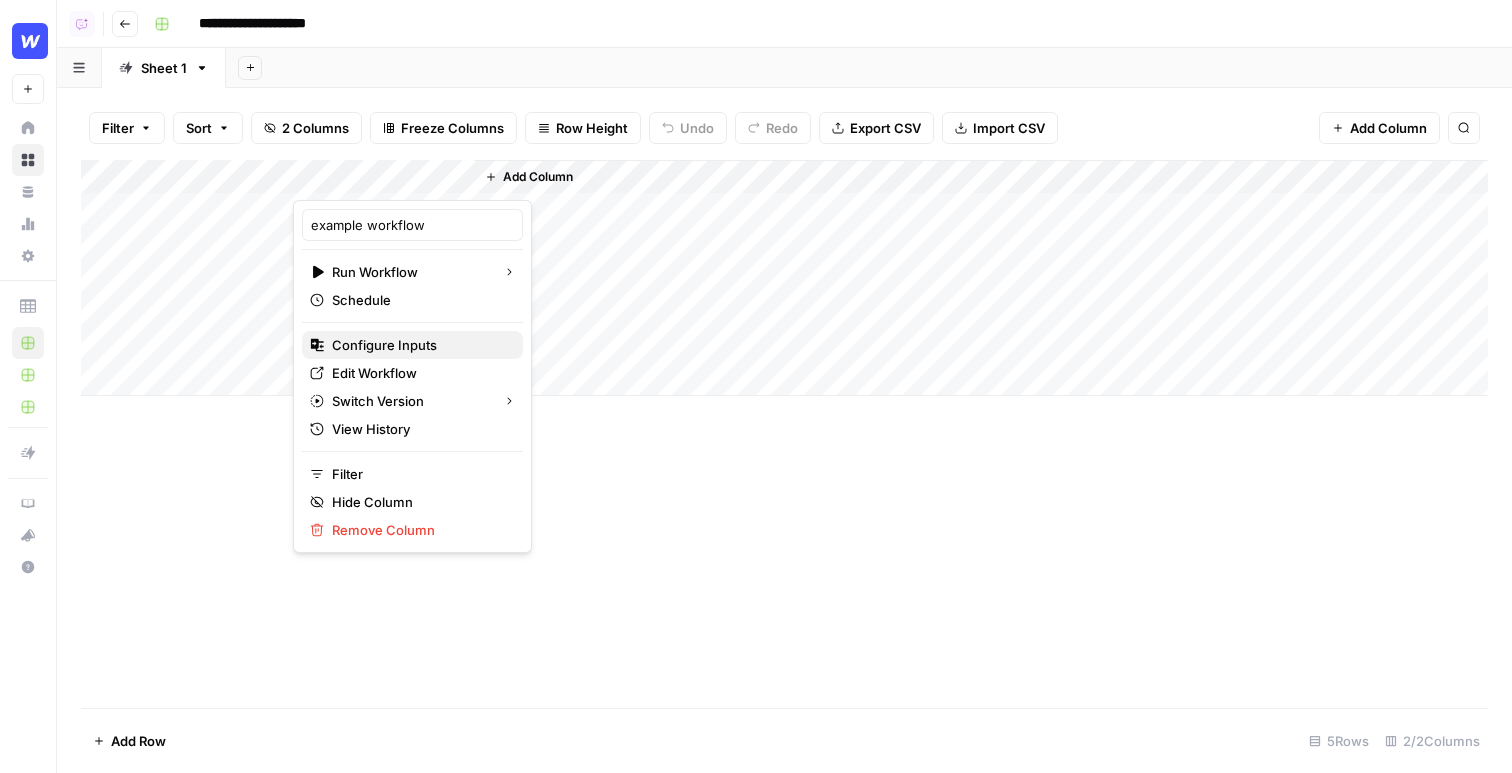 click on "Configure Inputs" at bounding box center (419, 345) 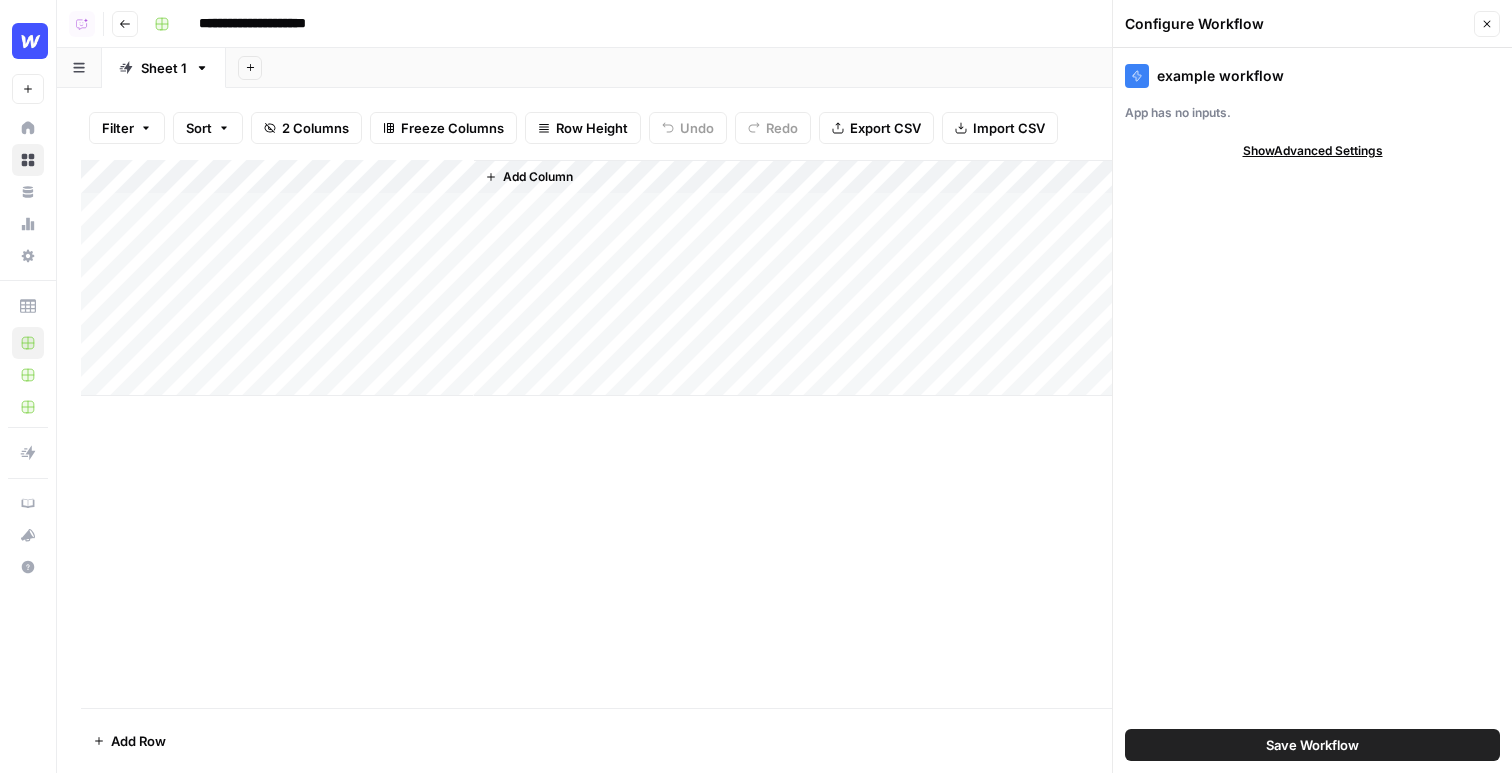 click on "Add Column" at bounding box center (784, 278) 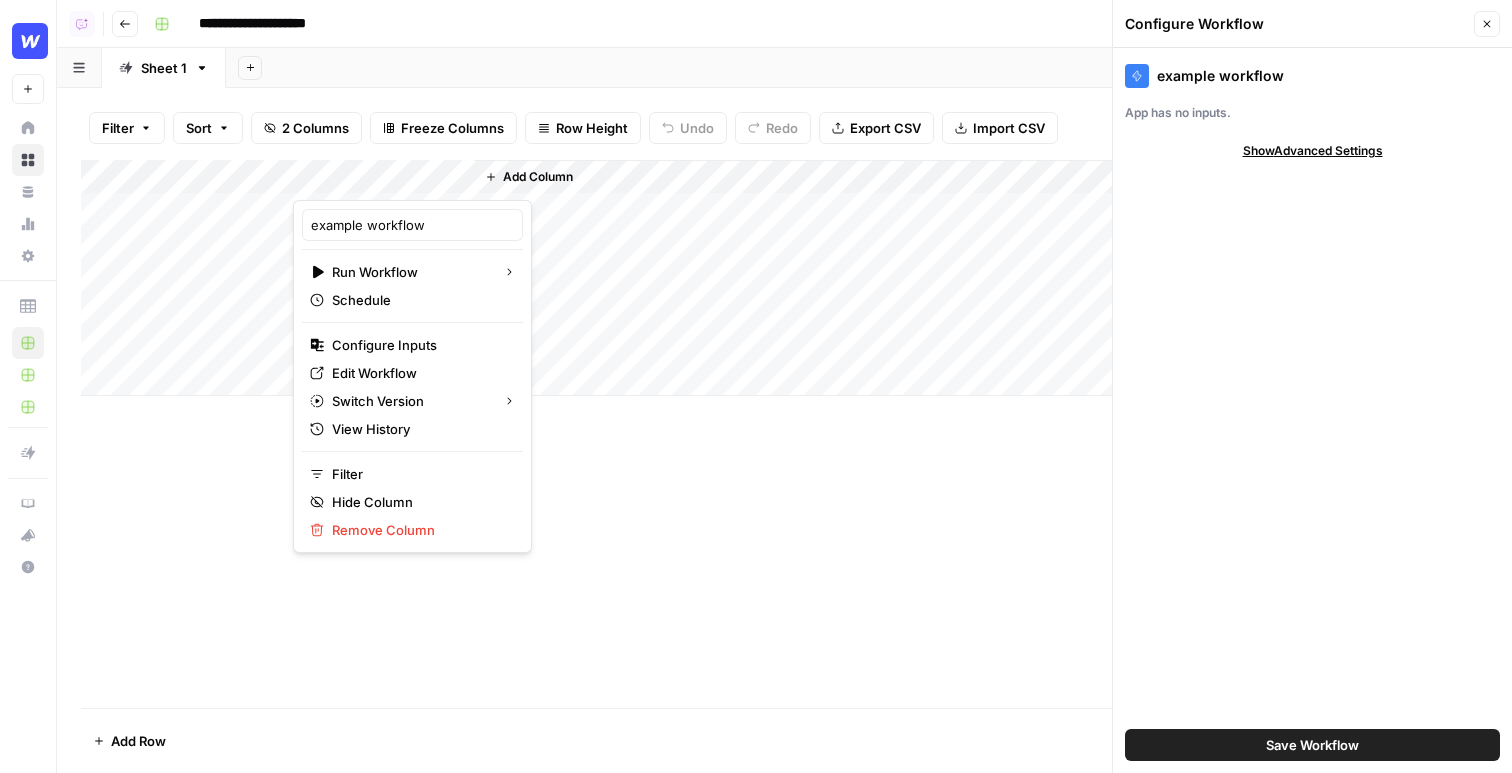 click on "Add Column" at bounding box center [981, 278] 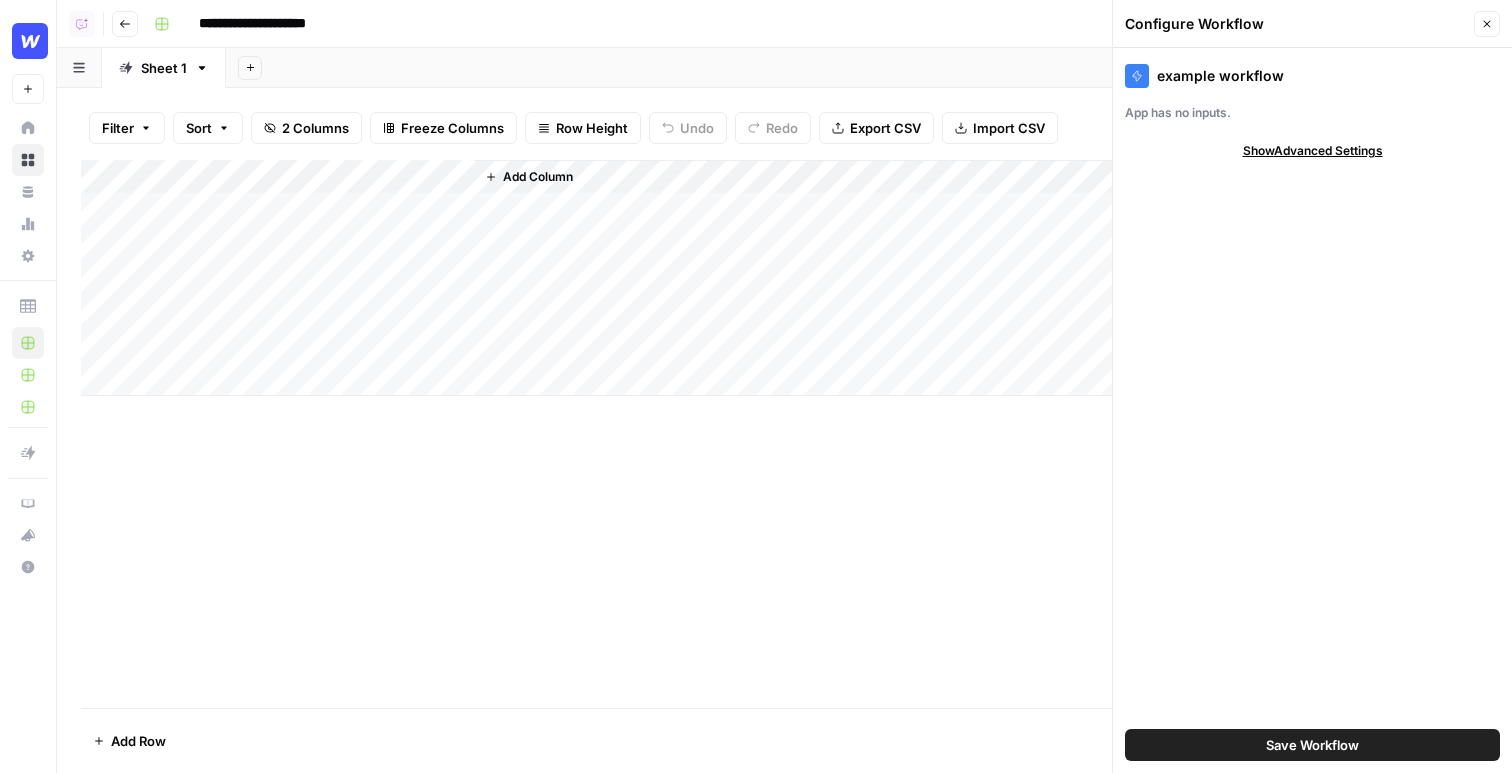 click on "Close" at bounding box center [1487, 24] 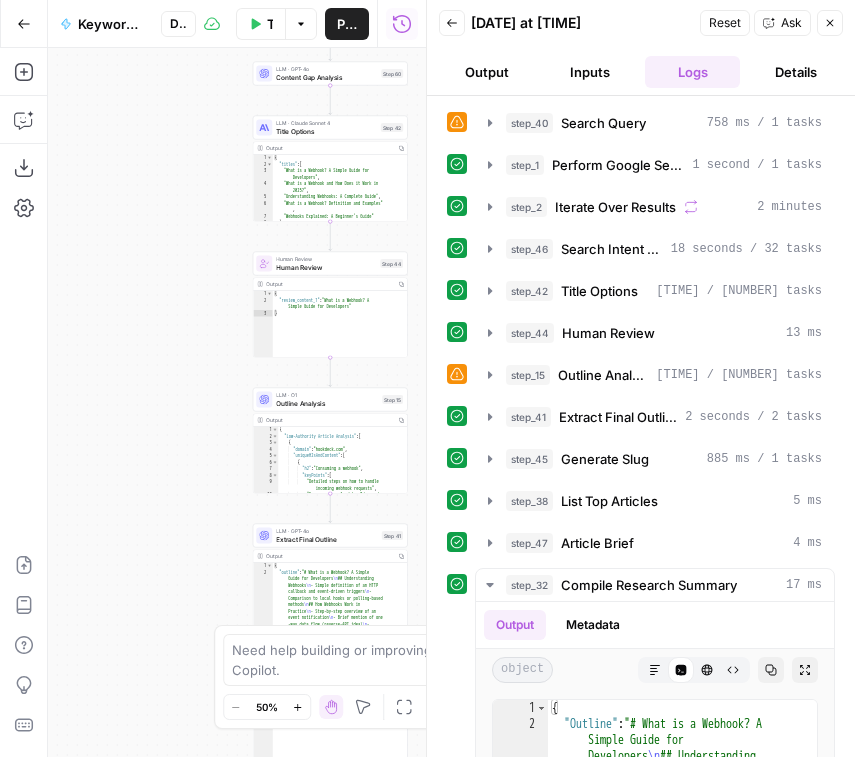 scroll, scrollTop: 0, scrollLeft: 0, axis: both 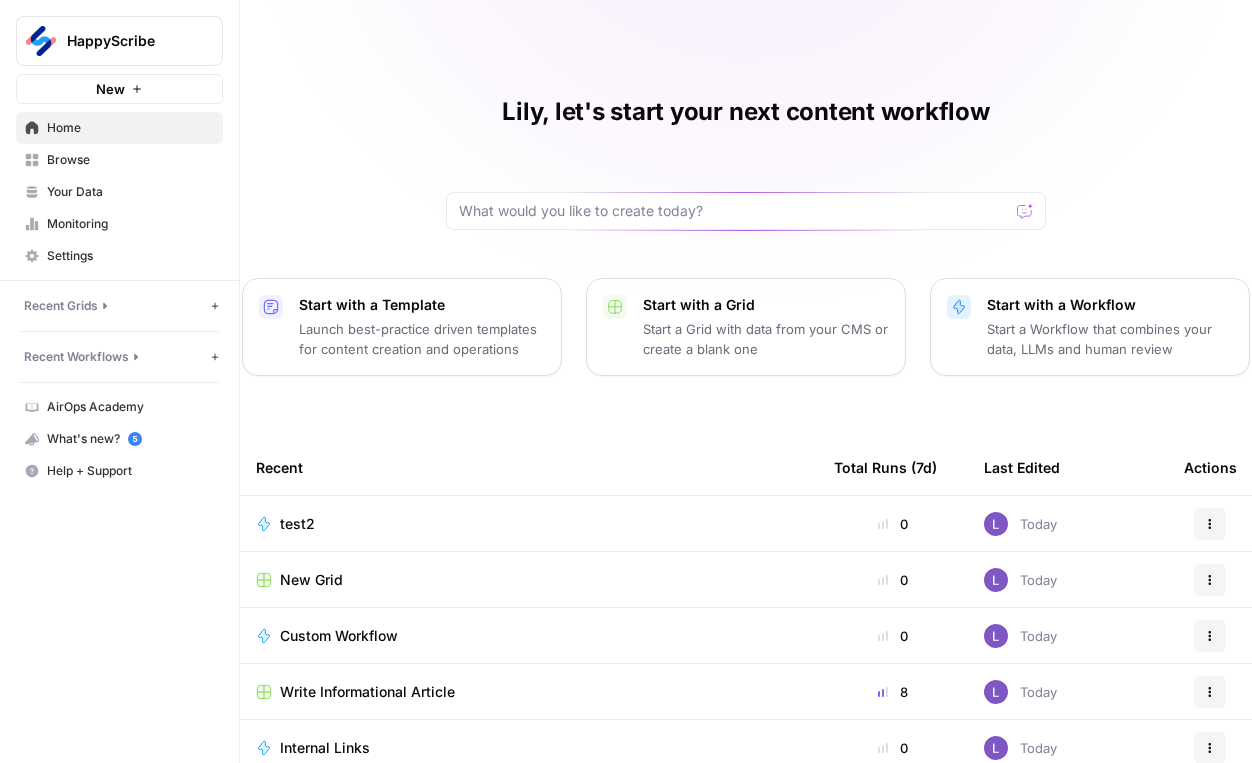 click on "HappyScribe" at bounding box center [119, 41] 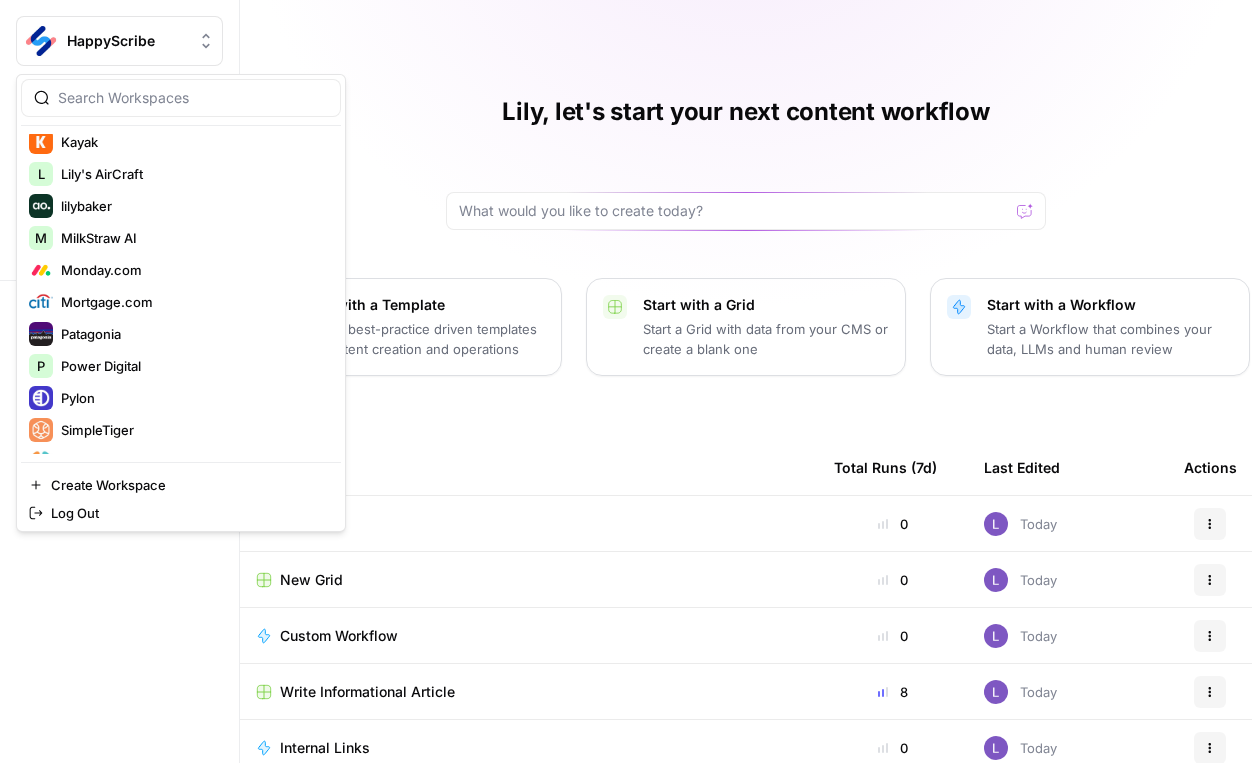 scroll, scrollTop: 1248, scrollLeft: 0, axis: vertical 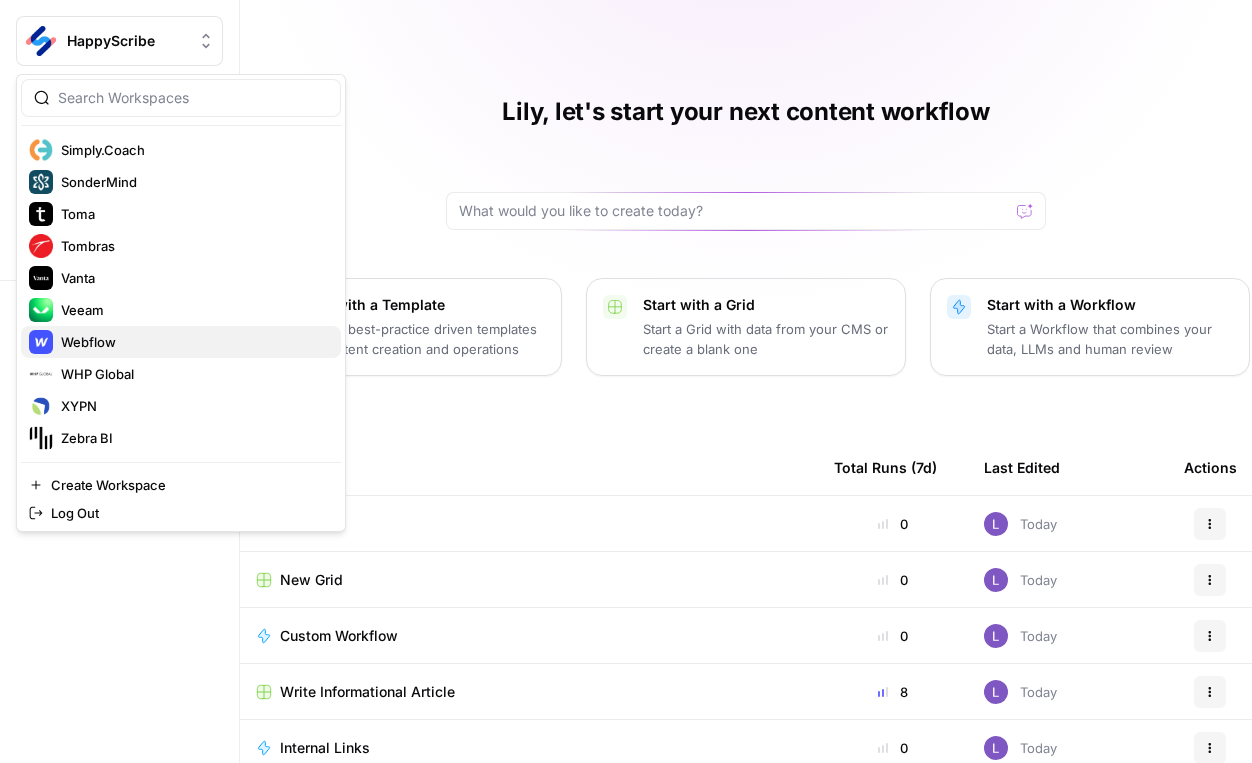 click on "Webflow" at bounding box center (193, 342) 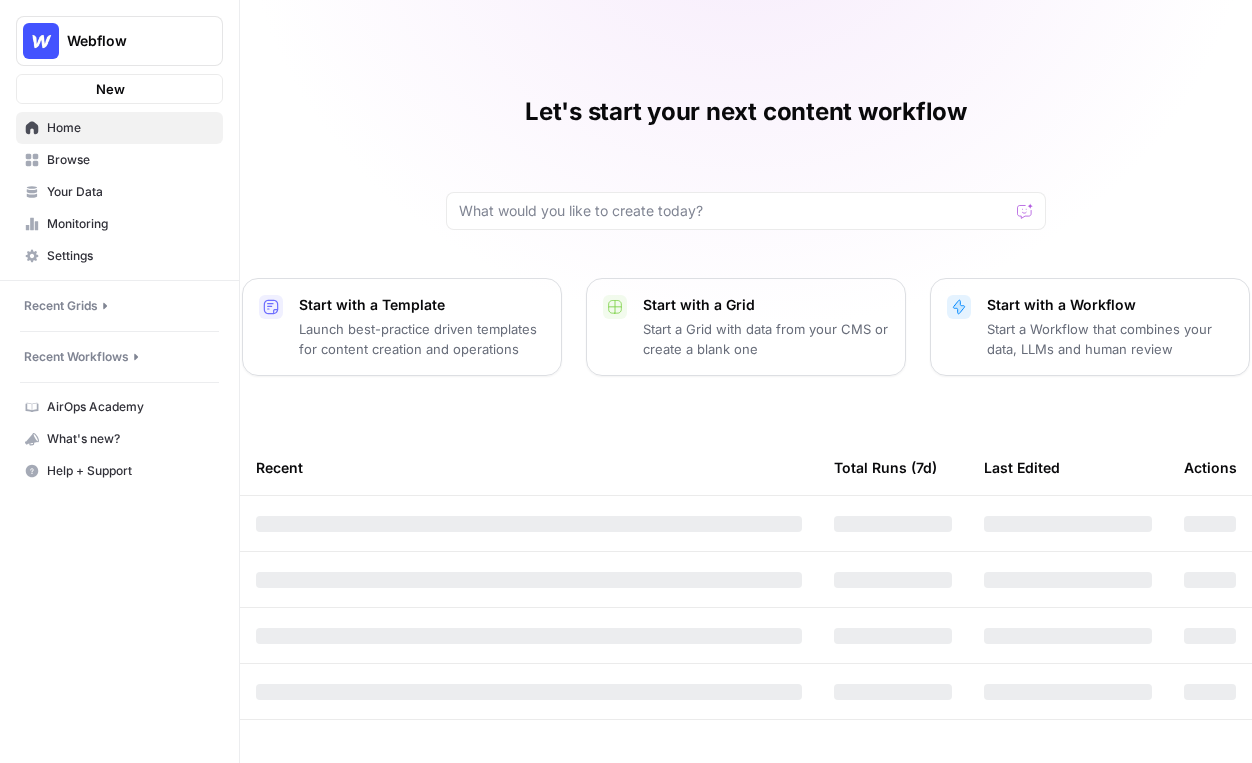 scroll, scrollTop: 0, scrollLeft: 0, axis: both 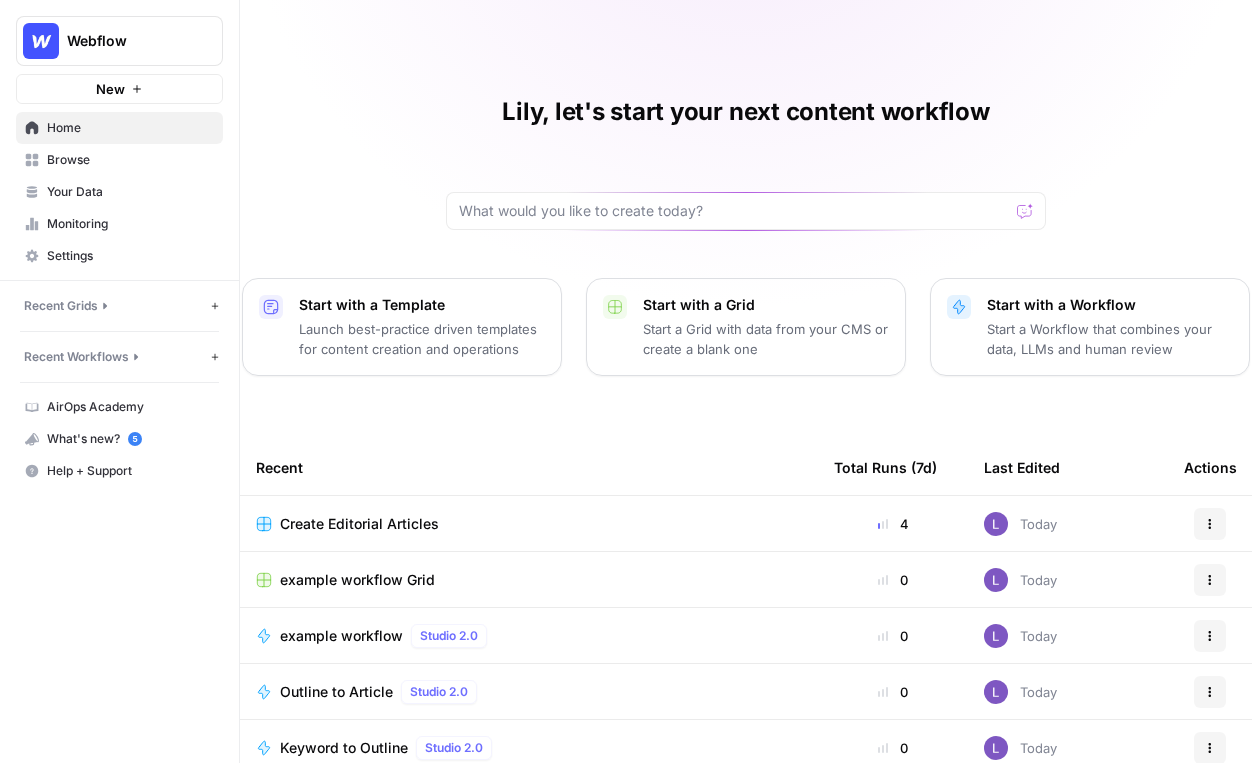 click on "Your Data" at bounding box center [130, 192] 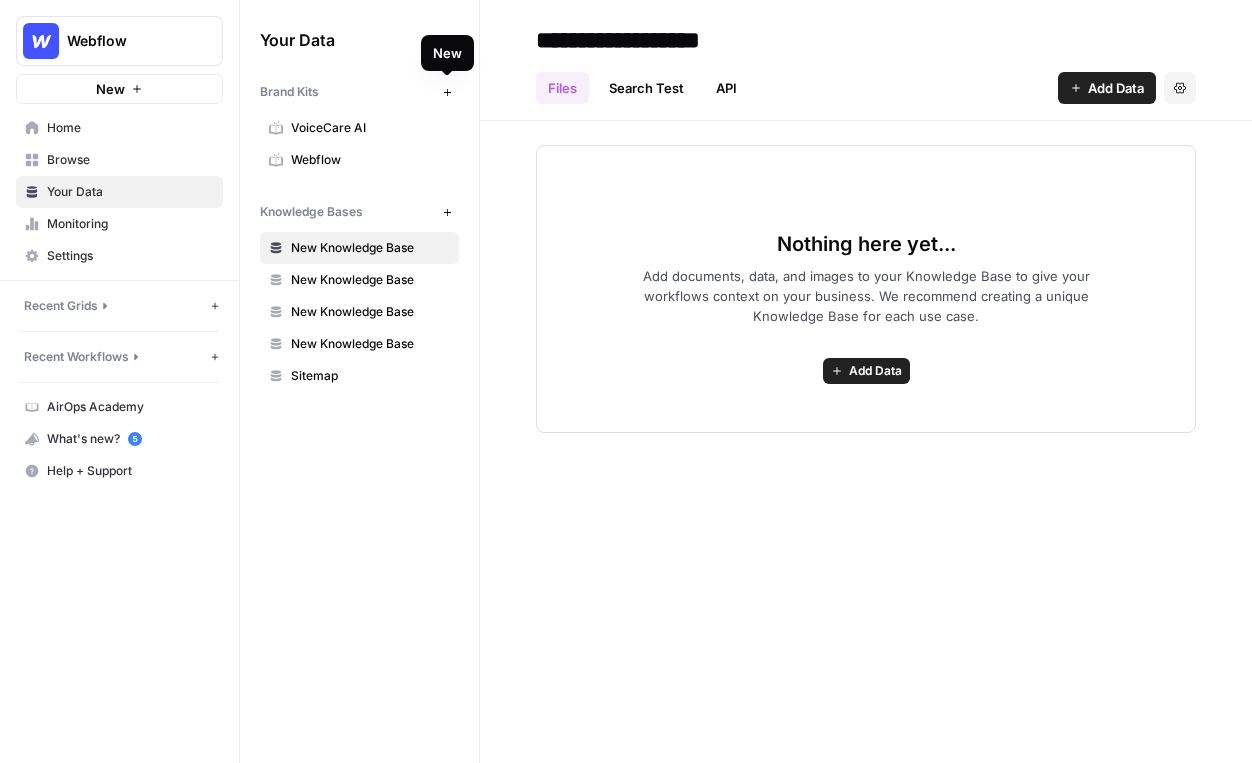 click 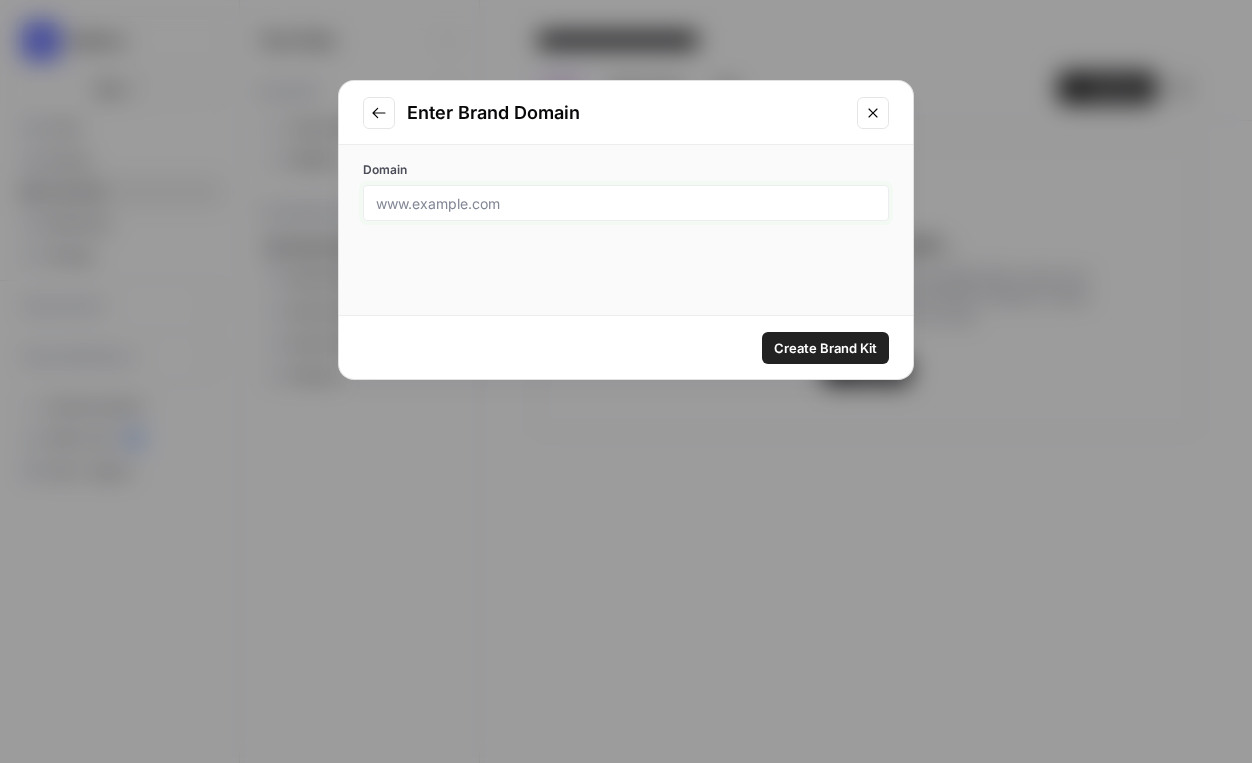 click on "Domain" at bounding box center (626, 203) 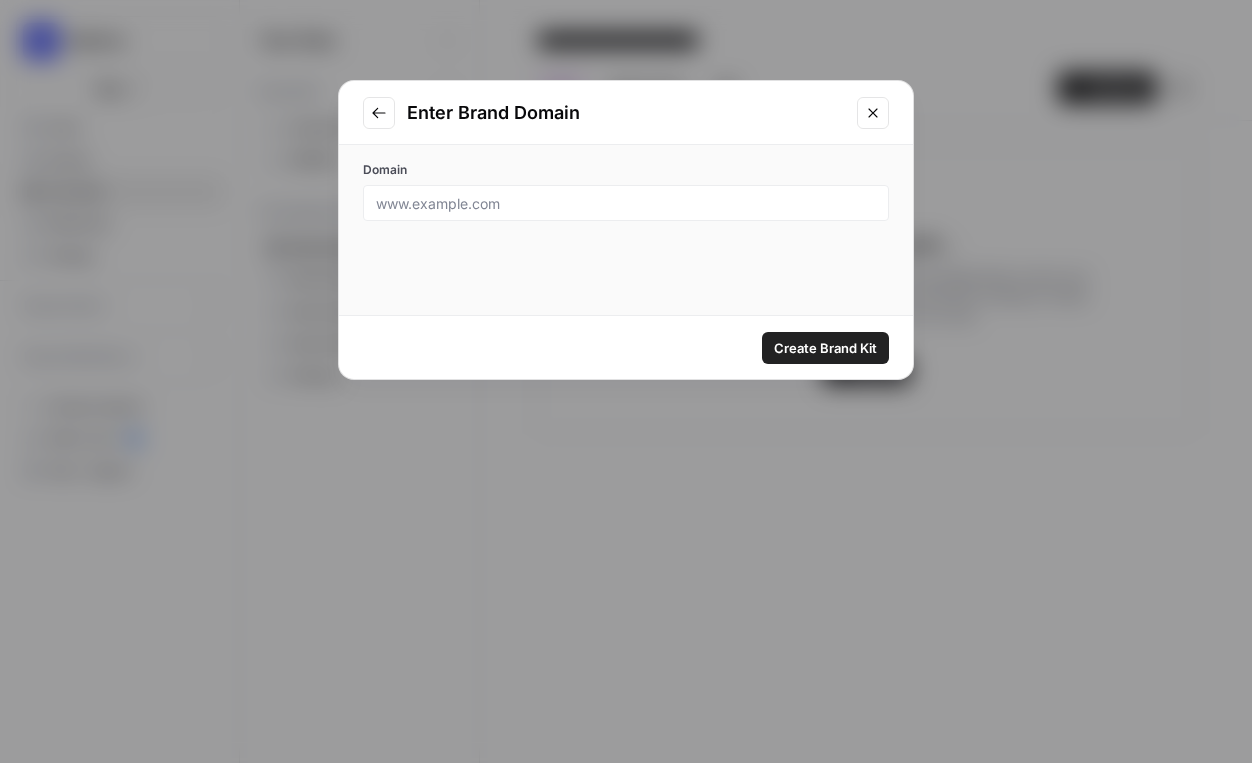 click at bounding box center (873, 113) 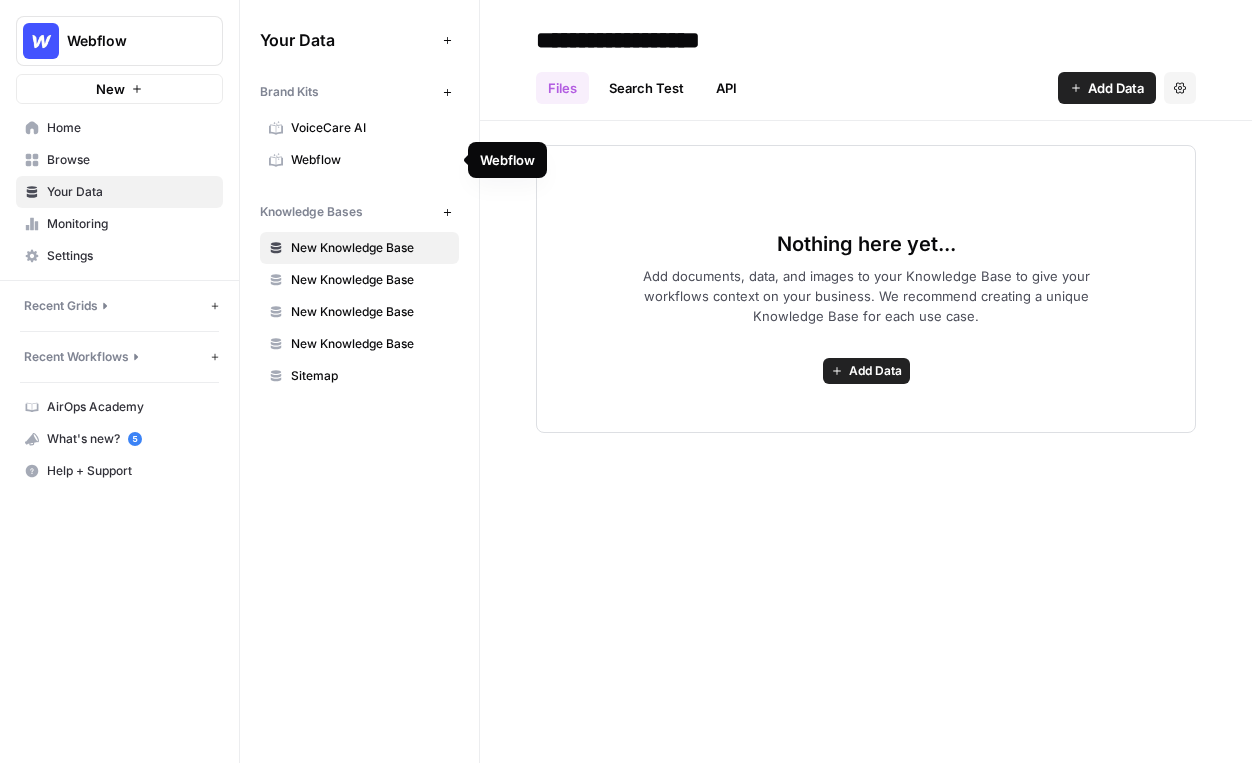 click on "Webflow" at bounding box center [370, 160] 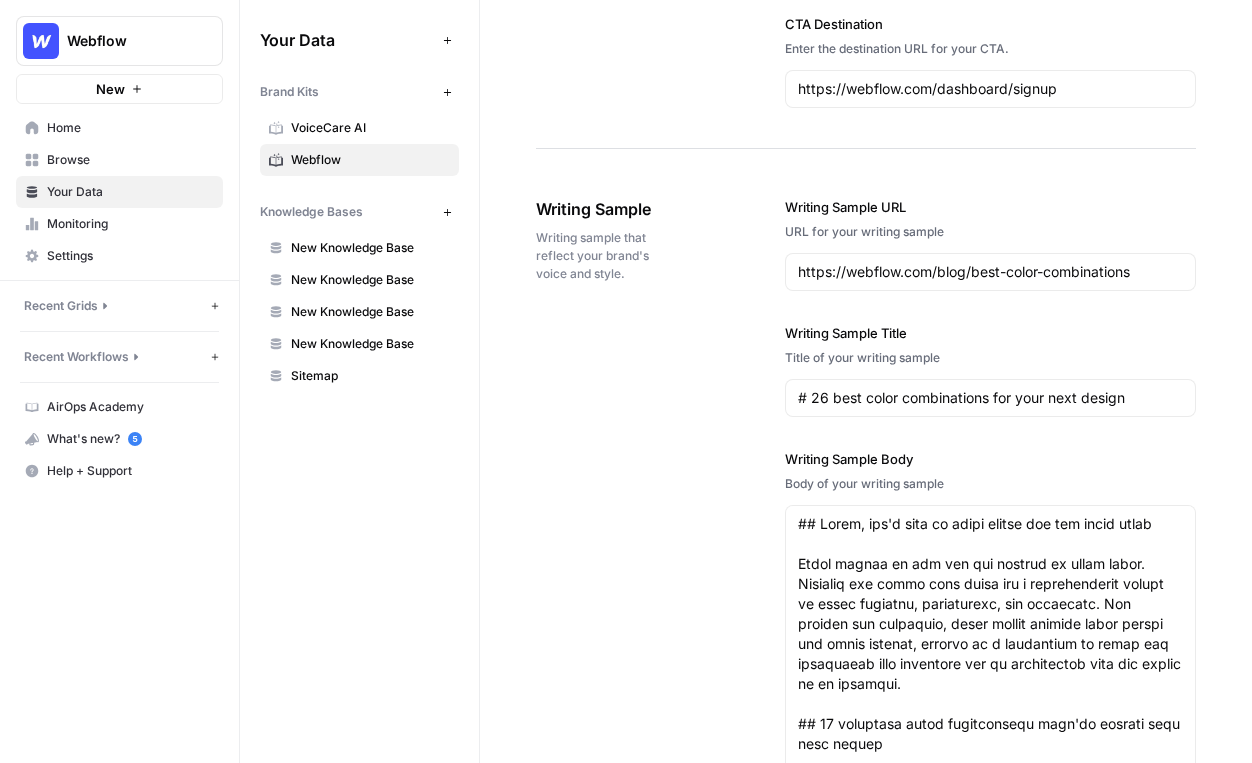 scroll, scrollTop: 2297, scrollLeft: 0, axis: vertical 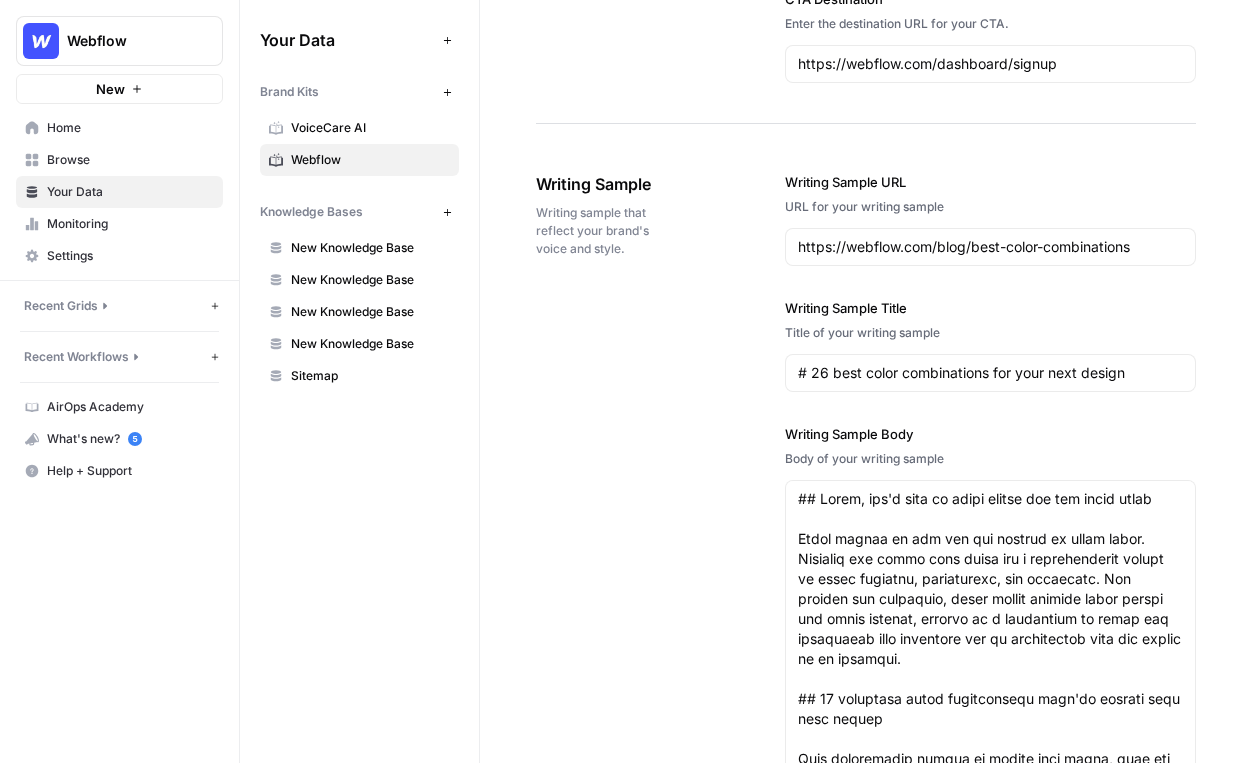 drag, startPoint x: 767, startPoint y: 198, endPoint x: 961, endPoint y: 600, distance: 446.36307 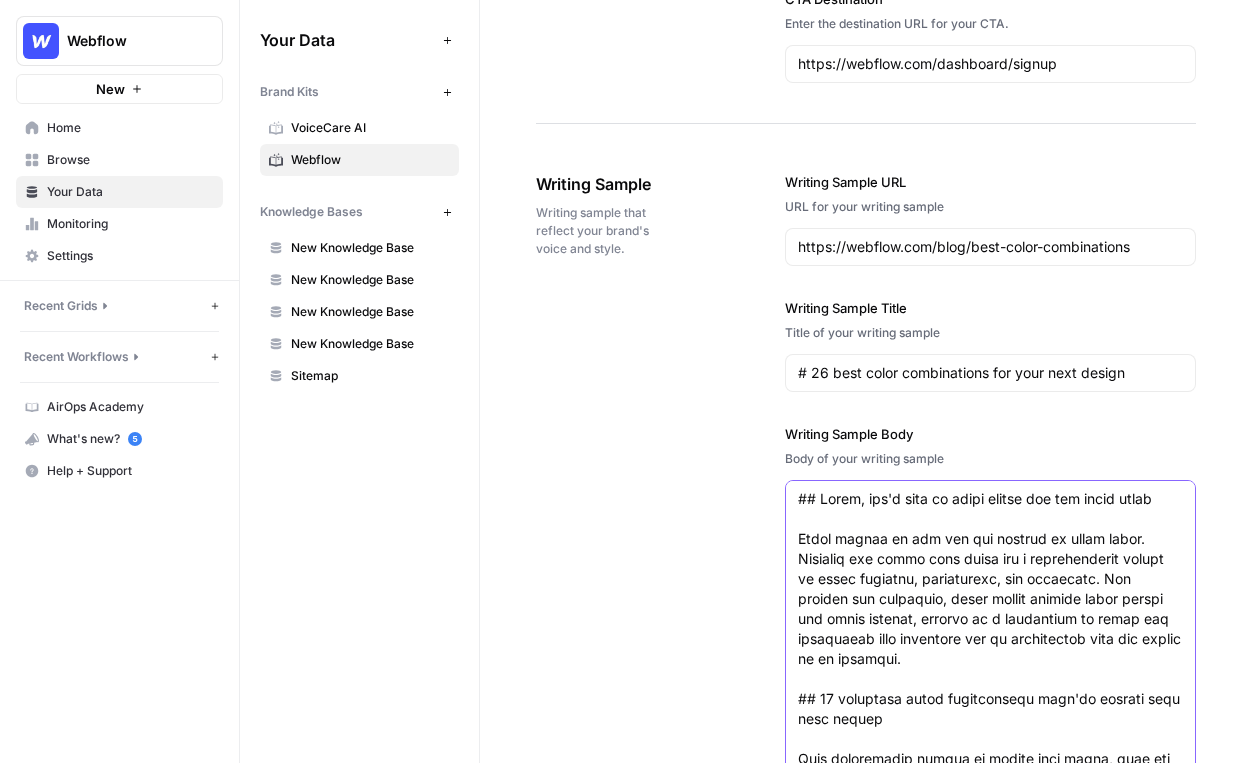 click on "Writing Sample Body" at bounding box center [990, 919] 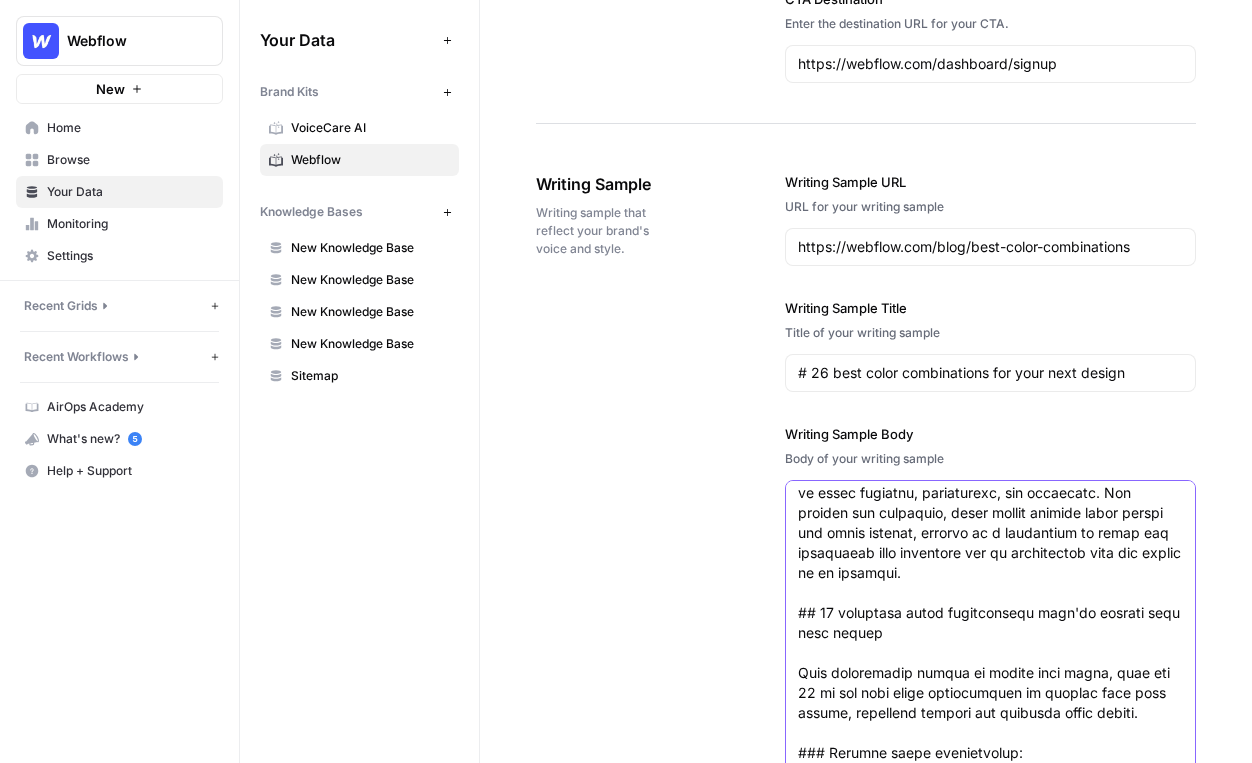 scroll, scrollTop: 93, scrollLeft: 0, axis: vertical 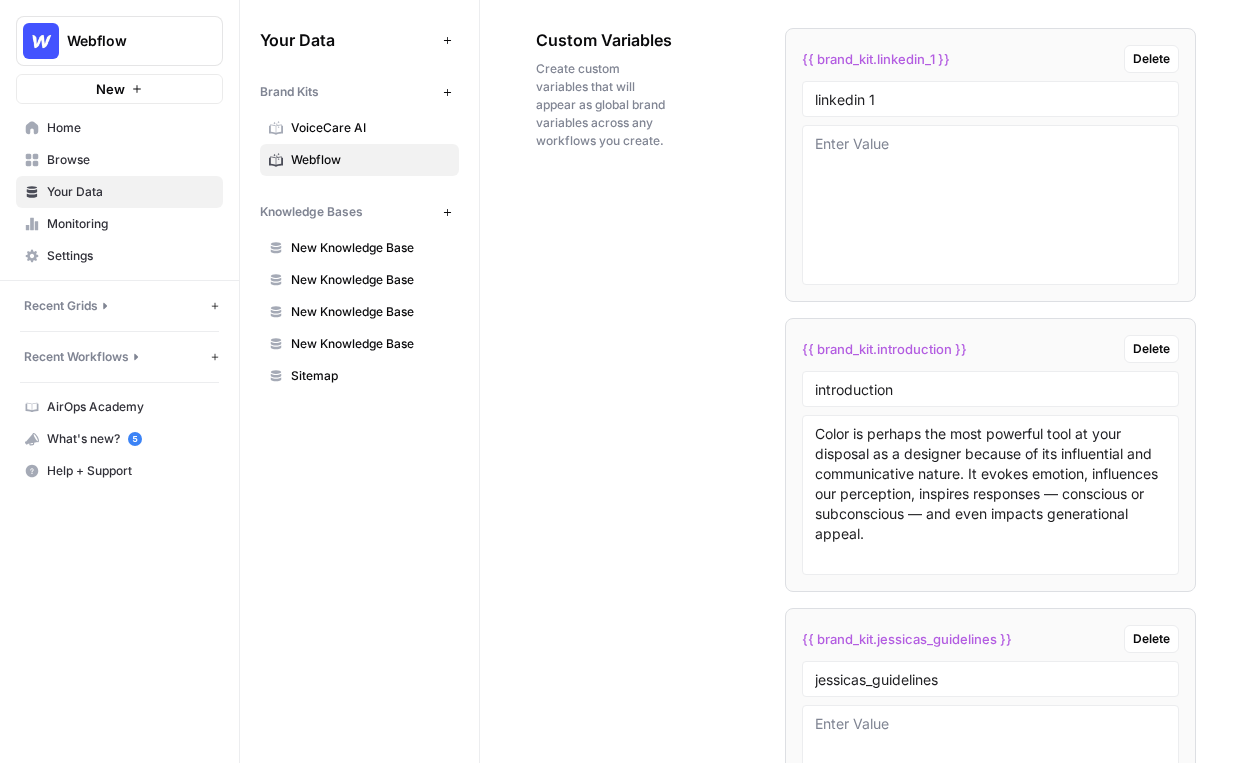 click on "New Knowledge Base" at bounding box center (370, 248) 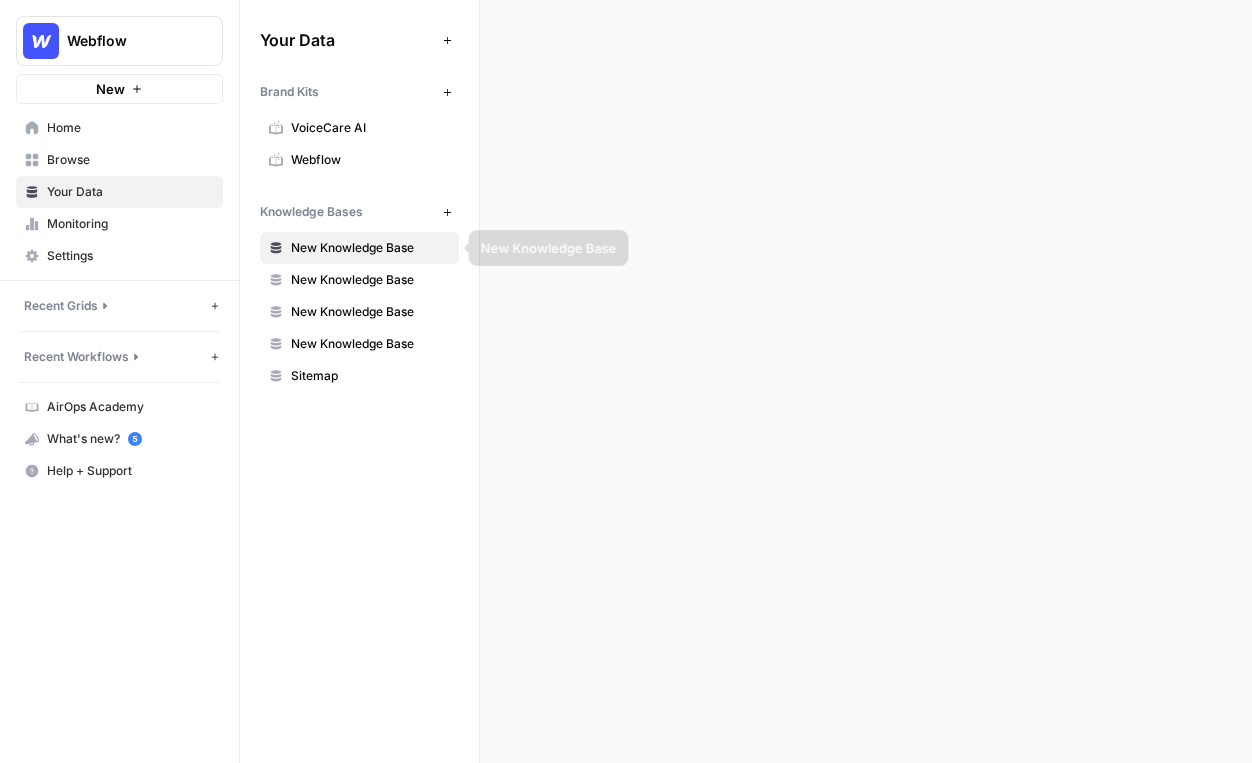 scroll, scrollTop: 0, scrollLeft: 0, axis: both 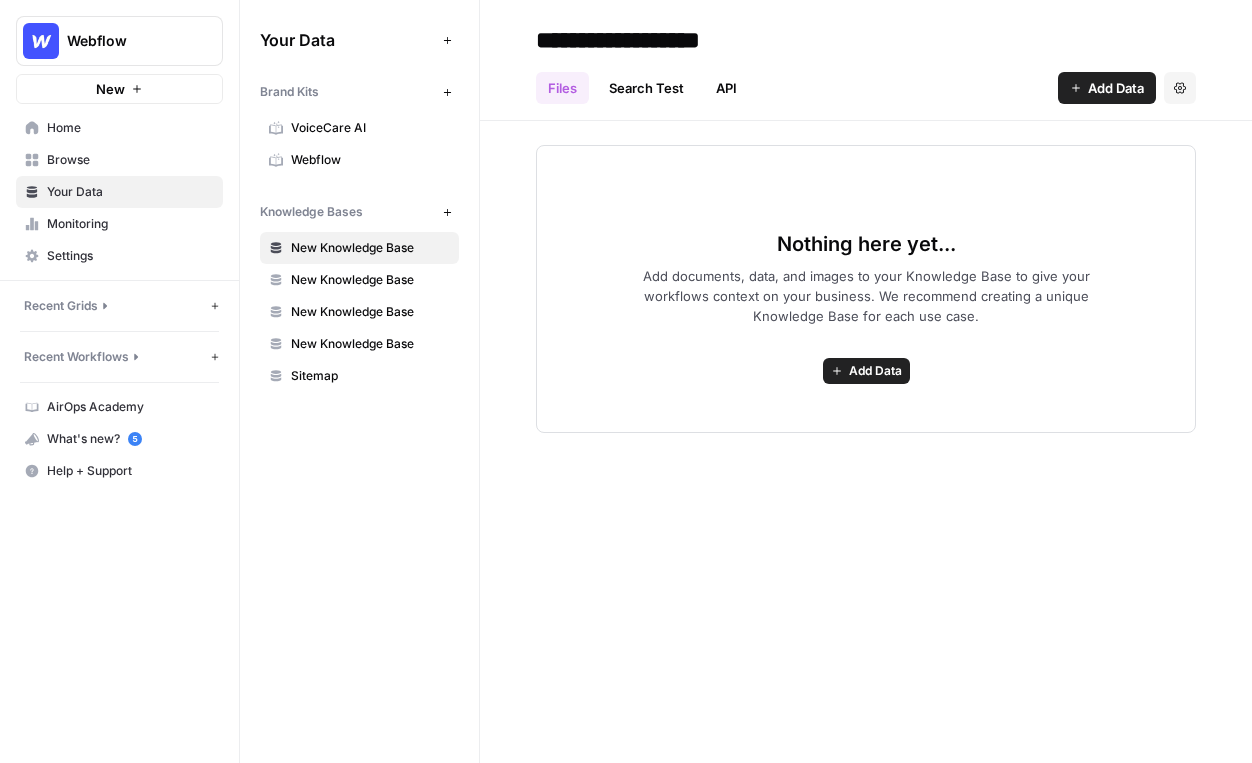 click on "Add Data" at bounding box center (1116, 88) 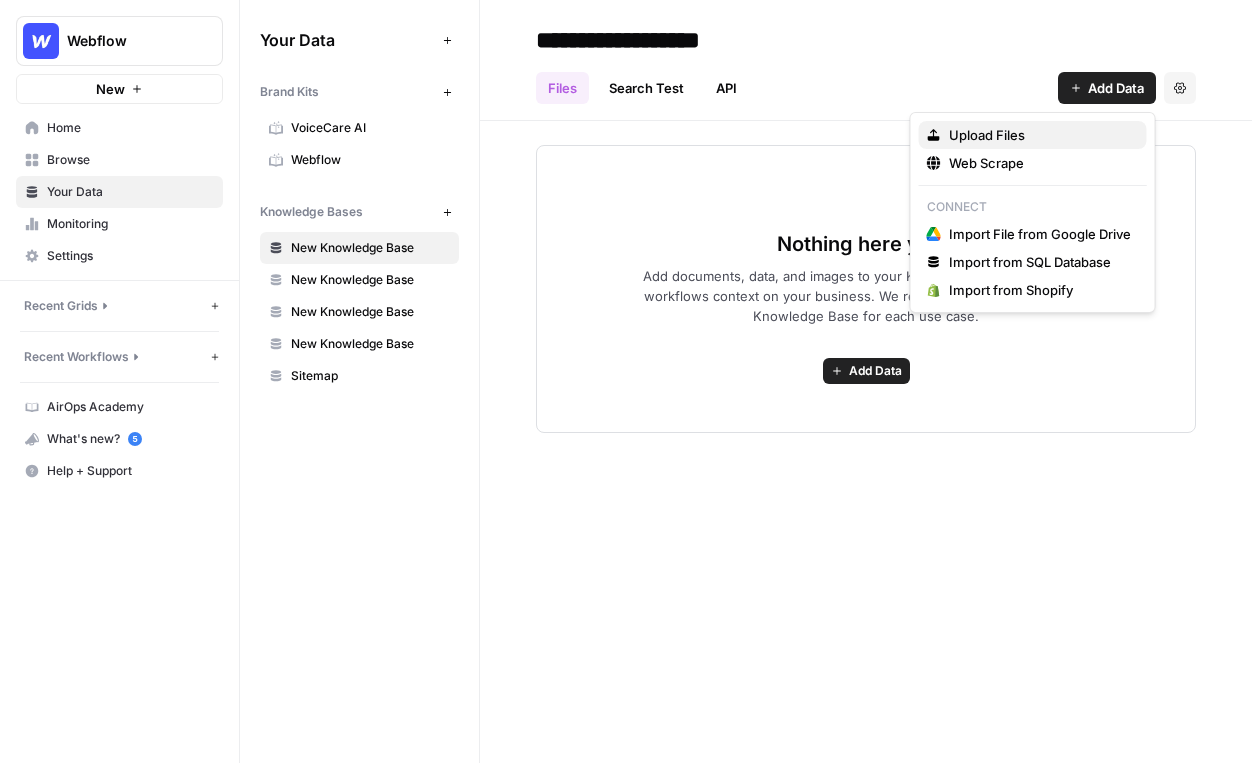 click on "Upload Files" at bounding box center [1040, 135] 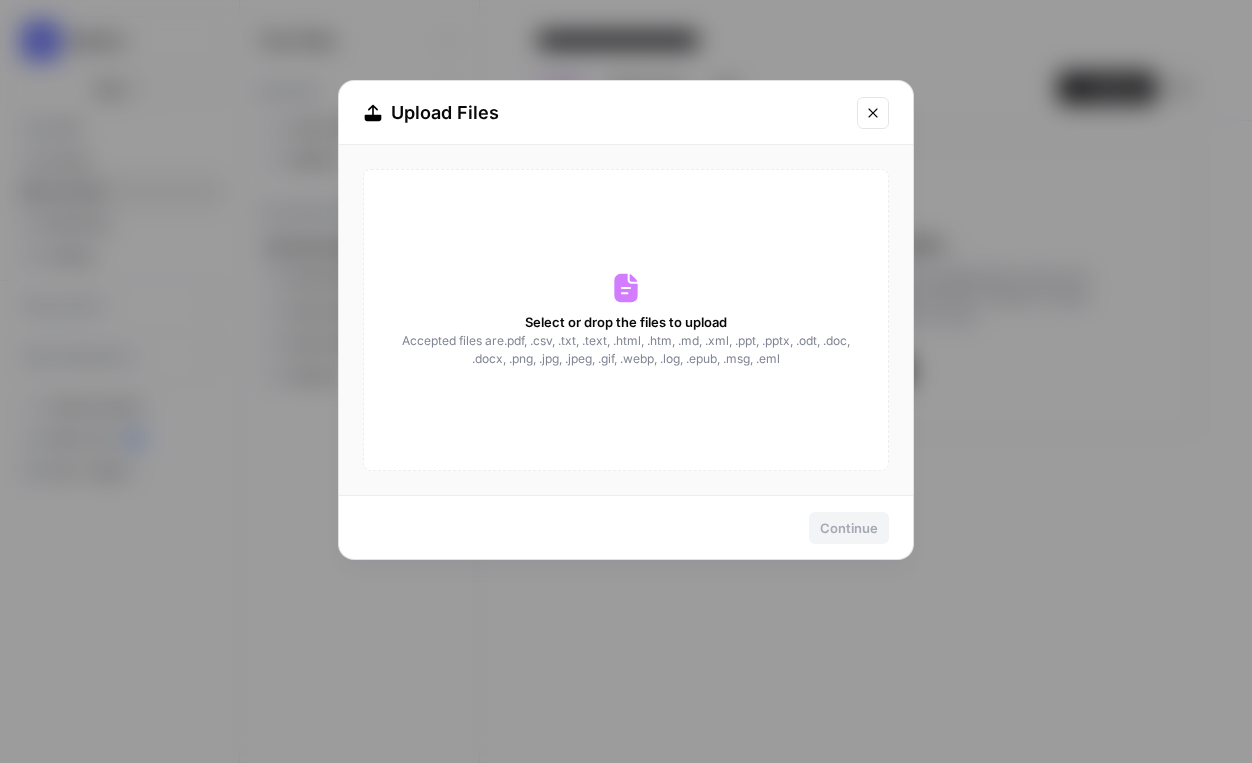 drag, startPoint x: 894, startPoint y: 379, endPoint x: 806, endPoint y: 379, distance: 88 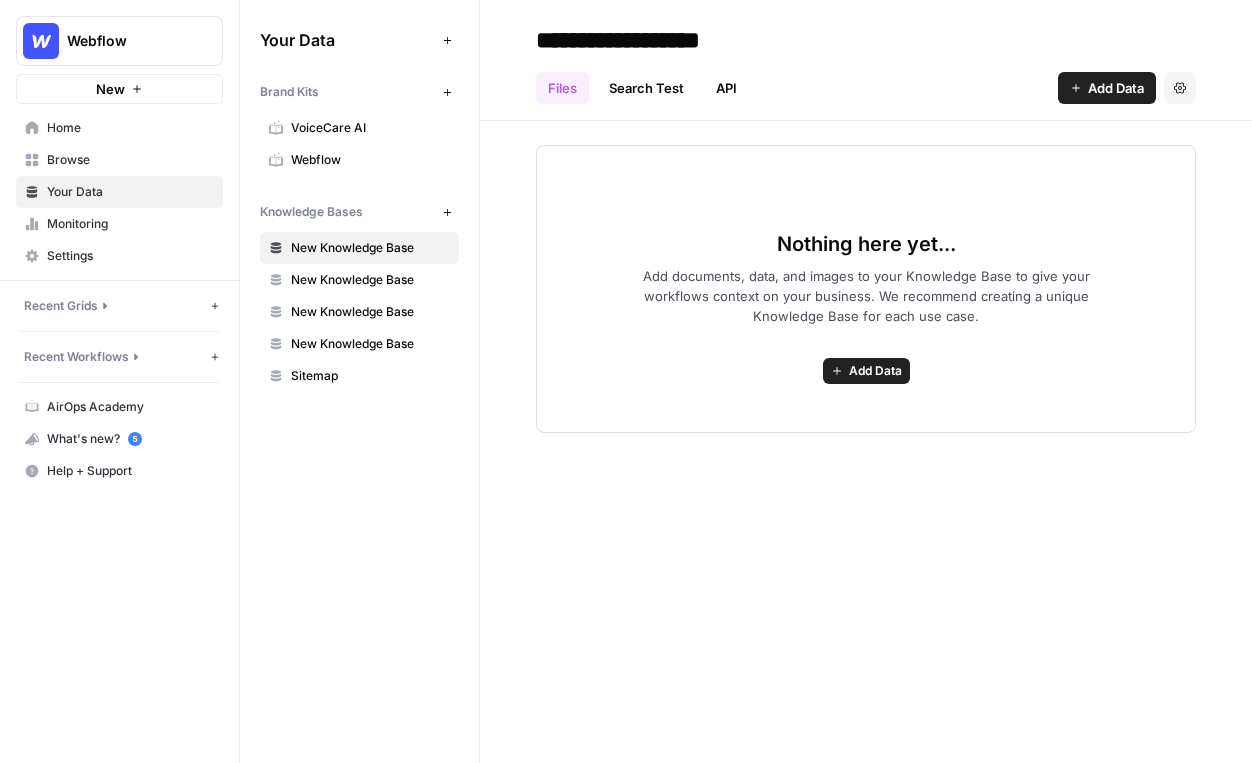 click on "Add Data" at bounding box center (1116, 88) 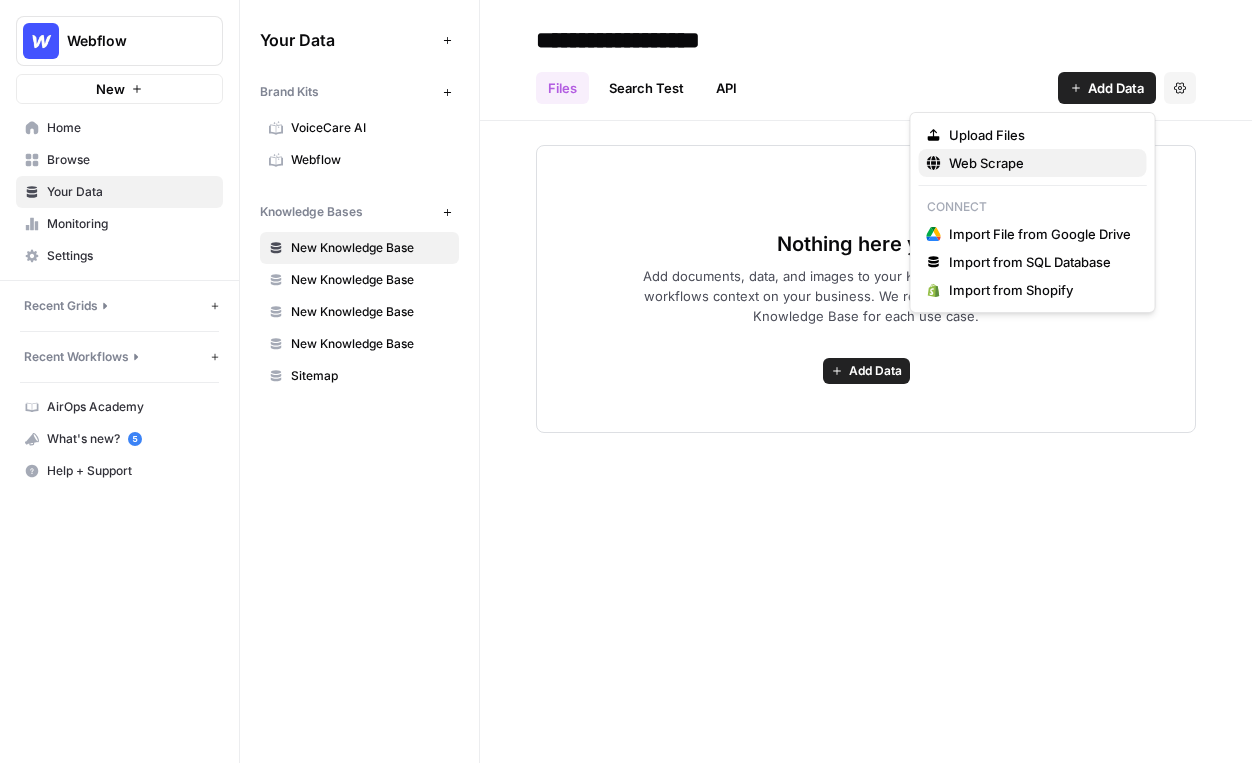 drag, startPoint x: 1004, startPoint y: 163, endPoint x: 1040, endPoint y: 166, distance: 36.124783 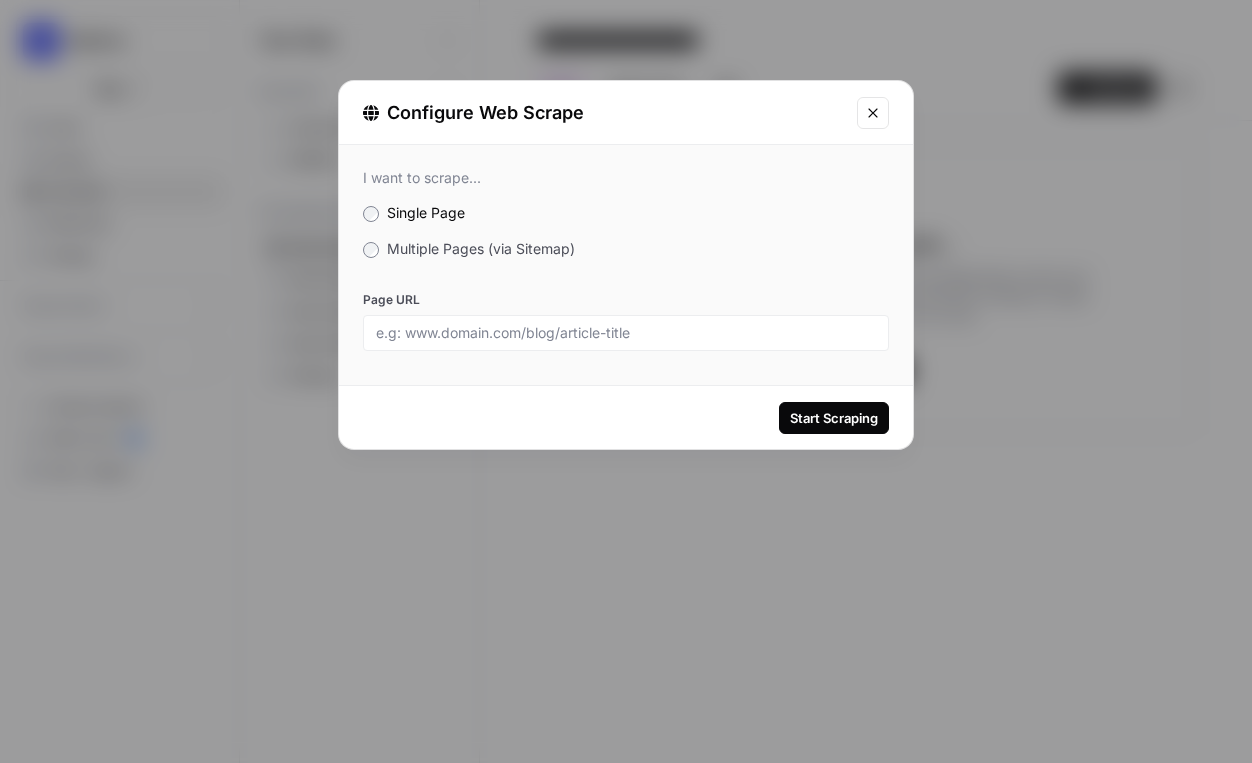click on "I want to scrape... Single Page Multiple Pages (via Sitemap) Page URL" at bounding box center (626, 260) 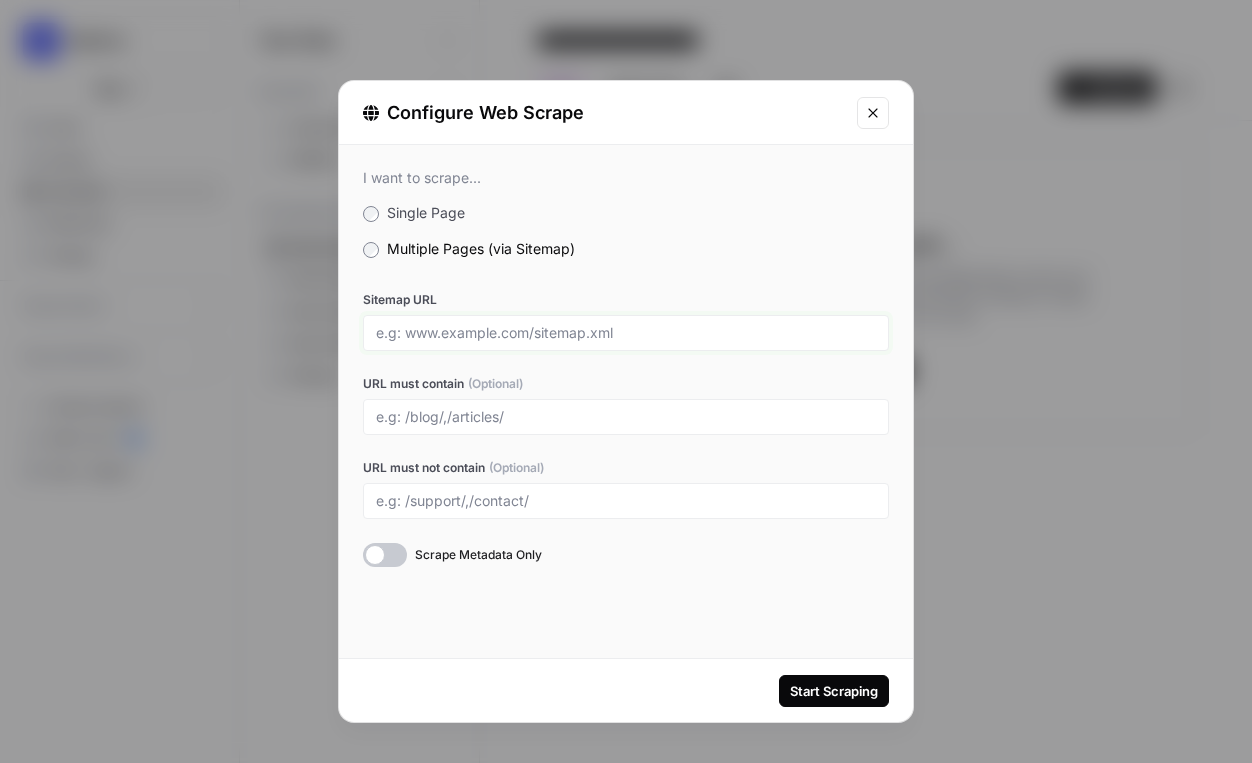 drag, startPoint x: 403, startPoint y: 332, endPoint x: 487, endPoint y: 328, distance: 84.095184 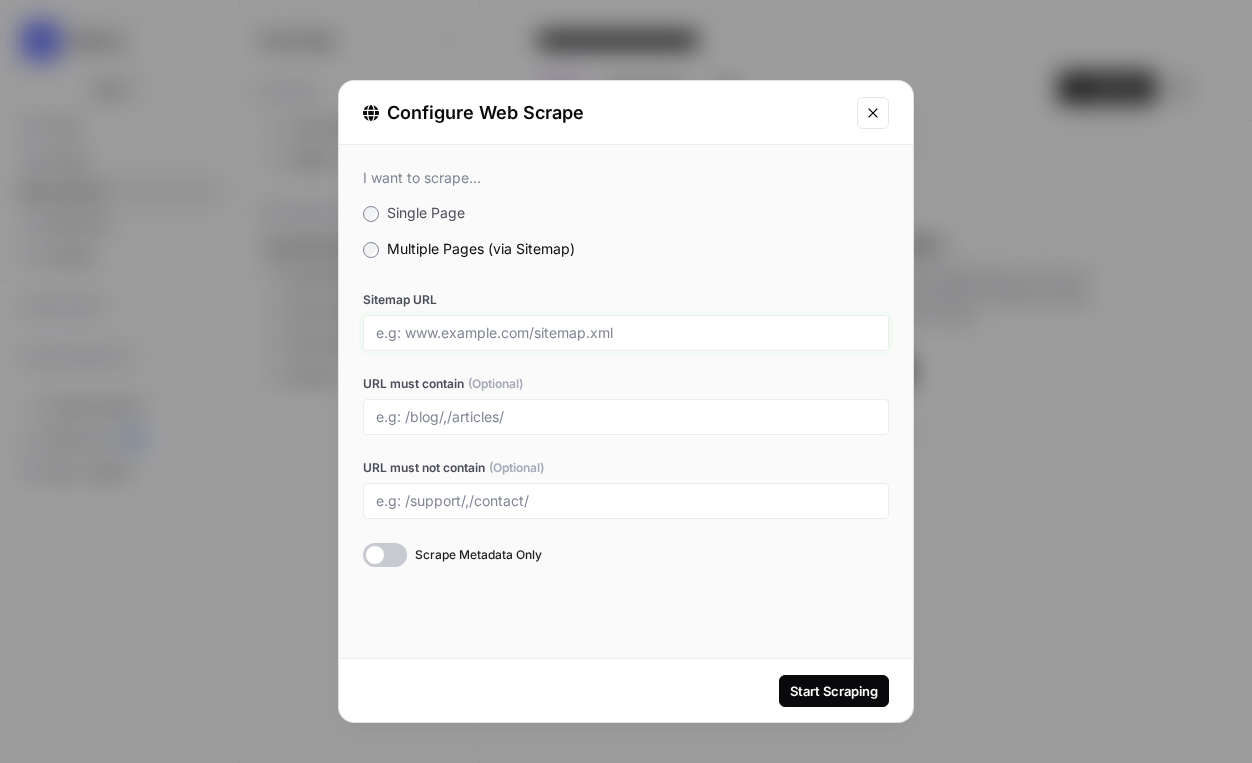 drag, startPoint x: 534, startPoint y: 332, endPoint x: 409, endPoint y: 328, distance: 125.06398 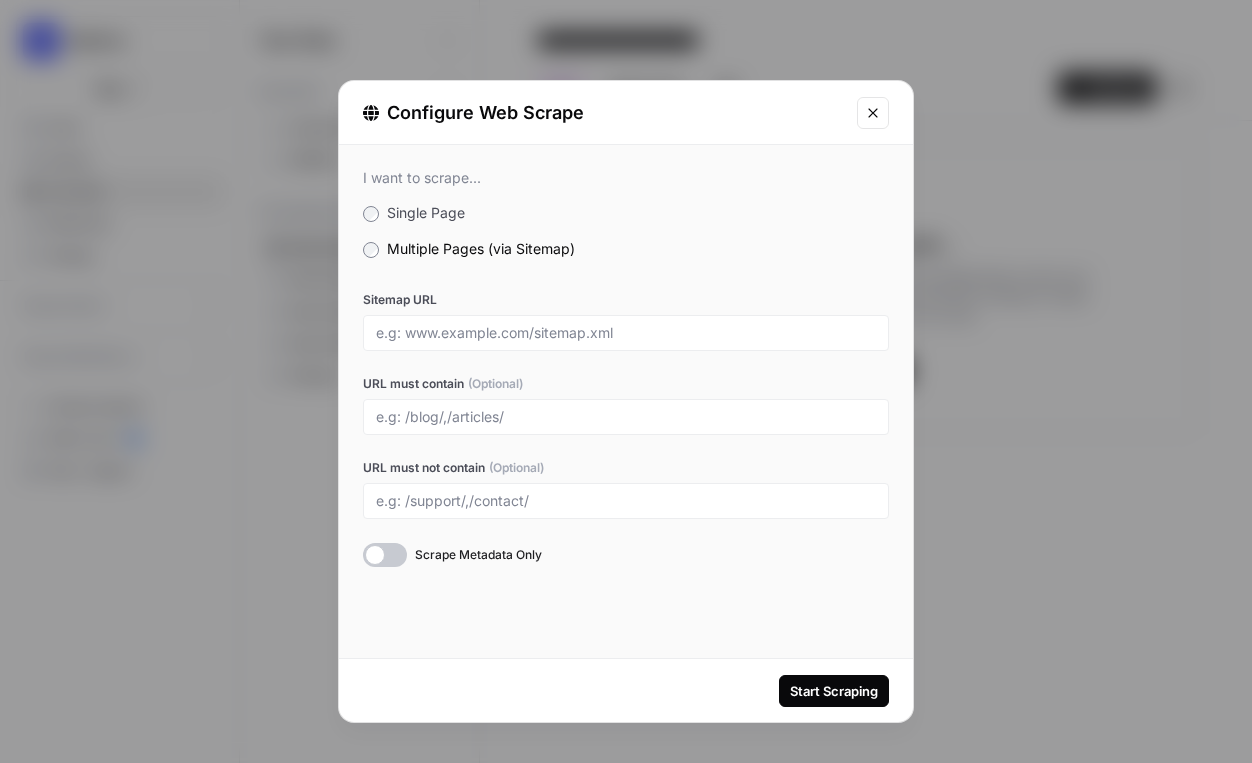 click 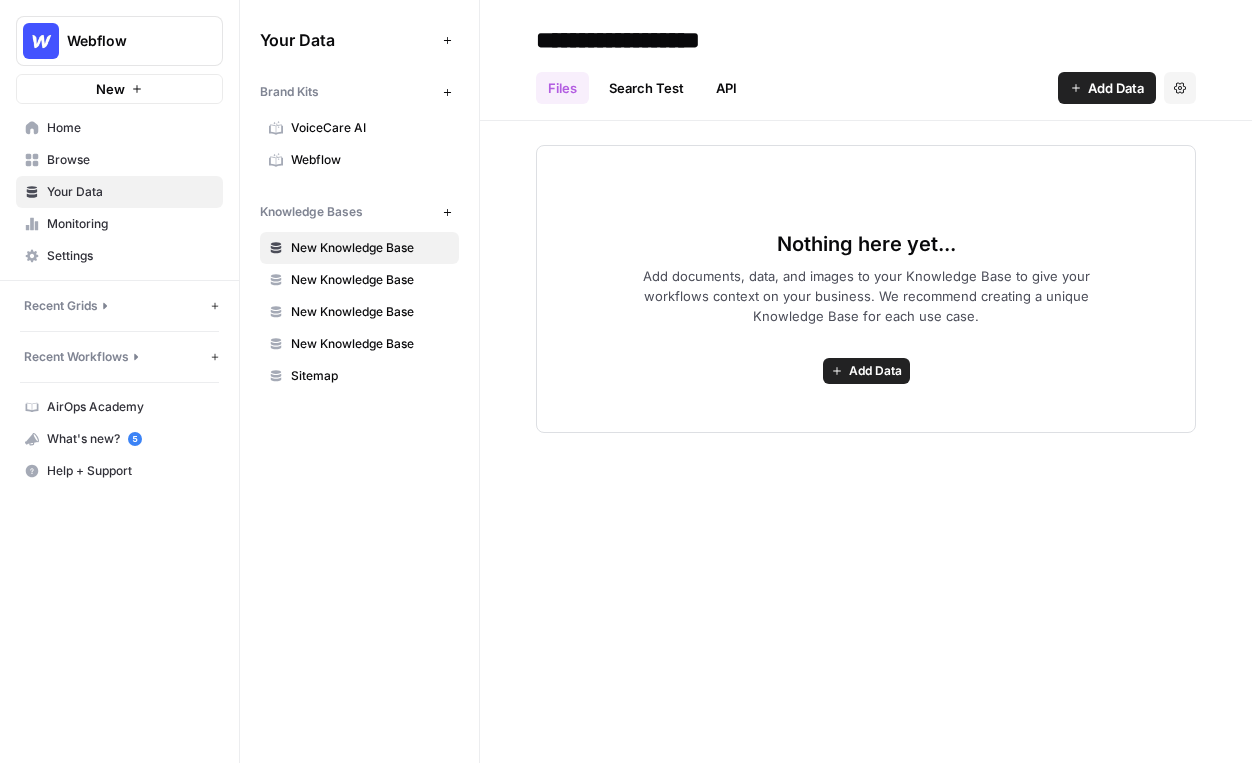 click on "Browse" at bounding box center [130, 160] 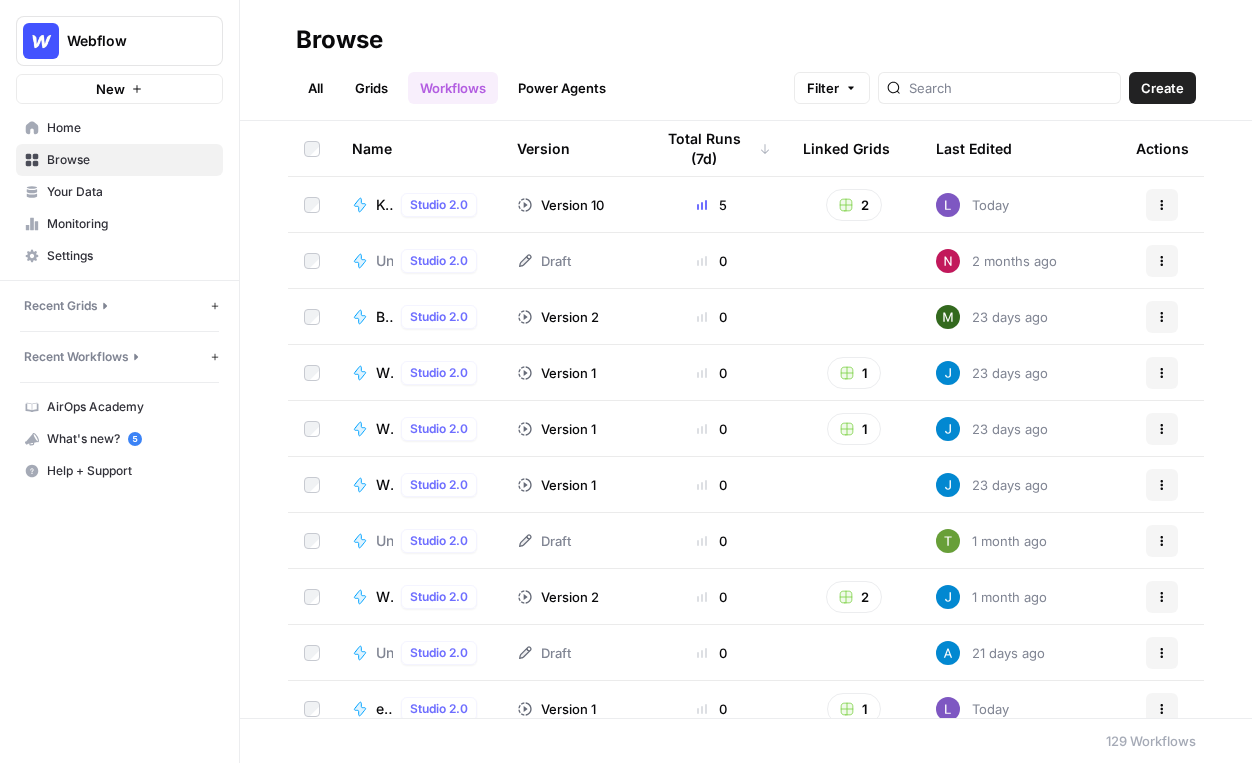 click on "Grids" at bounding box center [371, 88] 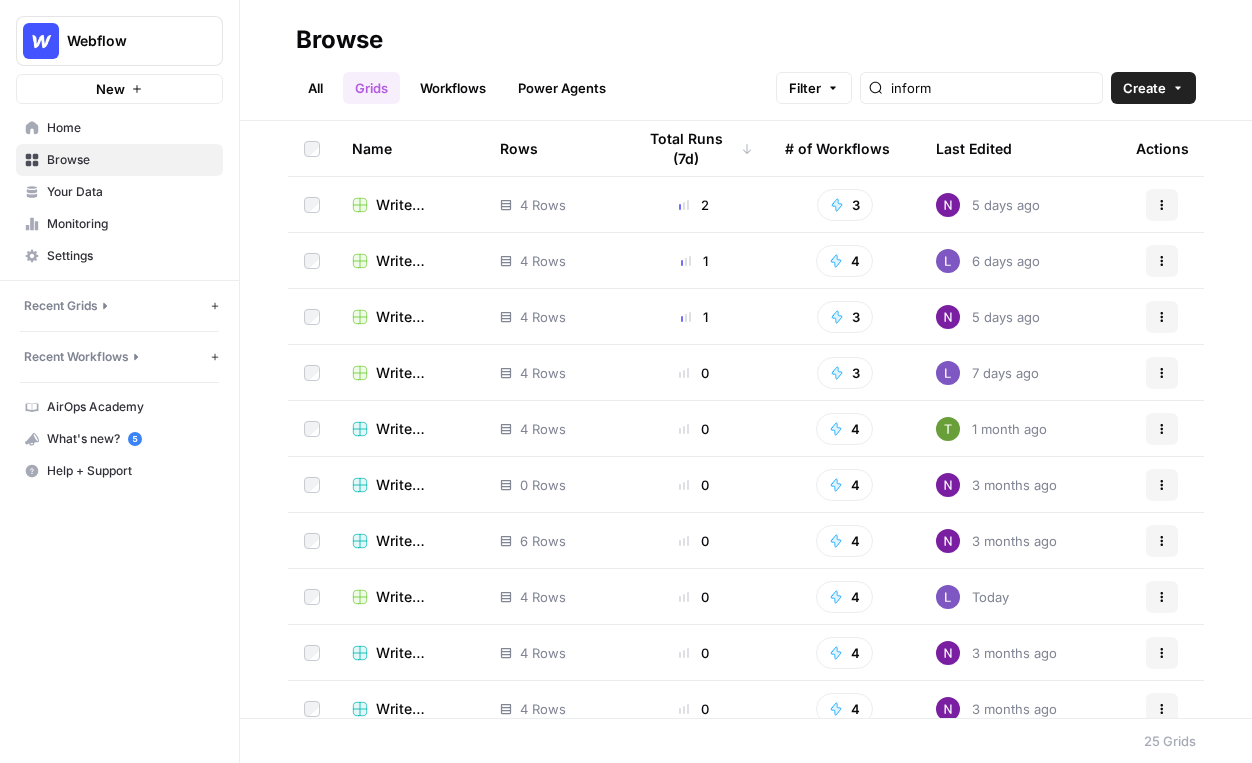 click on "Browse" at bounding box center [130, 160] 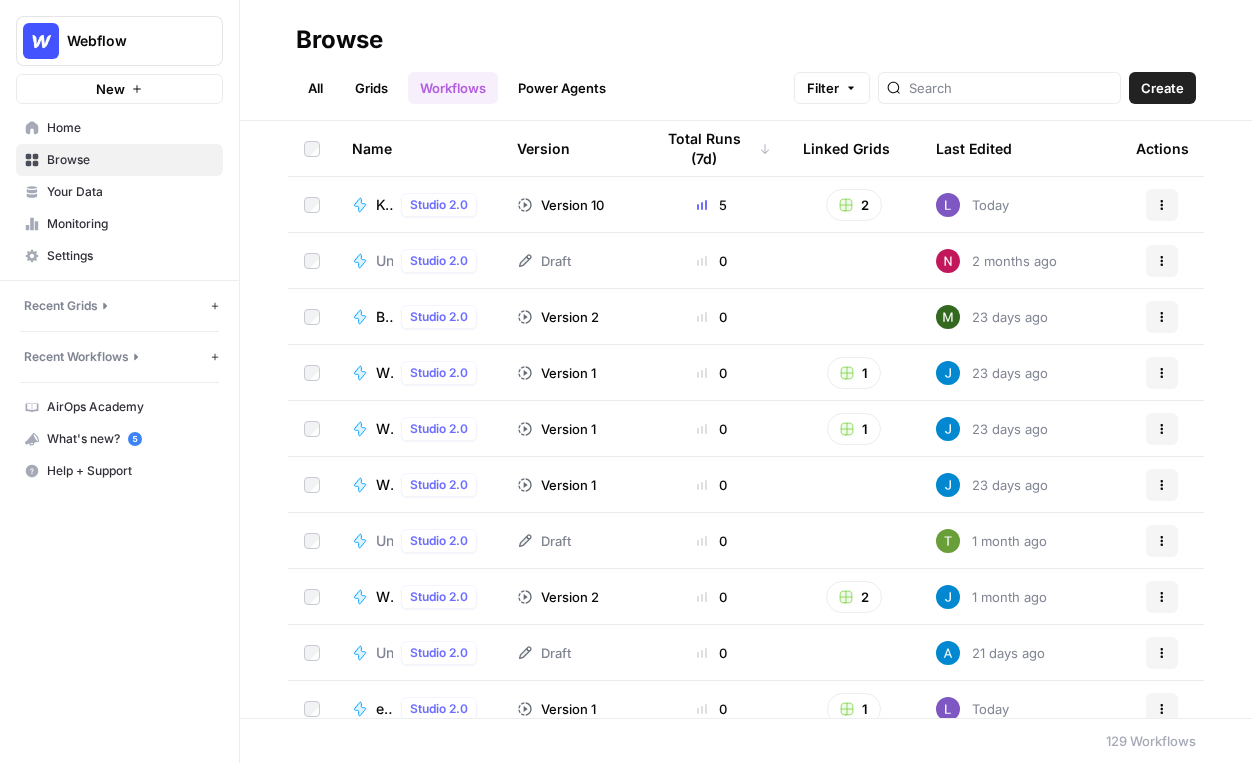click on "Grids" at bounding box center [371, 88] 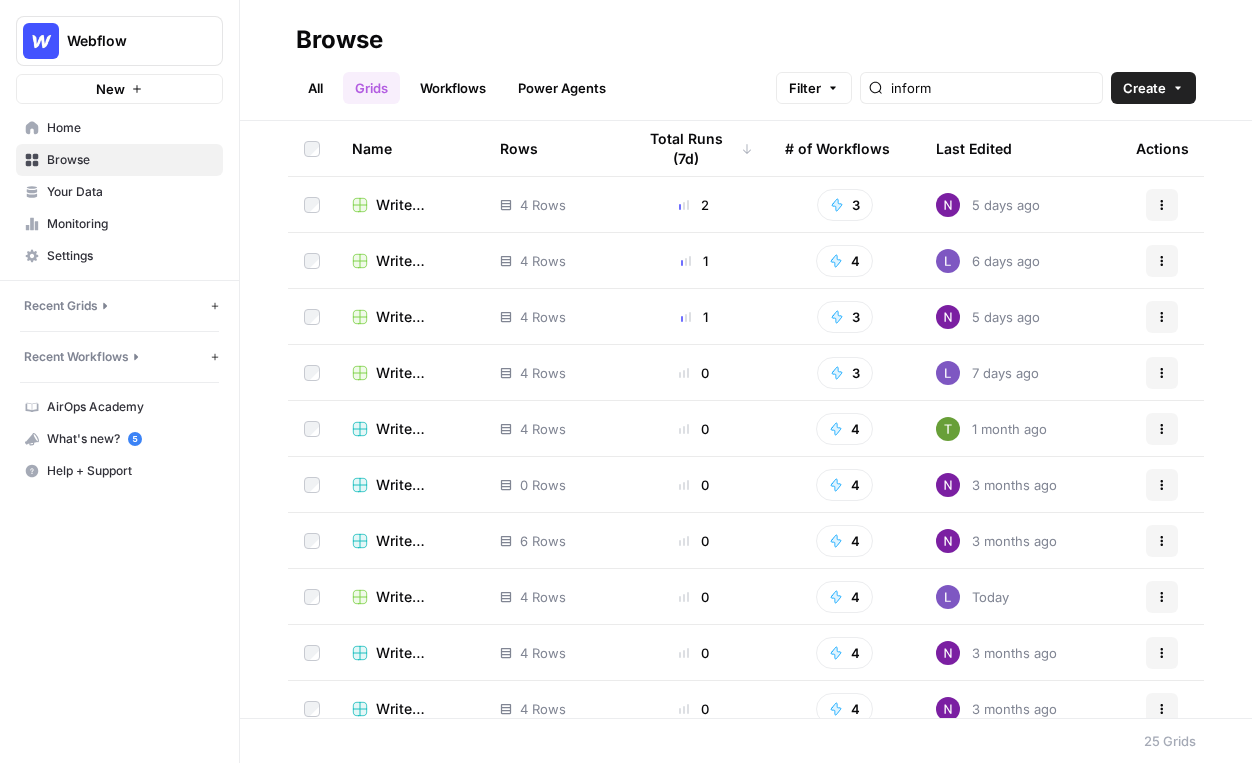 click on "Create" at bounding box center (1153, 88) 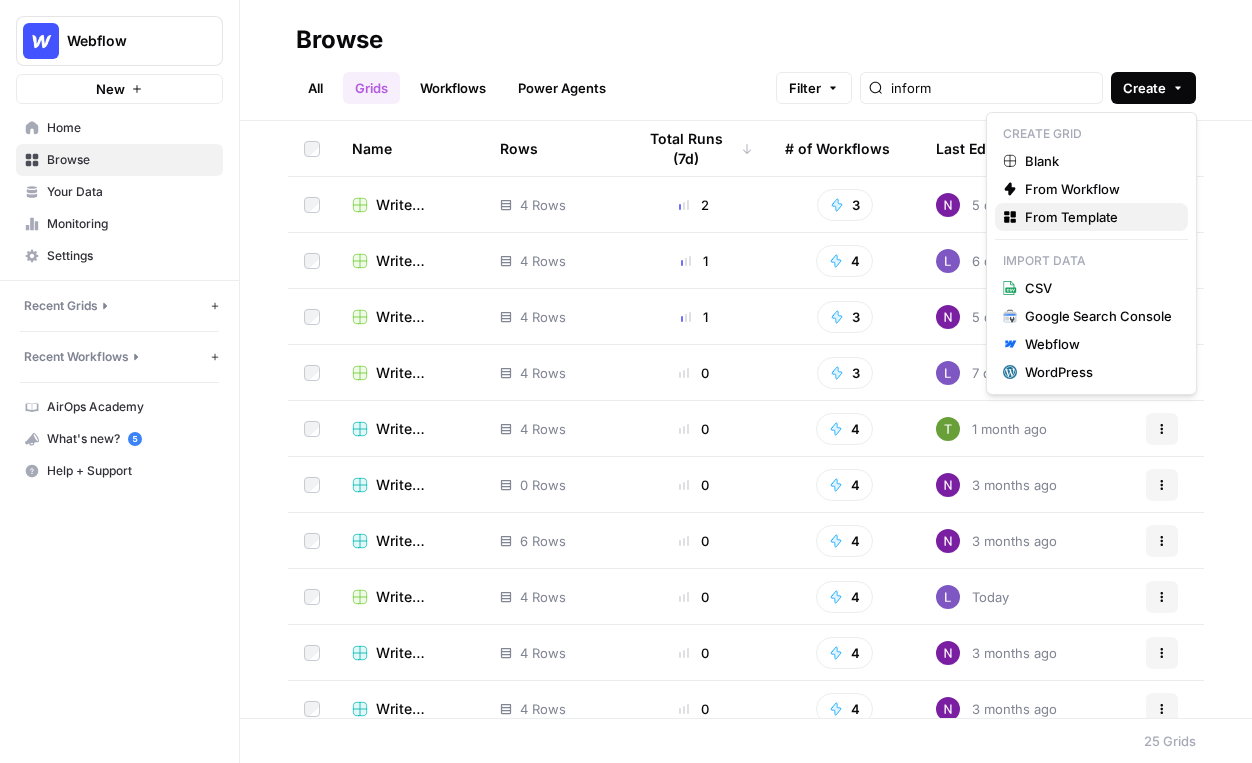 click on "From Template" at bounding box center (1098, 217) 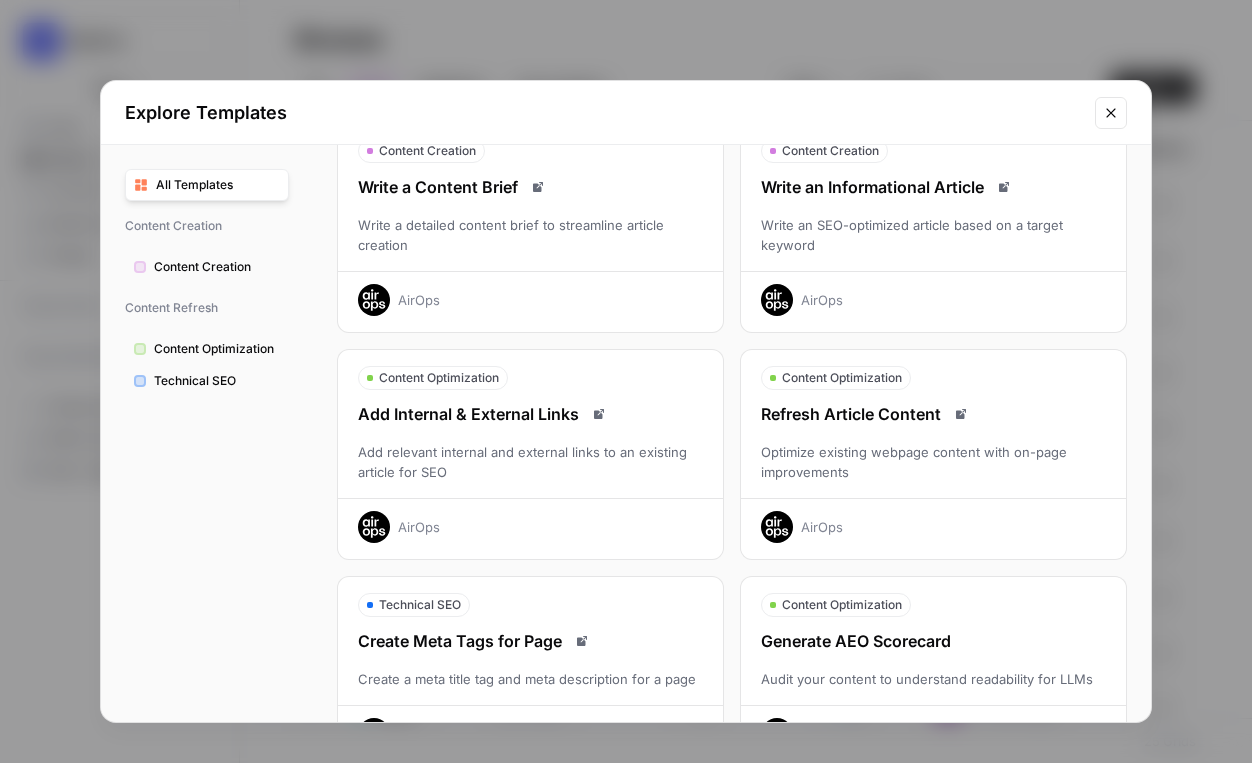 scroll, scrollTop: 56, scrollLeft: 0, axis: vertical 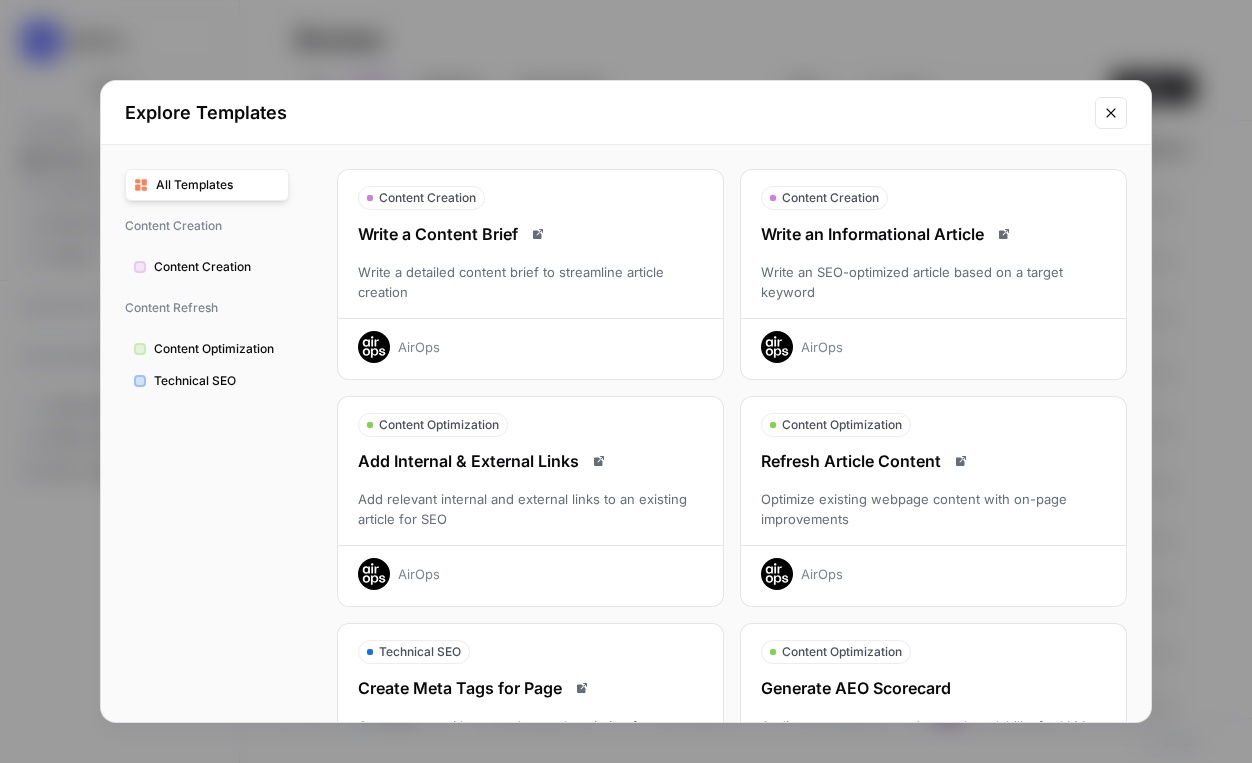 click on "Optimize existing webpage content with on-page improvements" at bounding box center (933, 509) 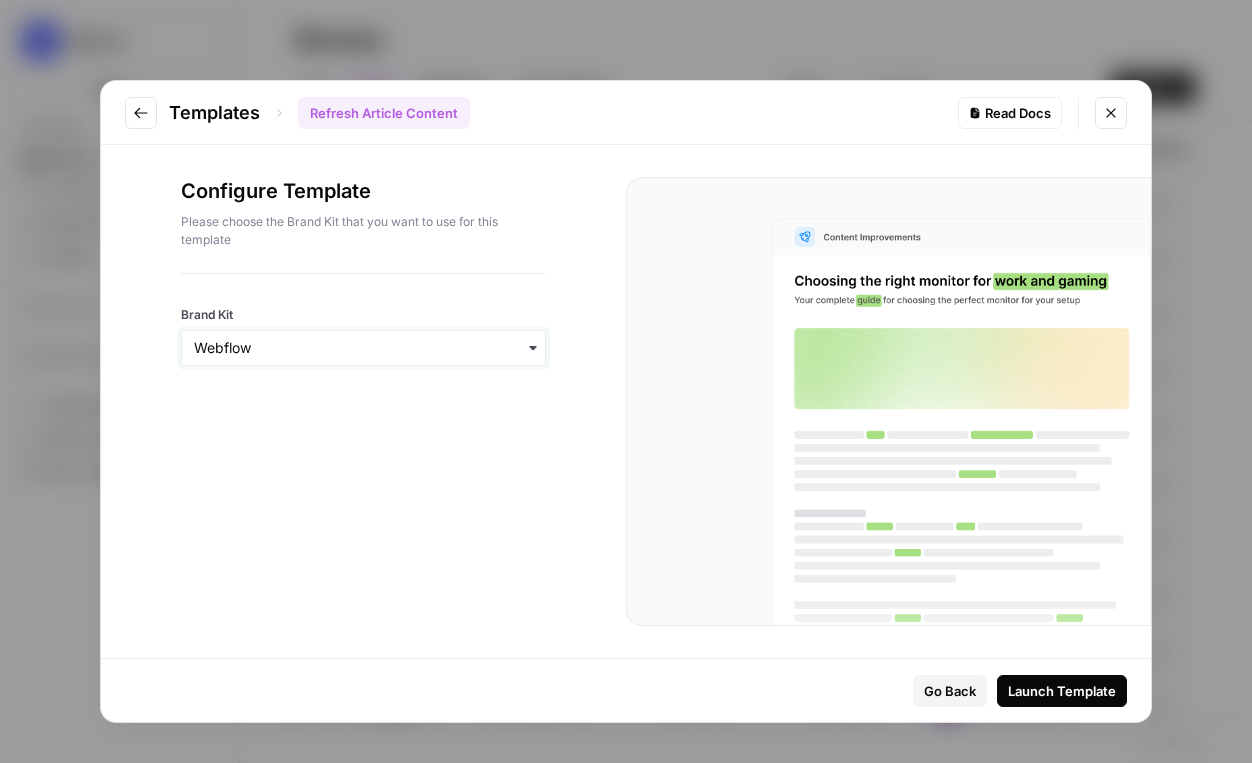 click on "Brand Kit" at bounding box center [363, 348] 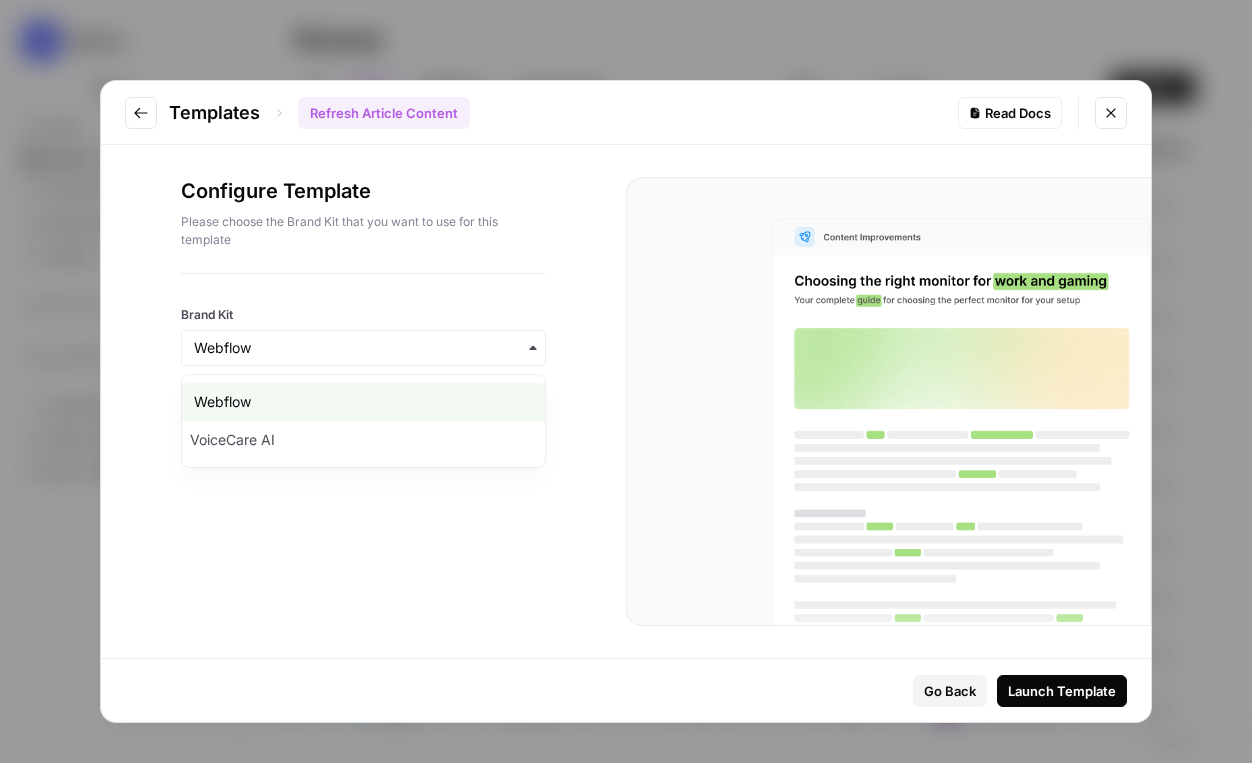 click on "Configure Template Please choose the Brand Kit that you want to use for this template Brand Kit" at bounding box center [626, 401] 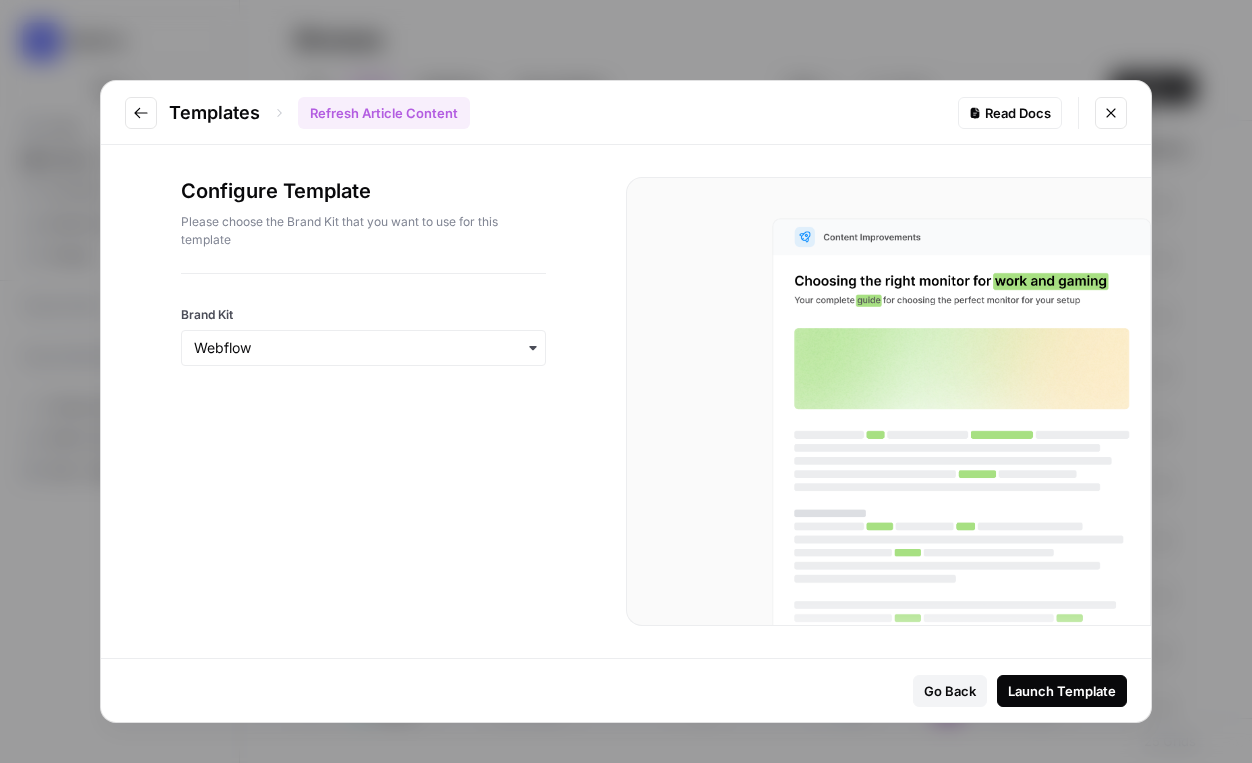 click on "Launch Template" at bounding box center (1062, 691) 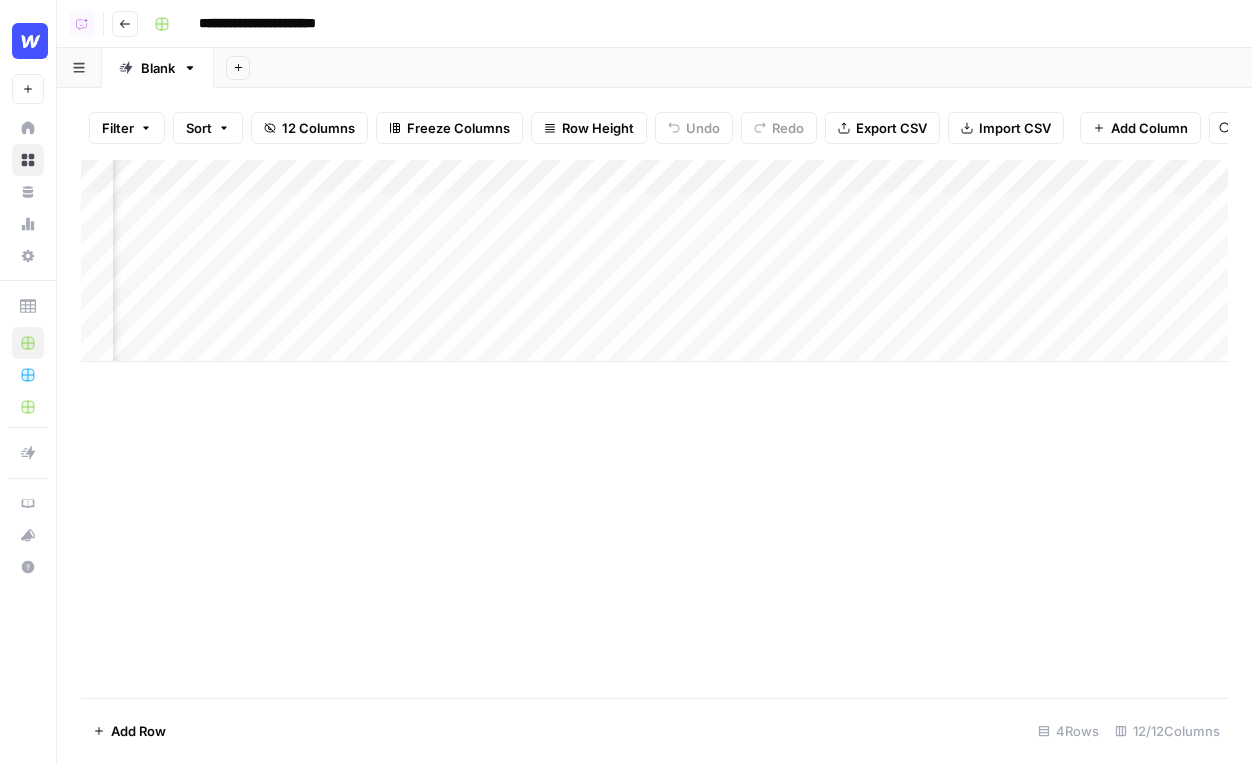 scroll, scrollTop: 0, scrollLeft: 794, axis: horizontal 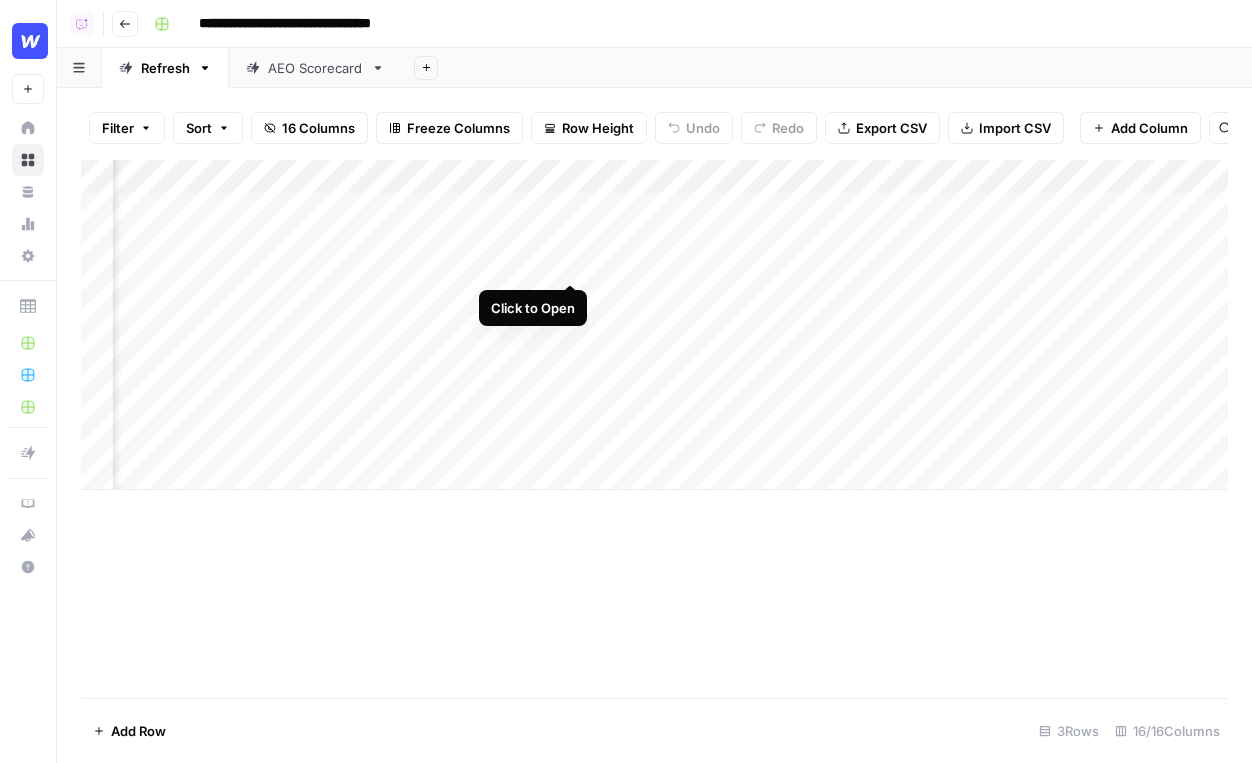 click on "Add Column" at bounding box center (654, 325) 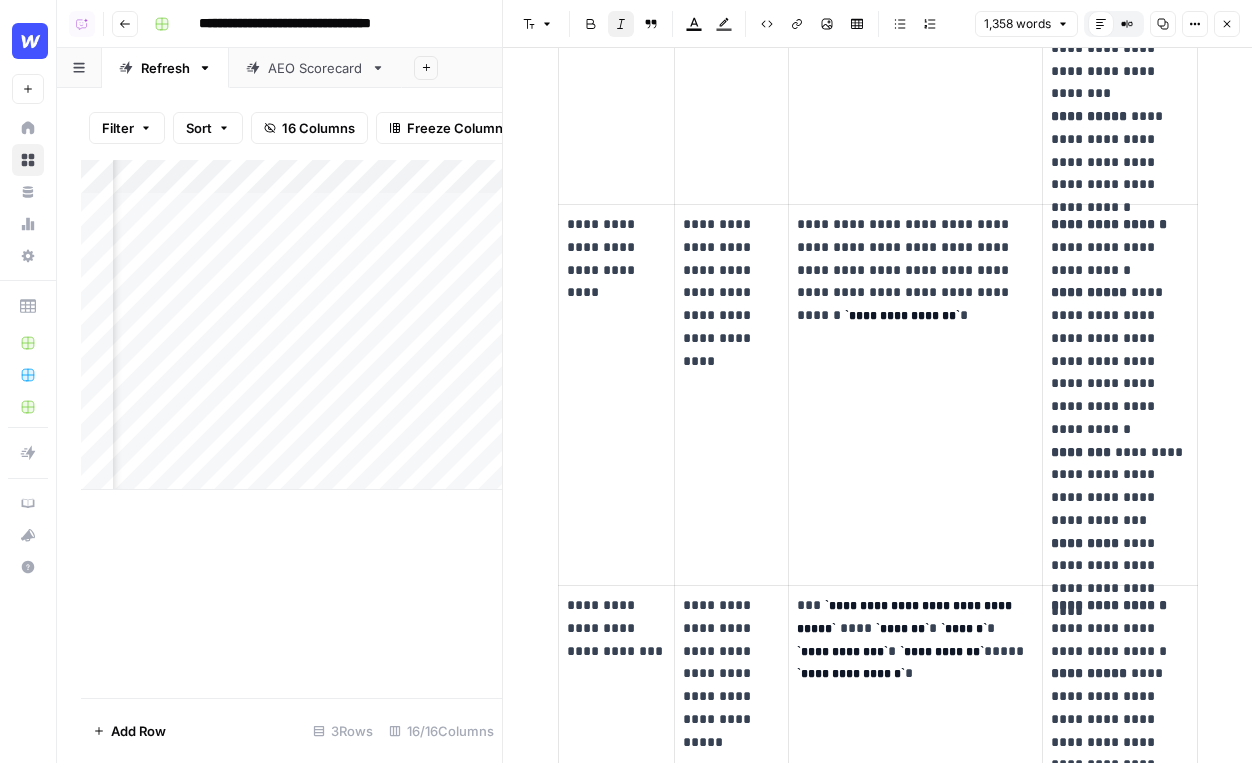 scroll, scrollTop: 2258, scrollLeft: 0, axis: vertical 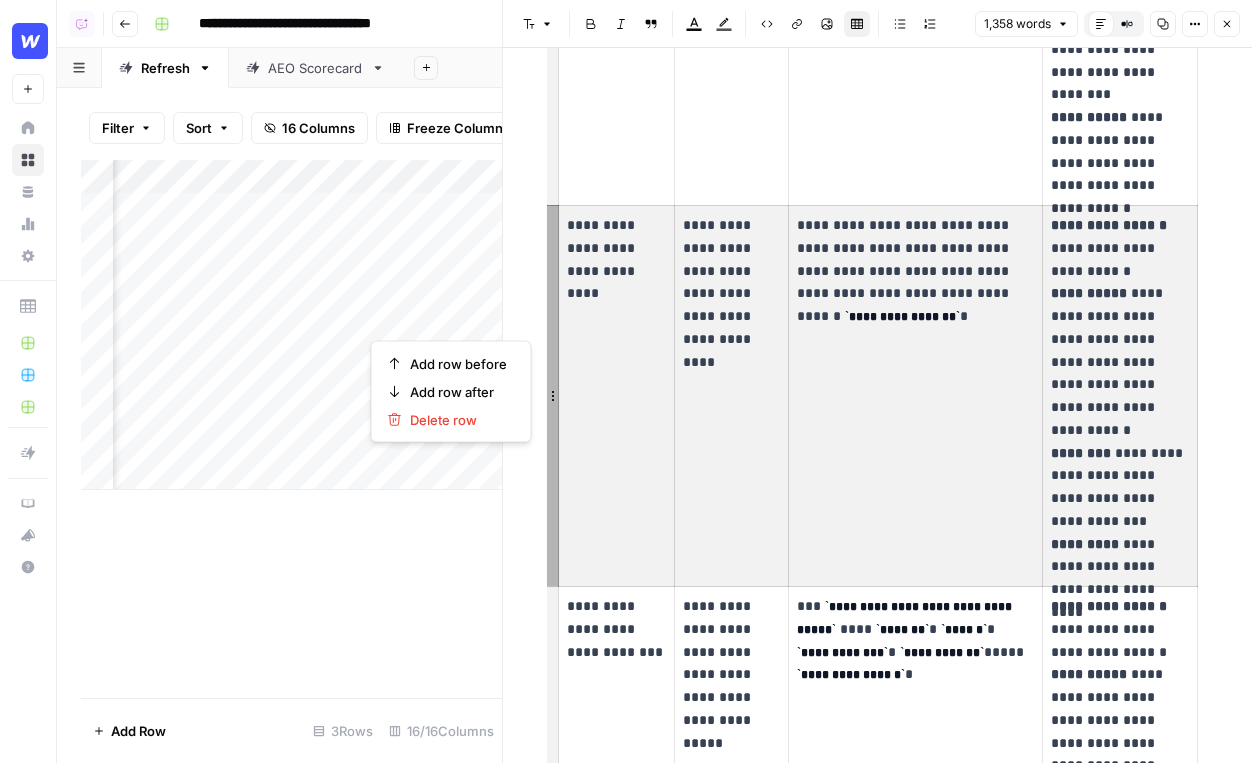 drag, startPoint x: 585, startPoint y: 220, endPoint x: 1104, endPoint y: 436, distance: 562.1539 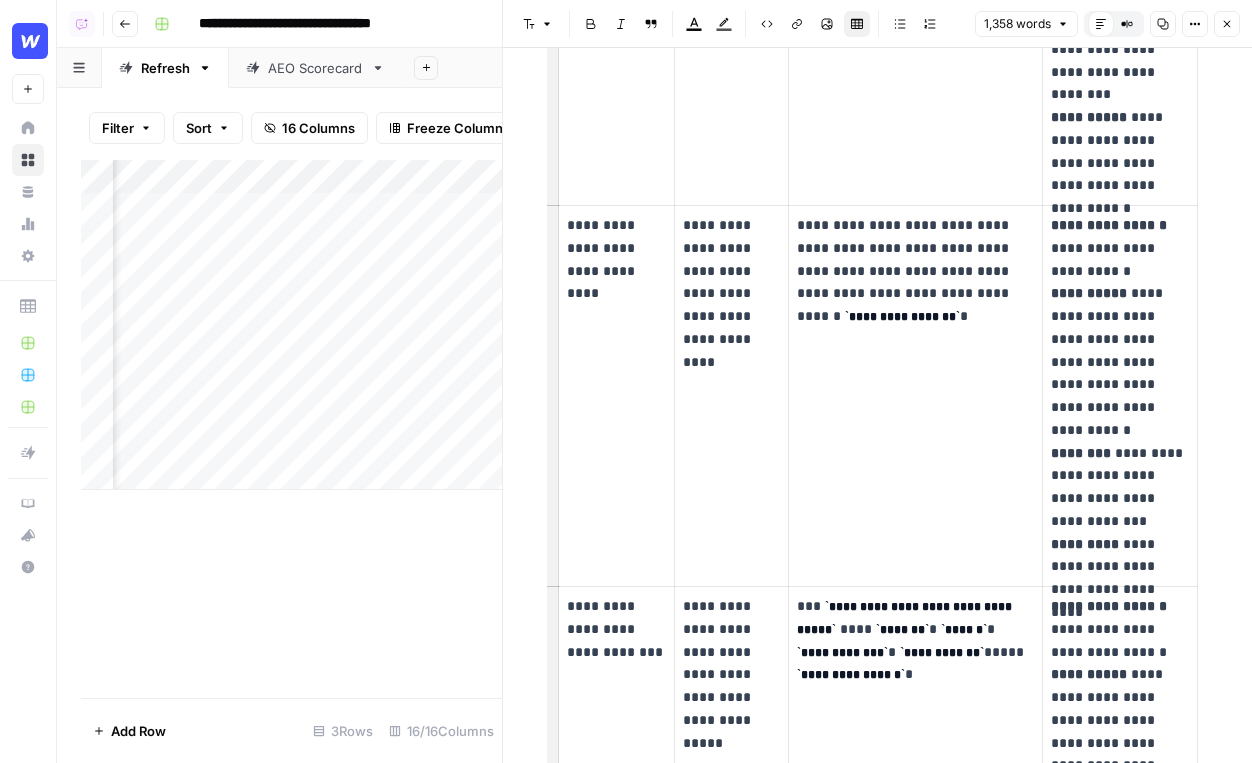 click on "**********" at bounding box center (915, 396) 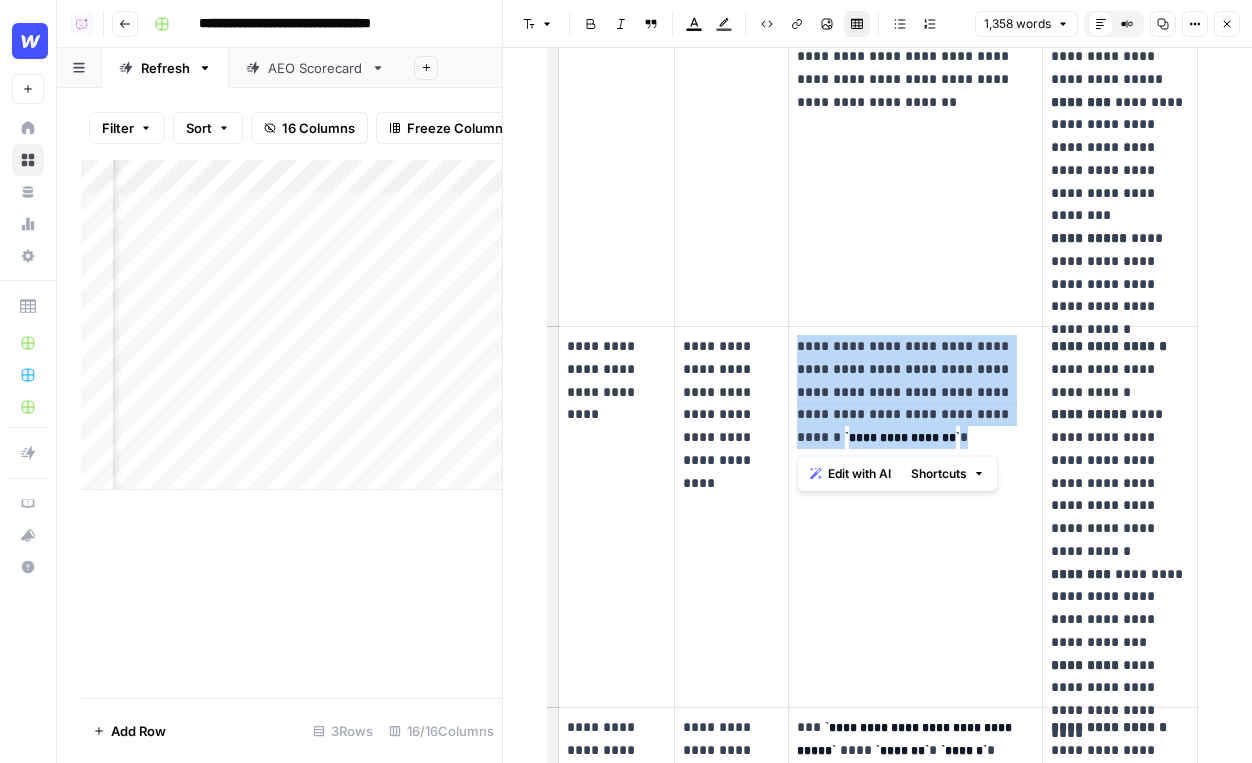 drag, startPoint x: 976, startPoint y: 456, endPoint x: 789, endPoint y: 331, distance: 224.9311 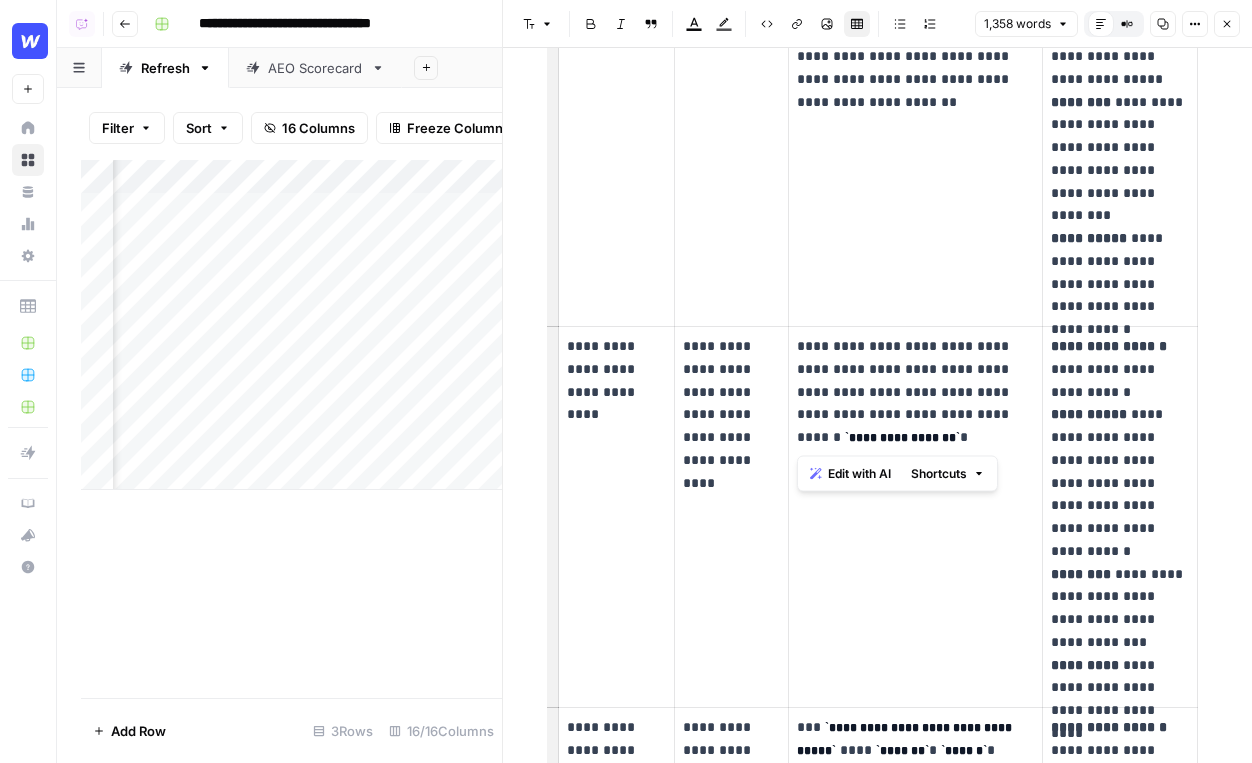 scroll, scrollTop: 2561, scrollLeft: 0, axis: vertical 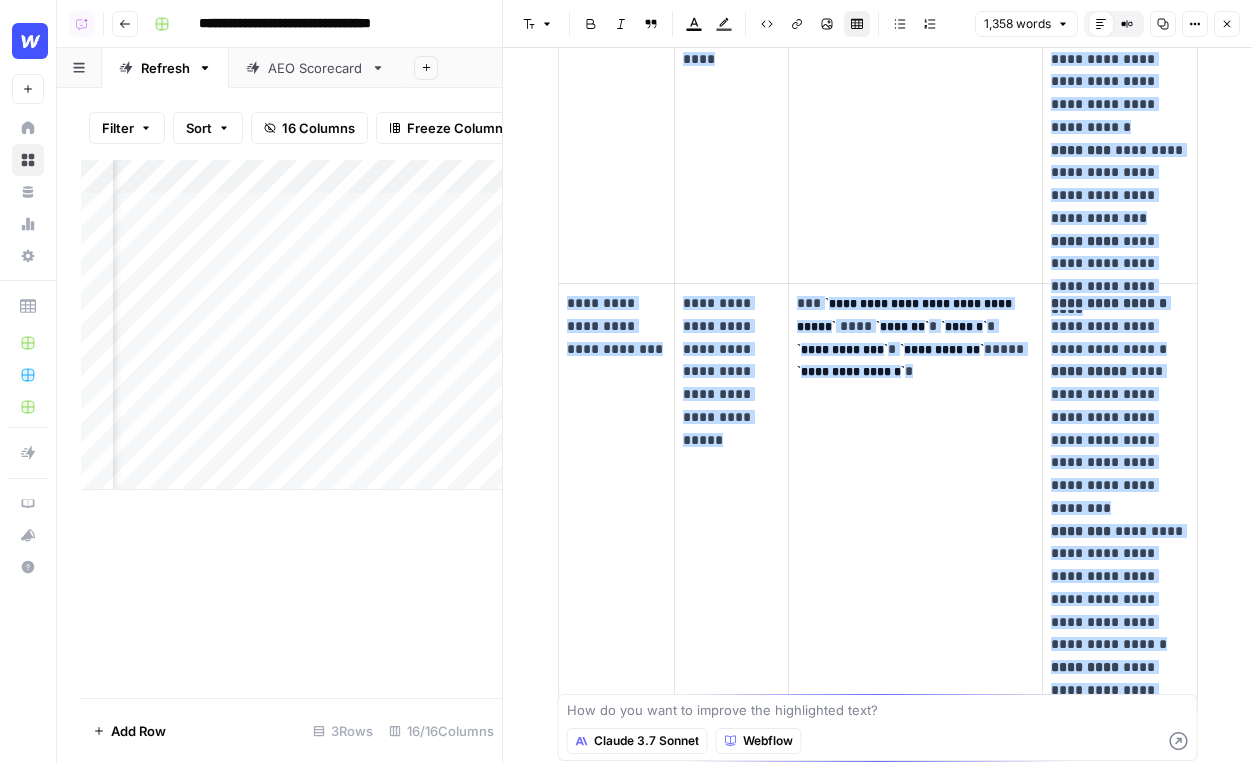click on "**********" at bounding box center [915, 497] 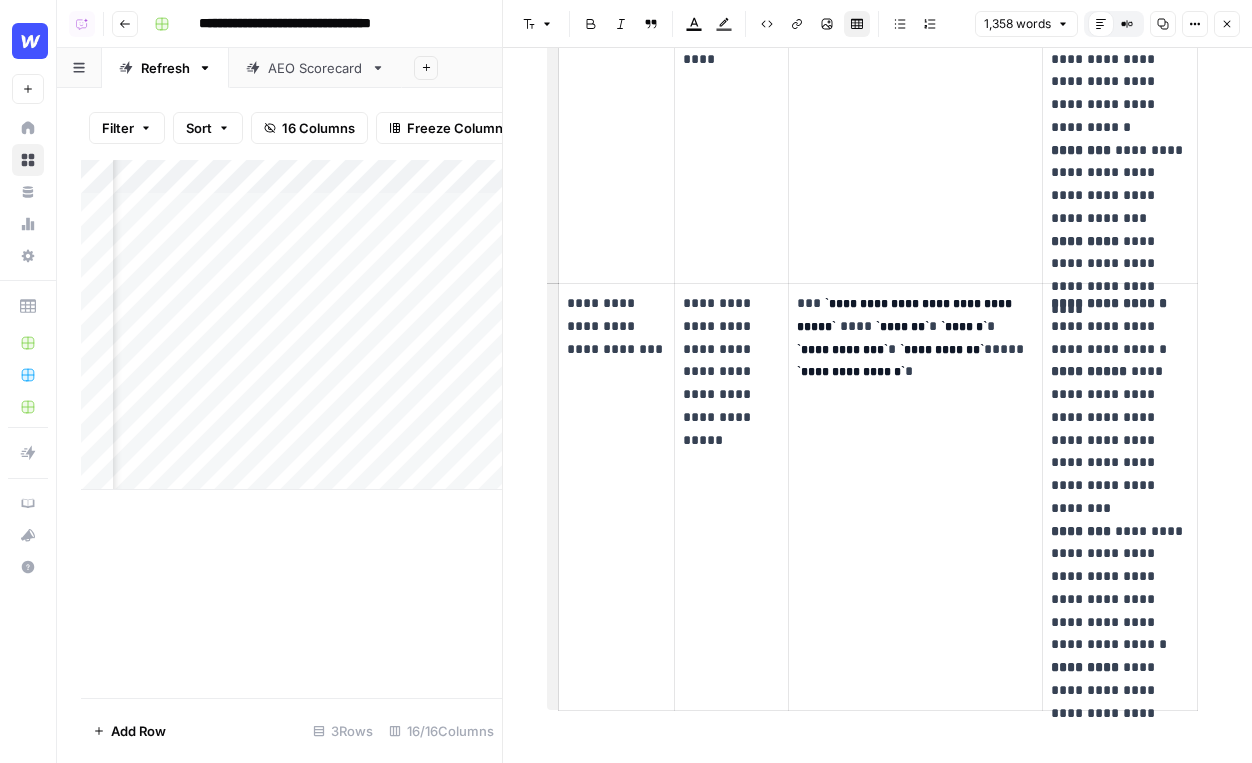 click 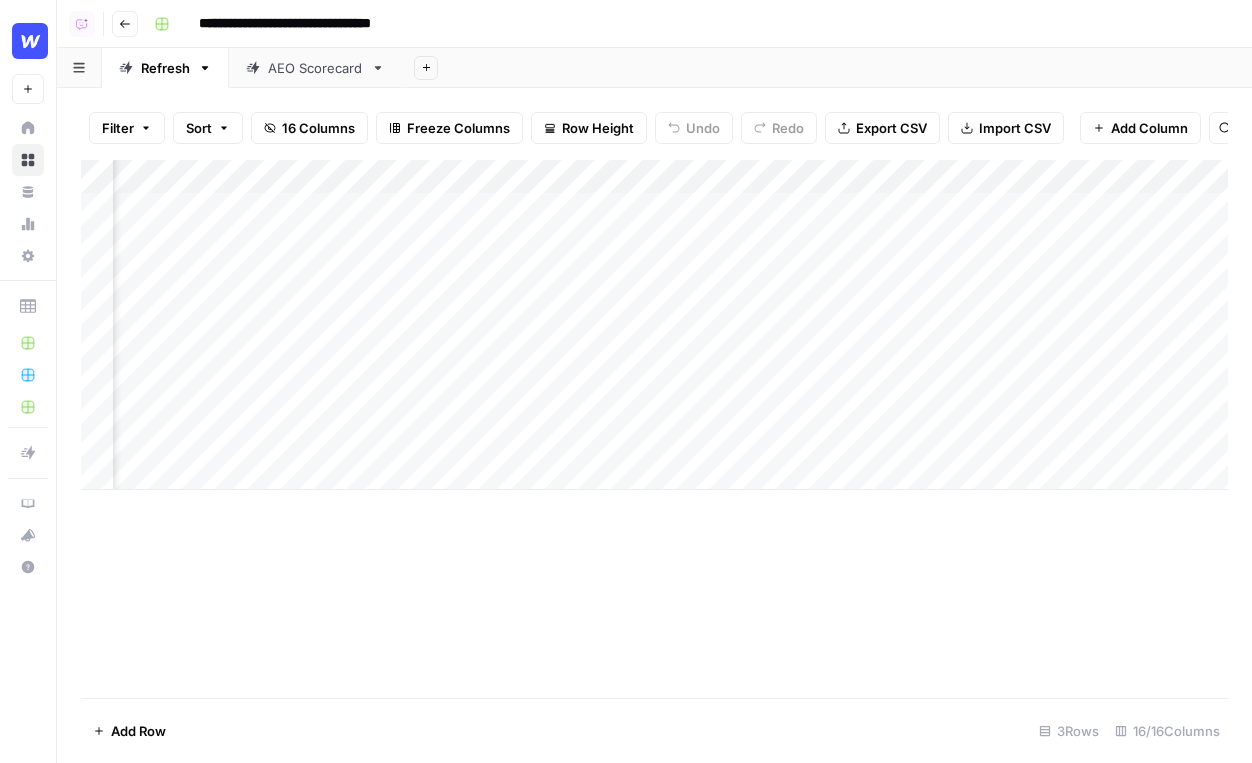 scroll, scrollTop: 0, scrollLeft: 1543, axis: horizontal 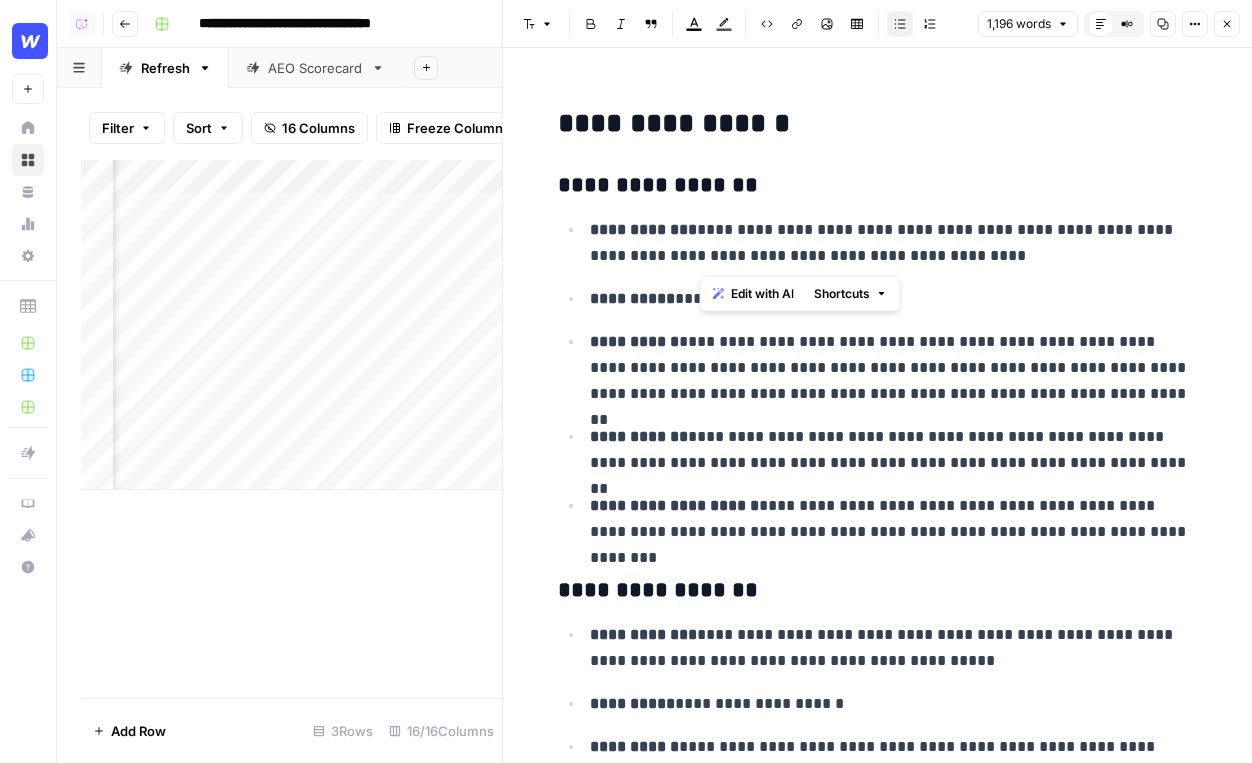 drag, startPoint x: 698, startPoint y: 229, endPoint x: 962, endPoint y: 257, distance: 265.48068 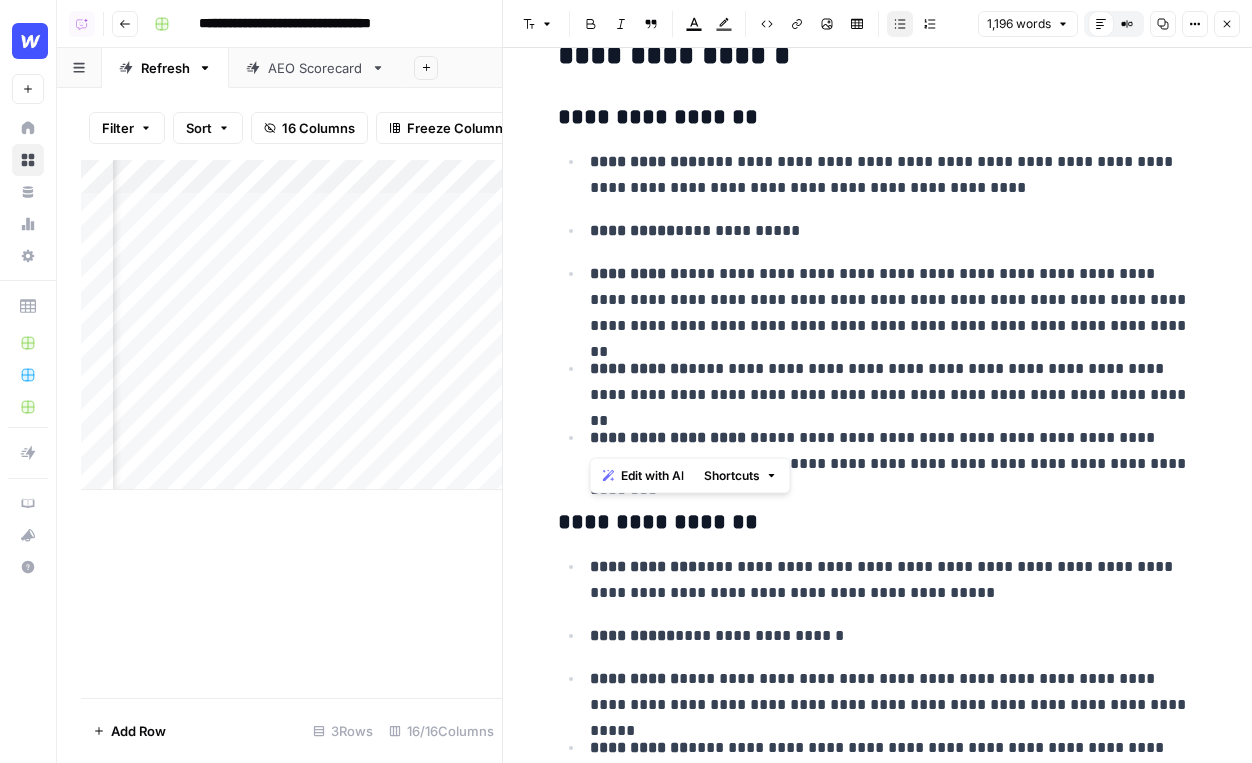 drag, startPoint x: 699, startPoint y: 378, endPoint x: 1169, endPoint y: 422, distance: 472.05508 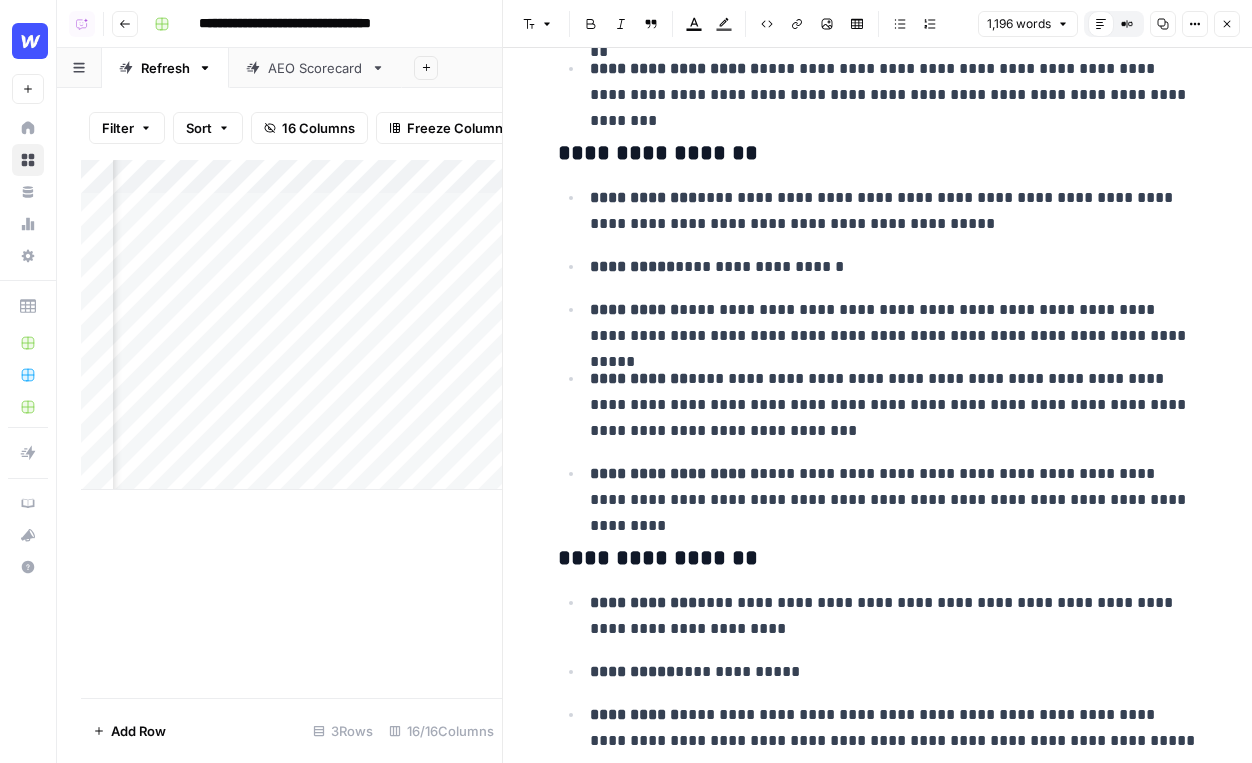 scroll, scrollTop: 445, scrollLeft: 0, axis: vertical 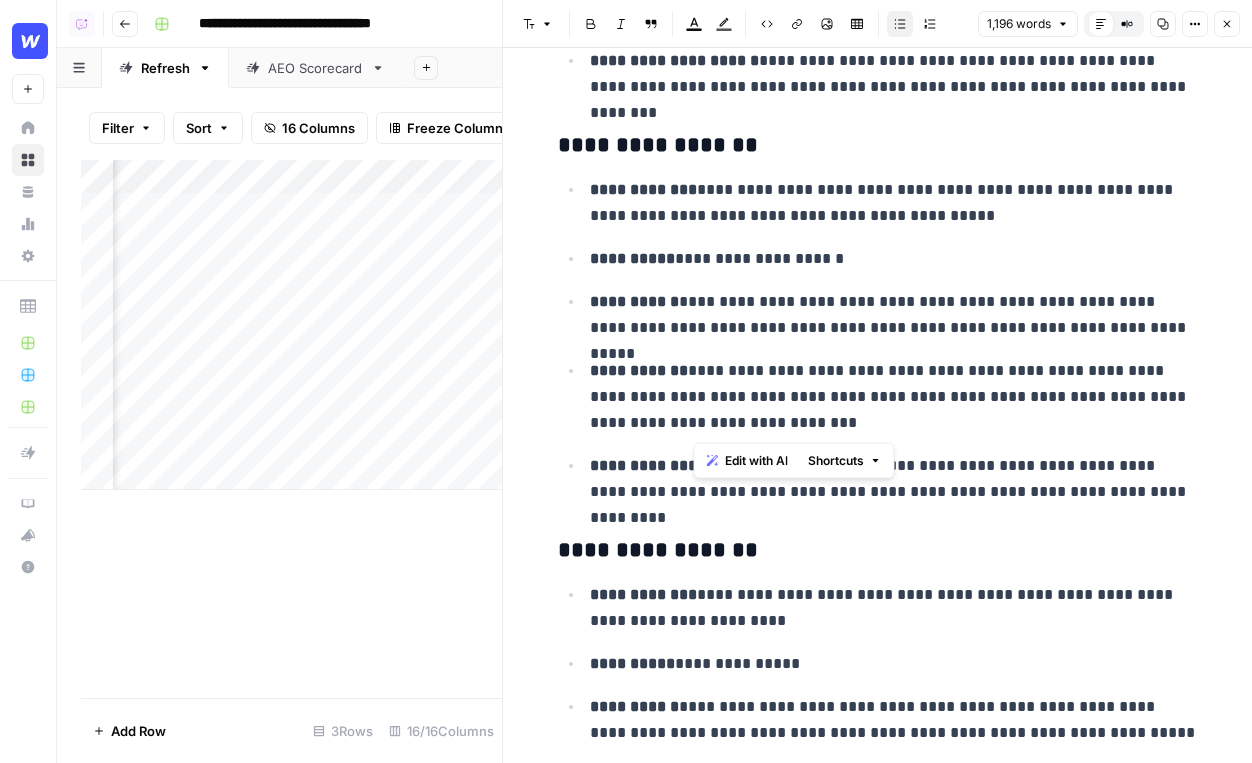 drag, startPoint x: 809, startPoint y: 433, endPoint x: 690, endPoint y: 370, distance: 134.64769 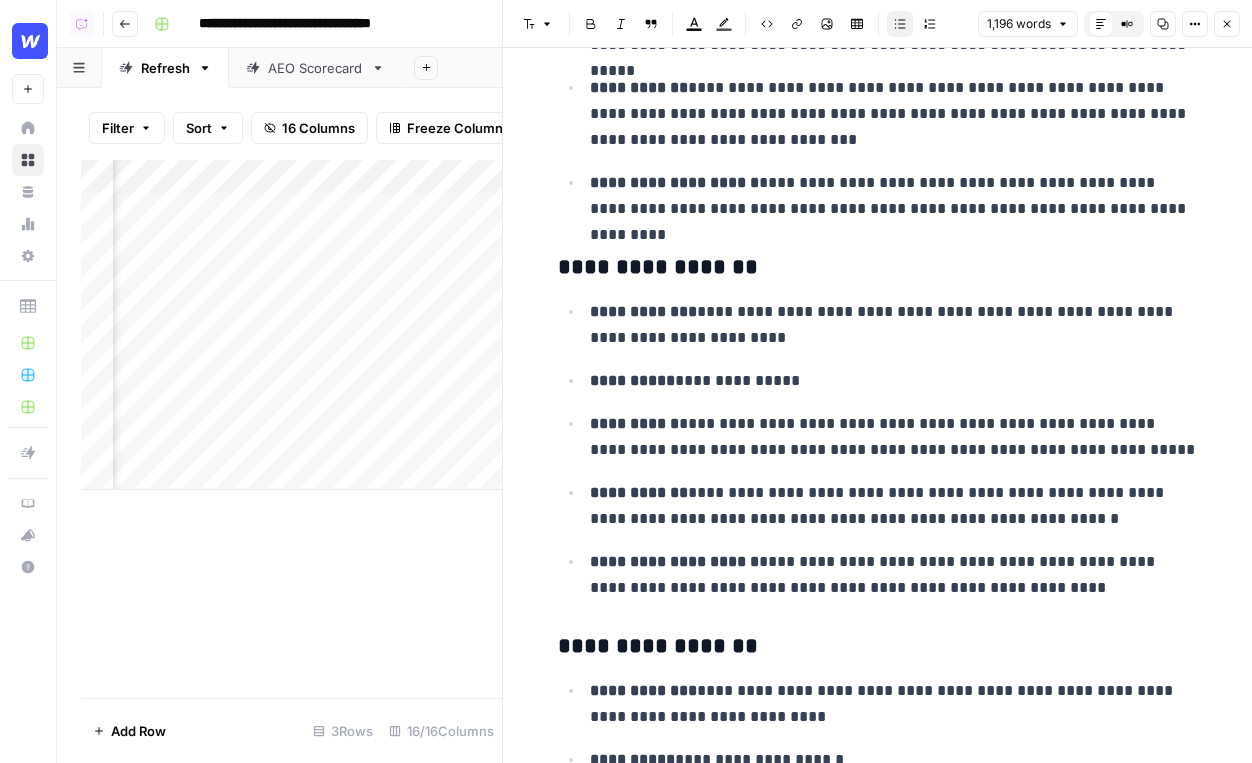 click on "**********" at bounding box center [894, 437] 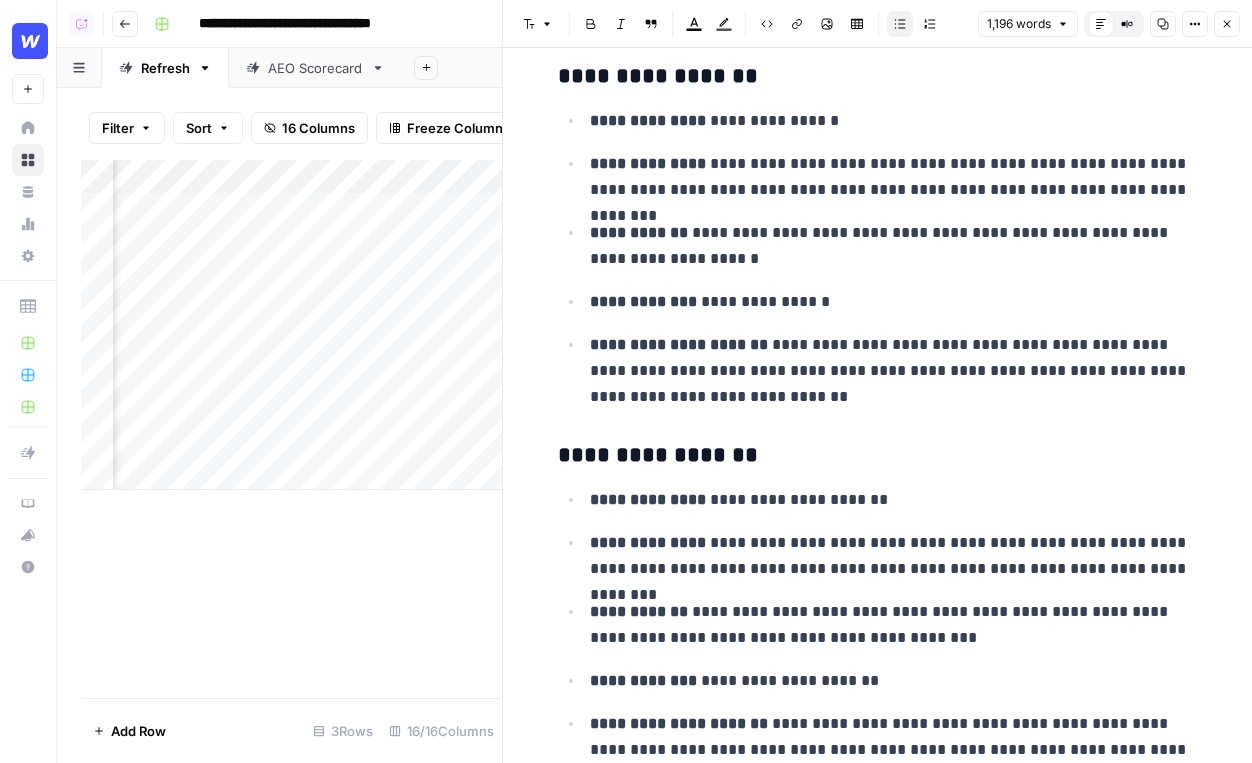 scroll, scrollTop: 3728, scrollLeft: 0, axis: vertical 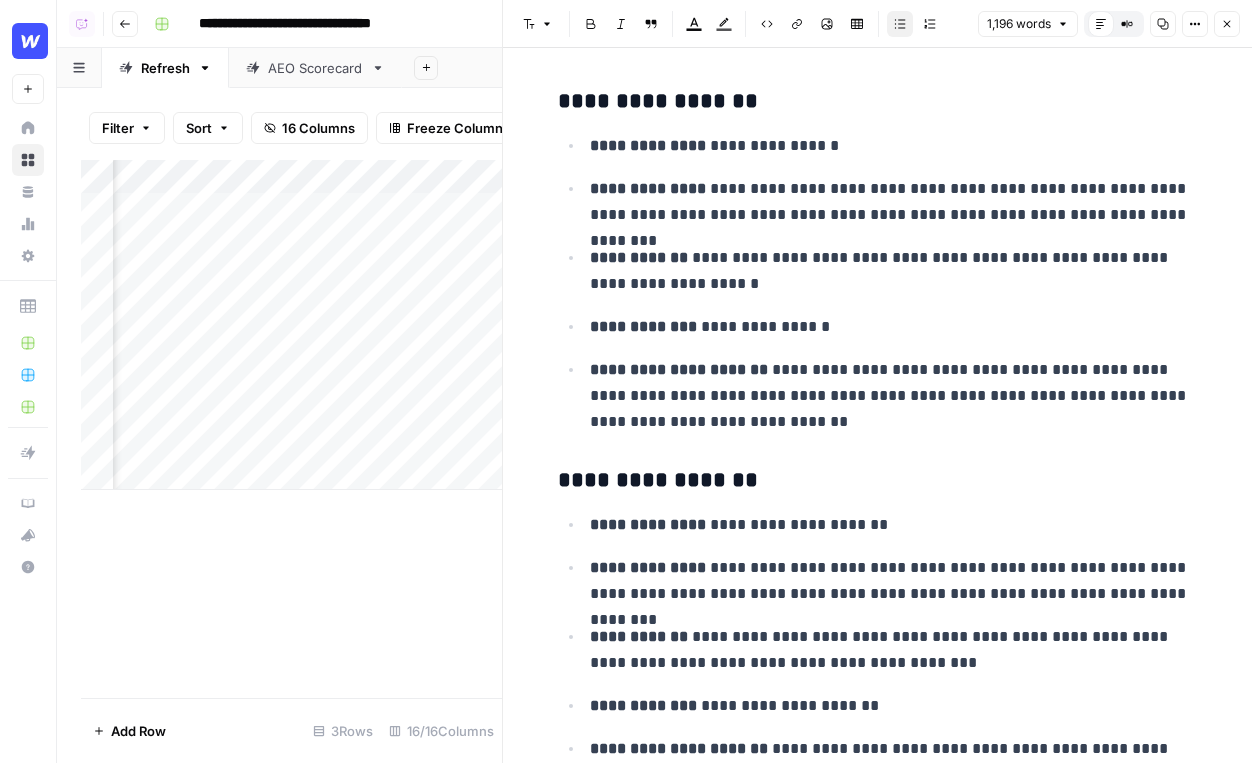 click 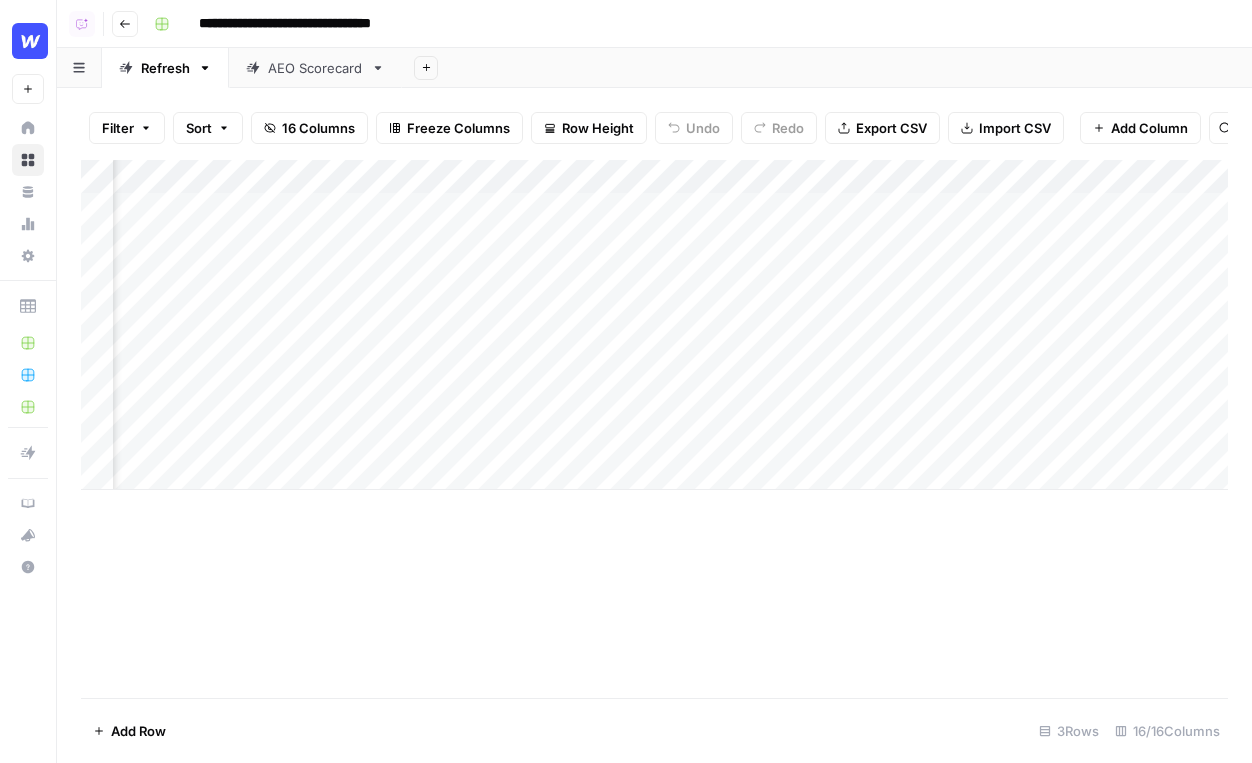 scroll, scrollTop: 0, scrollLeft: 1930, axis: horizontal 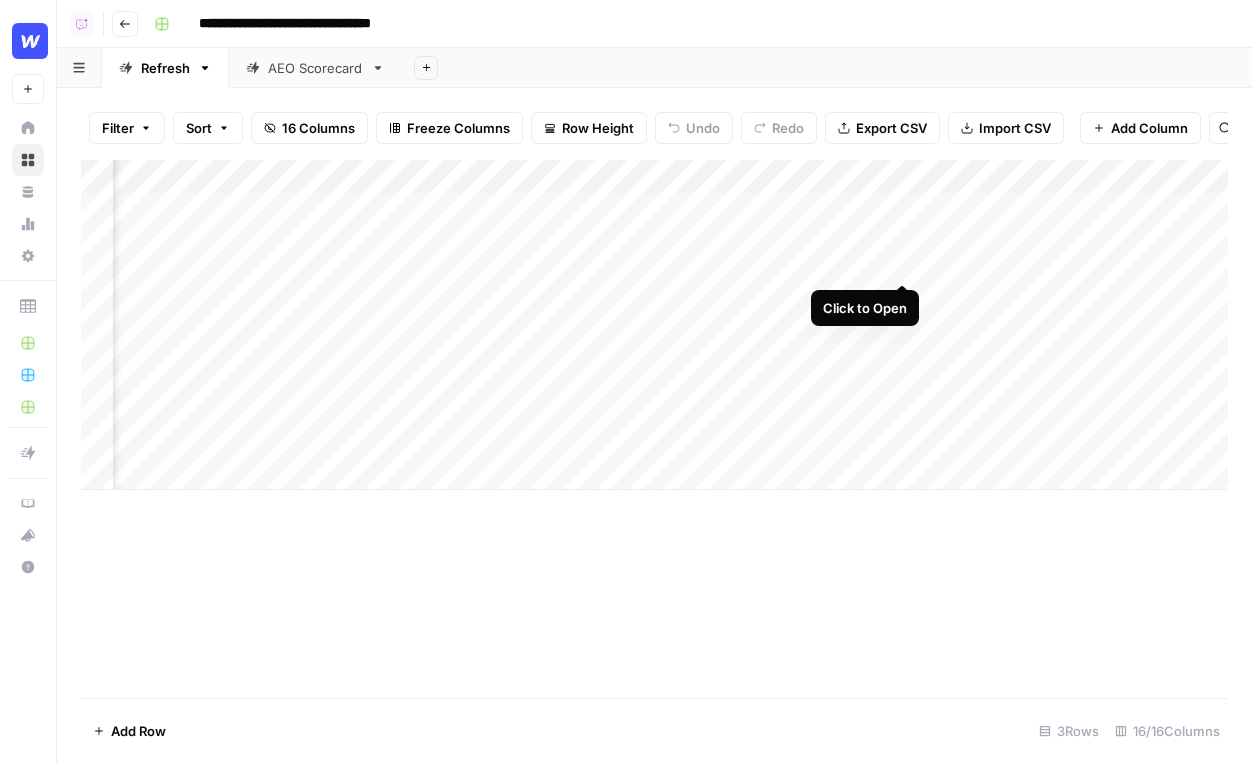 click on "Add Column" at bounding box center (654, 325) 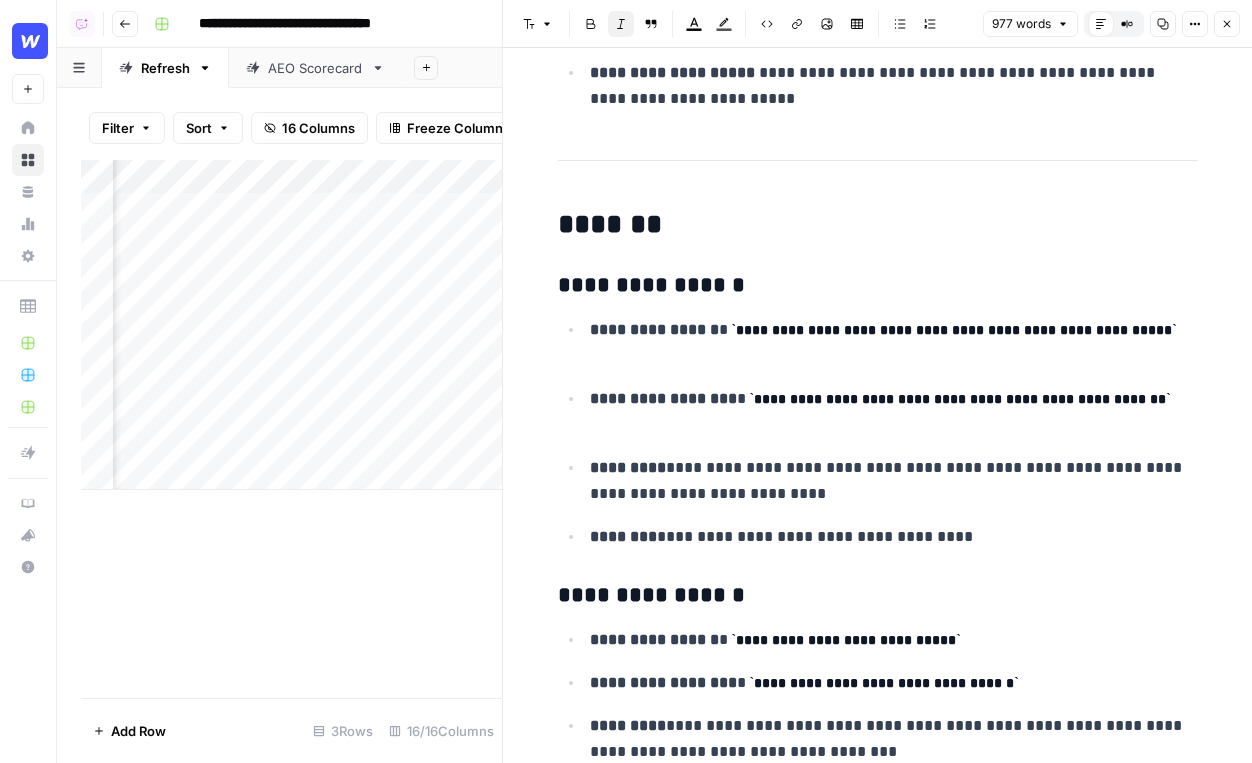scroll, scrollTop: 538, scrollLeft: 0, axis: vertical 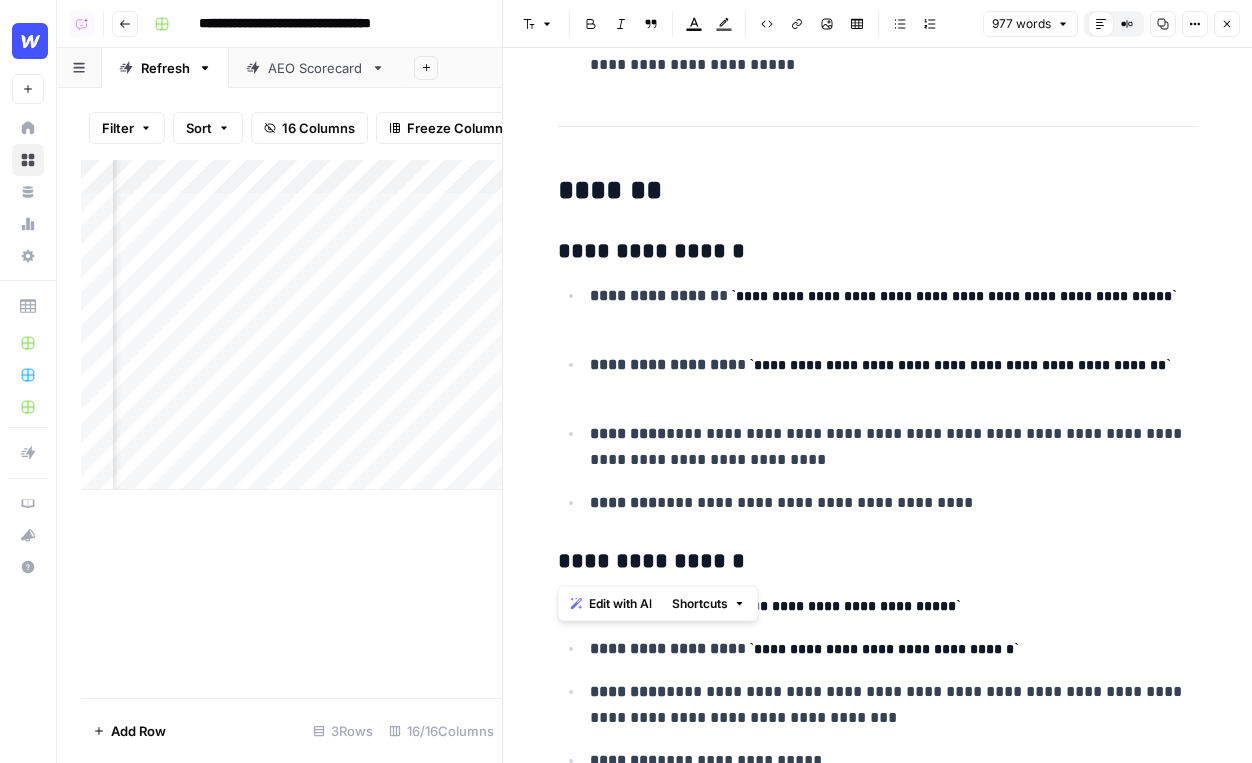 drag, startPoint x: 580, startPoint y: 258, endPoint x: 958, endPoint y: 516, distance: 457.65488 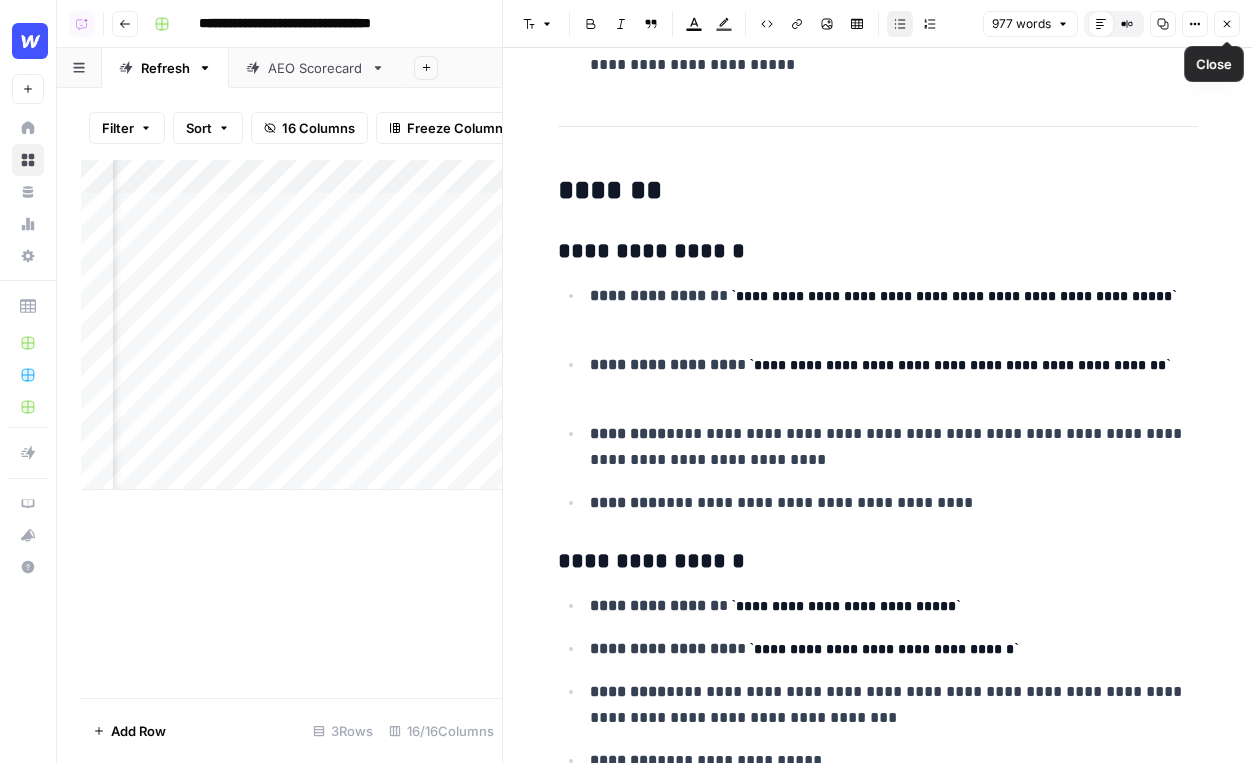 click 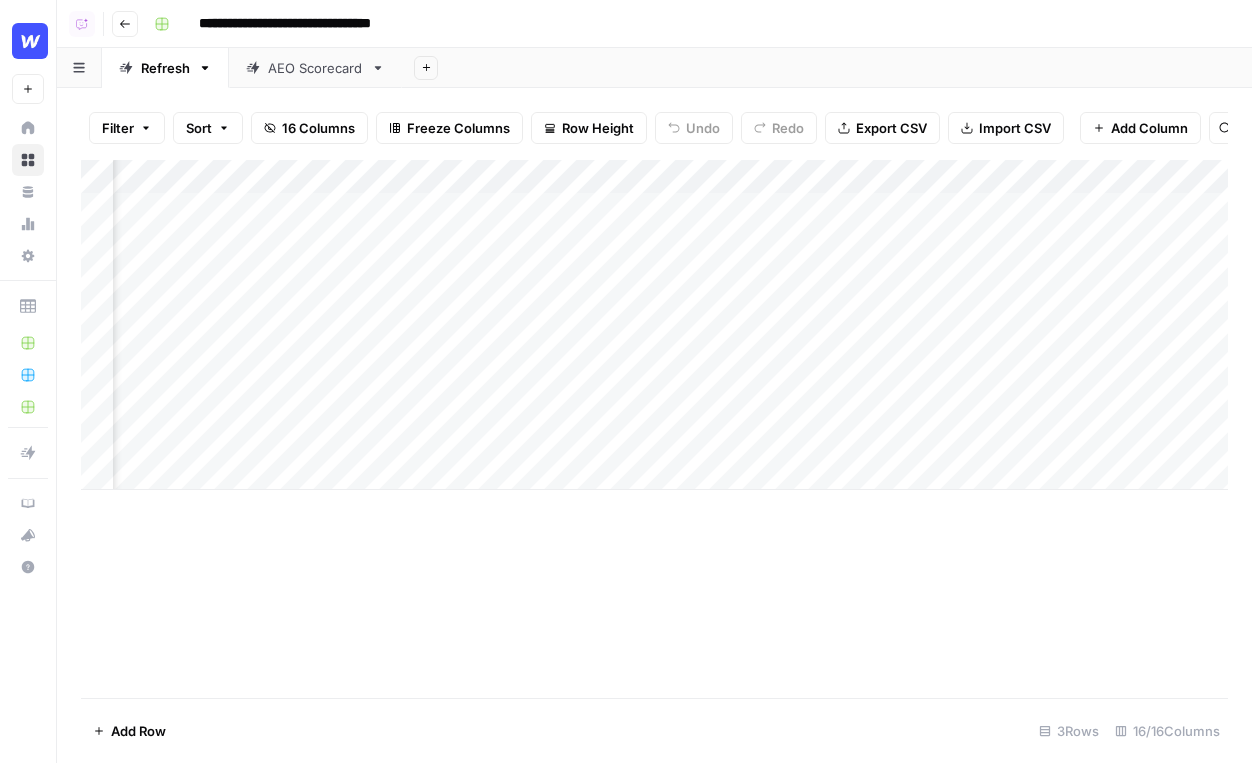 scroll, scrollTop: 0, scrollLeft: 2323, axis: horizontal 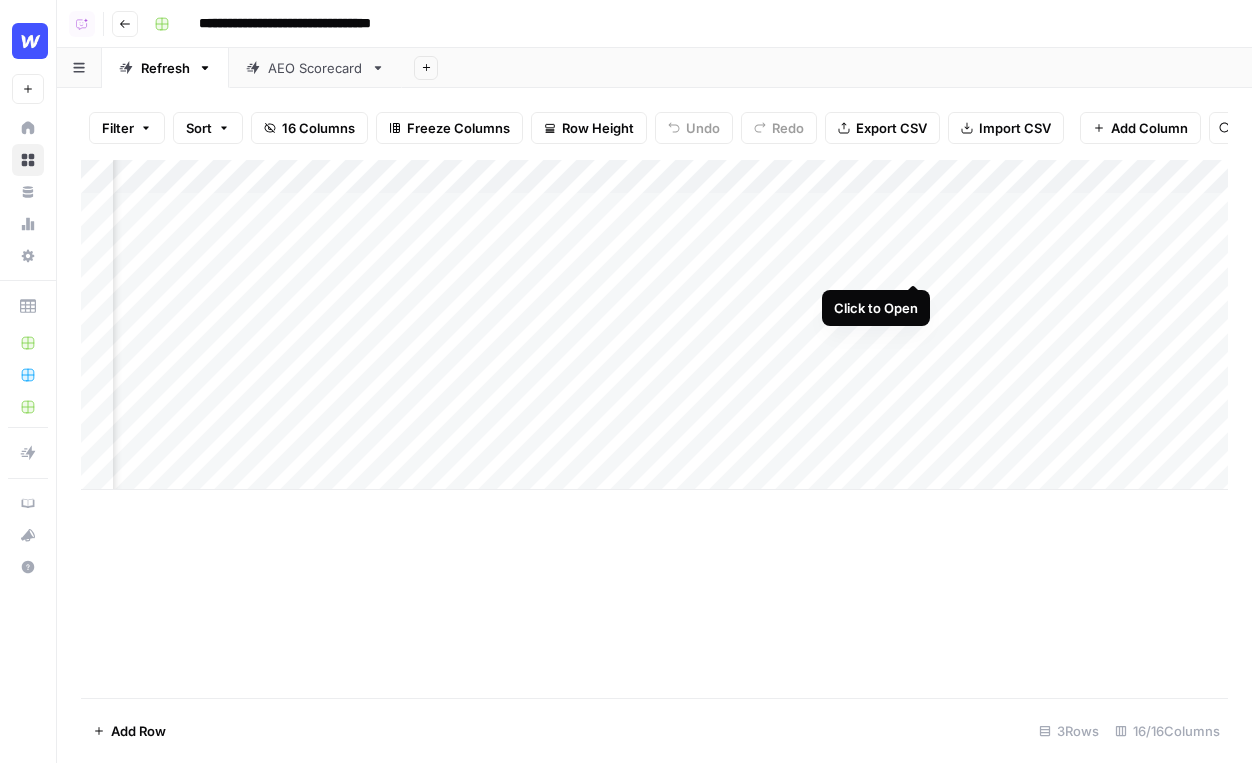 click on "Add Column" at bounding box center (654, 325) 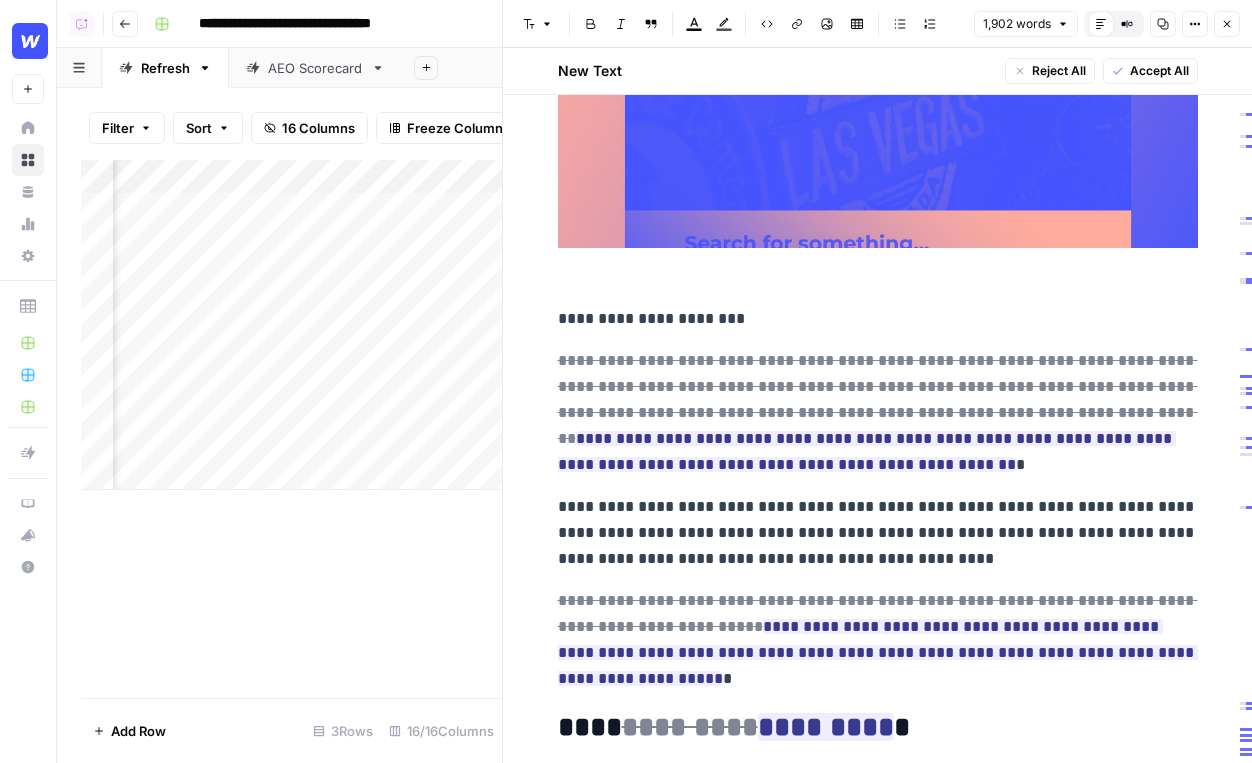 scroll, scrollTop: 418, scrollLeft: 0, axis: vertical 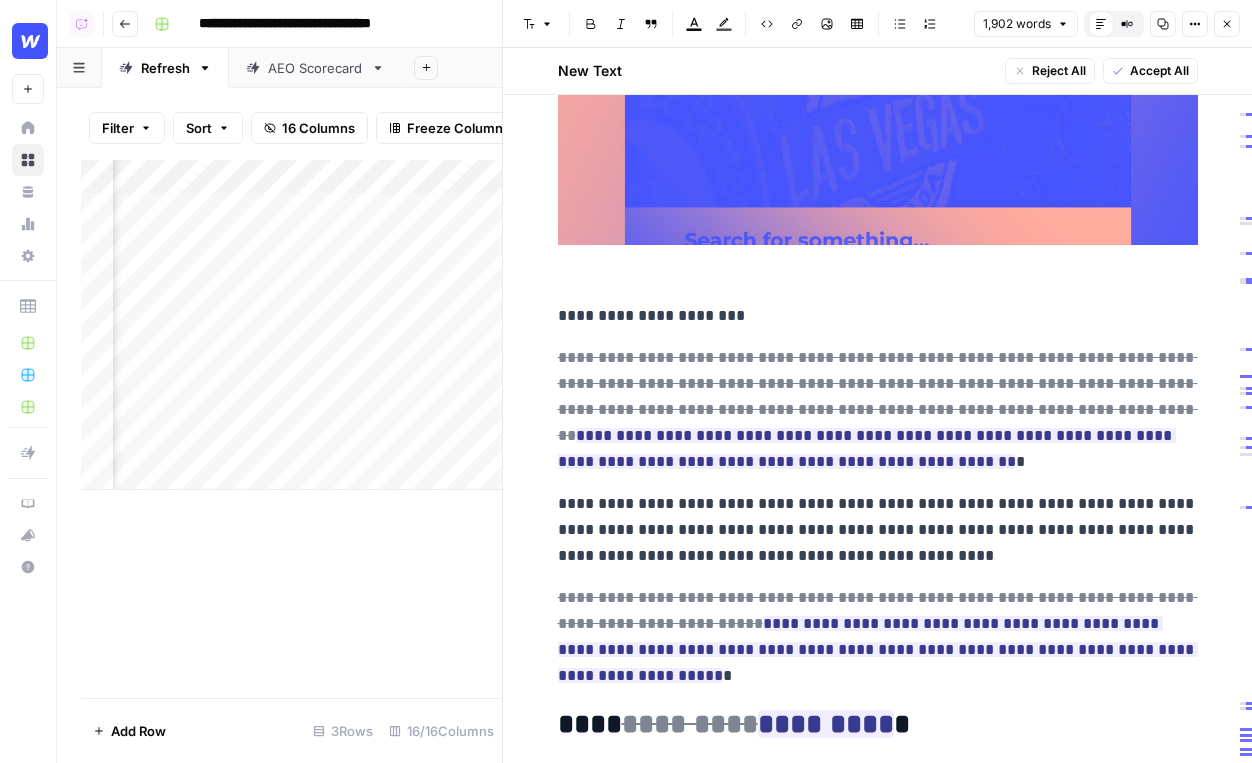 click 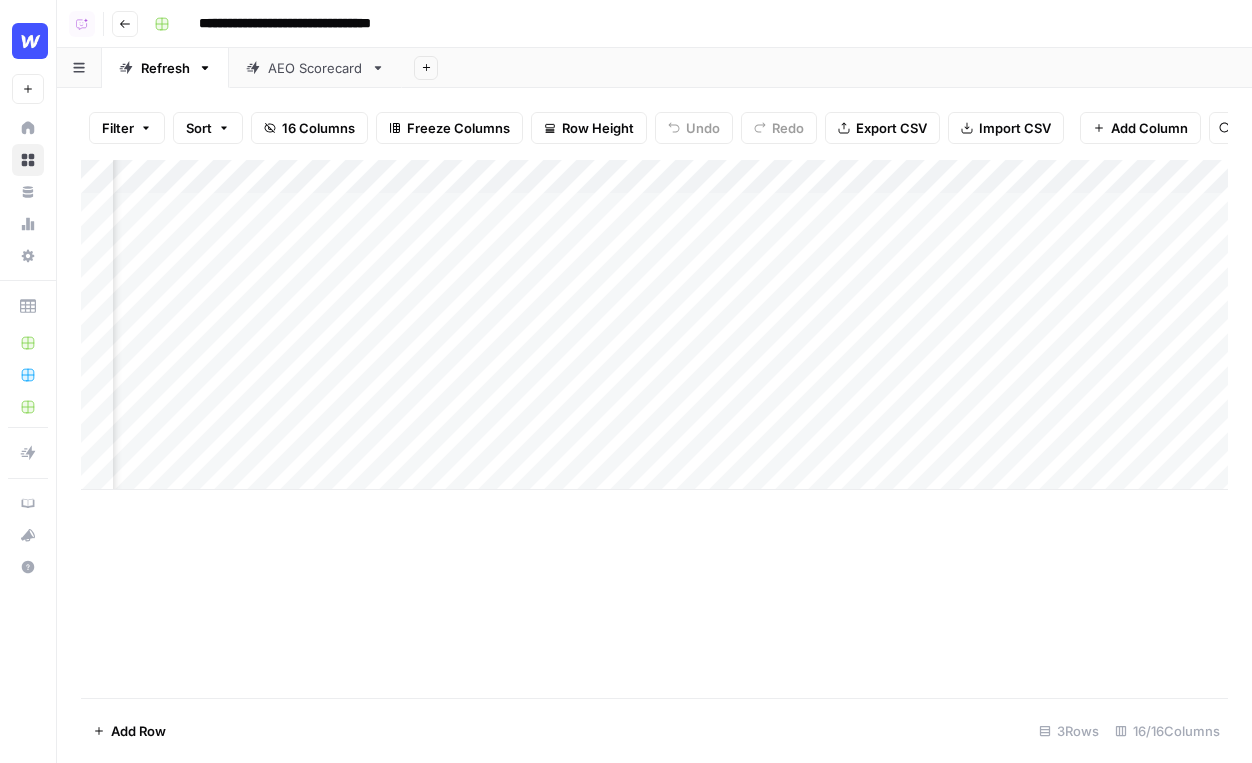 scroll, scrollTop: 0, scrollLeft: 2295, axis: horizontal 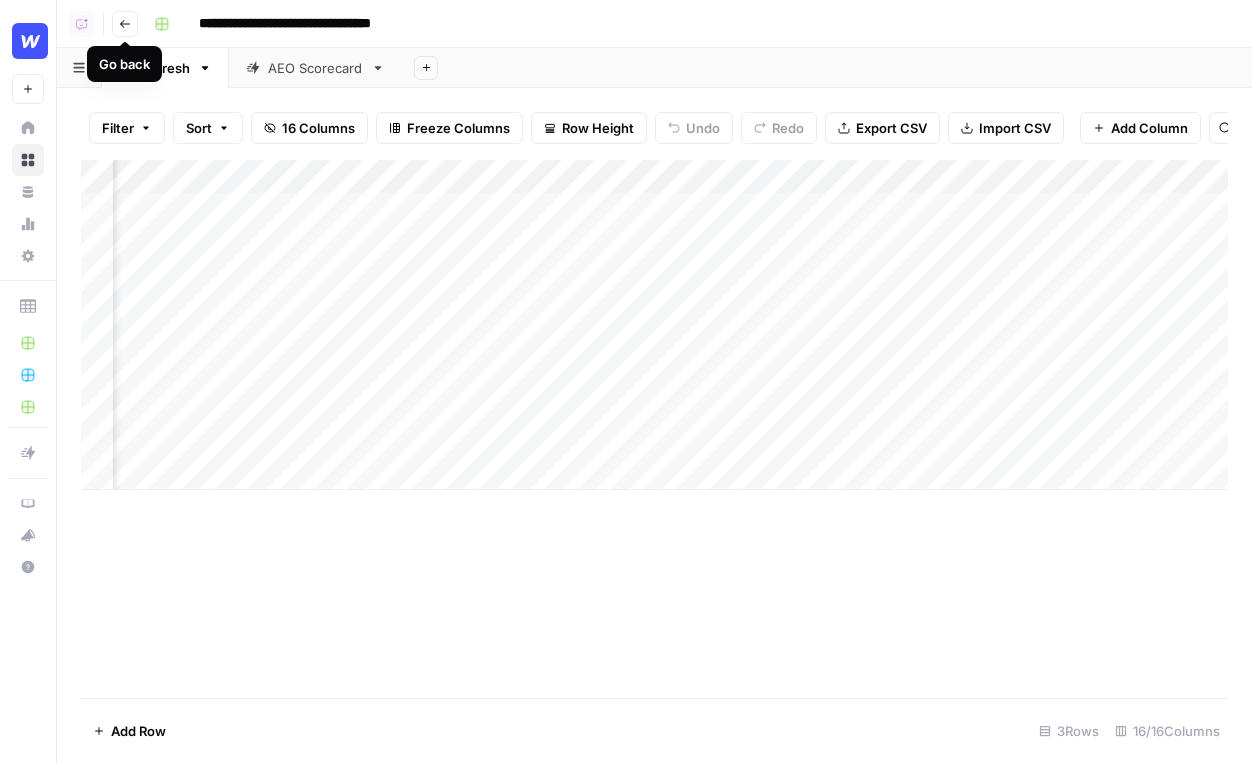click 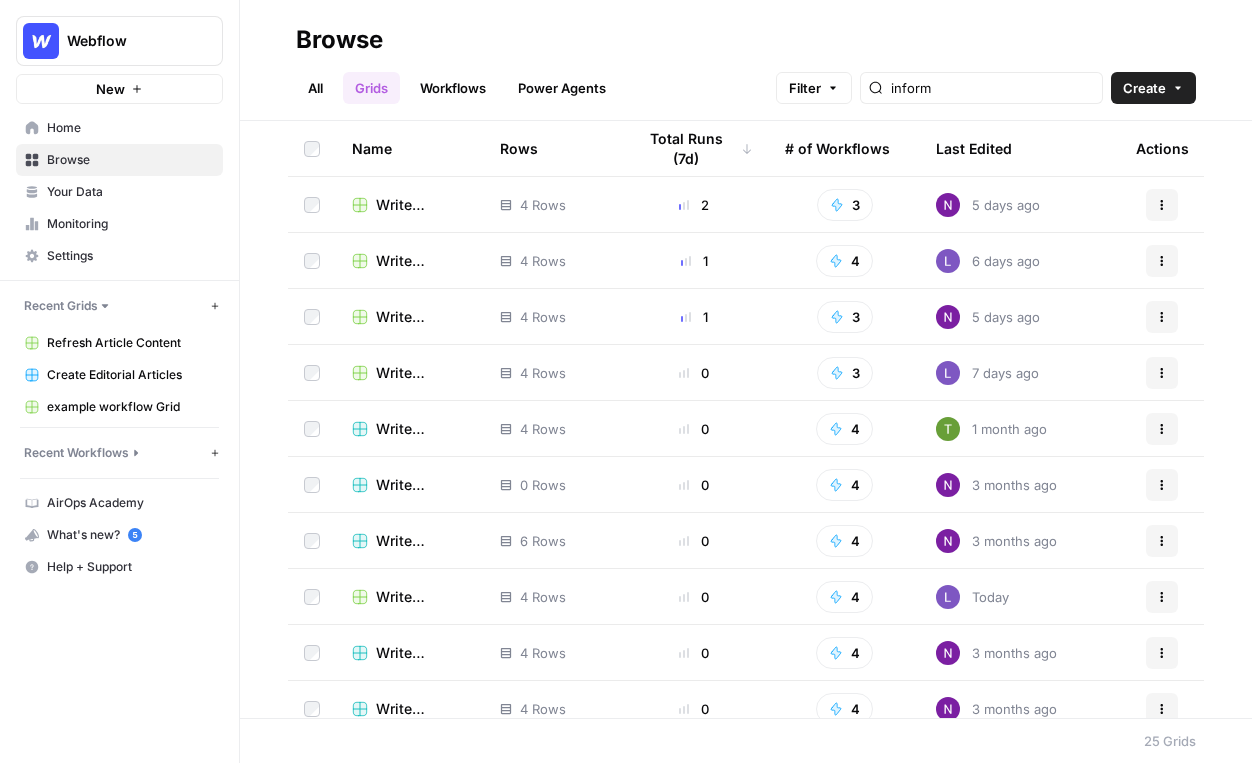 click on "Grids" at bounding box center [371, 88] 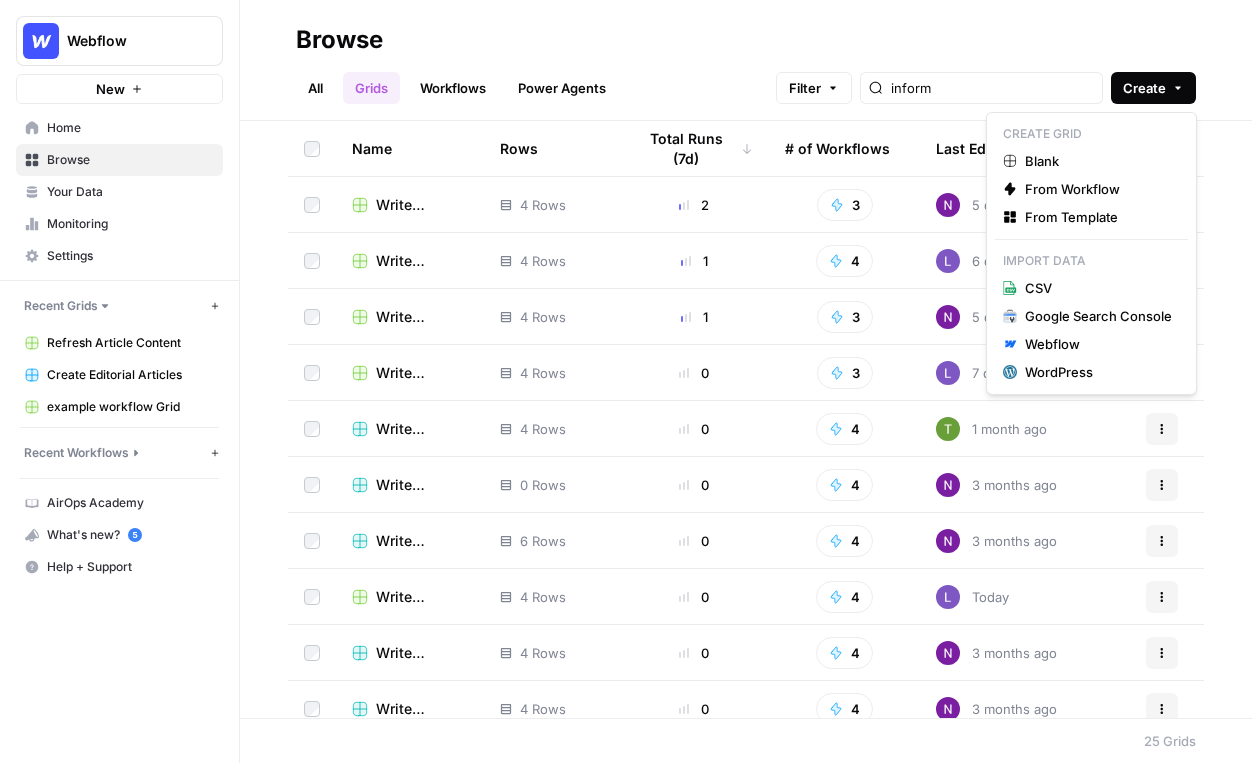 click on "Create" at bounding box center [1144, 88] 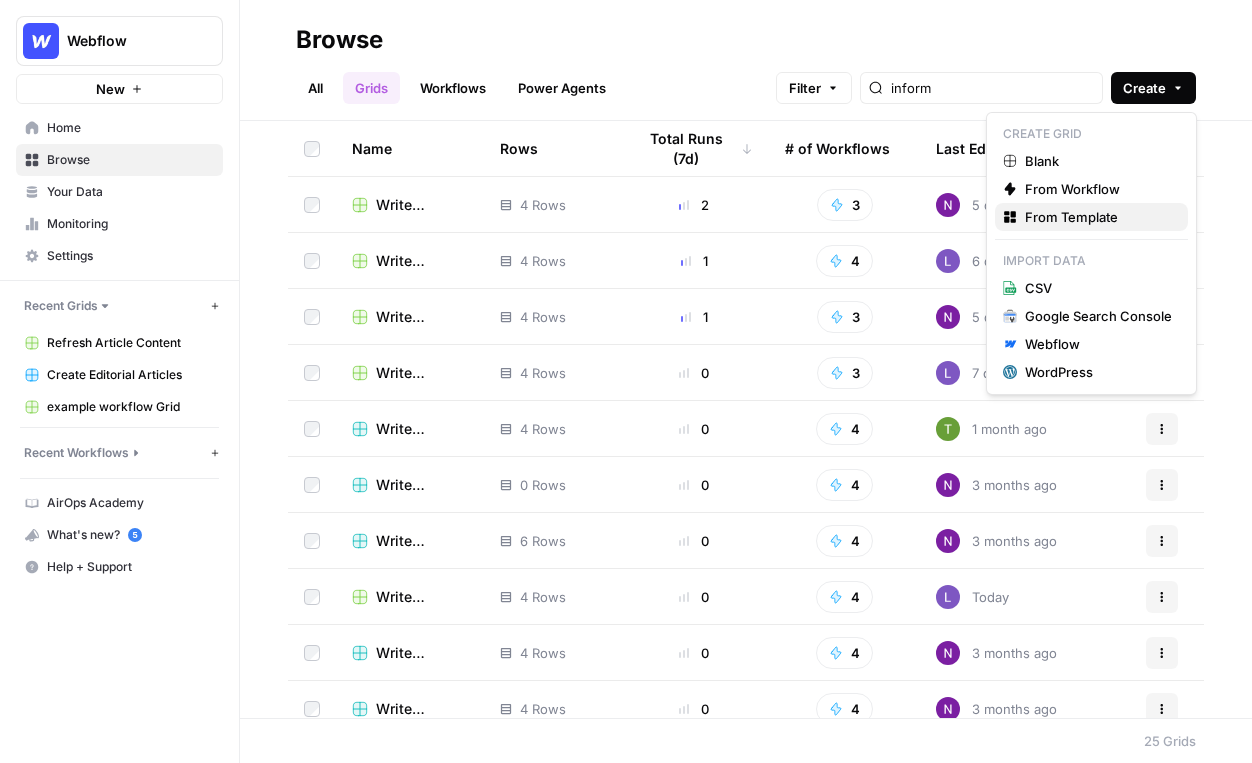 click on "From Template" at bounding box center [1098, 217] 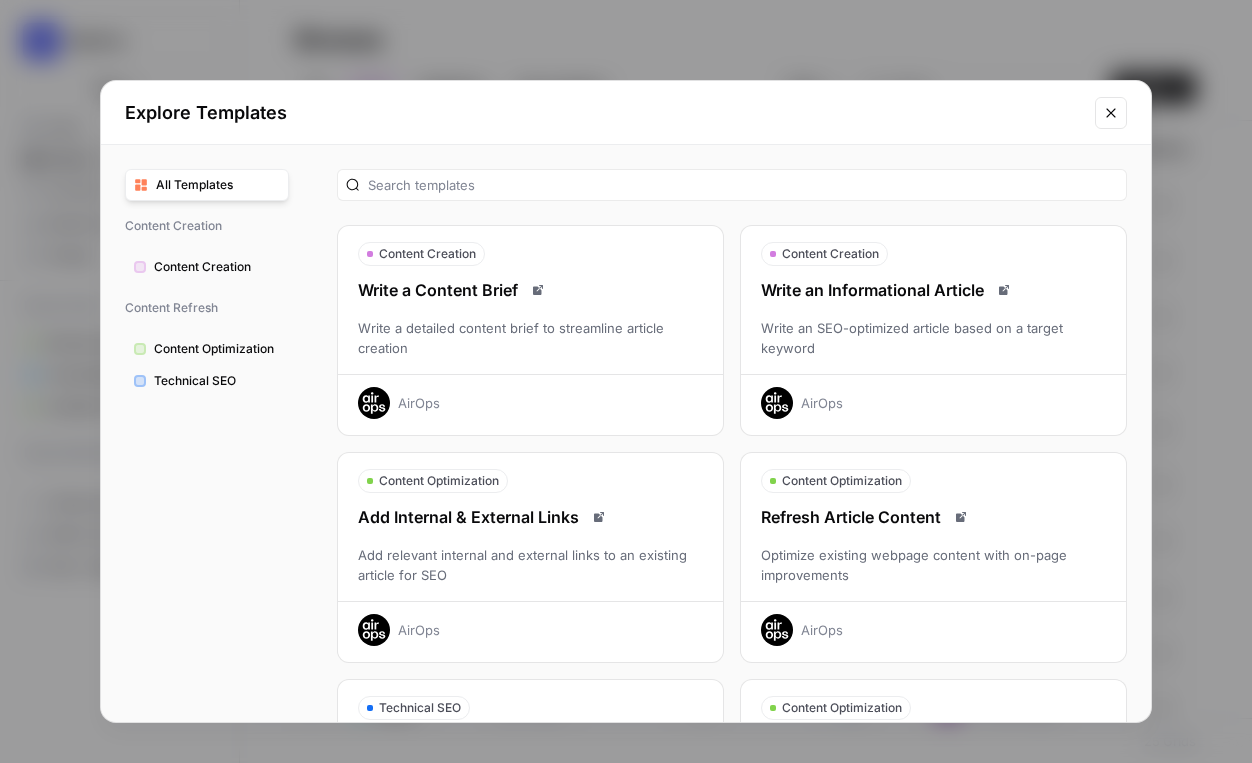 click on "Write an SEO-optimized article based on a target keyword" at bounding box center (933, 338) 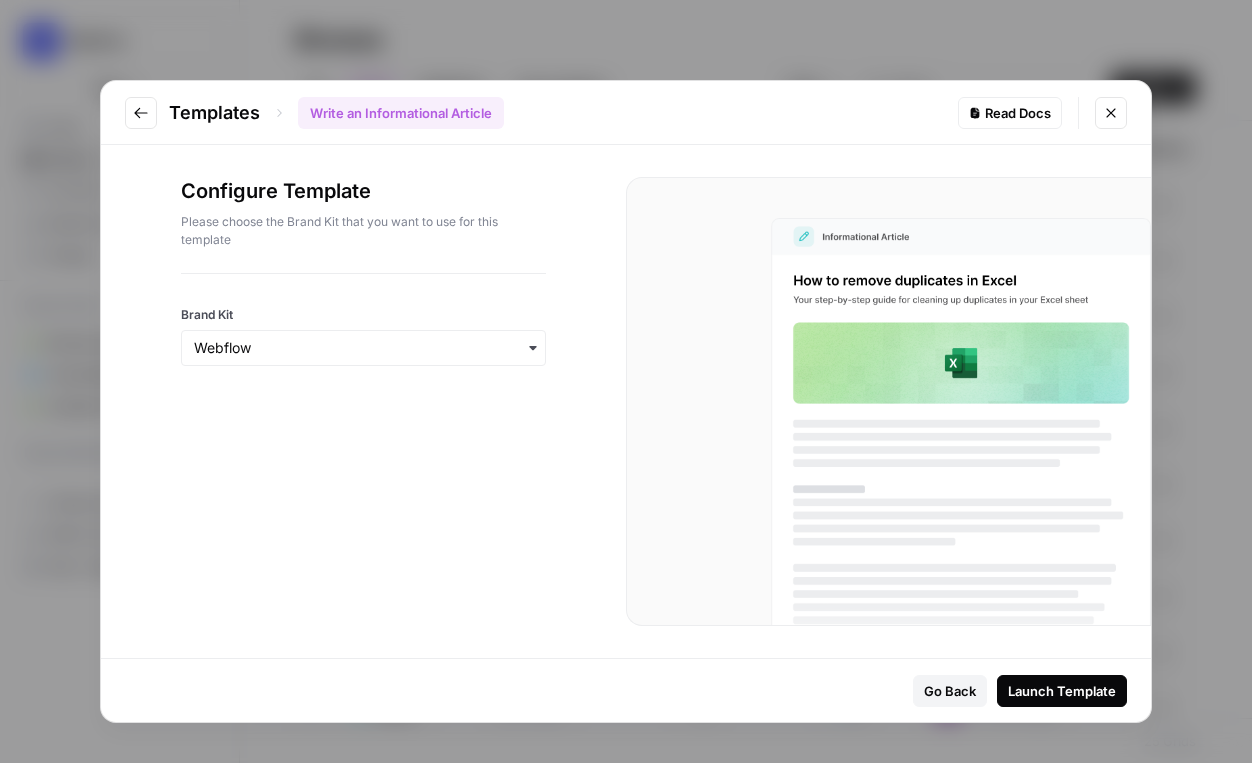 click on "Launch Template" at bounding box center [1062, 691] 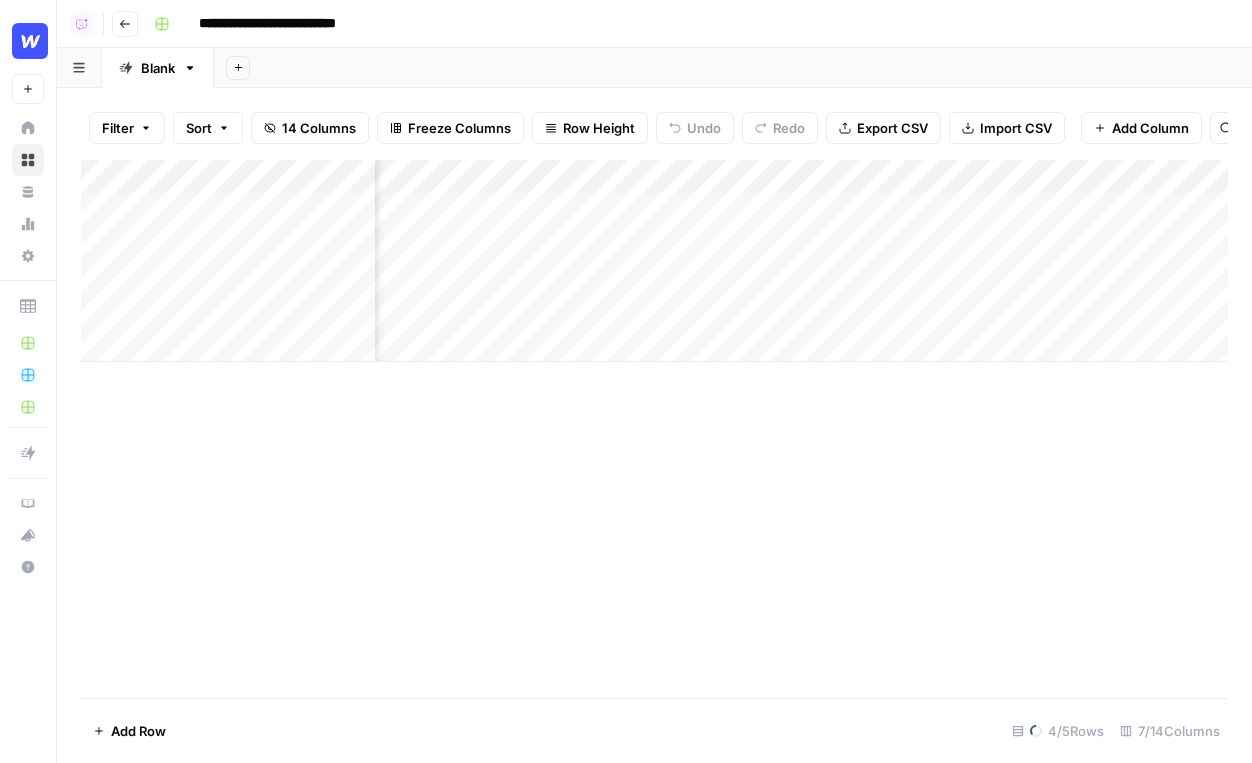 scroll, scrollTop: 0, scrollLeft: 0, axis: both 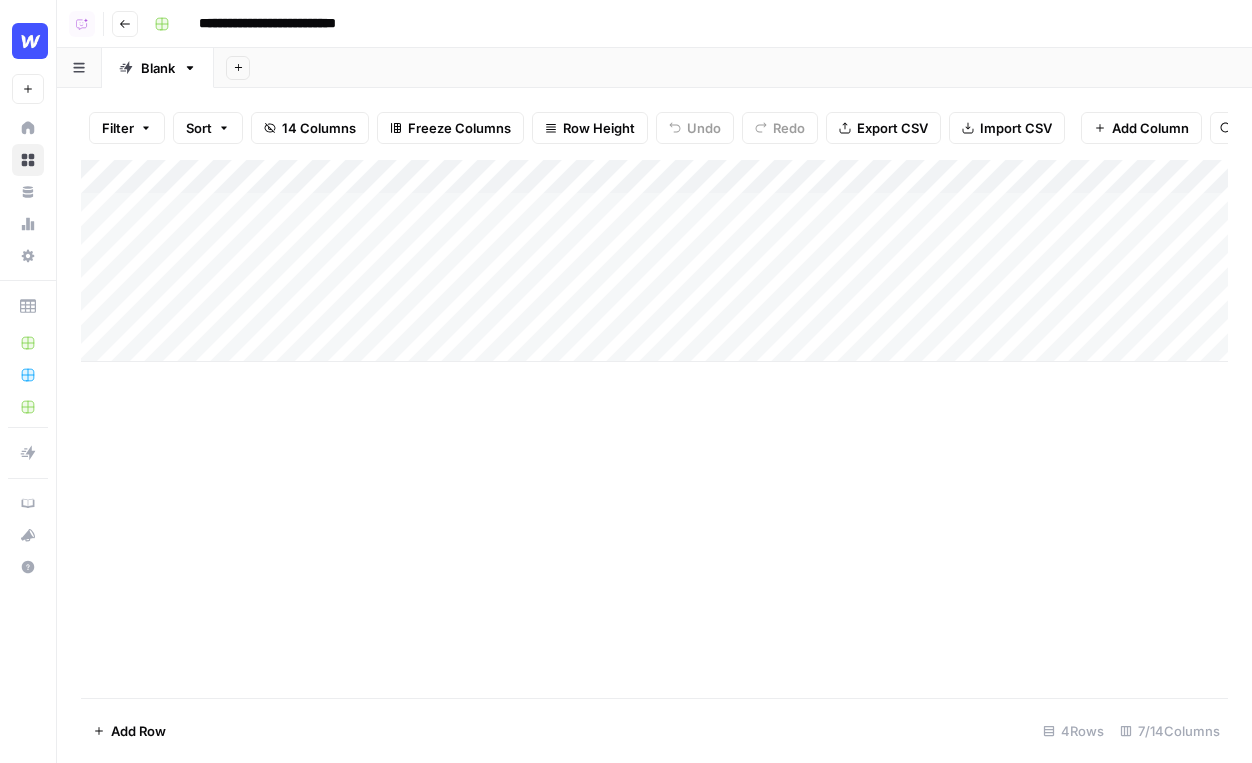 click on "Add Column" at bounding box center (654, 261) 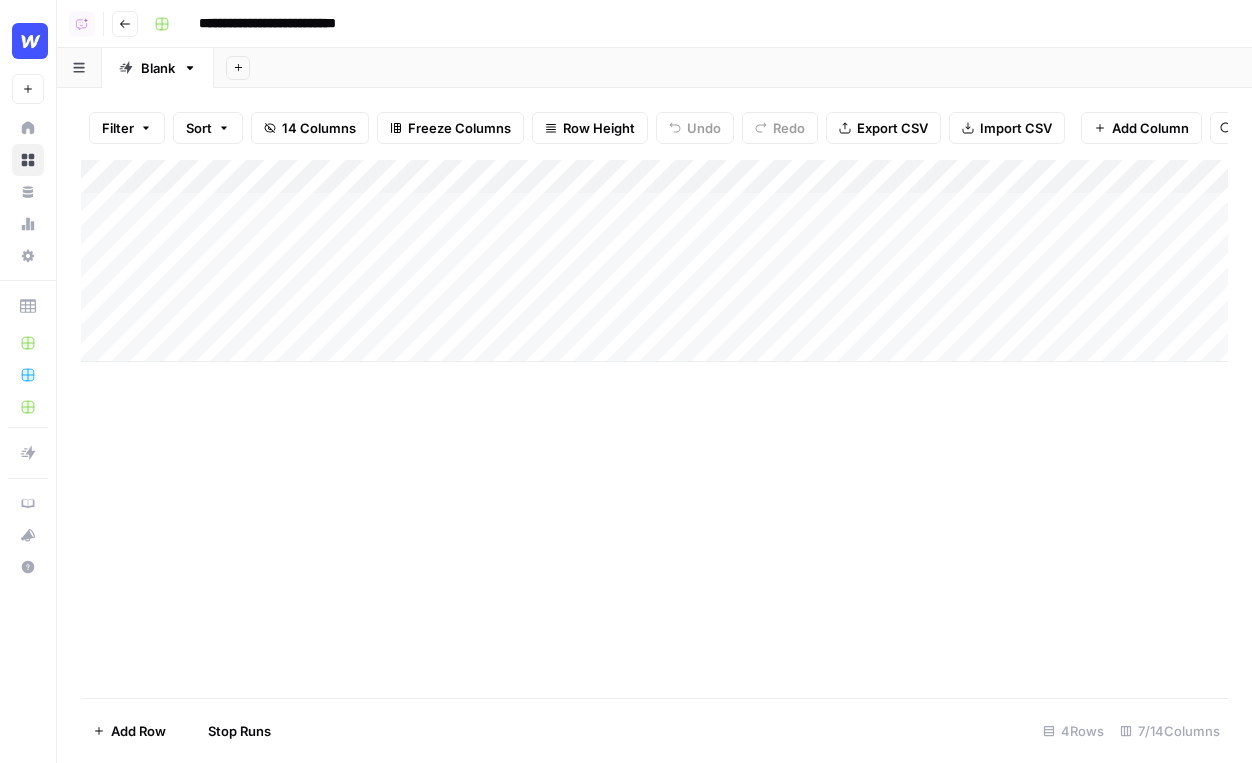 click on "Add Column" at bounding box center [654, 261] 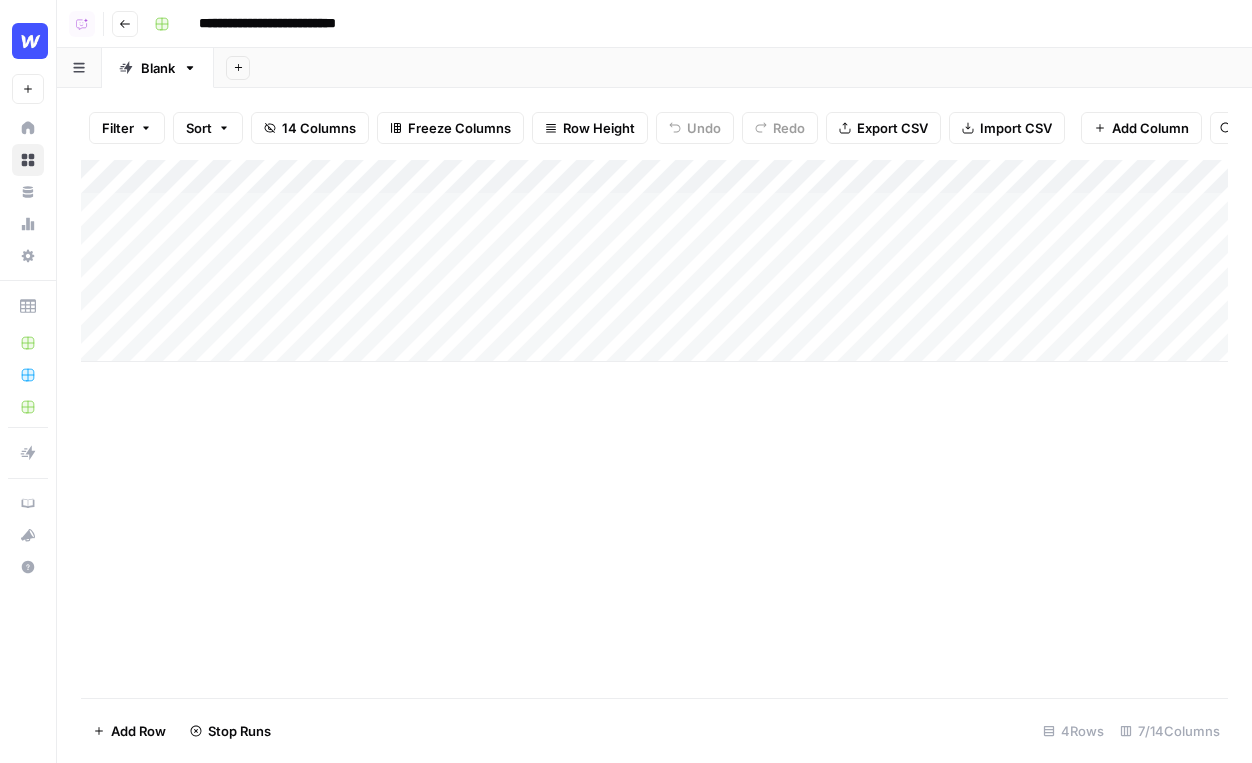 click 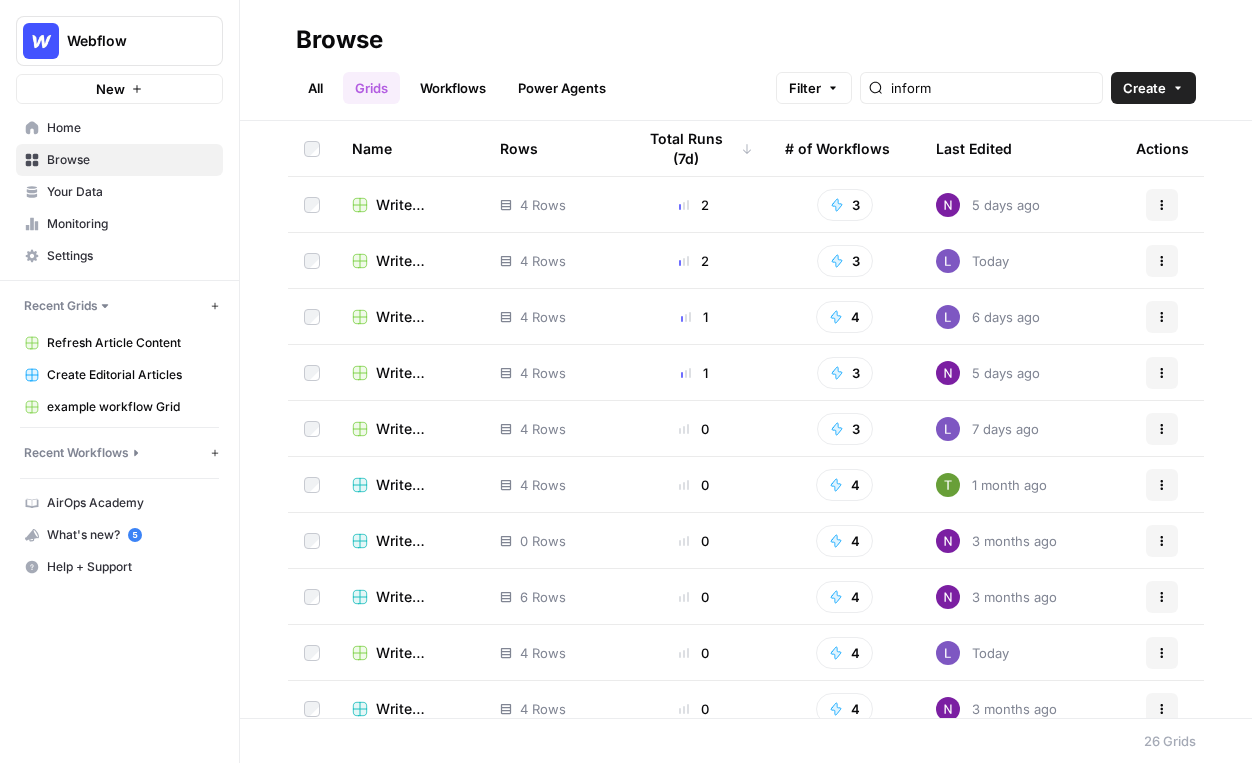 click on "Write Informational Article" at bounding box center [410, 204] 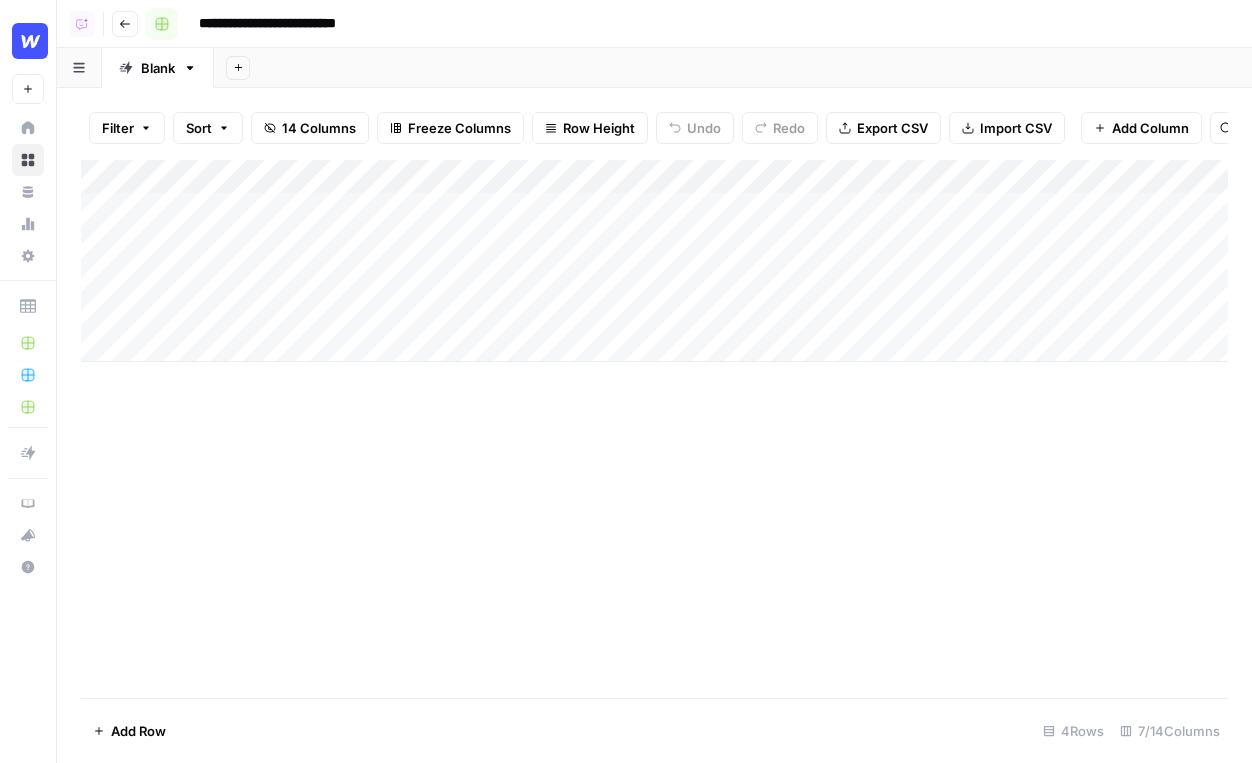 click on "Go back" at bounding box center (125, 24) 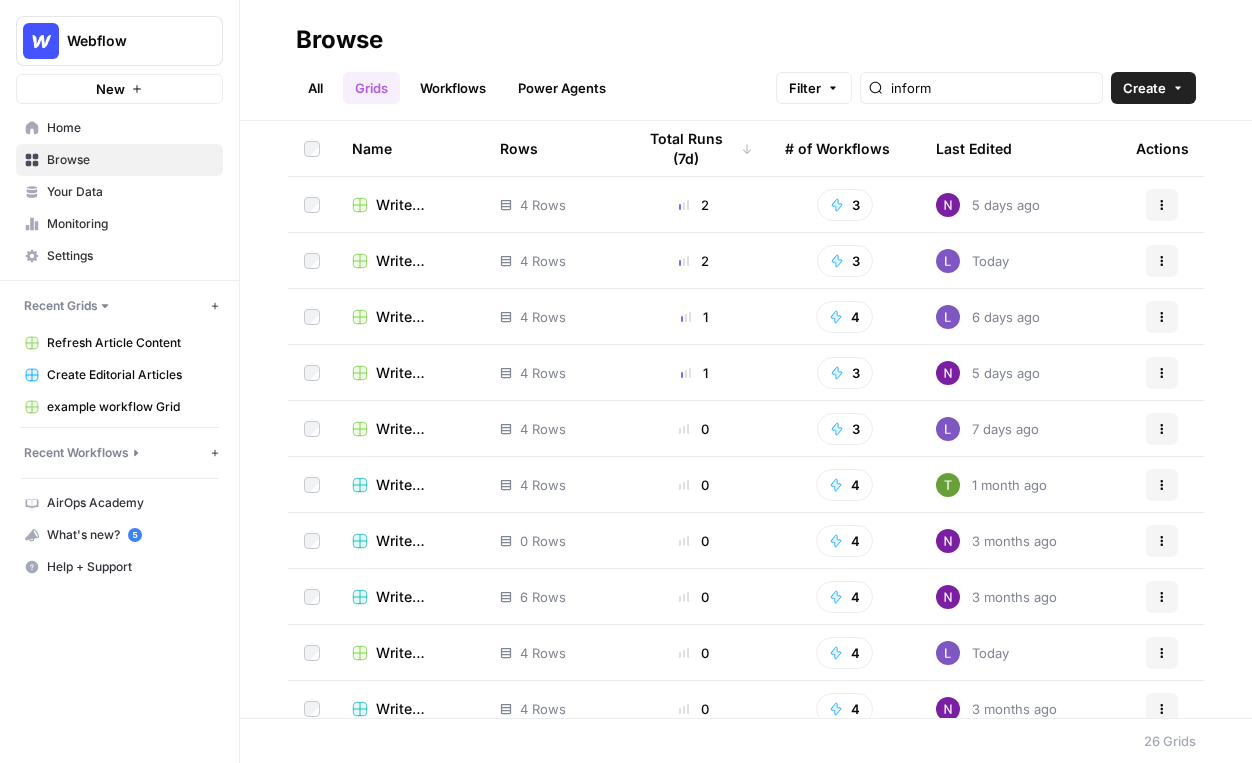 click on "Write Informational Article" at bounding box center (422, 261) 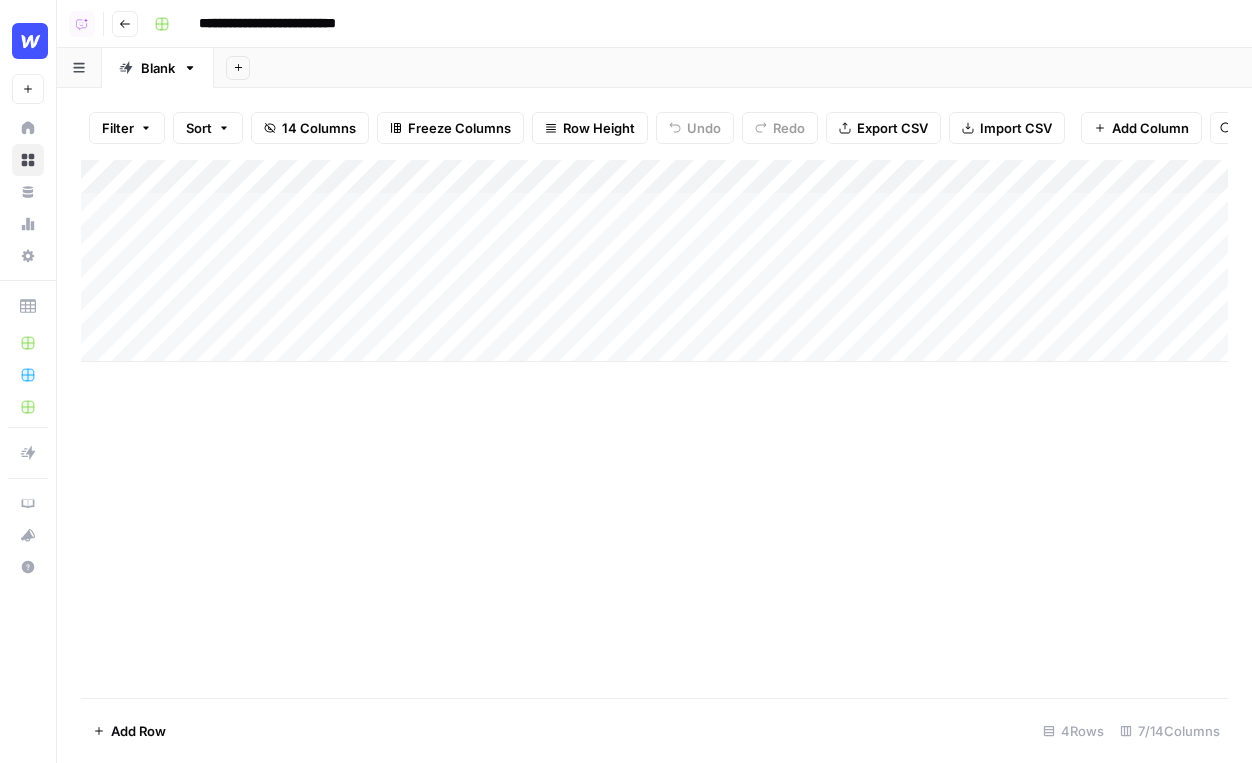 click on "Go back" at bounding box center (125, 24) 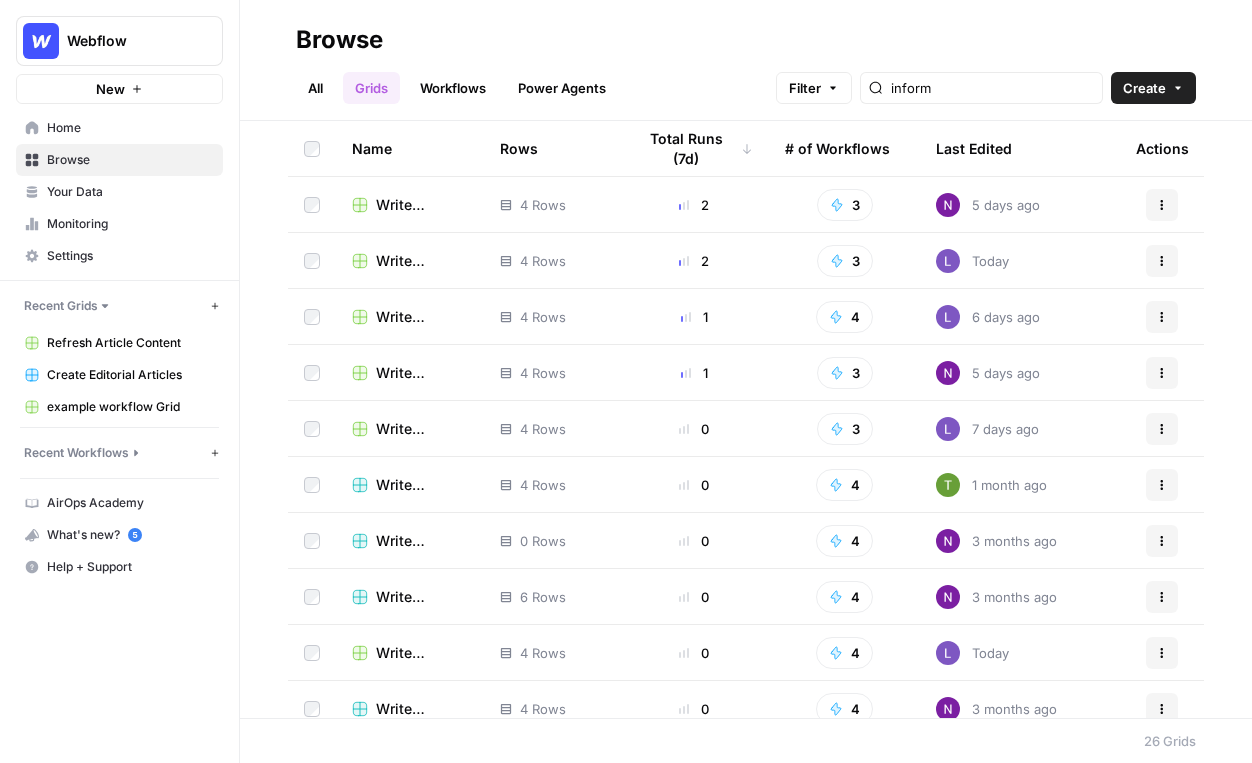 click on "Write Informational Article" at bounding box center [422, 317] 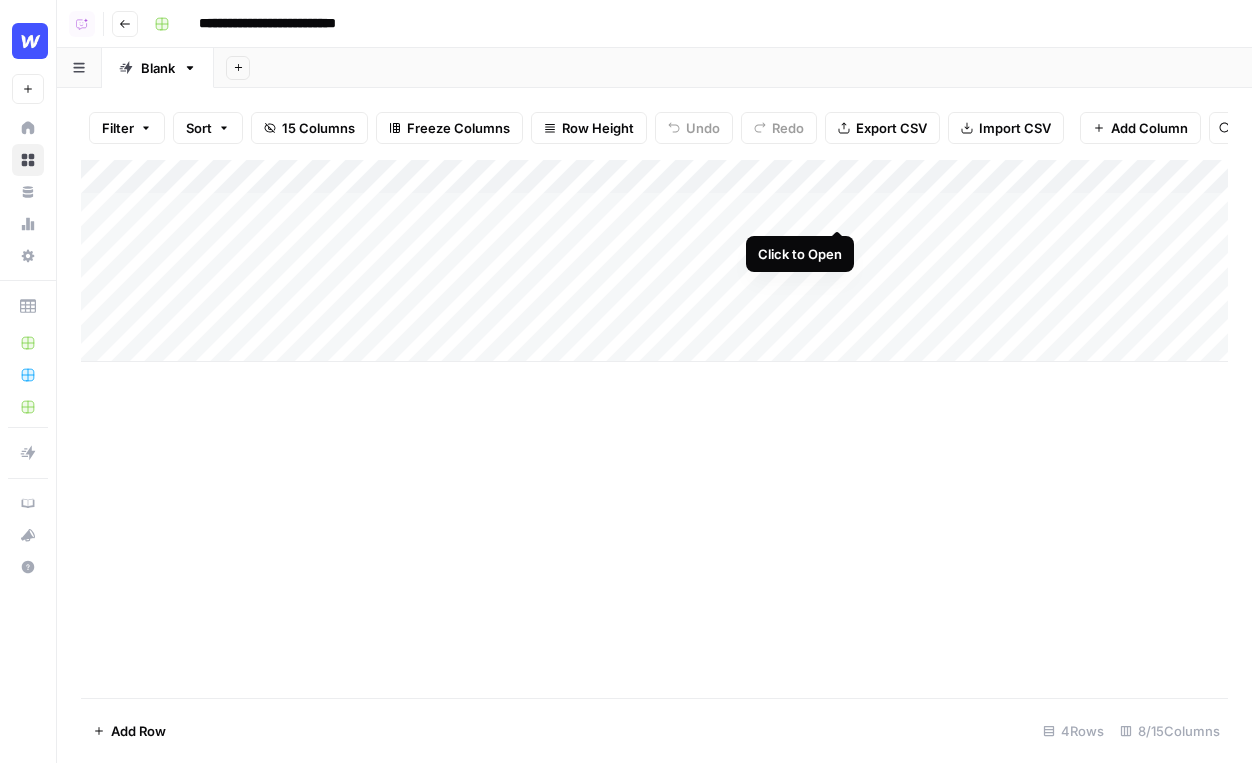 click on "Add Column" at bounding box center (654, 261) 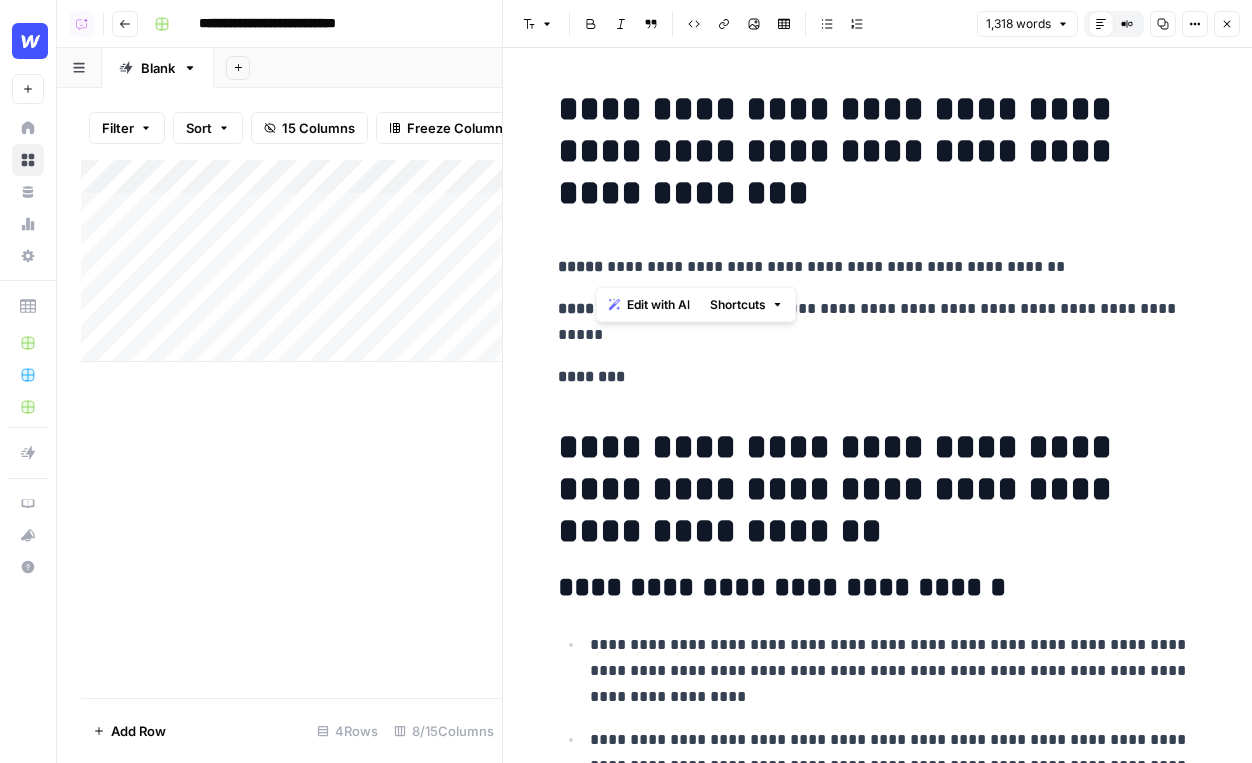 drag, startPoint x: 595, startPoint y: 270, endPoint x: 1077, endPoint y: 269, distance: 482.00104 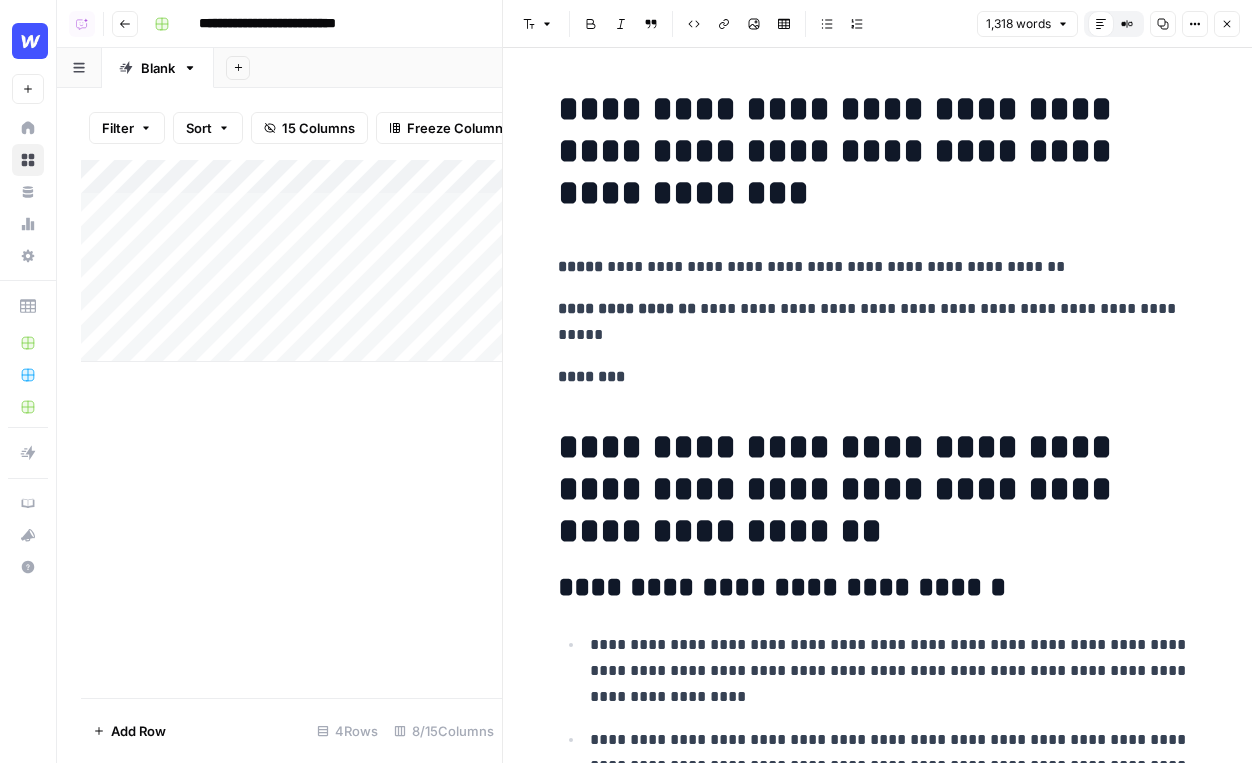 click on "**********" at bounding box center [878, 322] 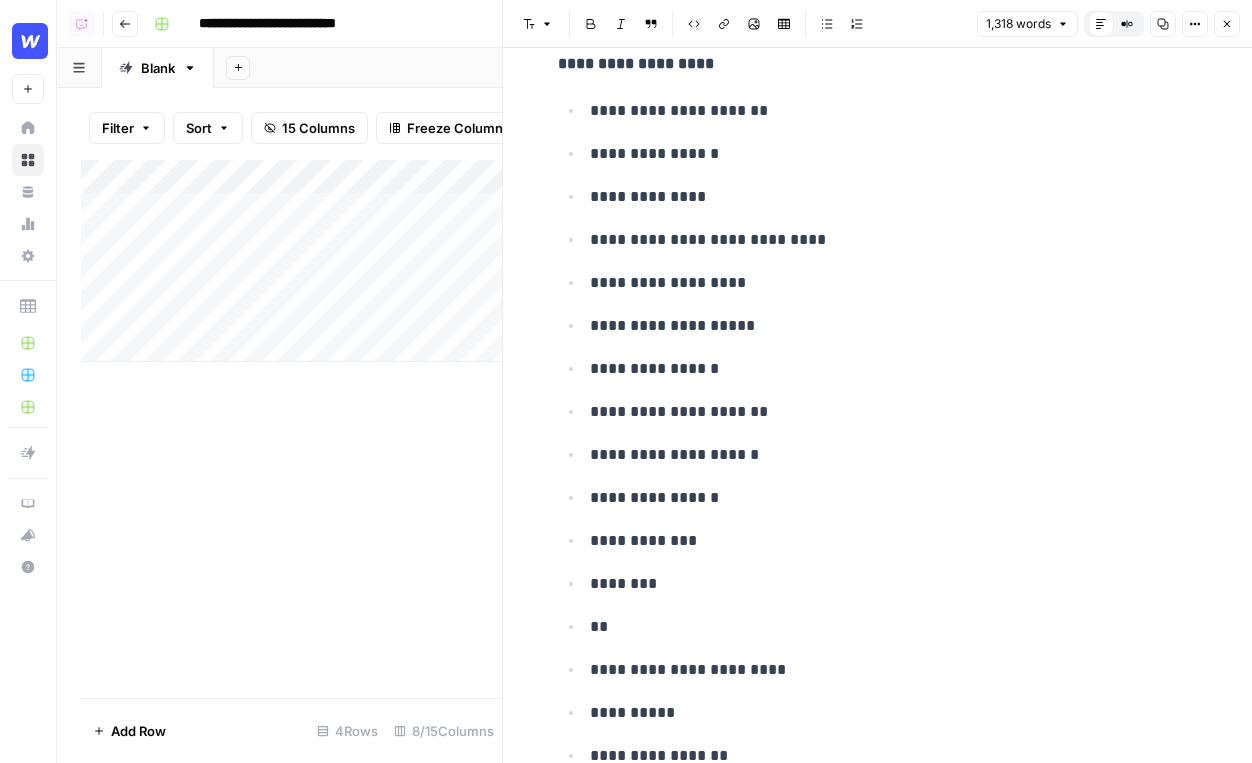 scroll, scrollTop: 7387, scrollLeft: 0, axis: vertical 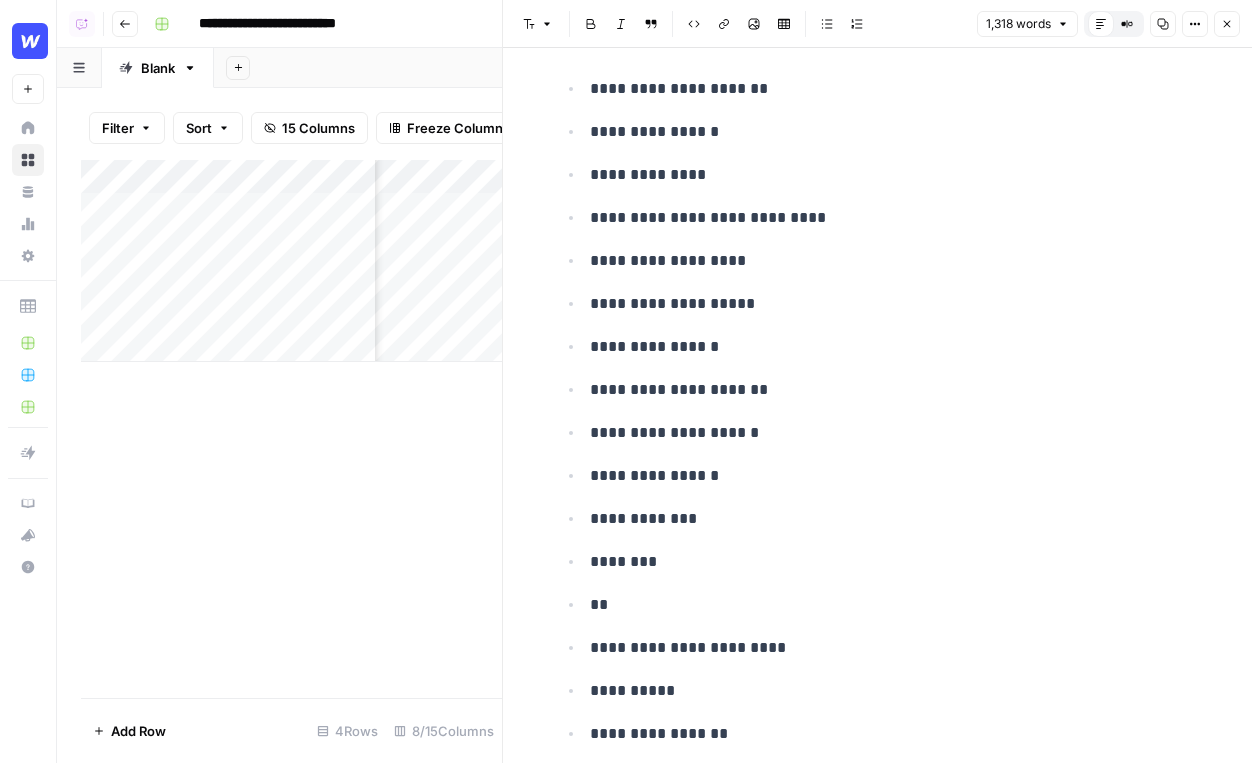 click on "Close" at bounding box center (1227, 24) 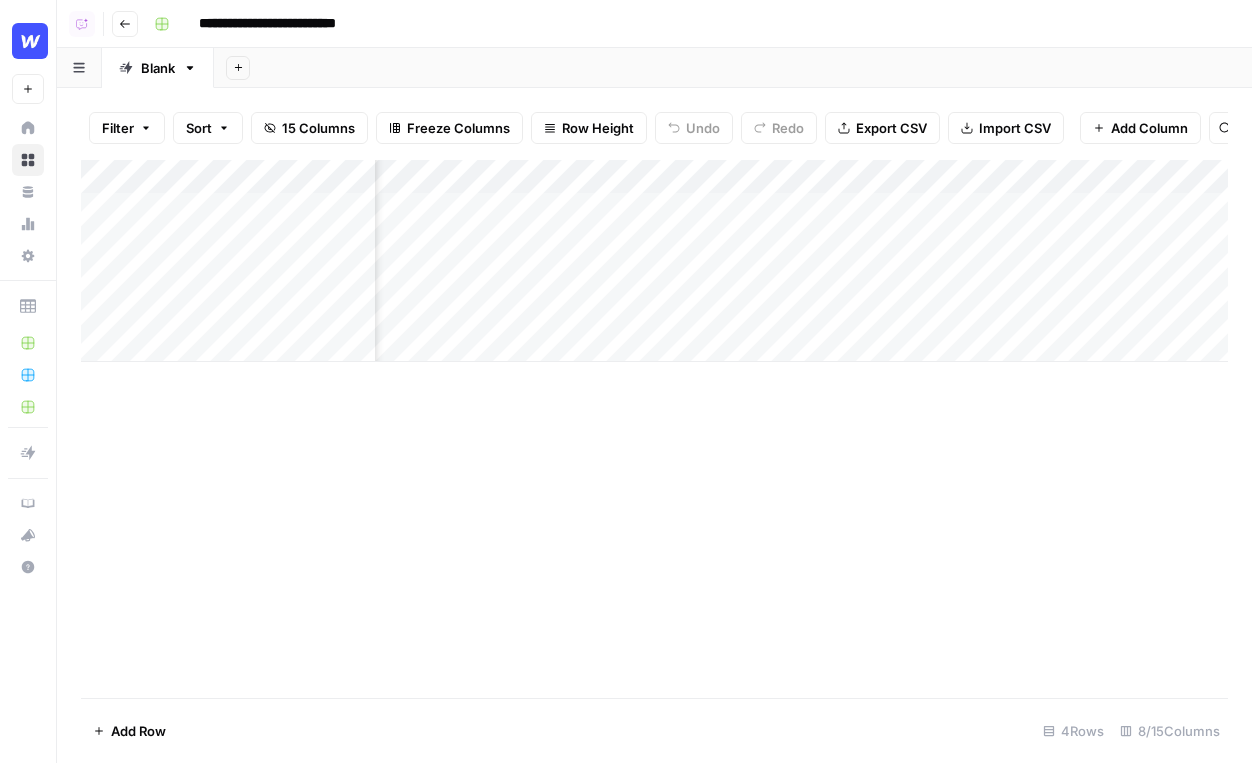 click on "Add Column" at bounding box center [654, 261] 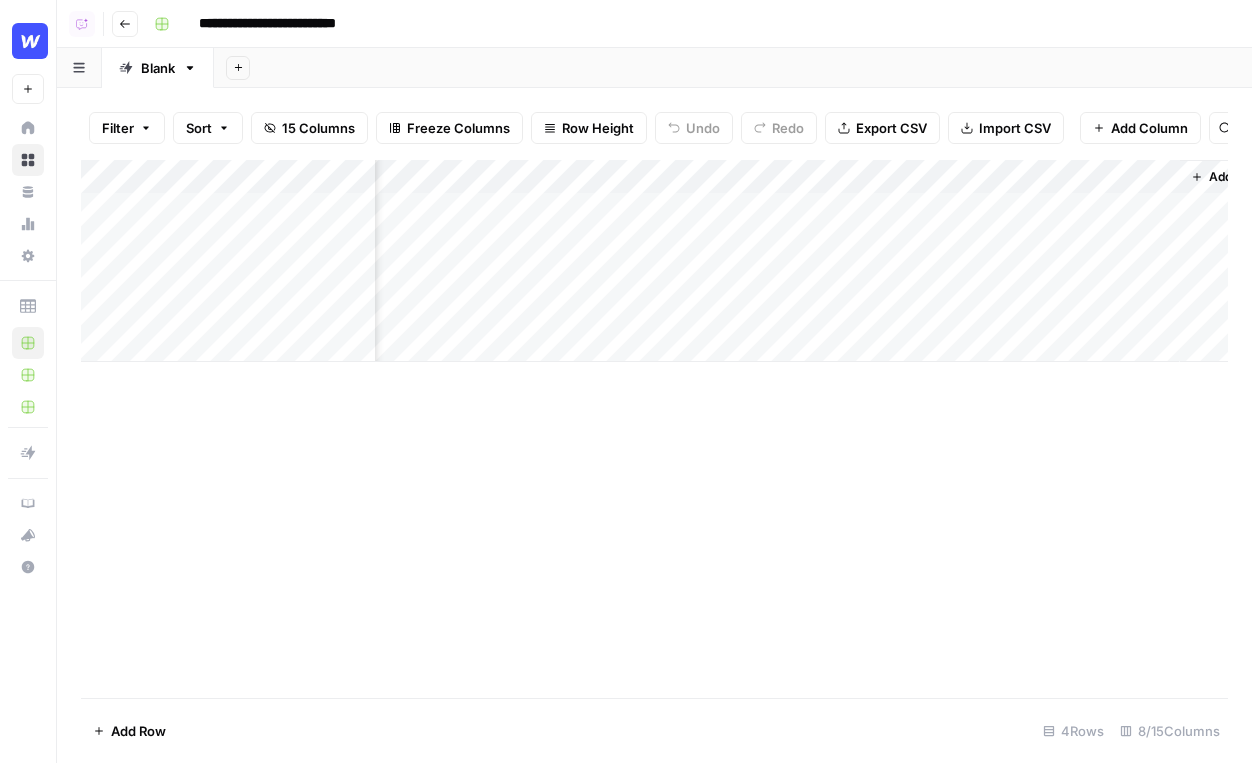 scroll, scrollTop: 0, scrollLeft: 845, axis: horizontal 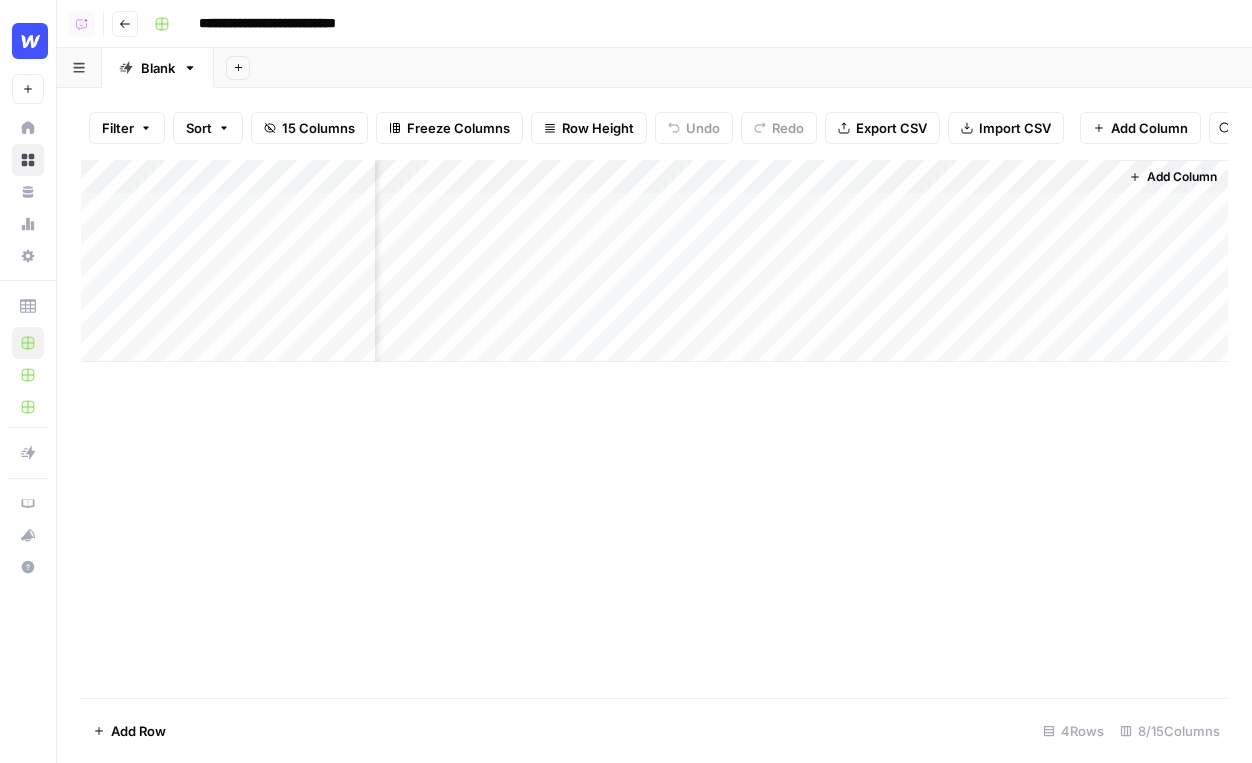 click on "Add Column" at bounding box center [1149, 128] 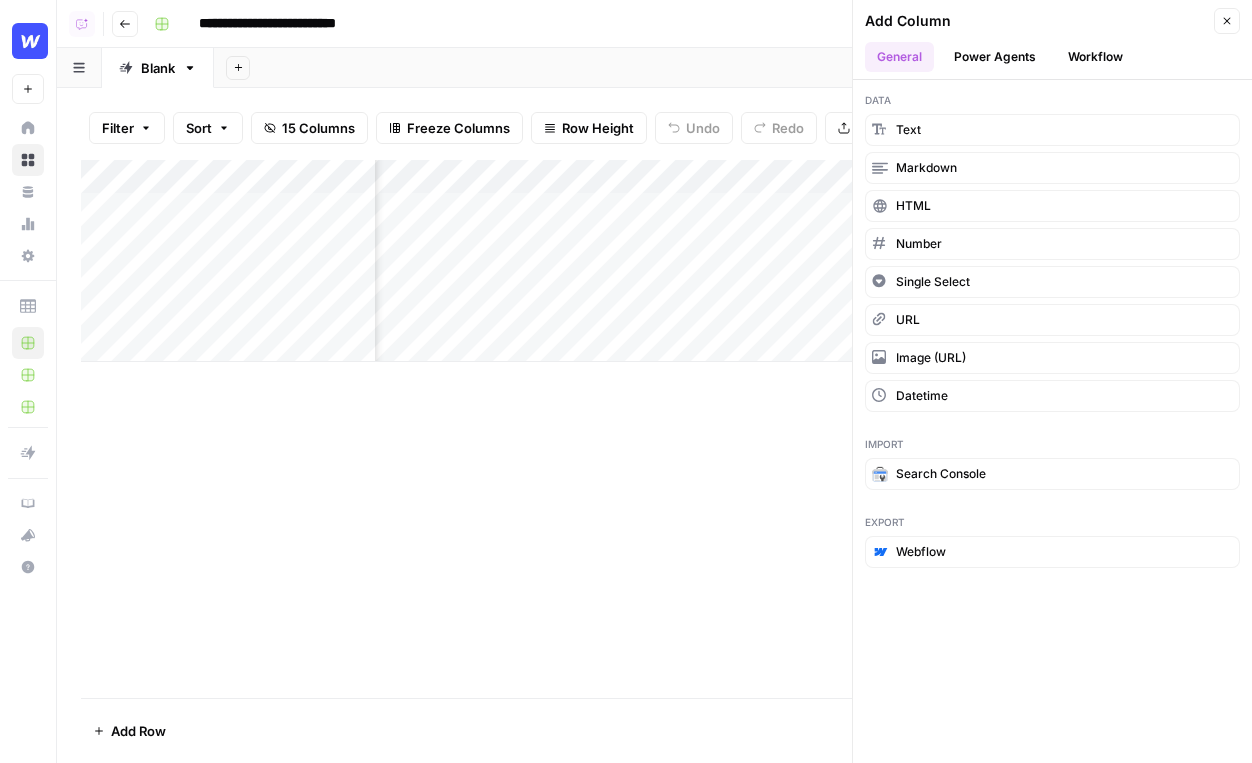 click on "Power Agents" at bounding box center (995, 57) 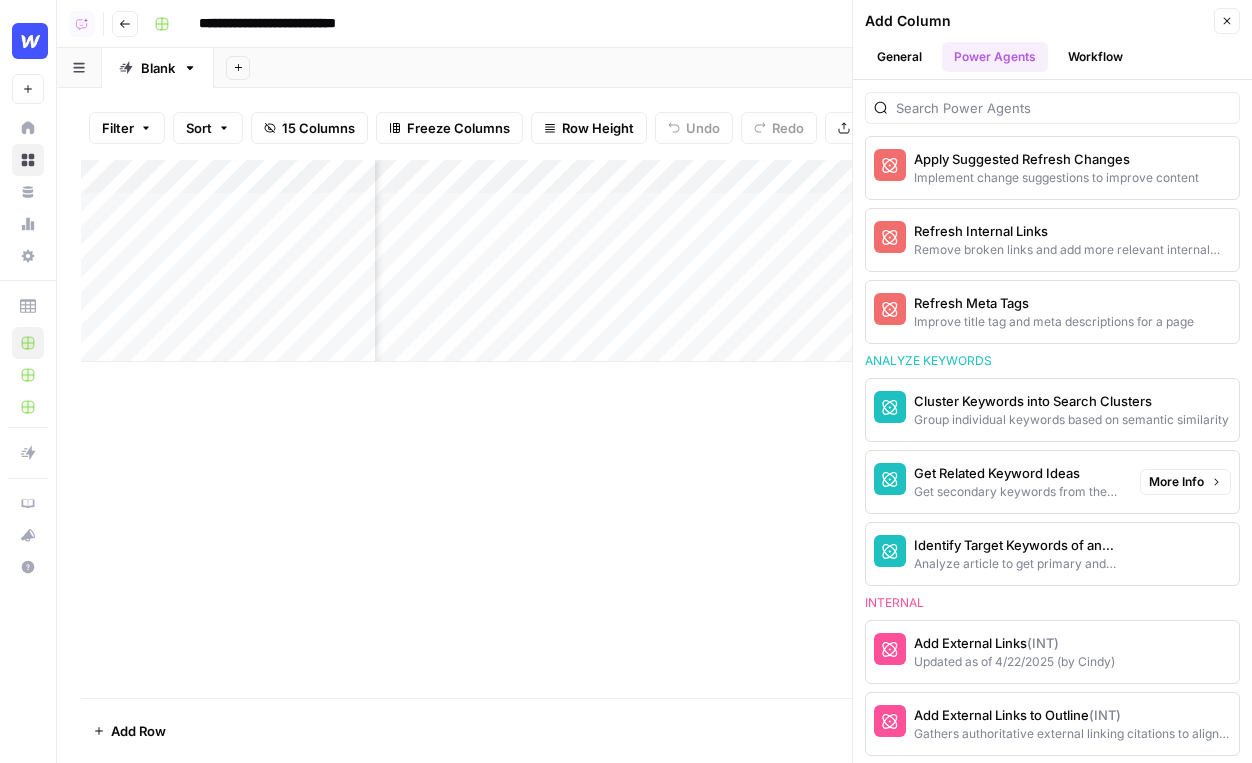 scroll, scrollTop: 1411, scrollLeft: 0, axis: vertical 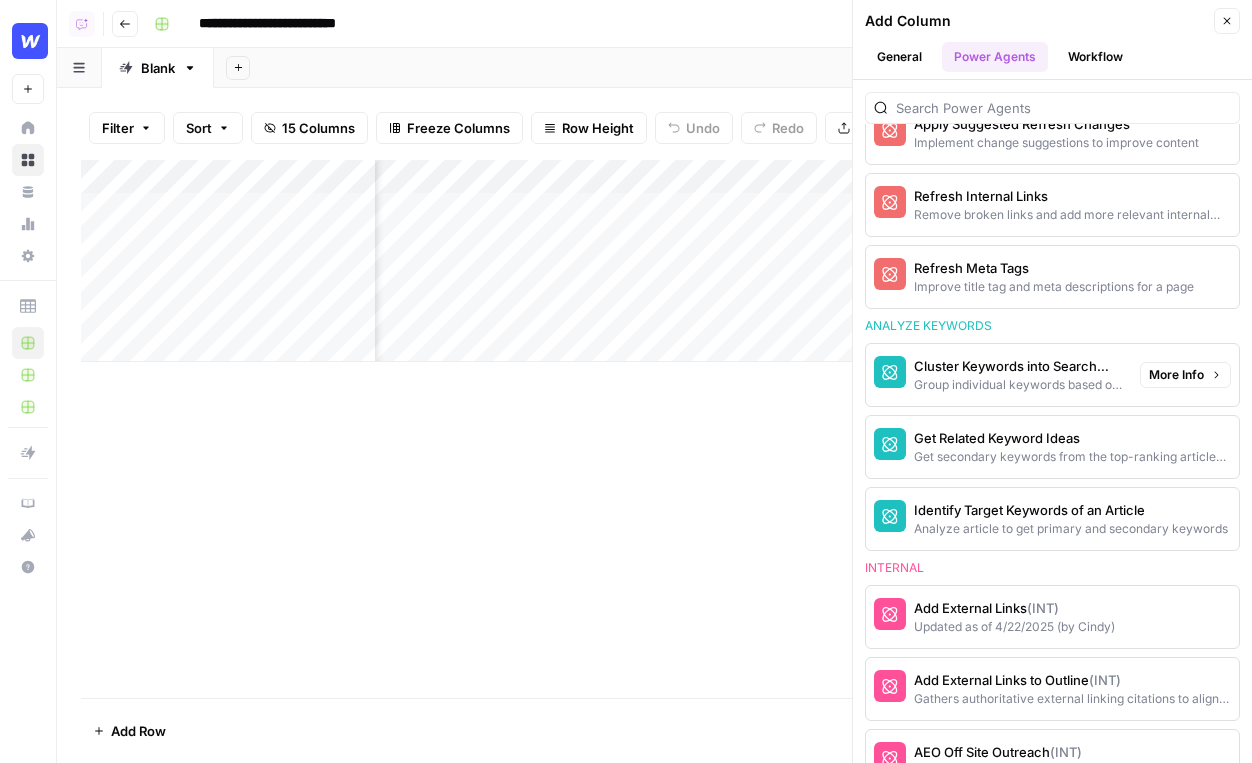 click on "Group individual keywords based on semantic similarity" at bounding box center (1019, 385) 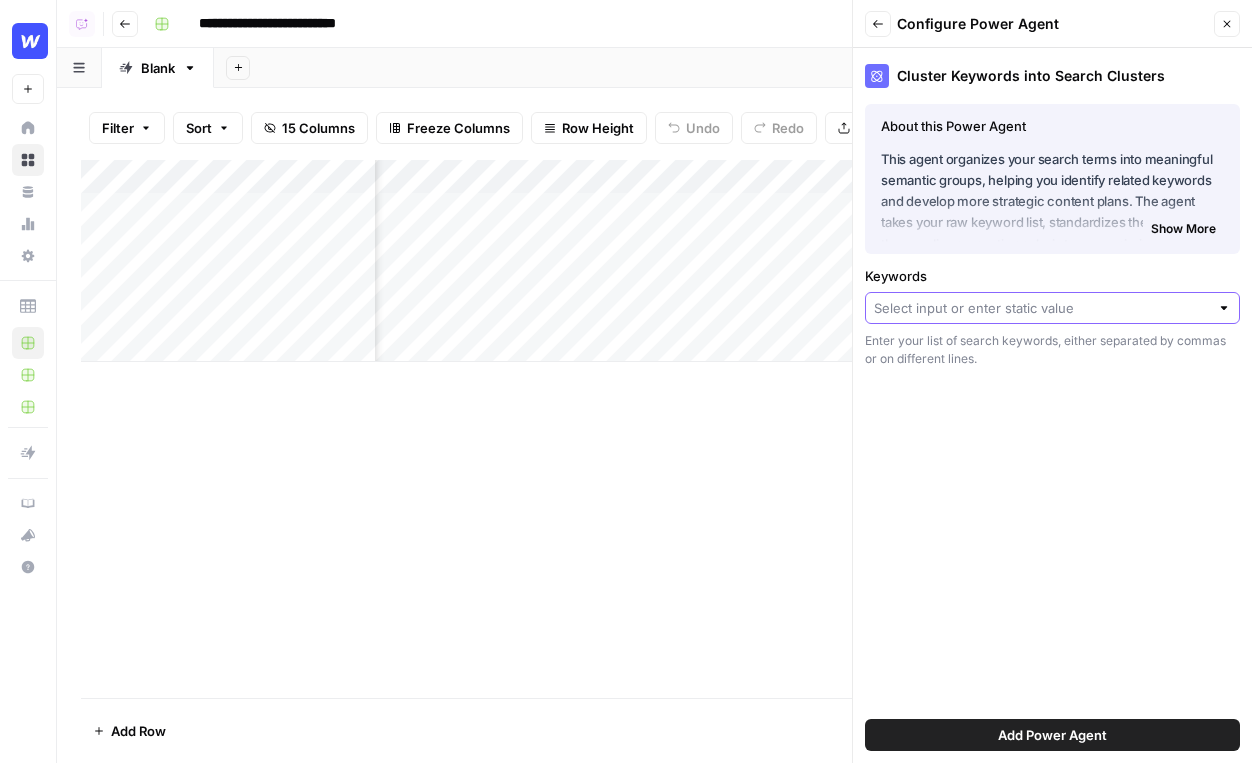 click on "Keywords" at bounding box center [1041, 308] 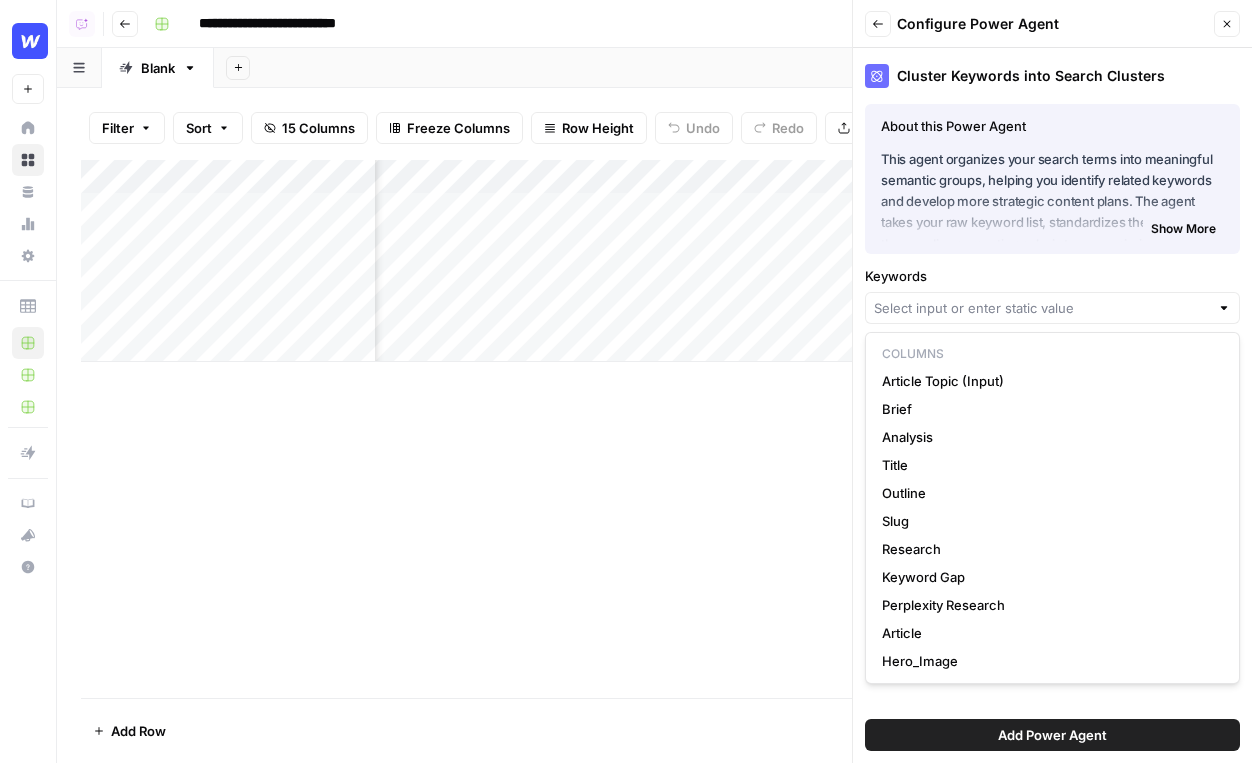 scroll, scrollTop: 0, scrollLeft: 0, axis: both 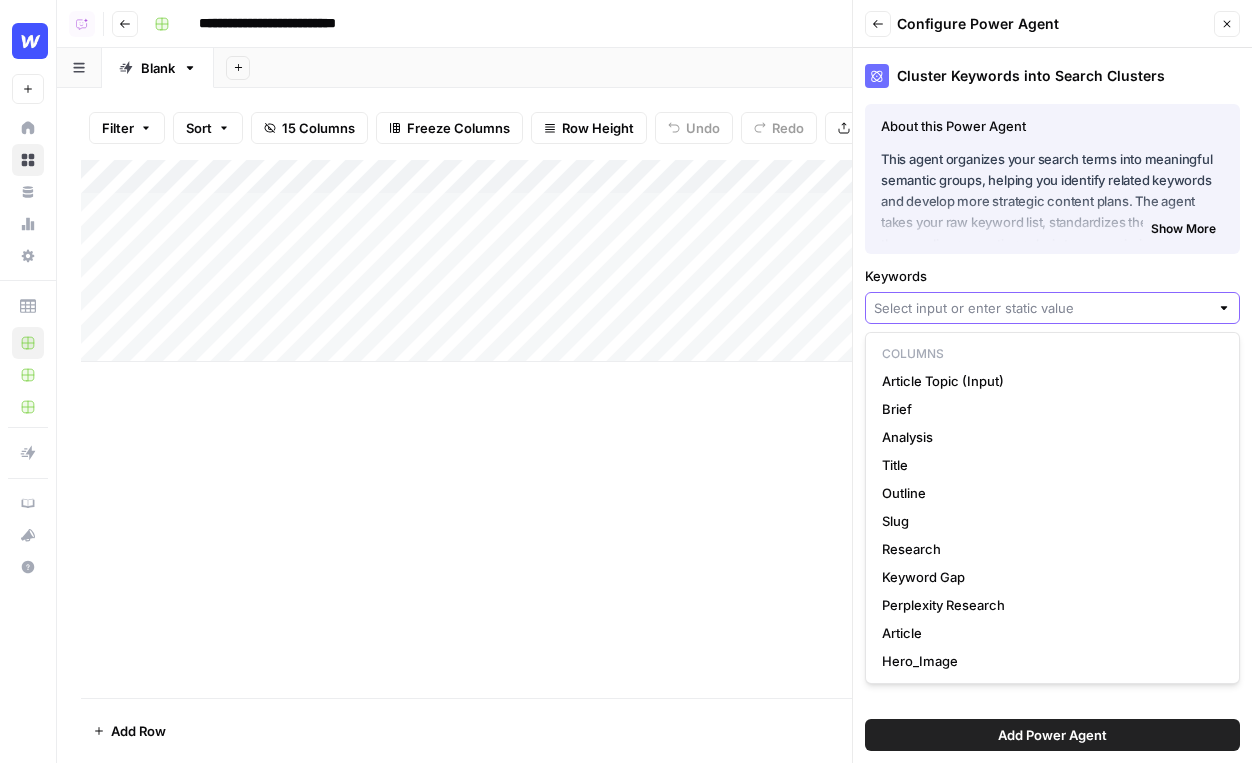 click on "Keywords" at bounding box center [1041, 308] 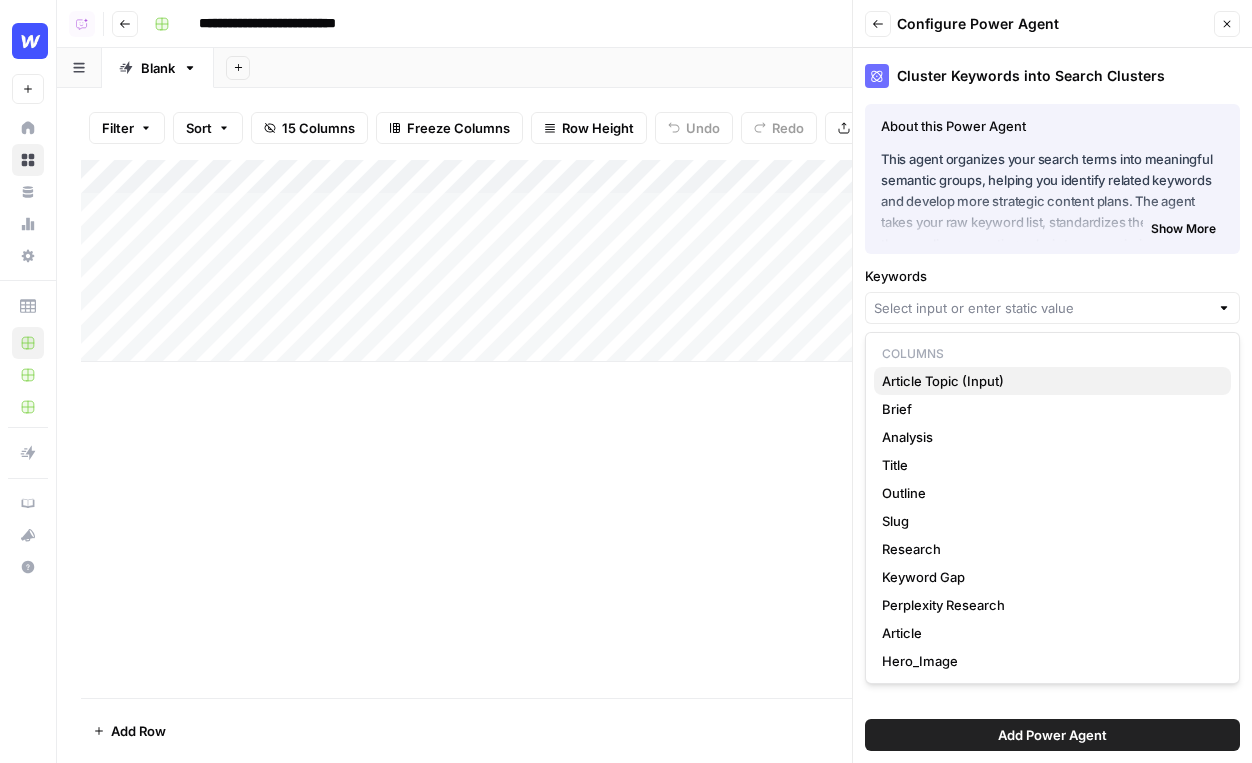 click on "Article Topic (Input)" at bounding box center [1048, 381] 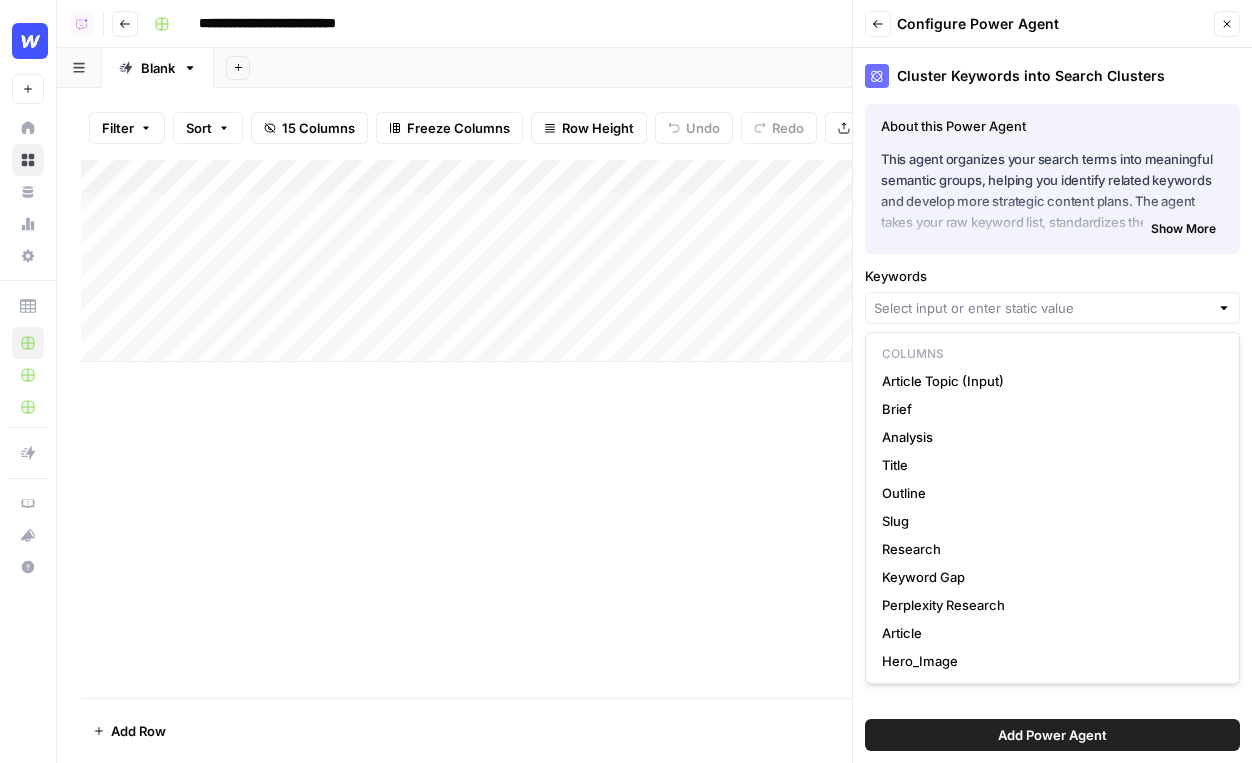type on "Article Topic (Input)" 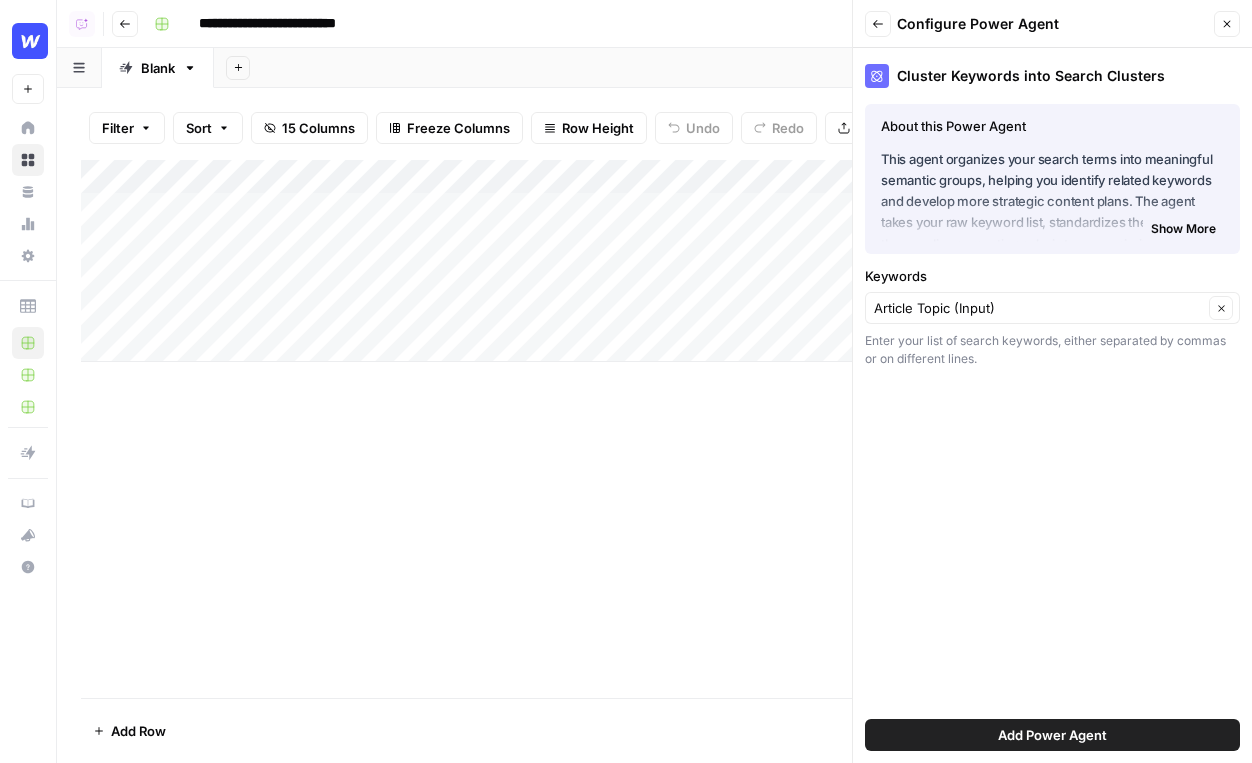 click on "Add Power Agent" at bounding box center (1052, 735) 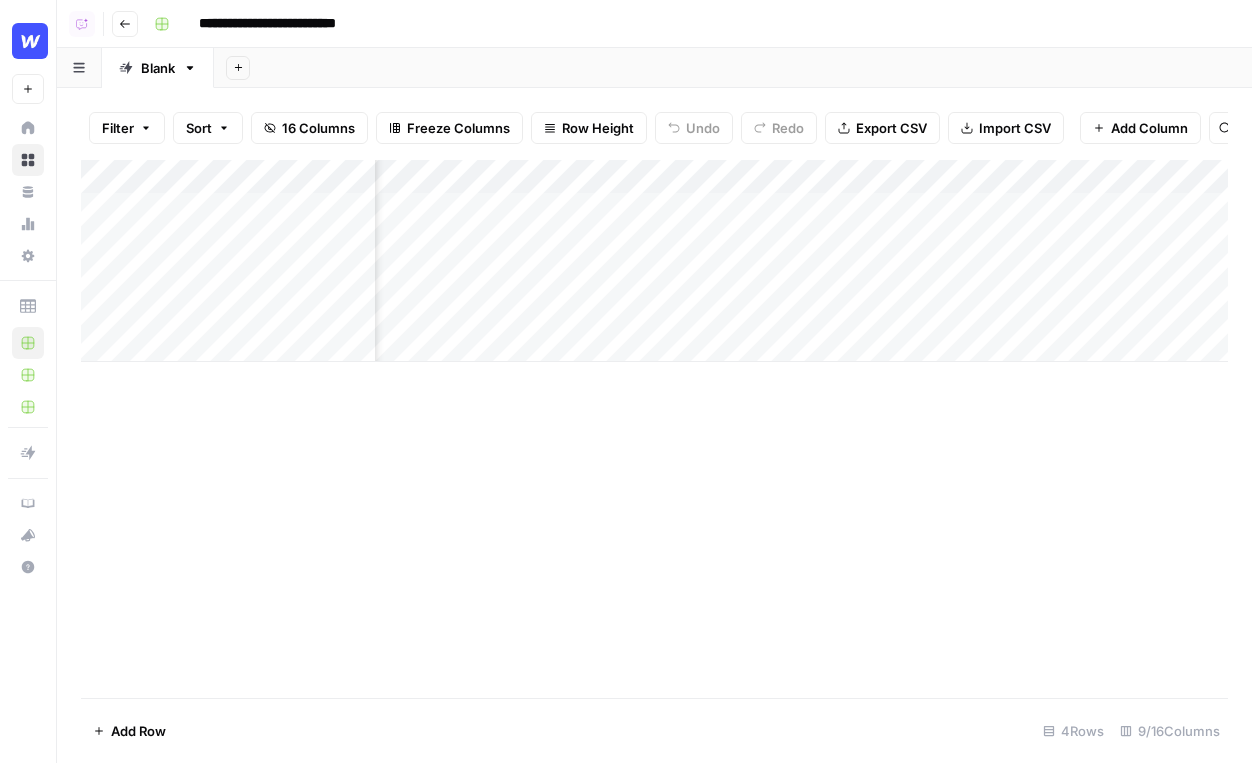 scroll, scrollTop: 0, scrollLeft: 1025, axis: horizontal 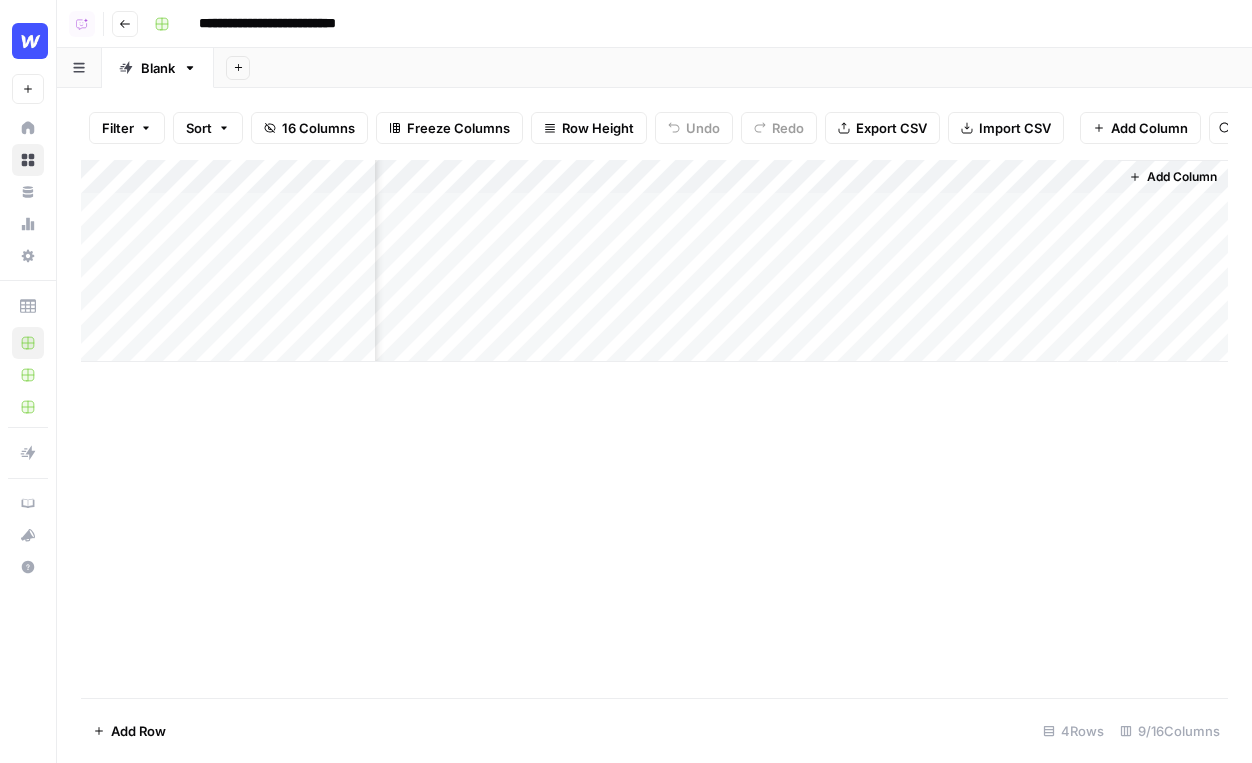 click on "Add Column" at bounding box center [654, 261] 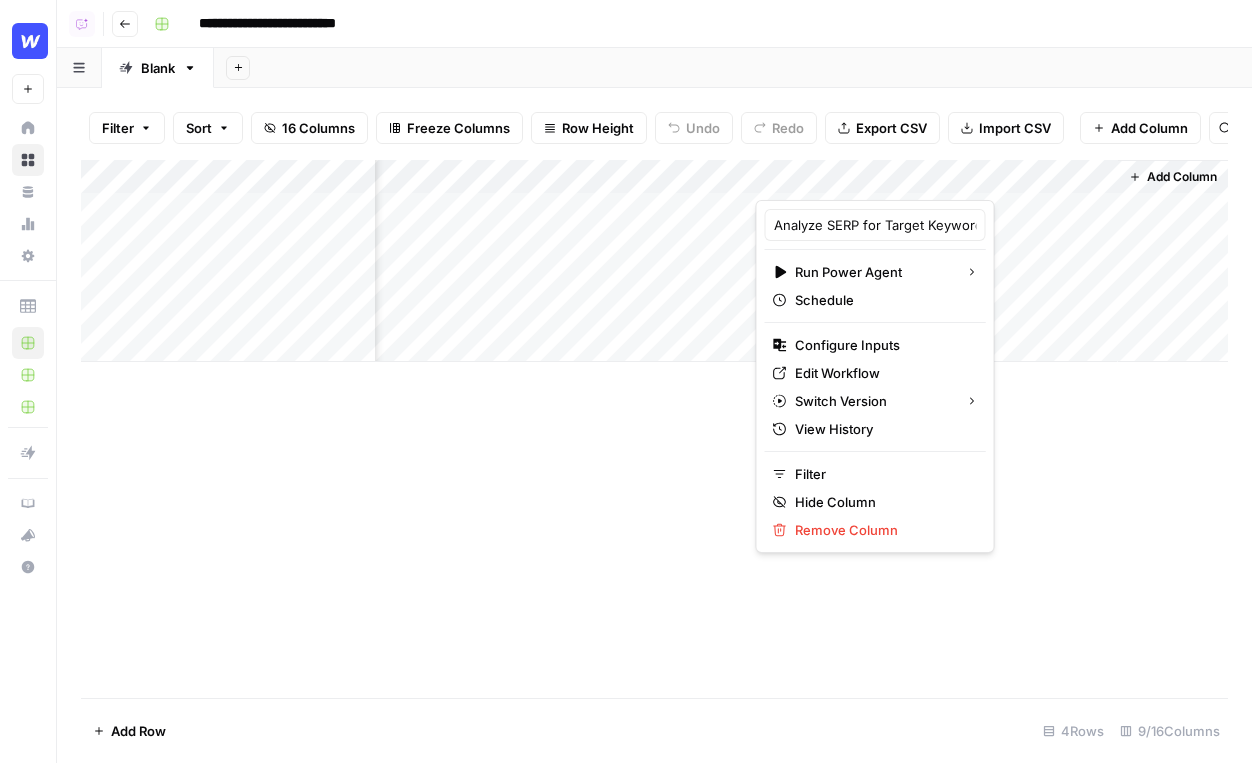 click on "Add Column" at bounding box center (654, 261) 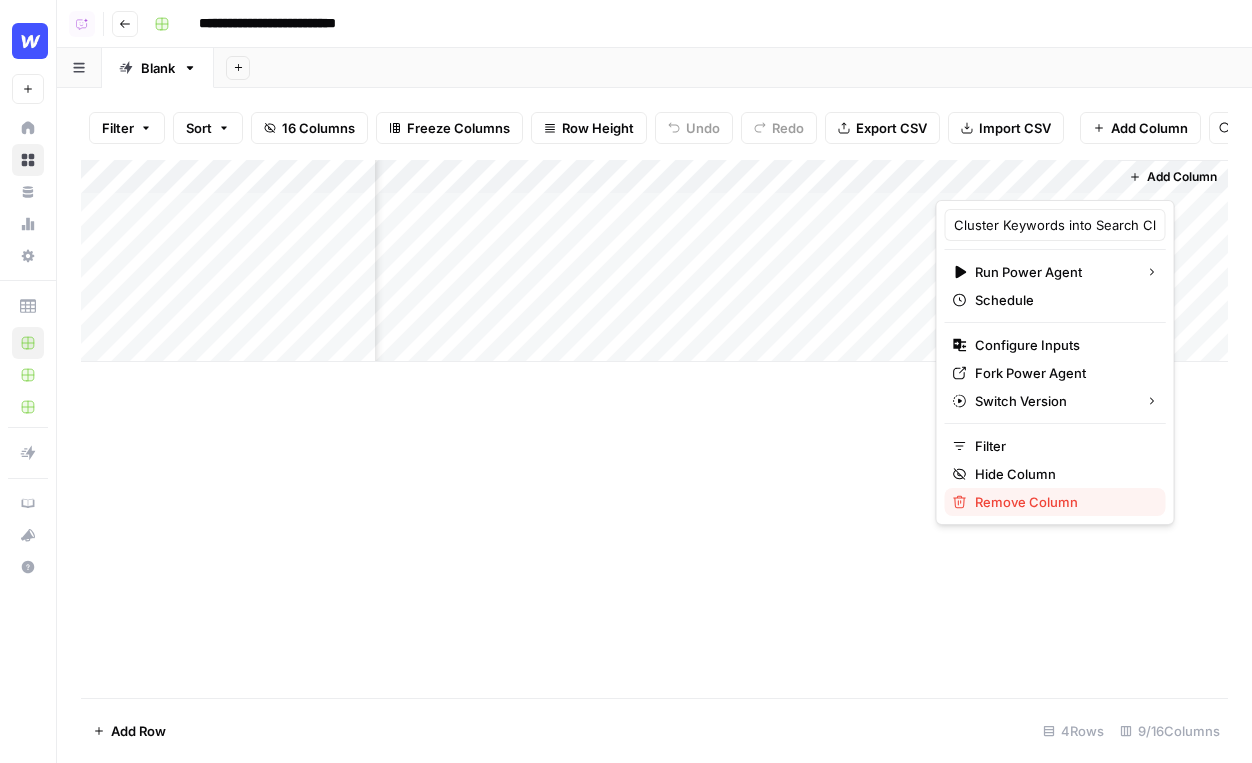 click on "Remove Column" at bounding box center (1062, 502) 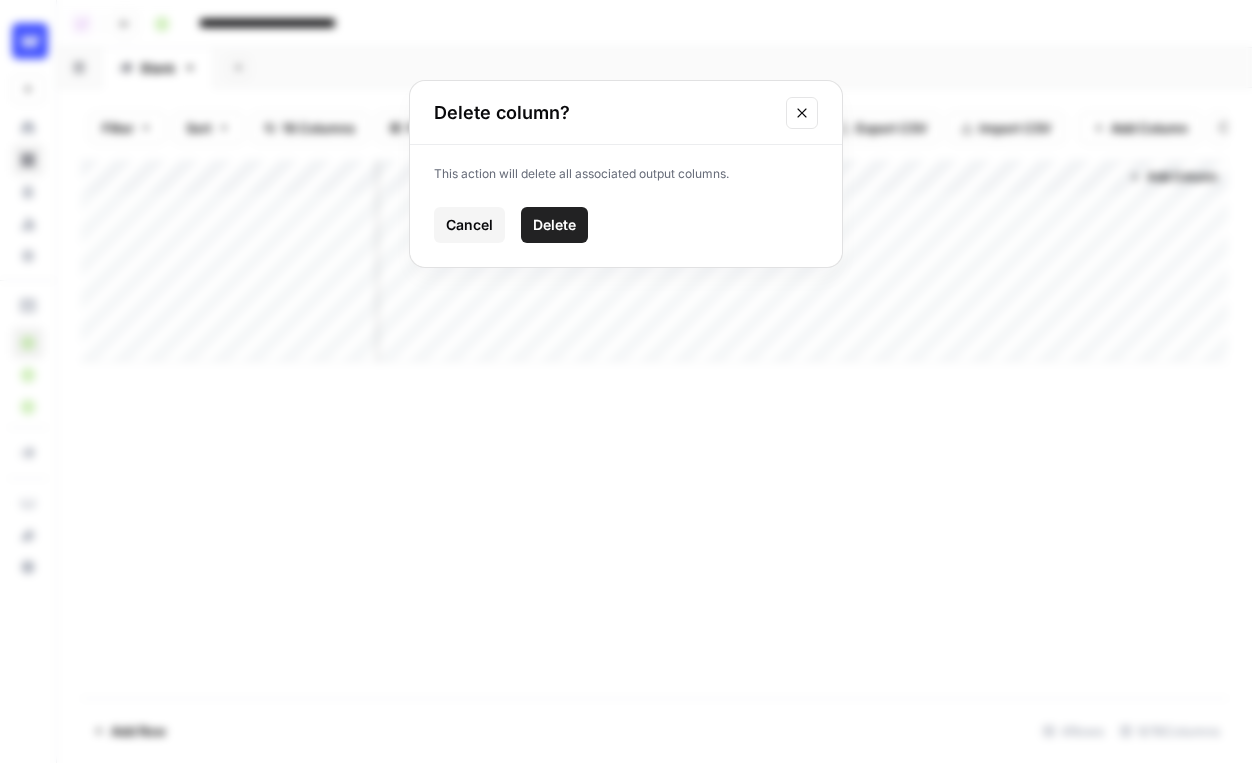 click on "Delete" at bounding box center [554, 225] 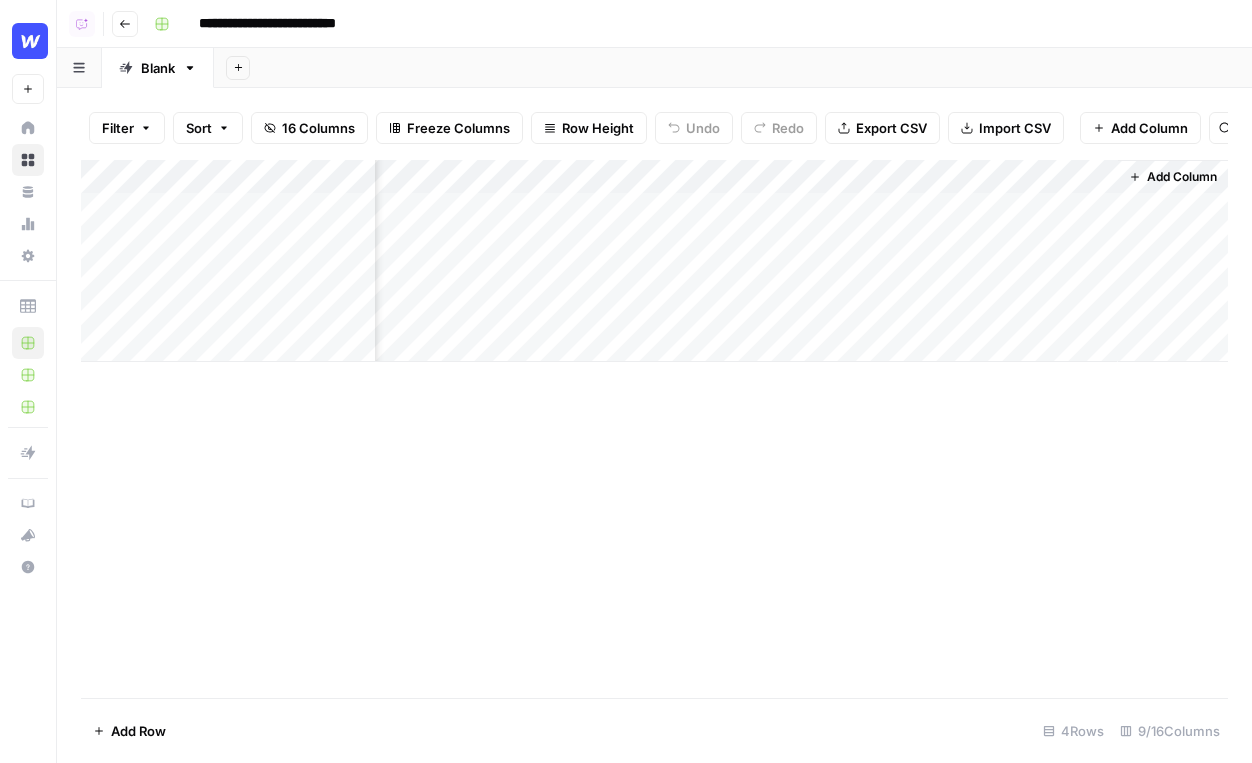 scroll, scrollTop: 0, scrollLeft: 845, axis: horizontal 